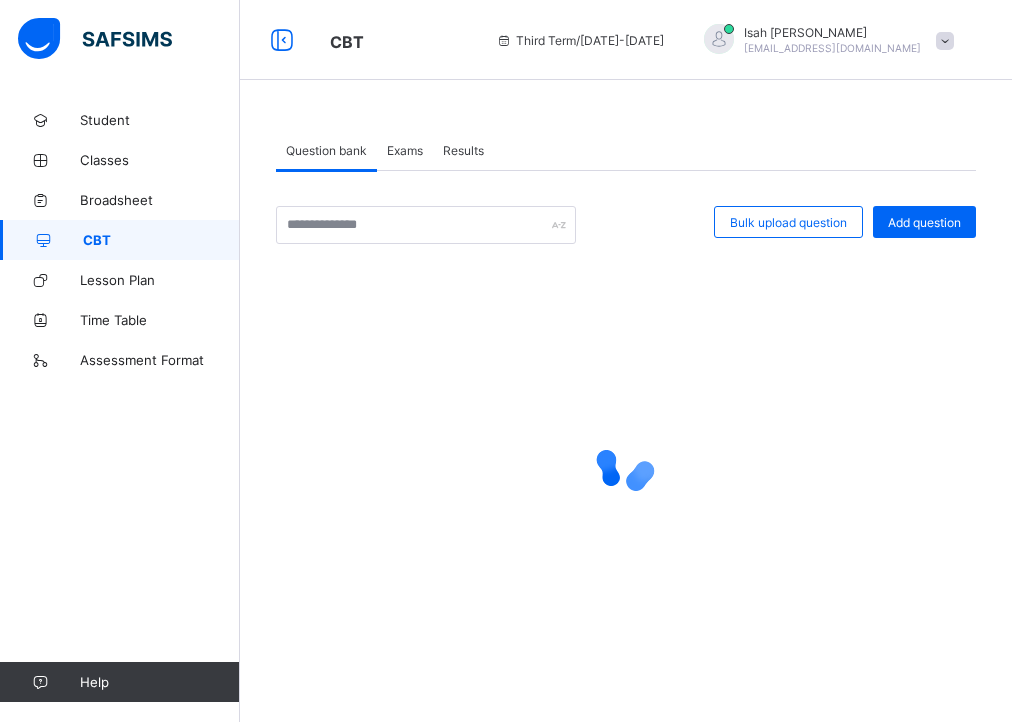 scroll, scrollTop: 0, scrollLeft: 0, axis: both 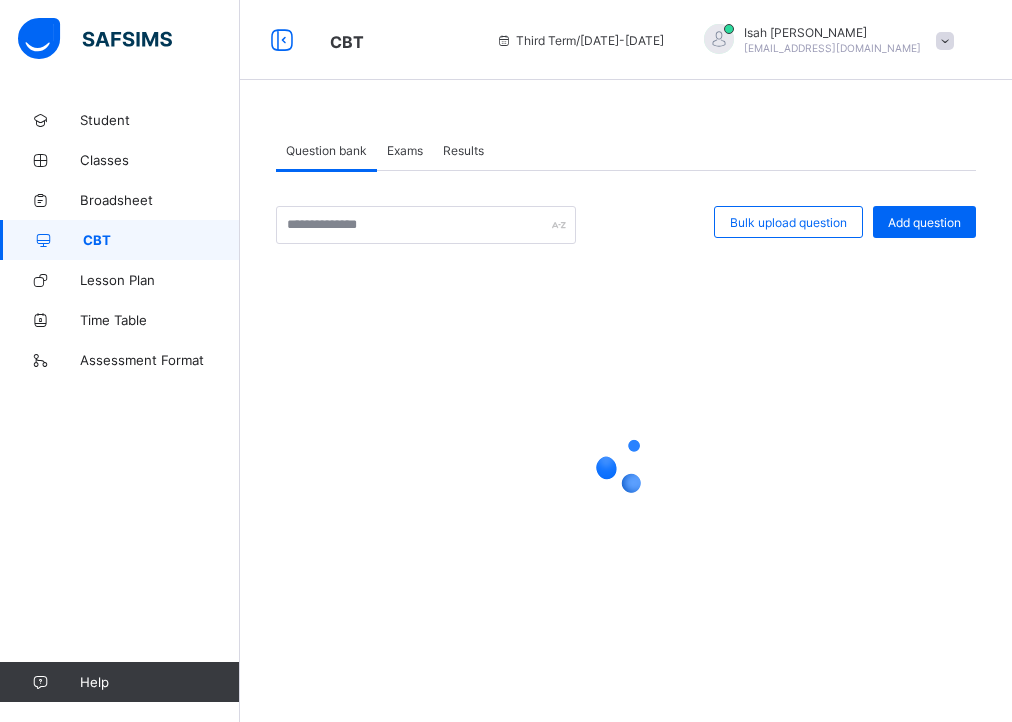 click on "Bulk upload question" at bounding box center (788, 222) 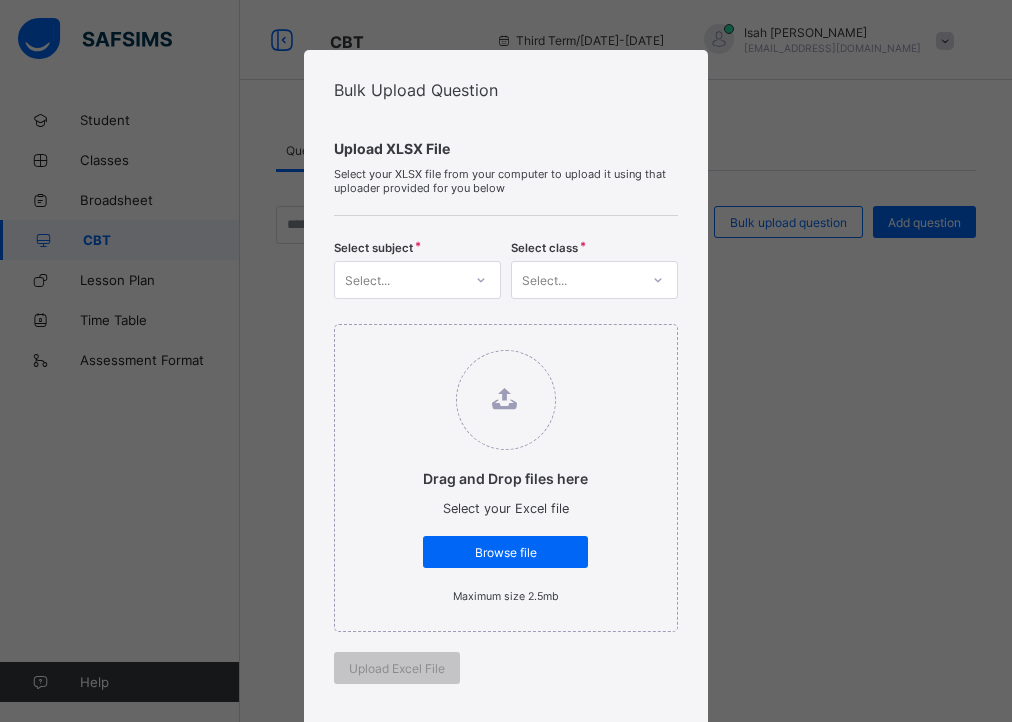 click on "Select..." at bounding box center [398, 280] 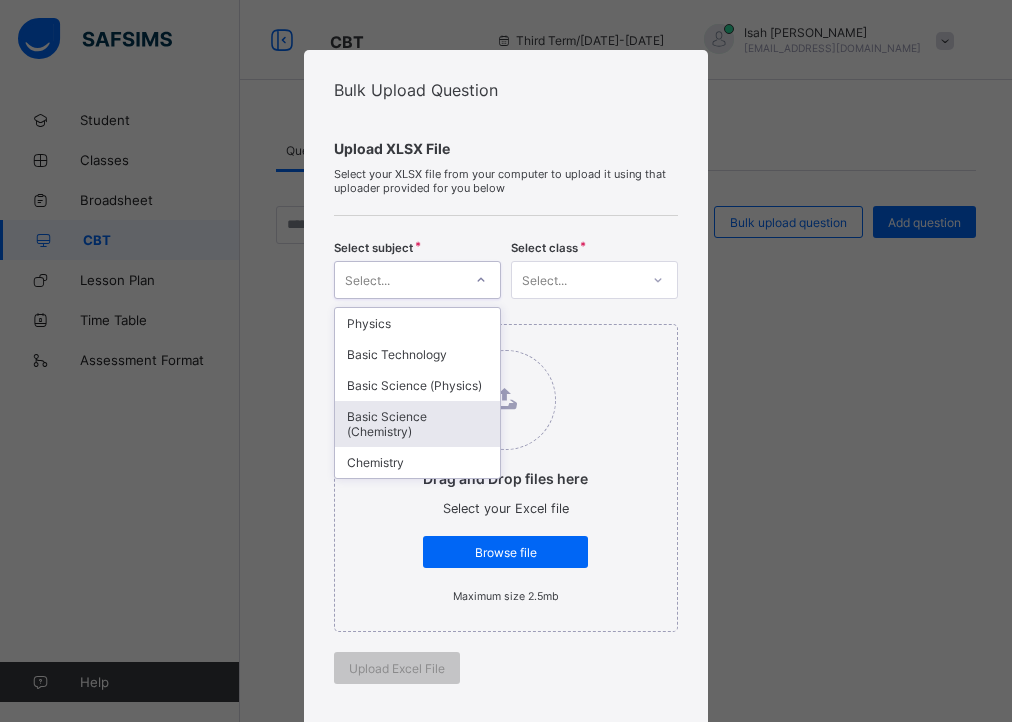 click on "Basic Science (Chemistry)" at bounding box center (417, 424) 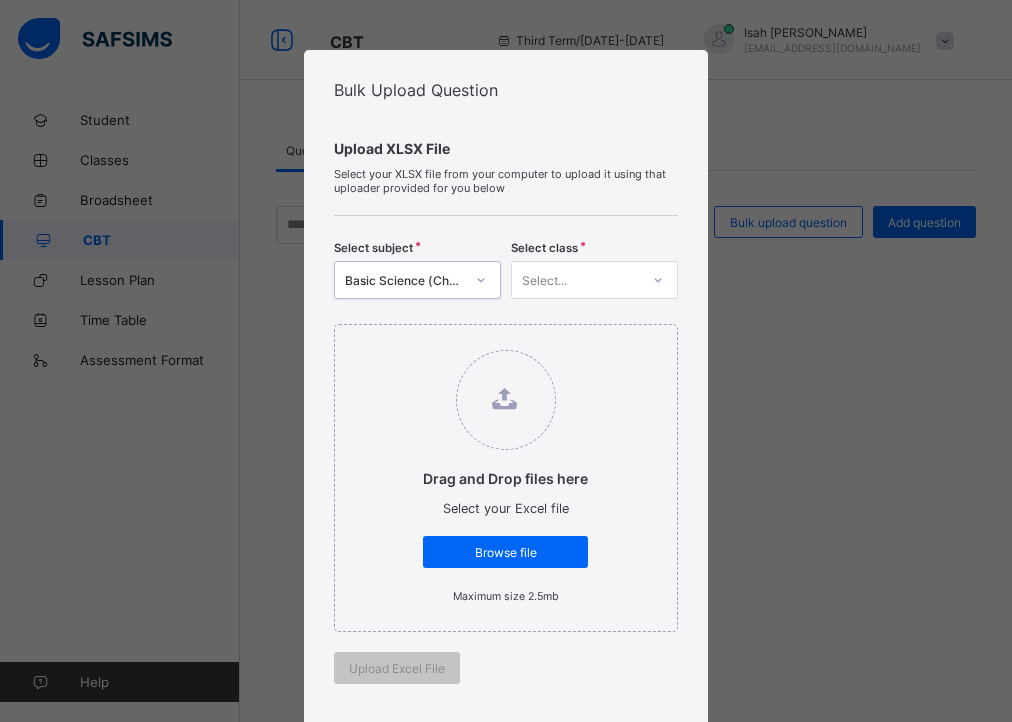 click on "Select..." at bounding box center (575, 280) 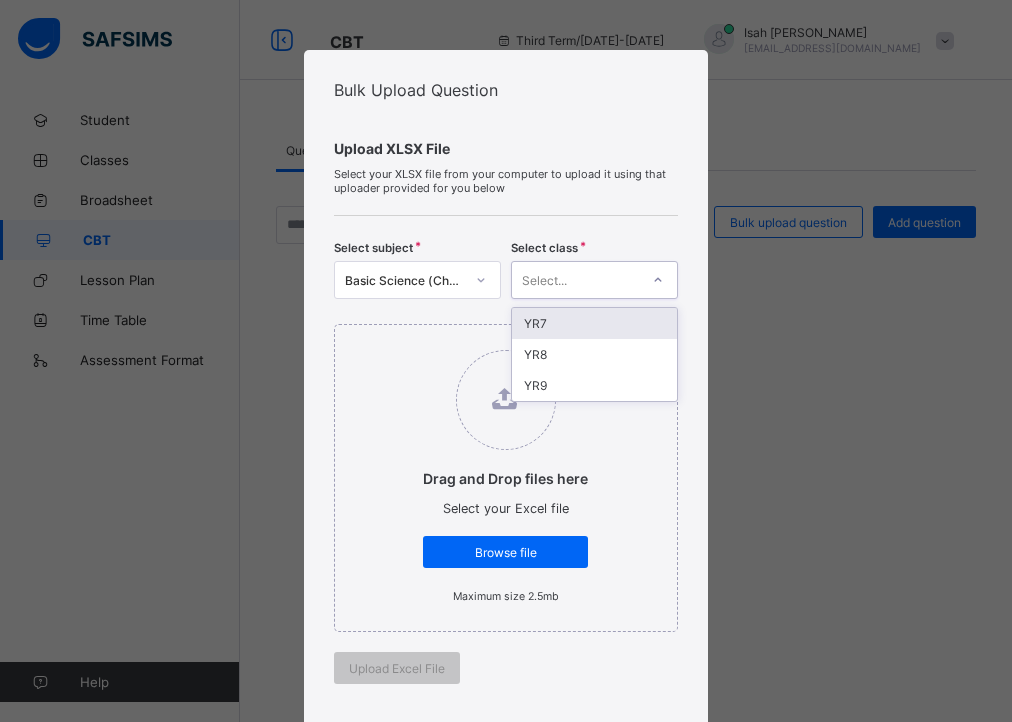 click on "YR7" at bounding box center (594, 323) 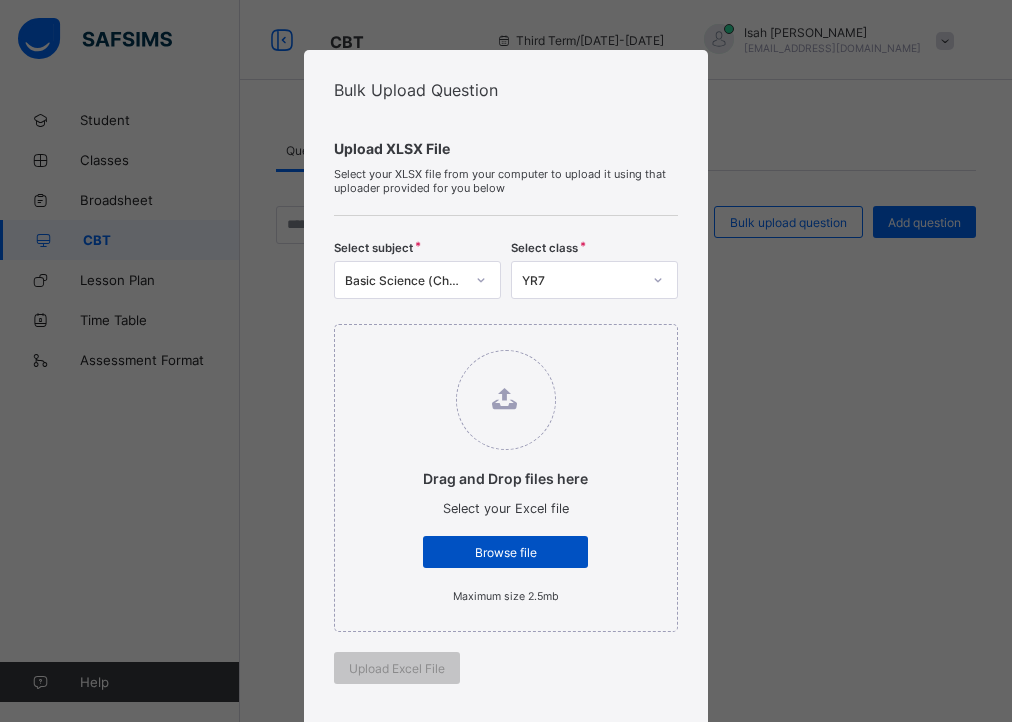 click on "Browse file" at bounding box center [505, 552] 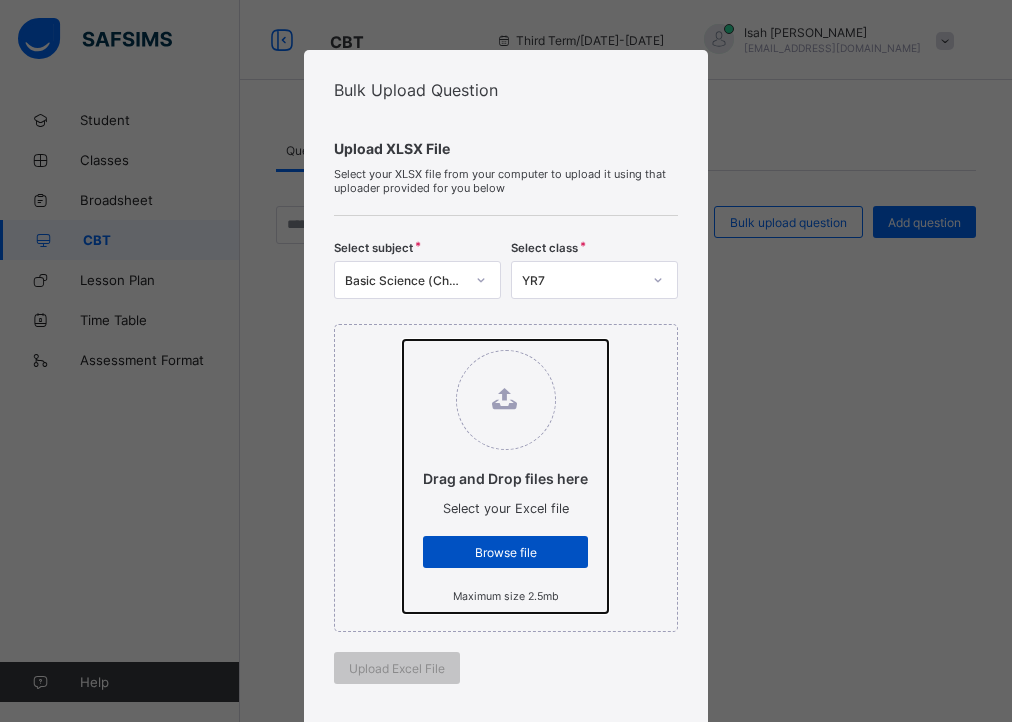 click on "Drag and Drop files here Select your Excel file Browse file Maximum size 2.5mb" at bounding box center [403, 340] 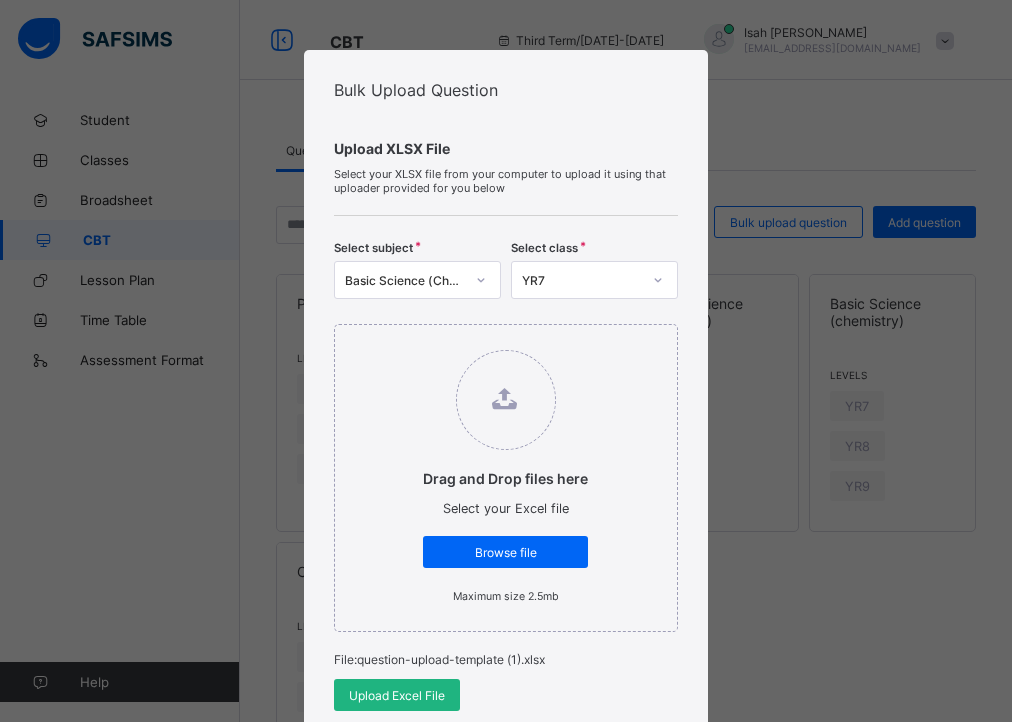 click on "Upload Excel File" at bounding box center (397, 695) 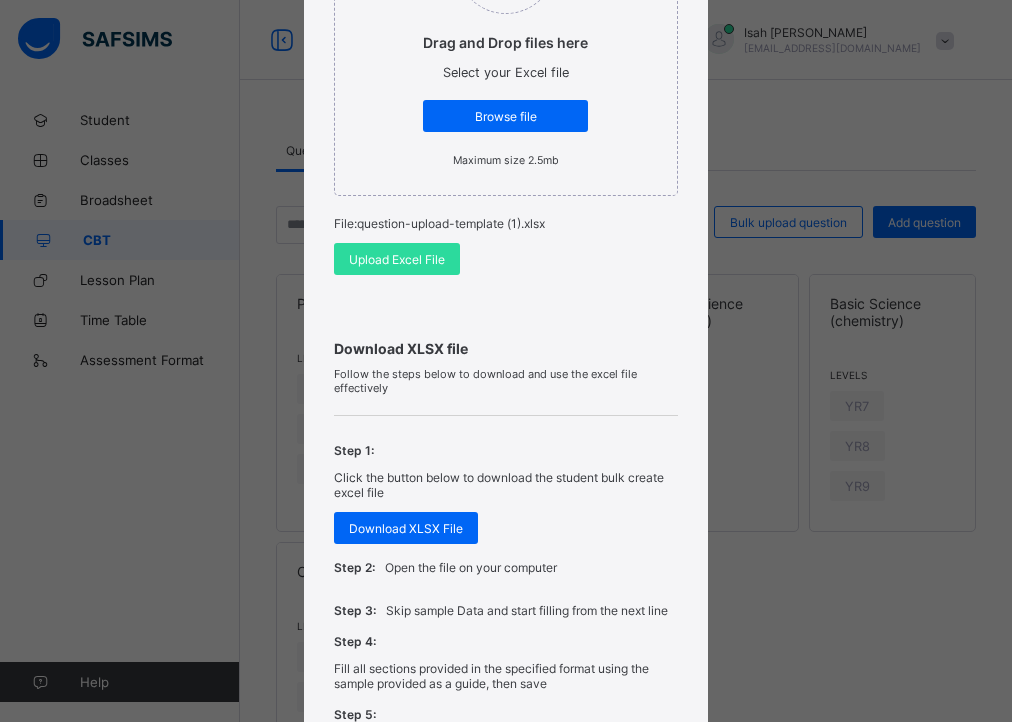 scroll, scrollTop: 439, scrollLeft: 0, axis: vertical 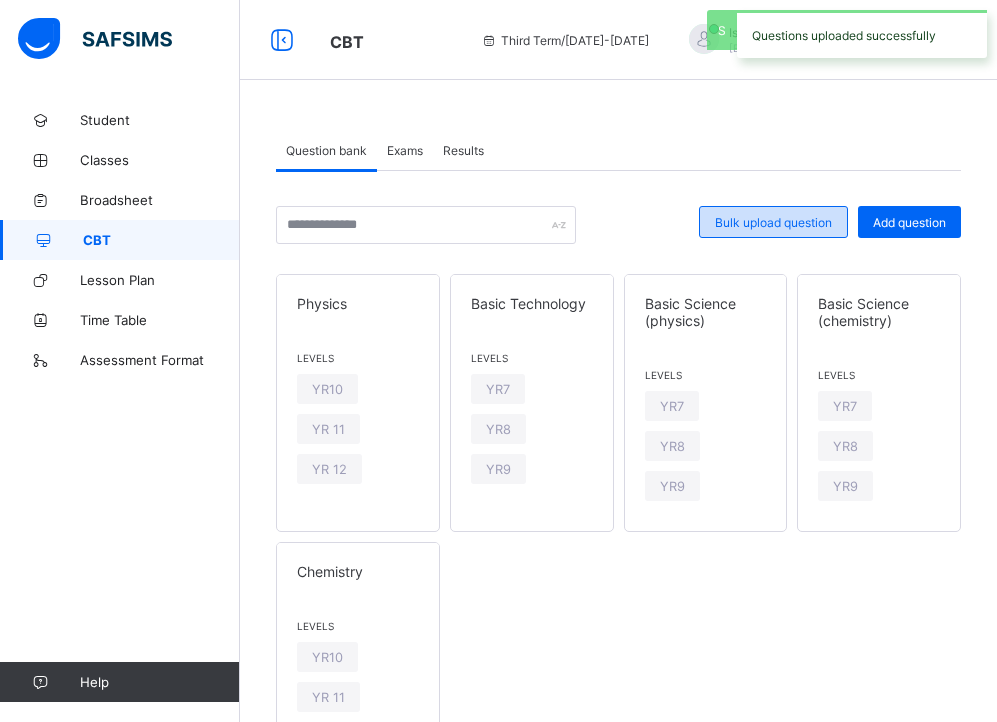 click on "Bulk upload question" at bounding box center [773, 222] 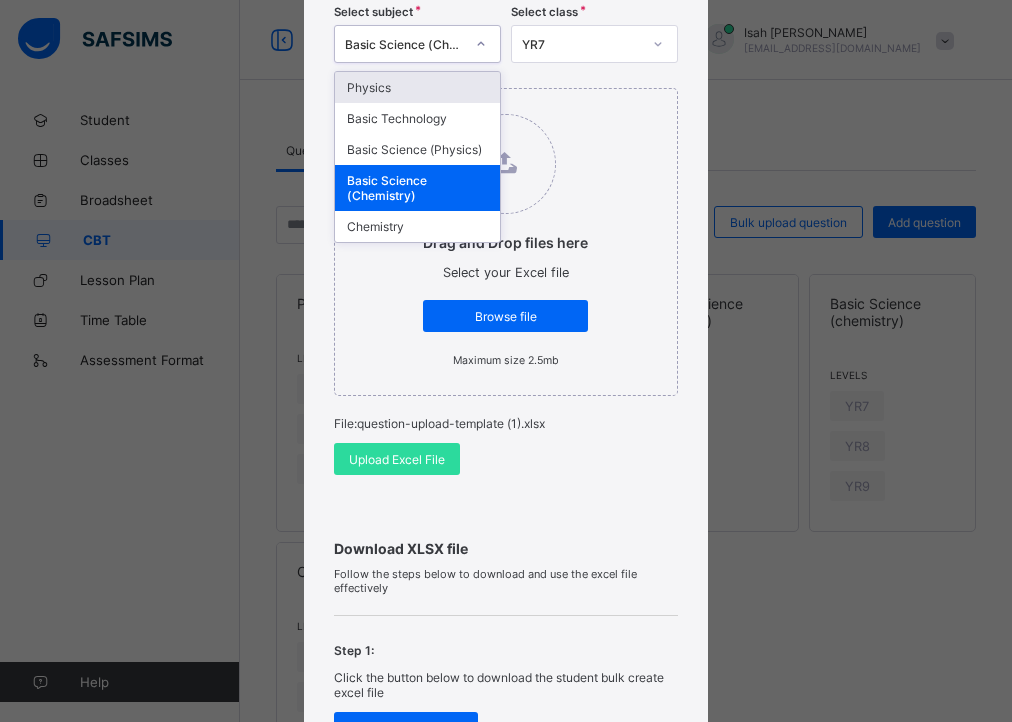 click on "Basic Science (Chemistry)" at bounding box center [404, 44] 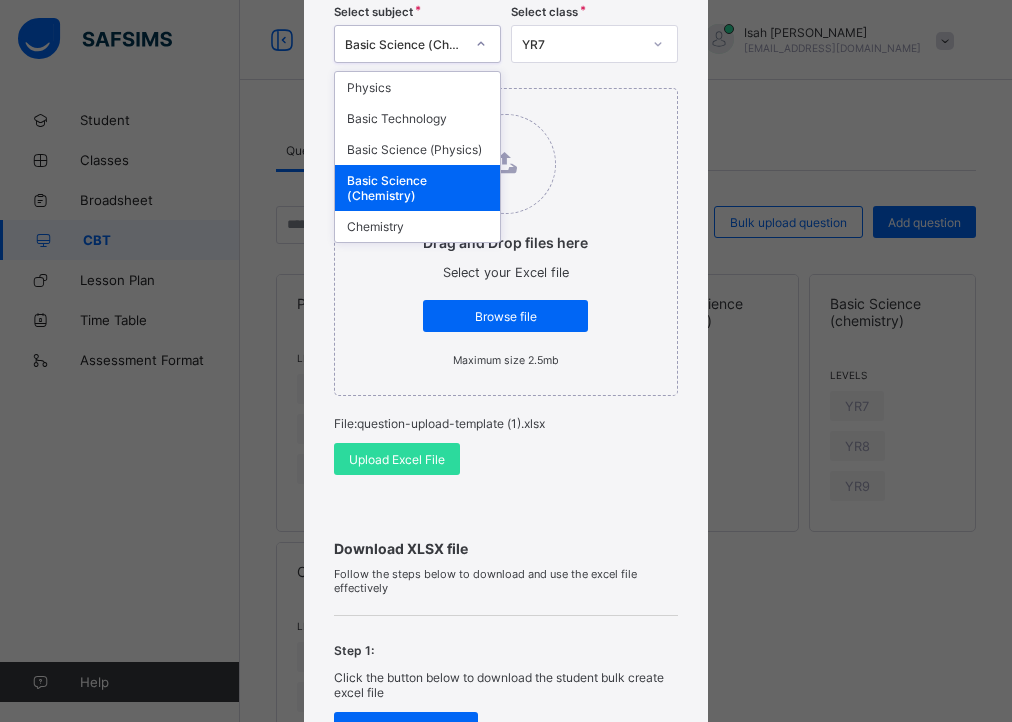 click on "Basic Science (Chemistry)" at bounding box center (417, 188) 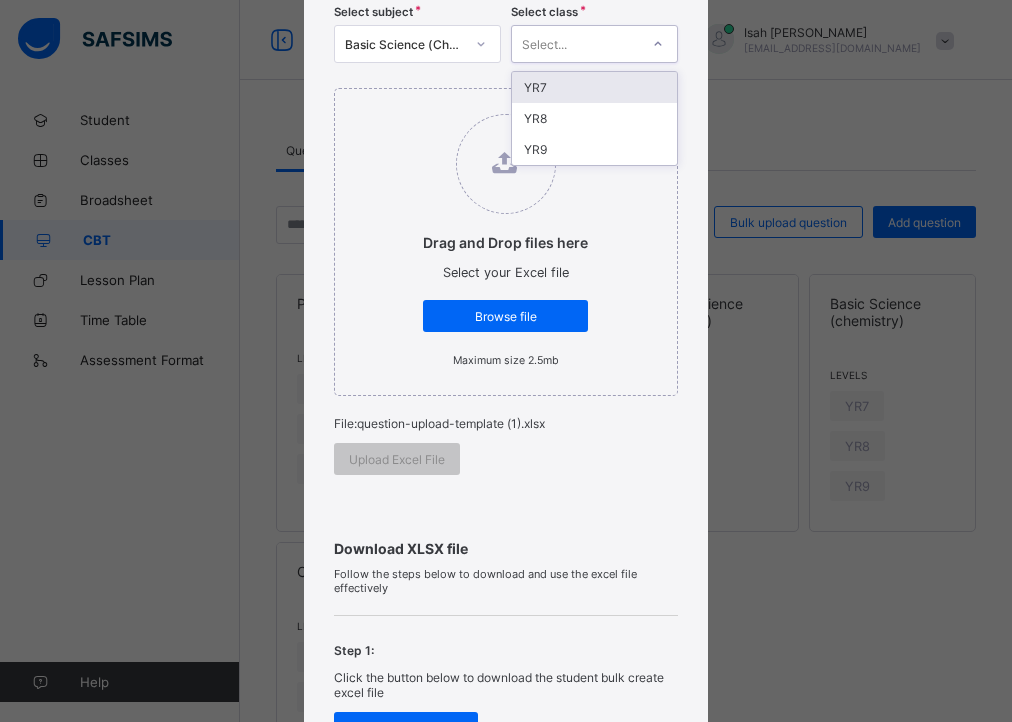 click on "Select..." at bounding box center [575, 44] 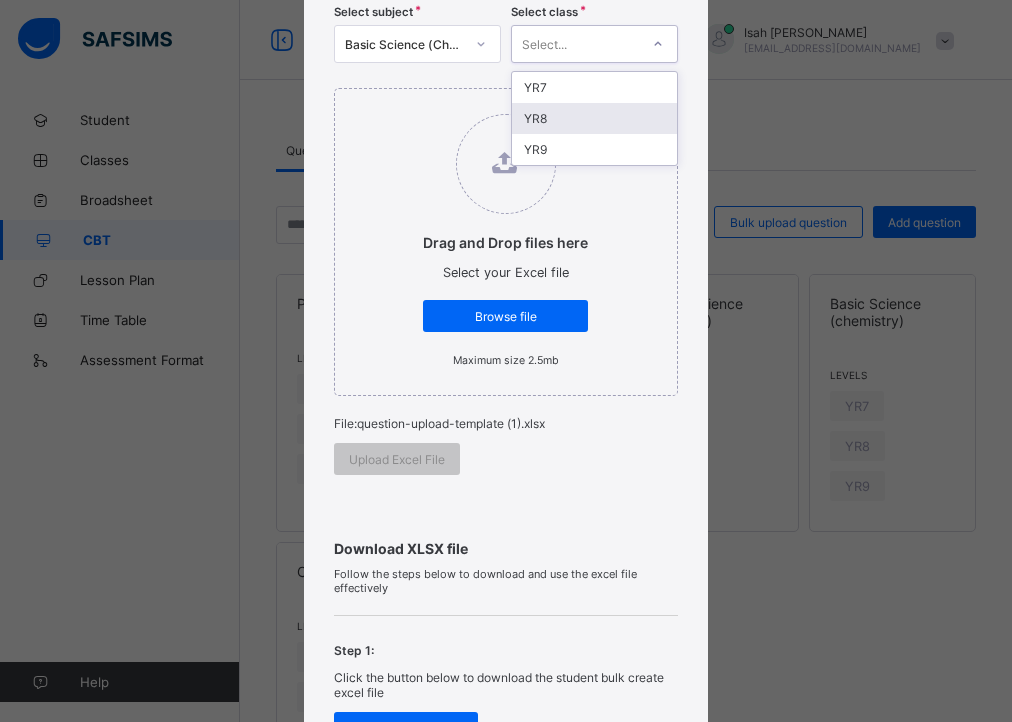click on "YR8" at bounding box center (594, 118) 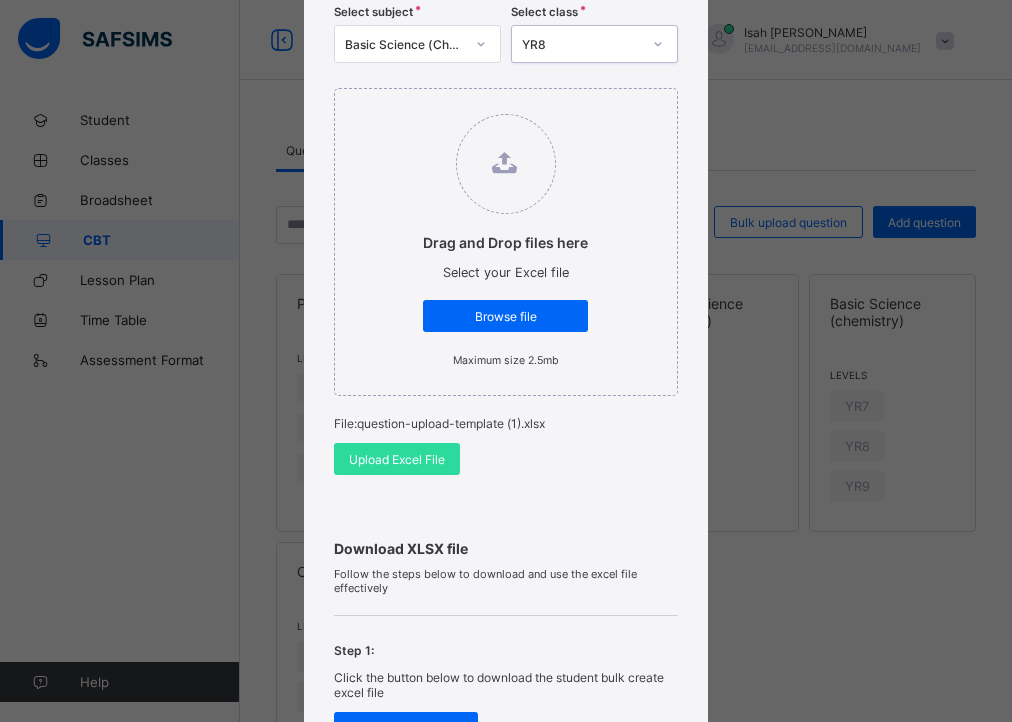 click on "Drag and Drop files here Select your Excel file Browse file Maximum size 2.5mb" at bounding box center (505, 240) 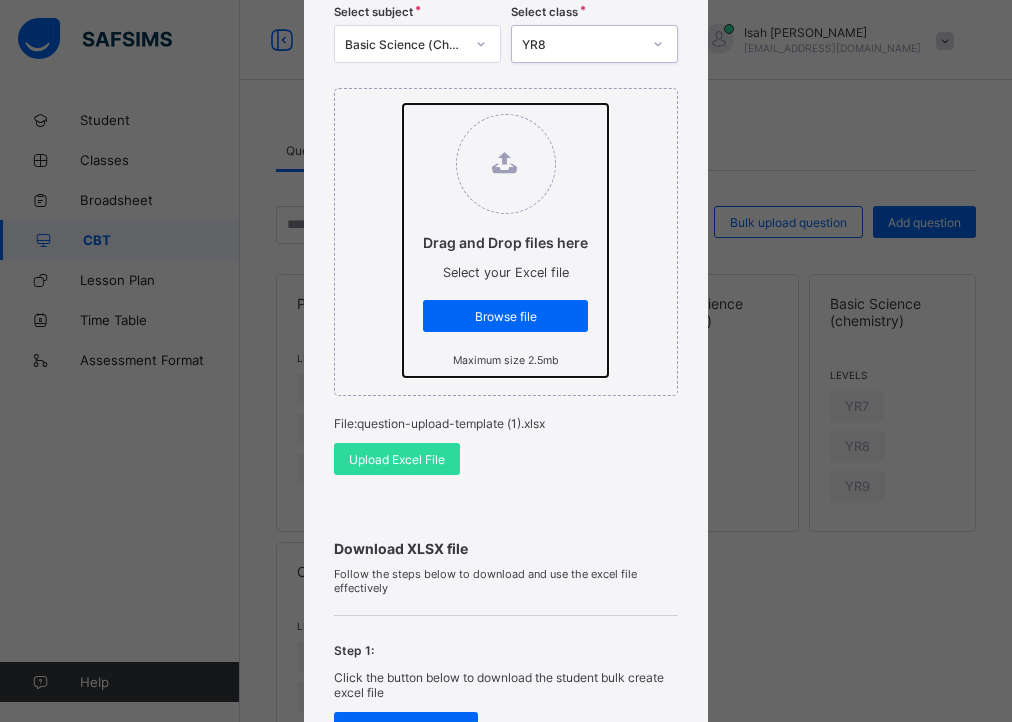 click on "Drag and Drop files here Select your Excel file Browse file Maximum size 2.5mb" at bounding box center (403, 104) 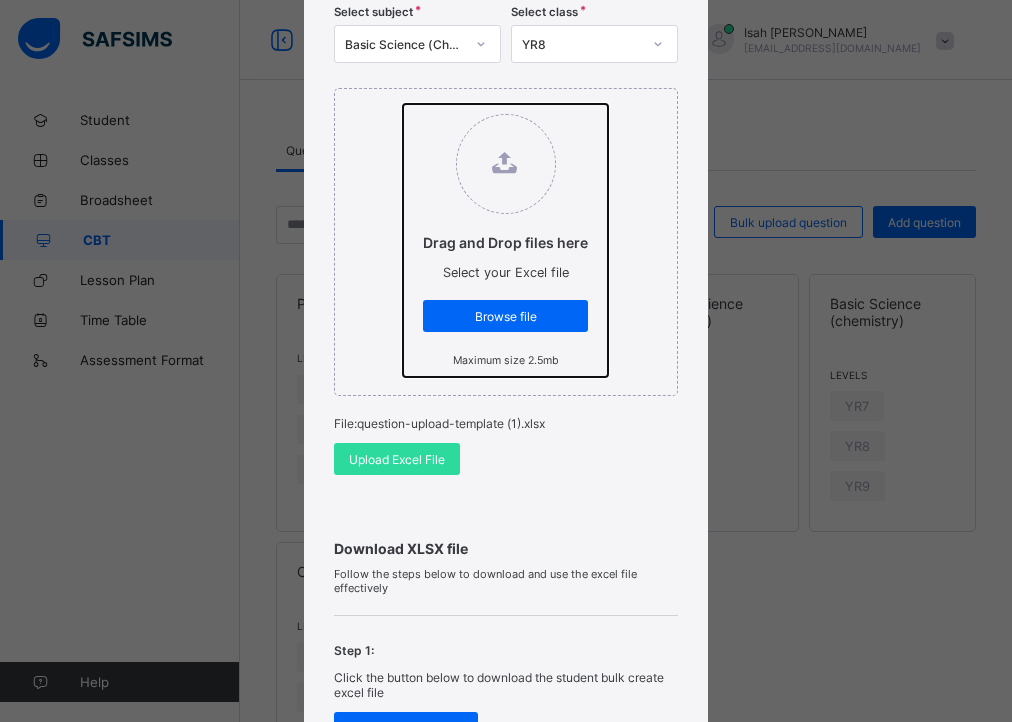 type on "**********" 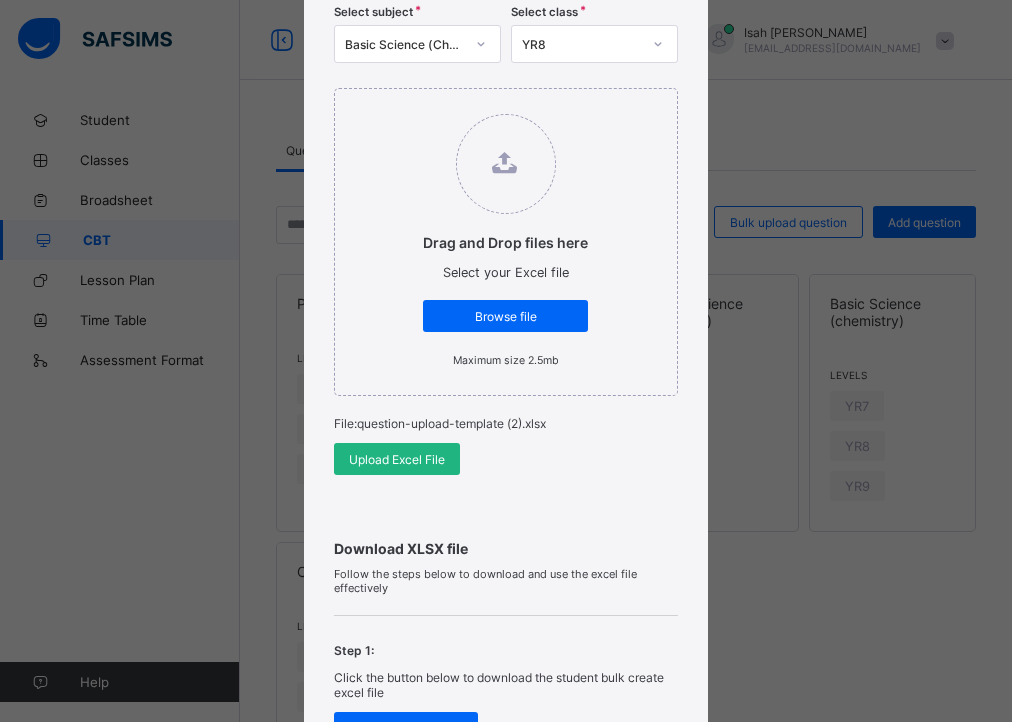 click on "Upload Excel File" at bounding box center [397, 459] 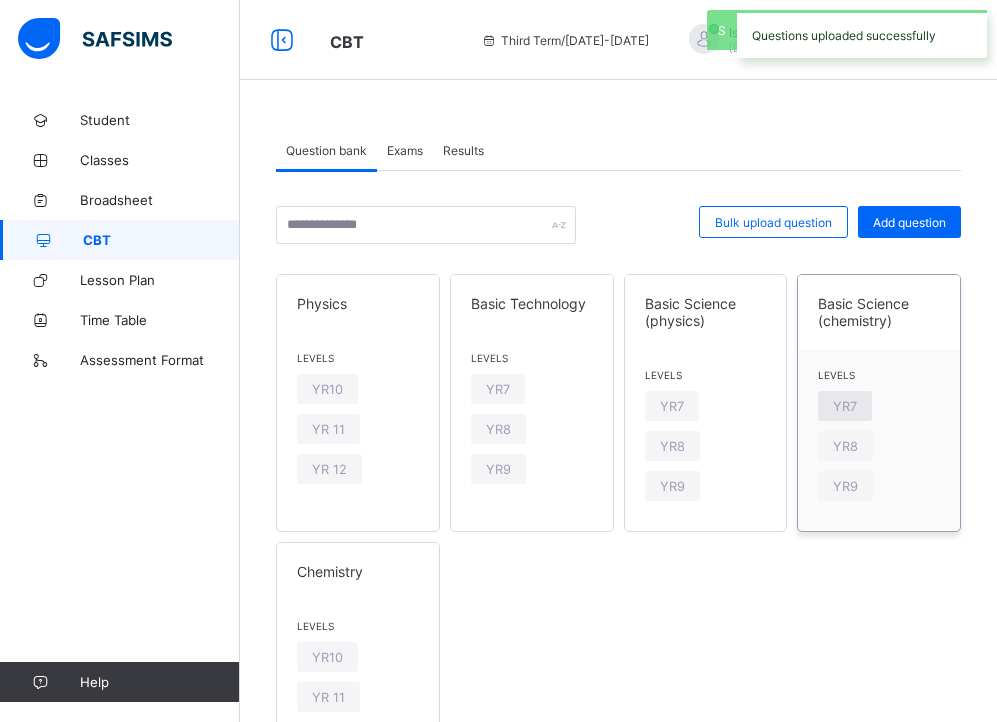 click on "YR7" at bounding box center (845, 406) 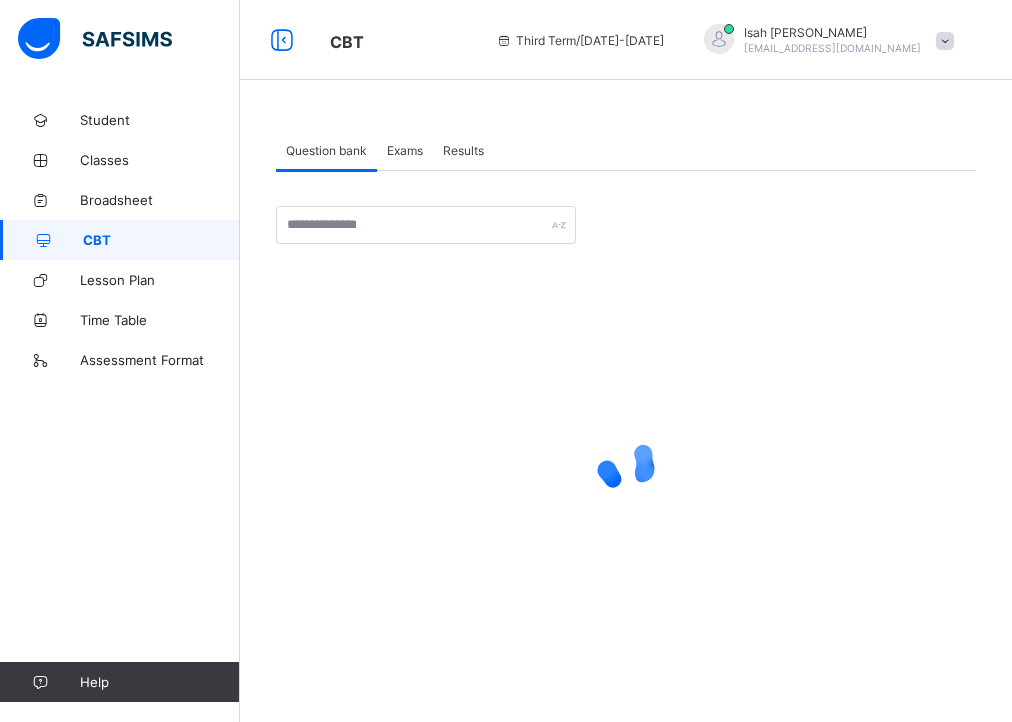 click on "Exams" at bounding box center (405, 150) 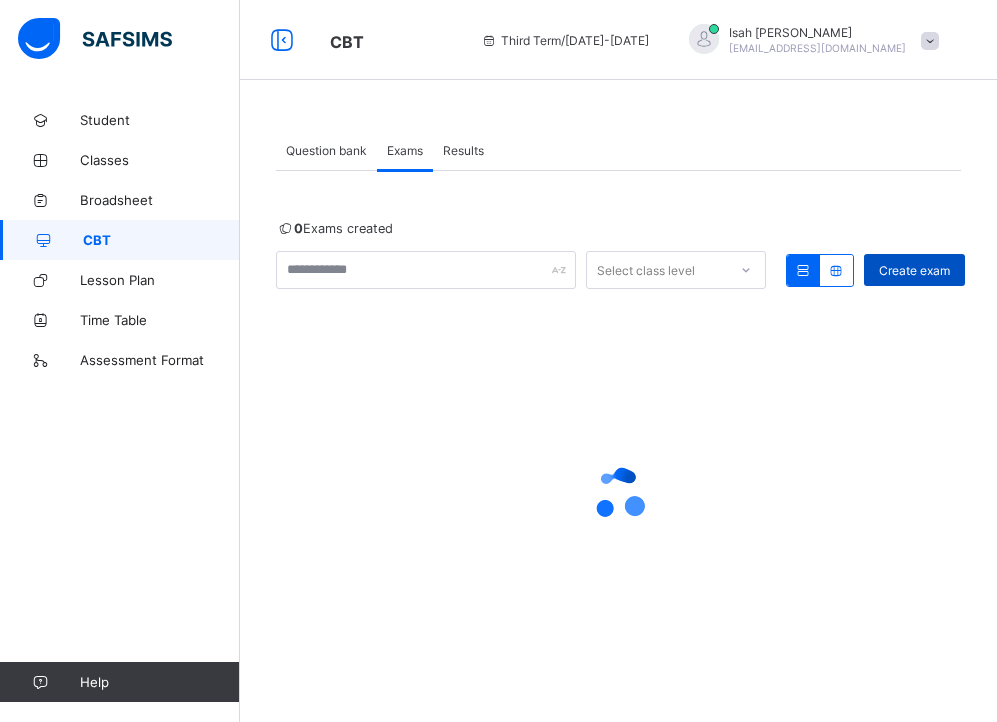 click on "Create exam" at bounding box center [914, 270] 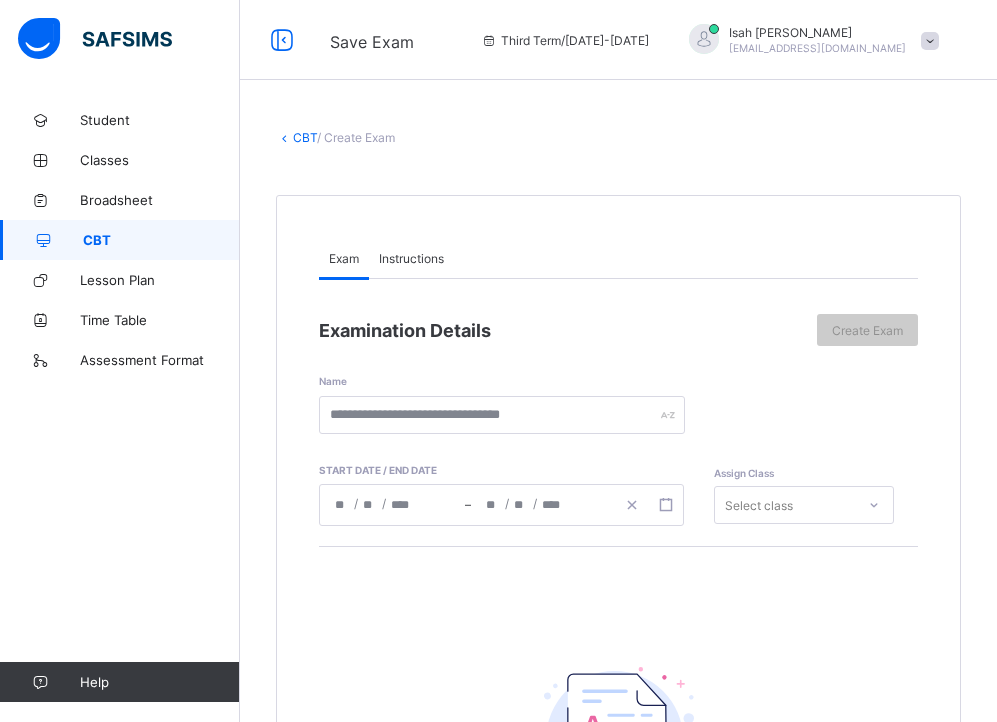 click on "Instructions" at bounding box center (411, 258) 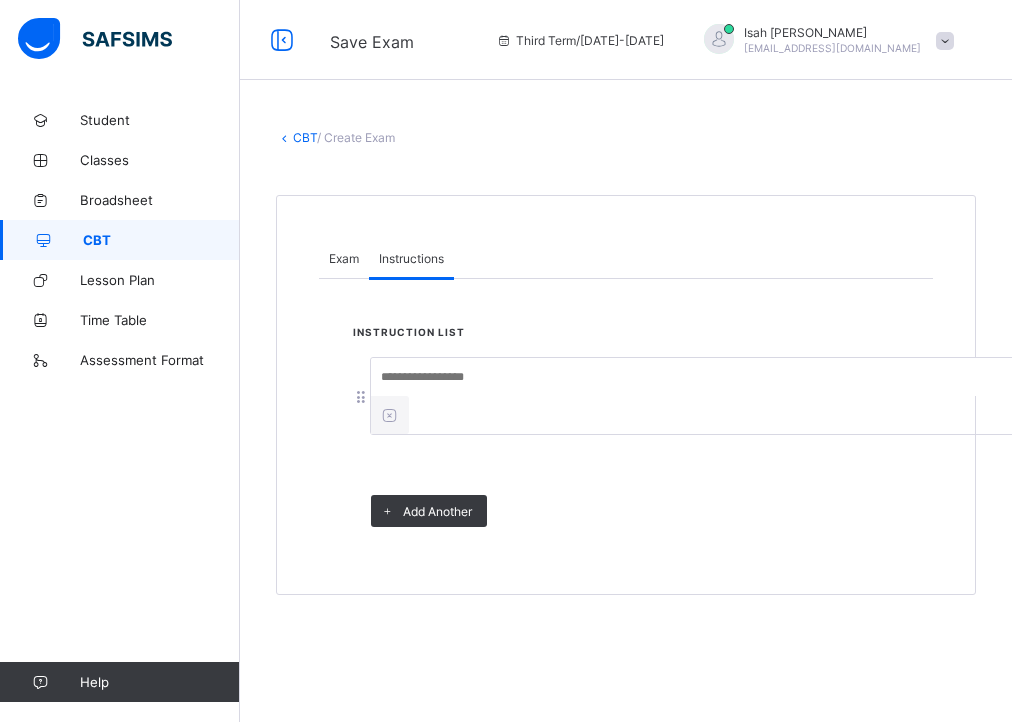 click at bounding box center (721, 377) 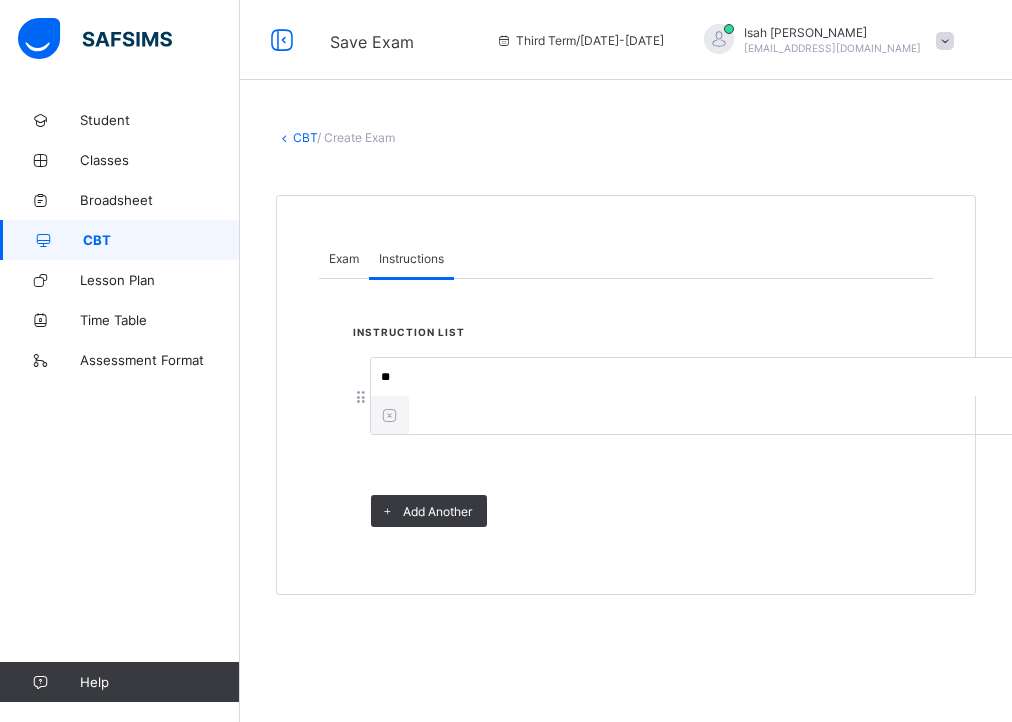 type on "*" 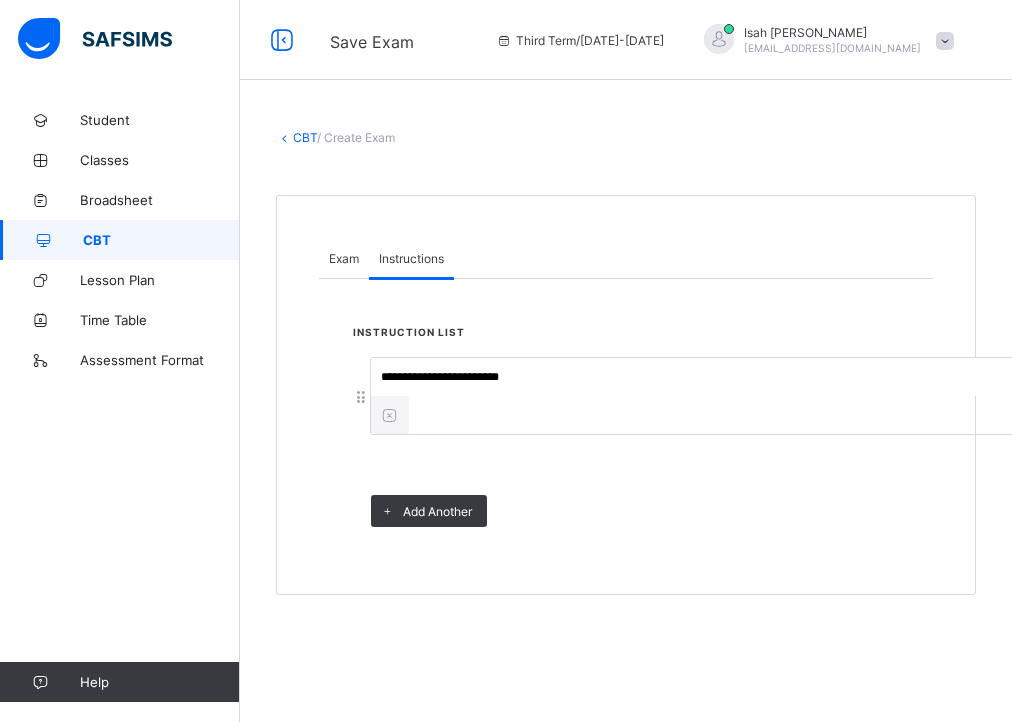 type on "**********" 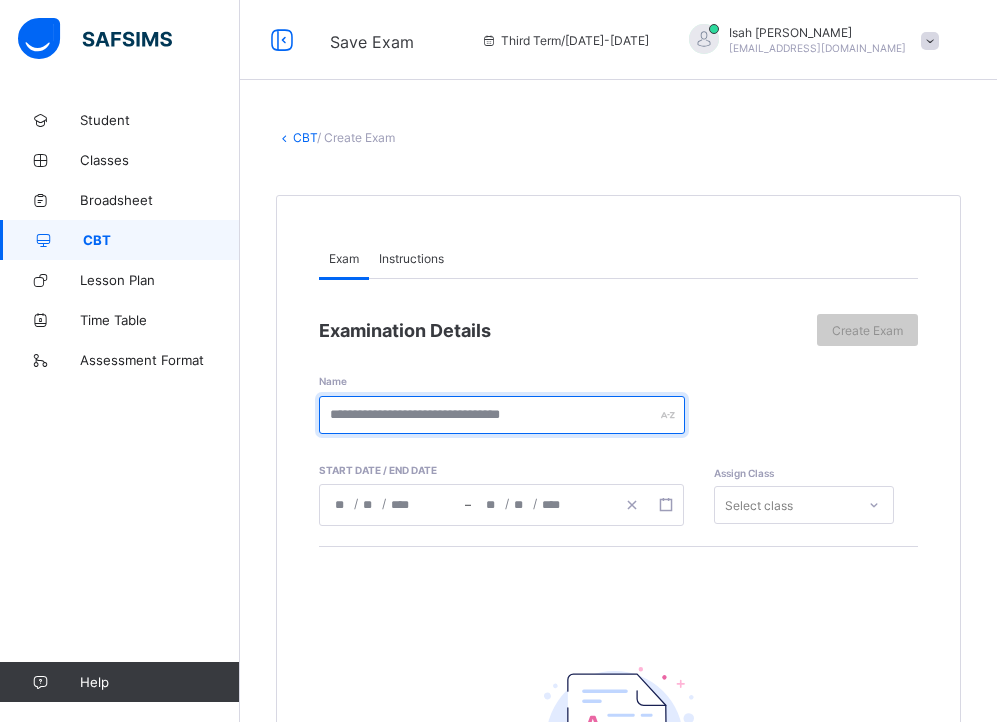 click at bounding box center [502, 415] 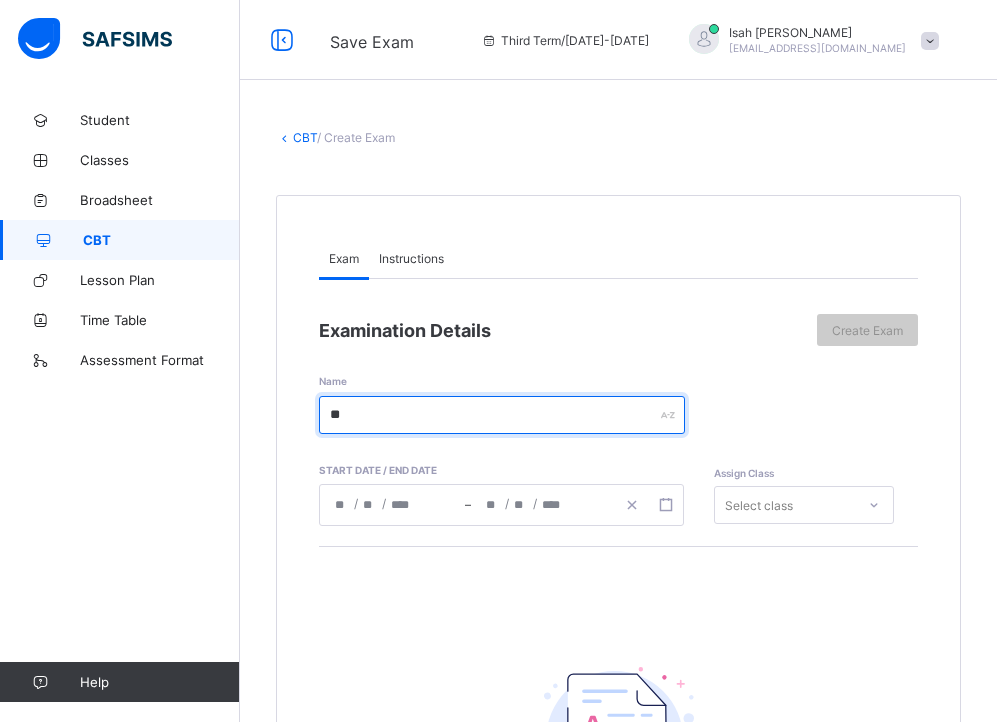 type on "*" 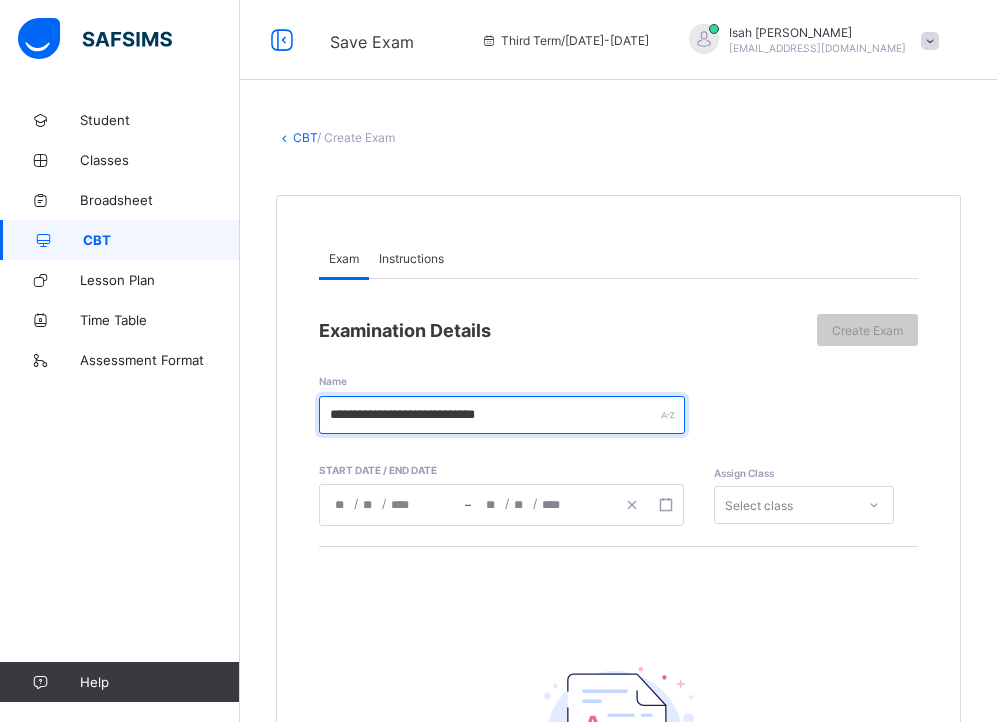 type on "**********" 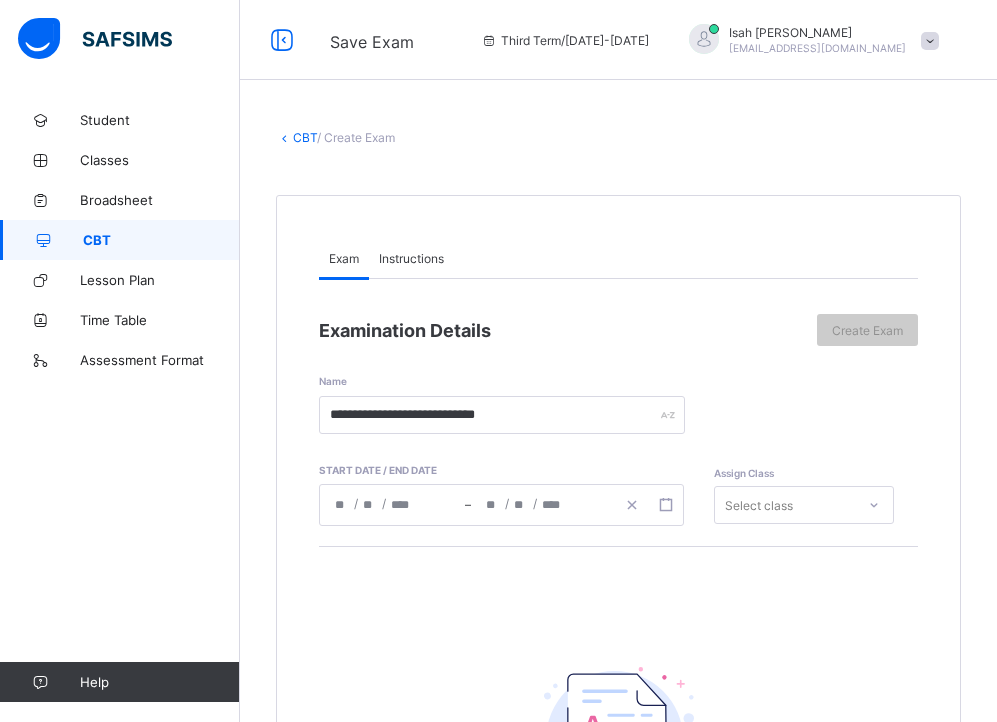 click on "/ /" at bounding box center [543, 505] 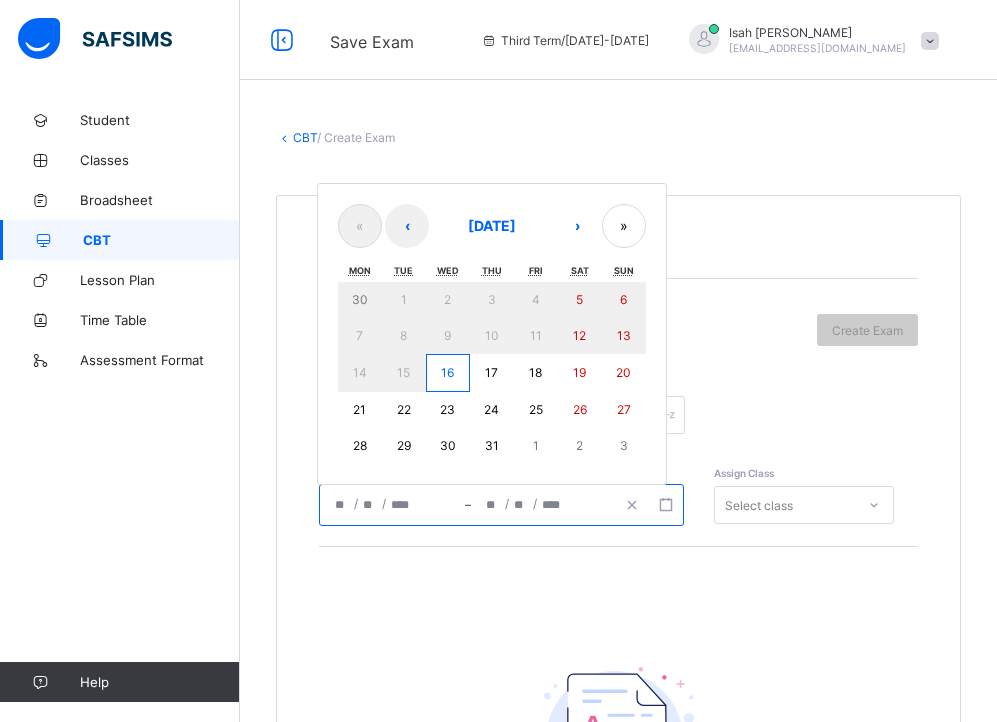 click on "16" at bounding box center (448, 373) 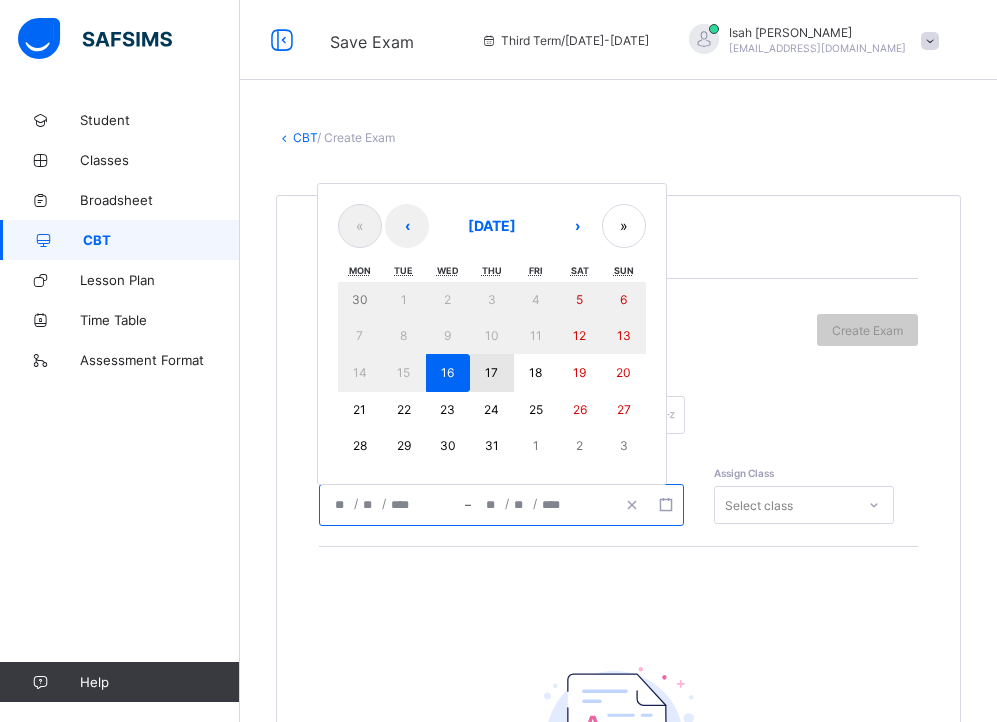 click on "17" at bounding box center (491, 372) 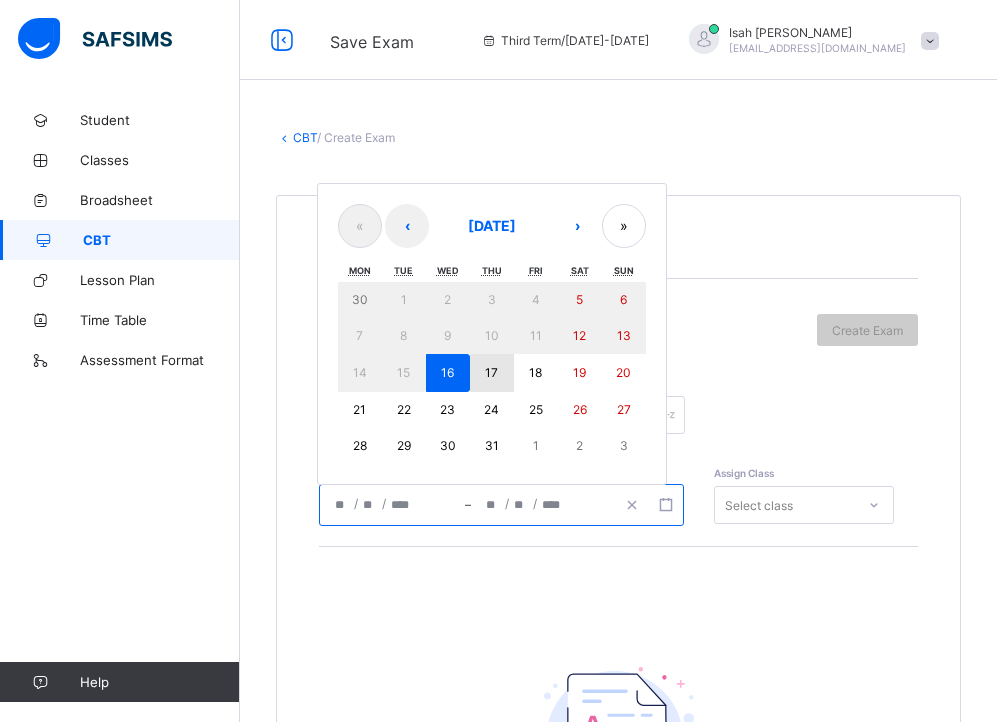 type on "**********" 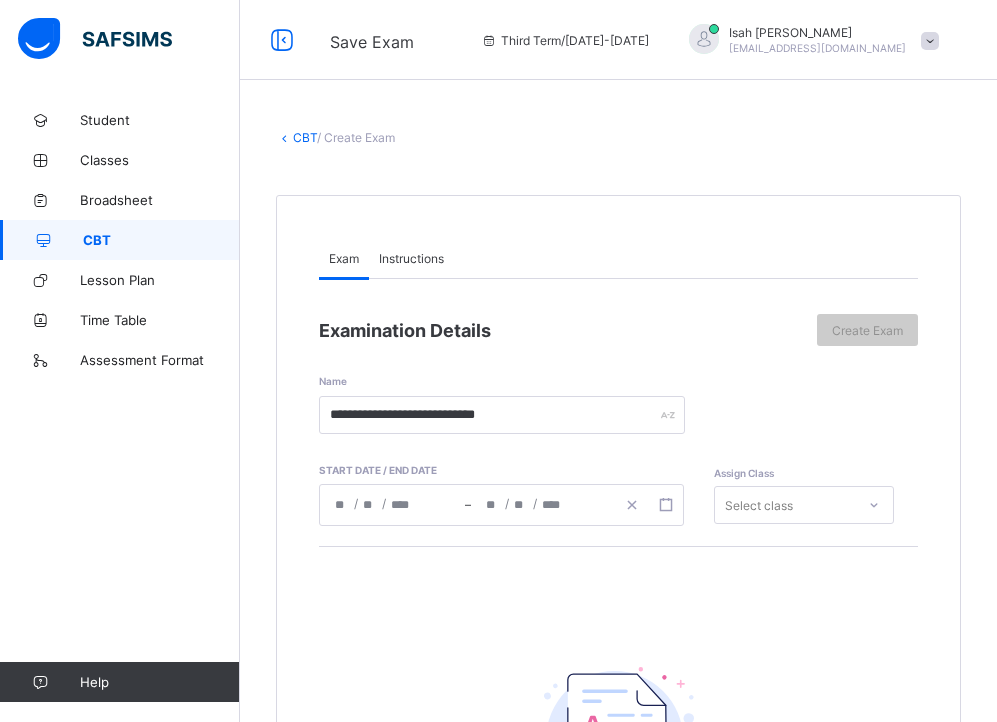 click on "Select class" at bounding box center (804, 505) 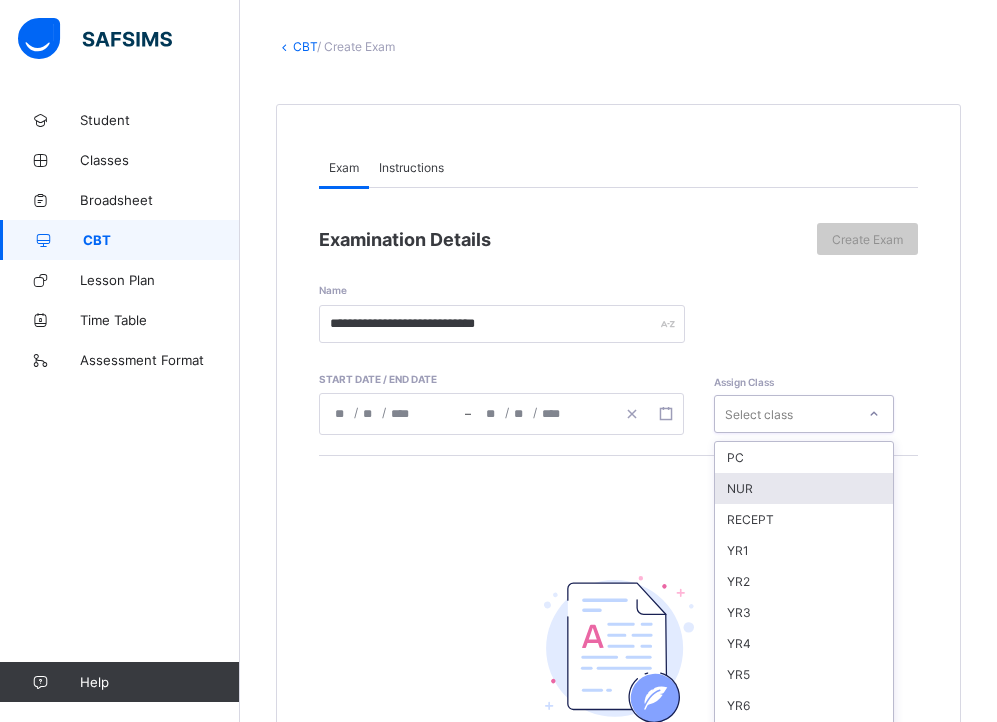 scroll, scrollTop: 120, scrollLeft: 0, axis: vertical 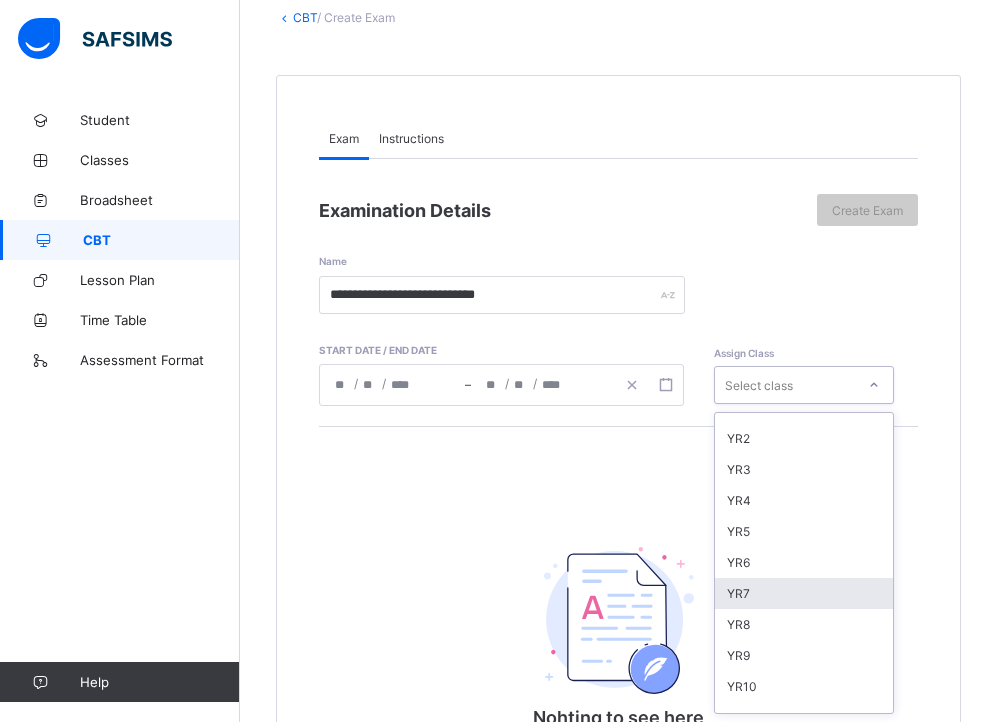 click on "YR7" at bounding box center [804, 593] 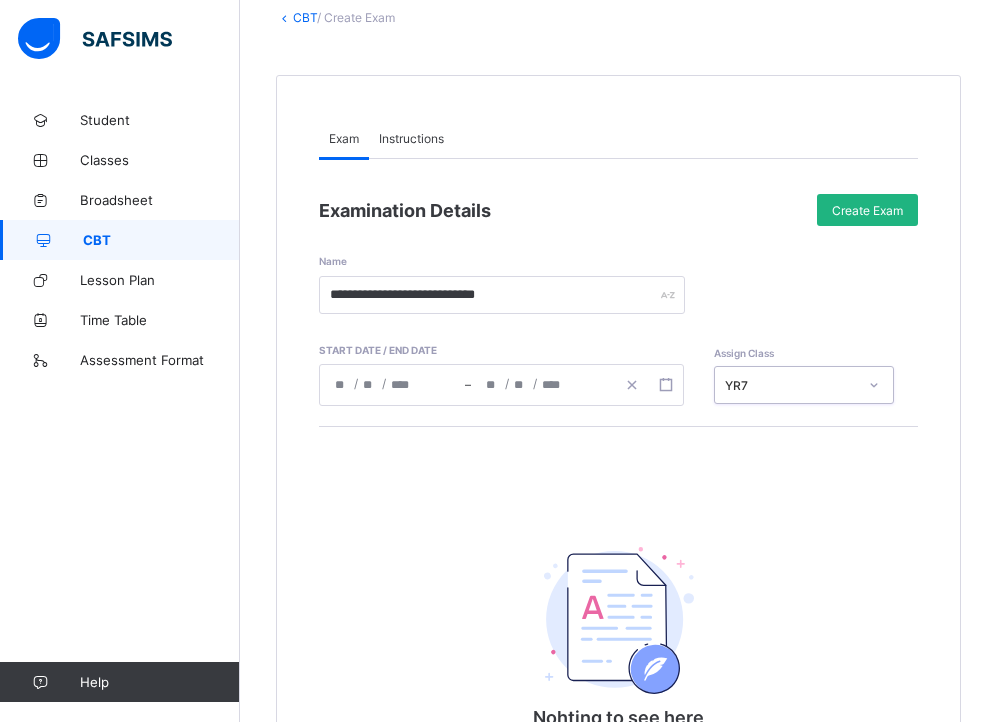 click on "Create Exam" at bounding box center [867, 210] 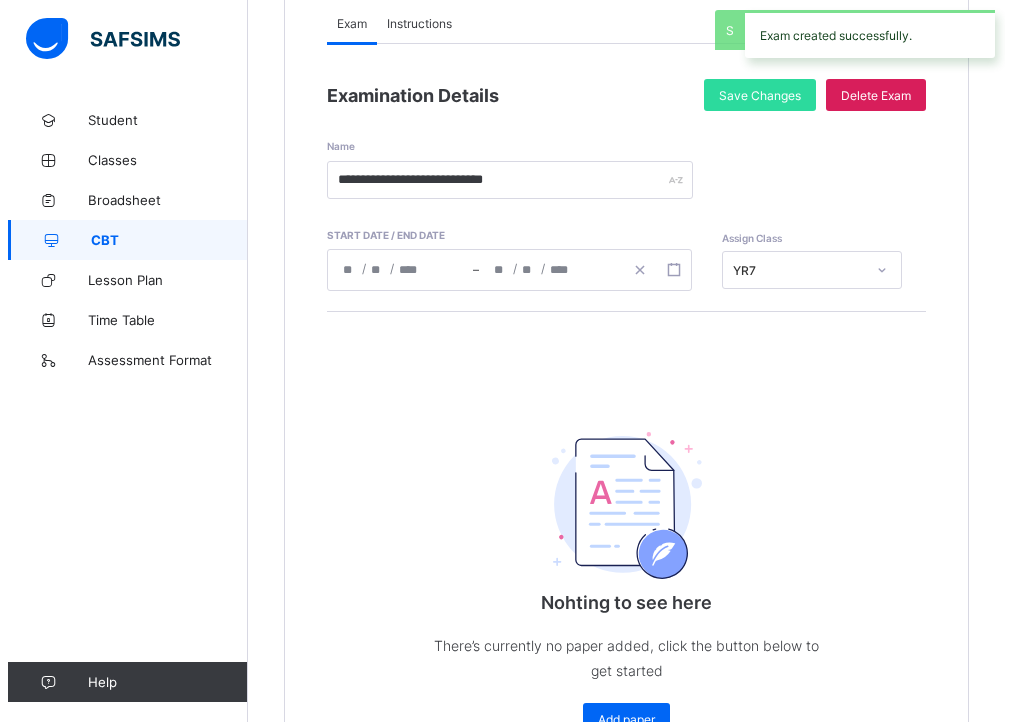 scroll, scrollTop: 373, scrollLeft: 0, axis: vertical 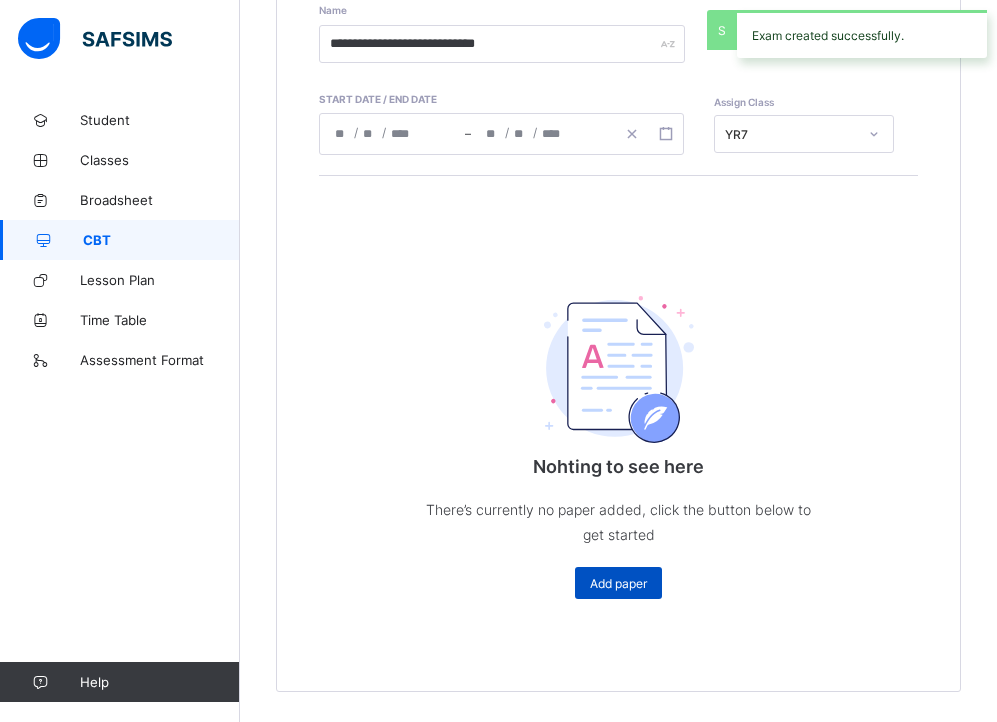 click on "Add paper" at bounding box center [618, 583] 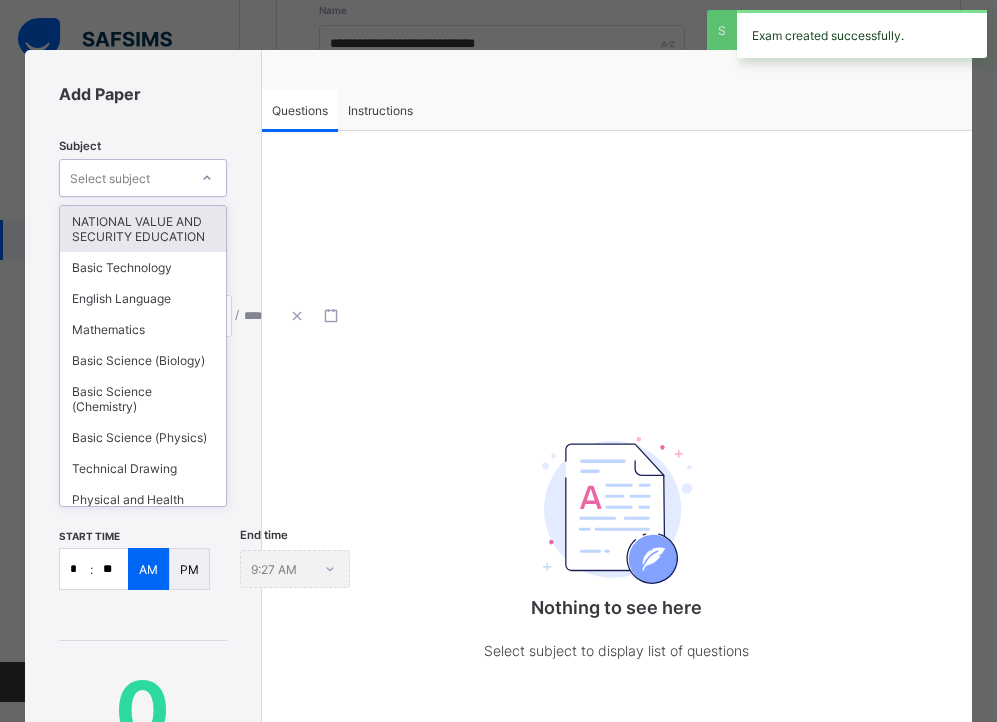 click on "Select subject" at bounding box center [110, 178] 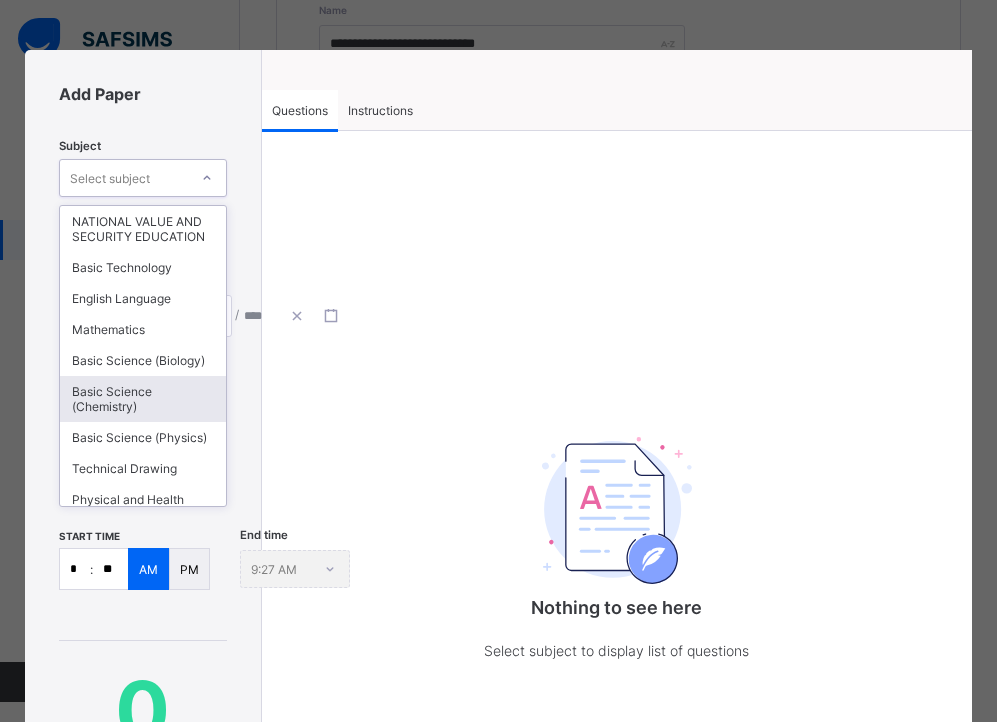 click on "Basic Science (Chemistry)" at bounding box center (143, 399) 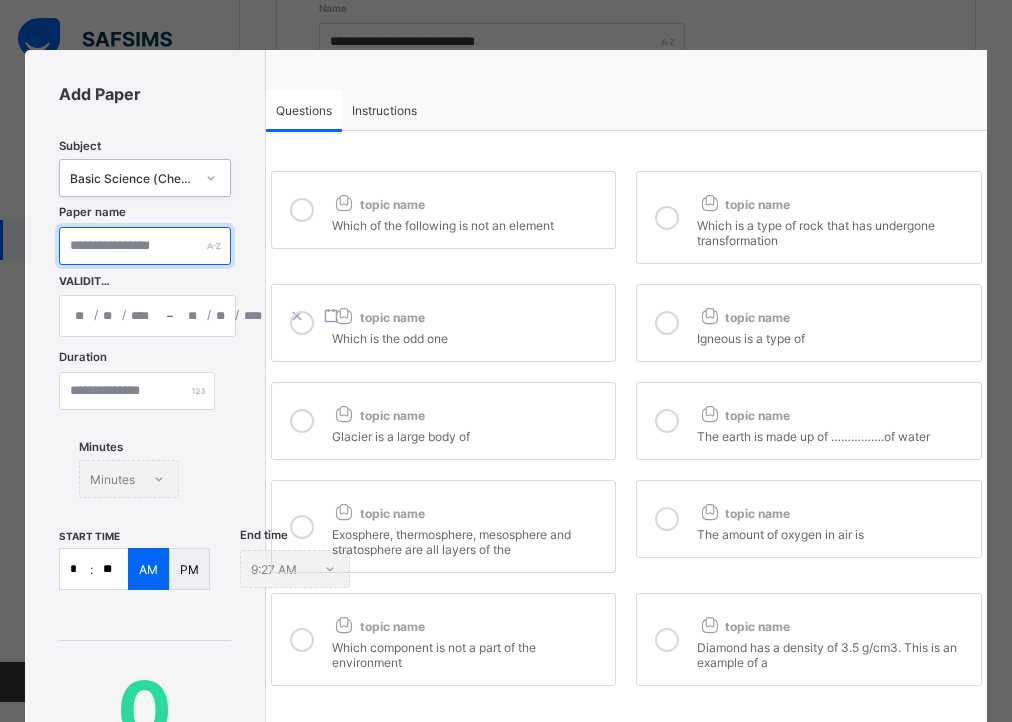 click at bounding box center [144, 246] 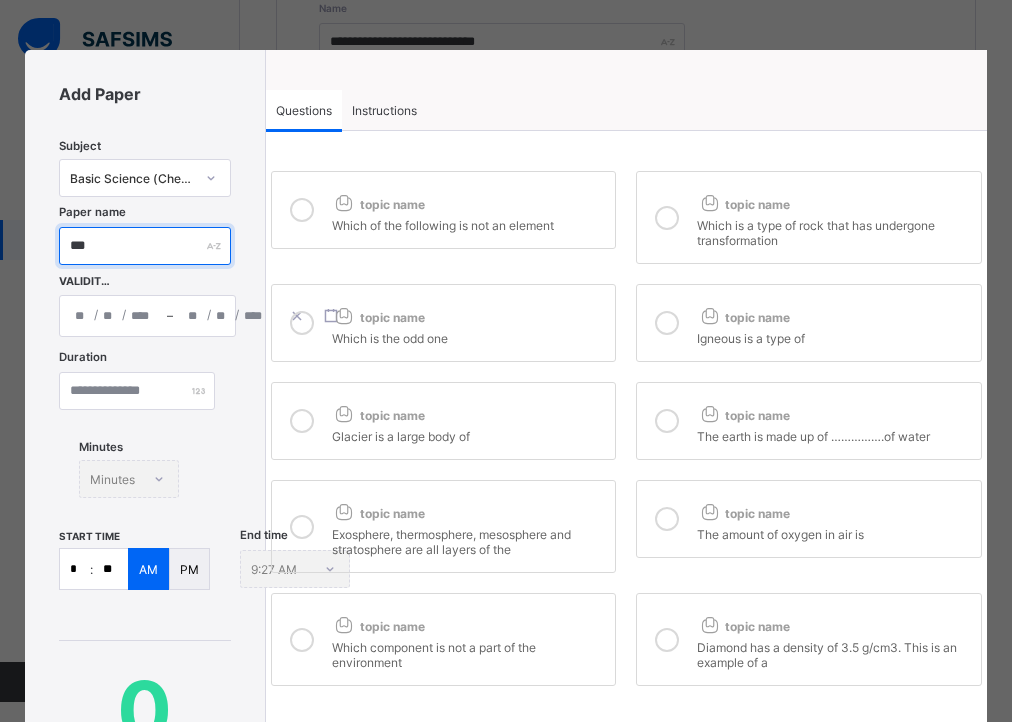 type on "***" 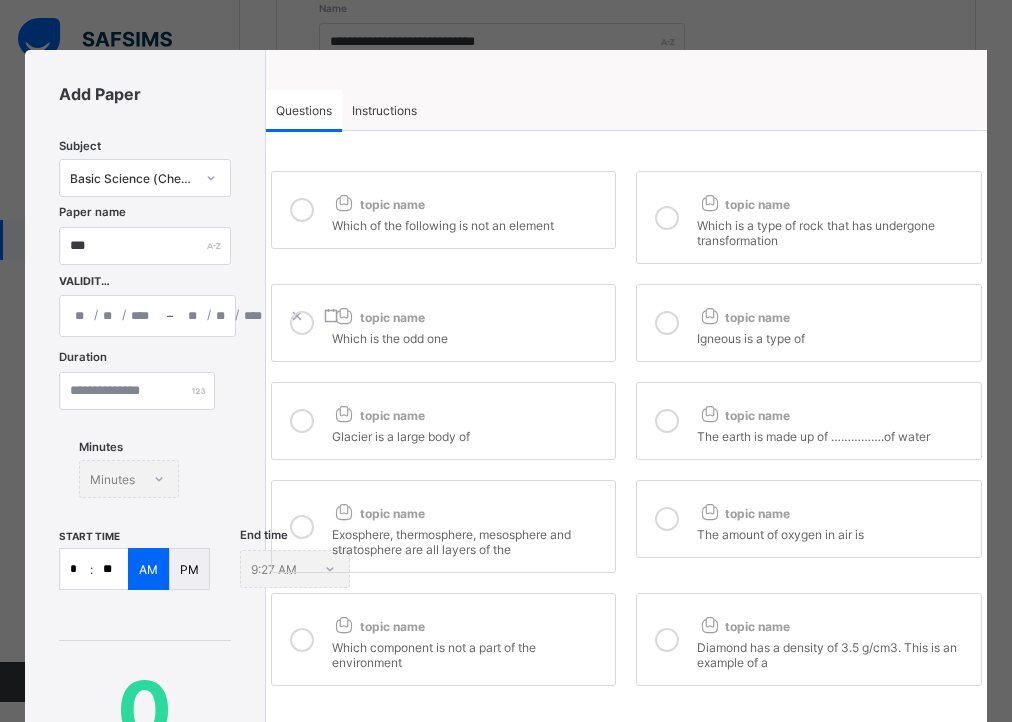 click on "/ / – / /" at bounding box center (147, 316) 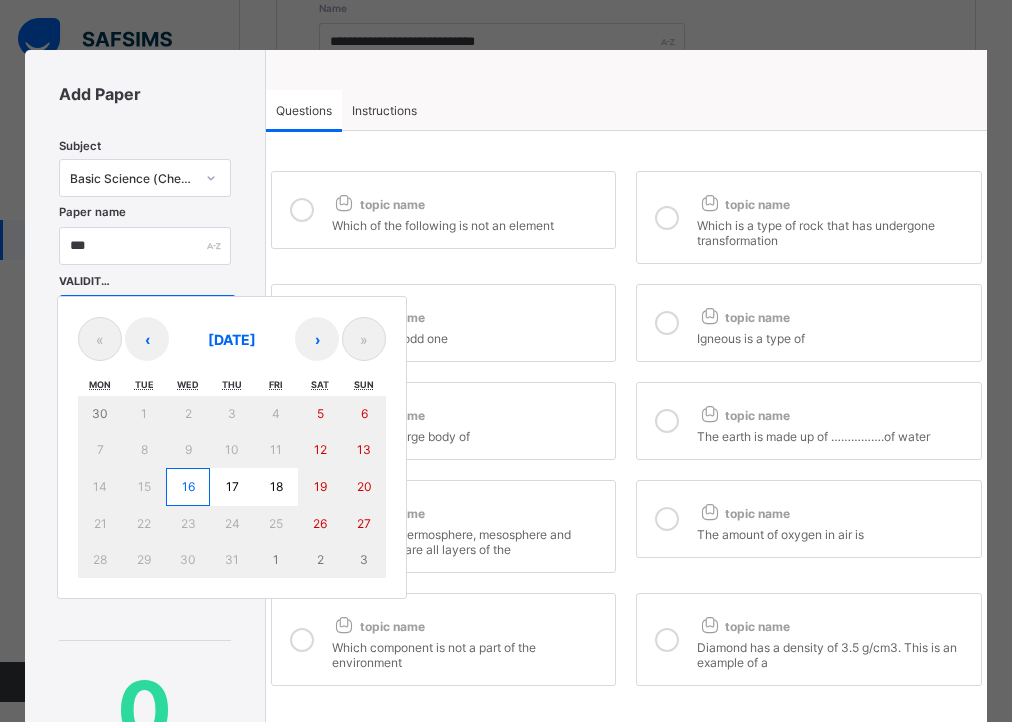 click on "16" at bounding box center (188, 486) 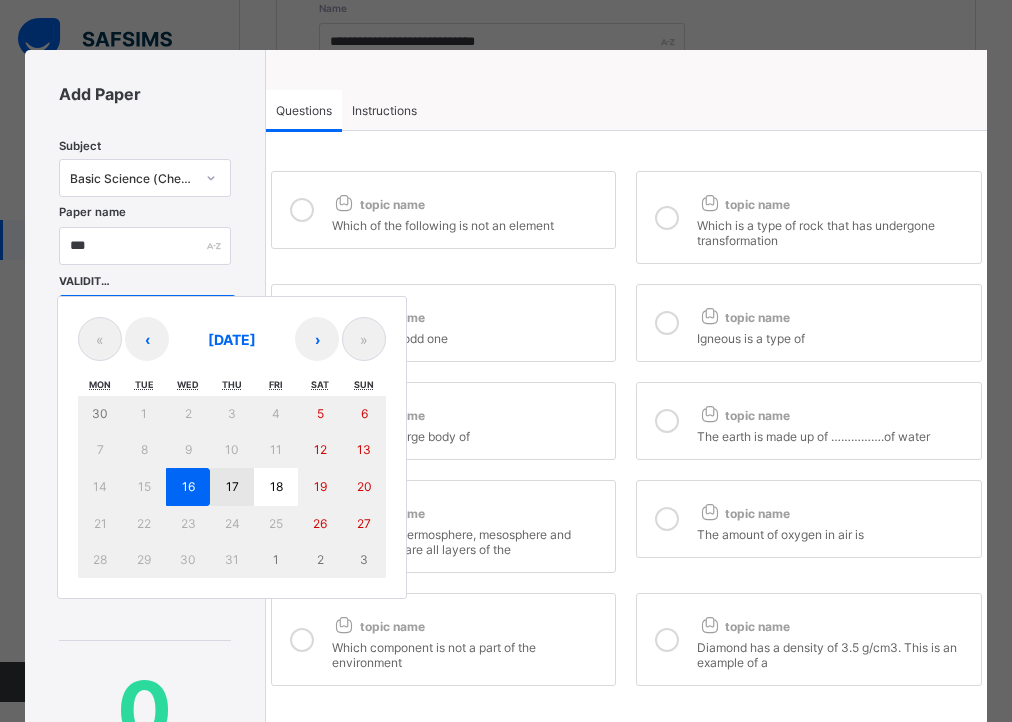 click on "17" at bounding box center [232, 487] 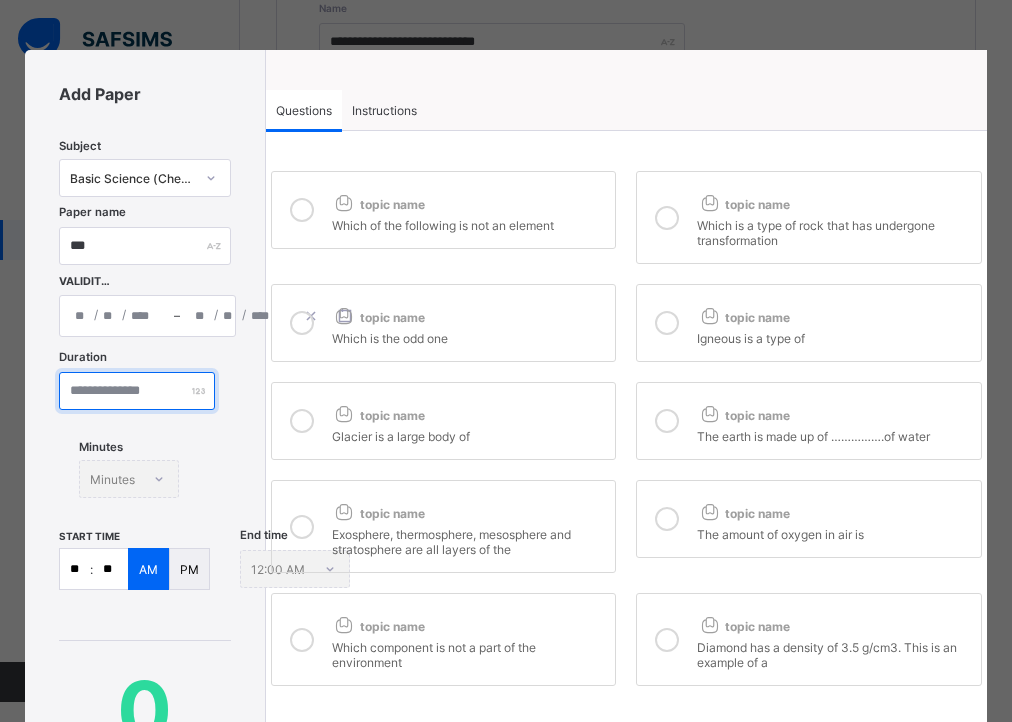 click at bounding box center [137, 391] 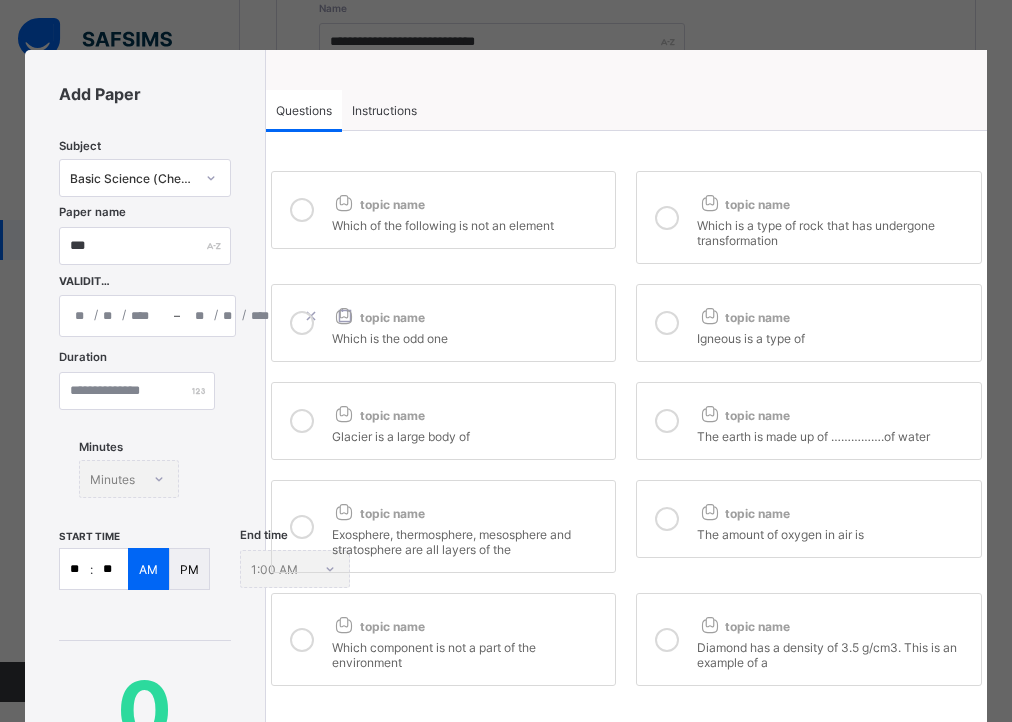 click on "**" at bounding box center (75, 569) 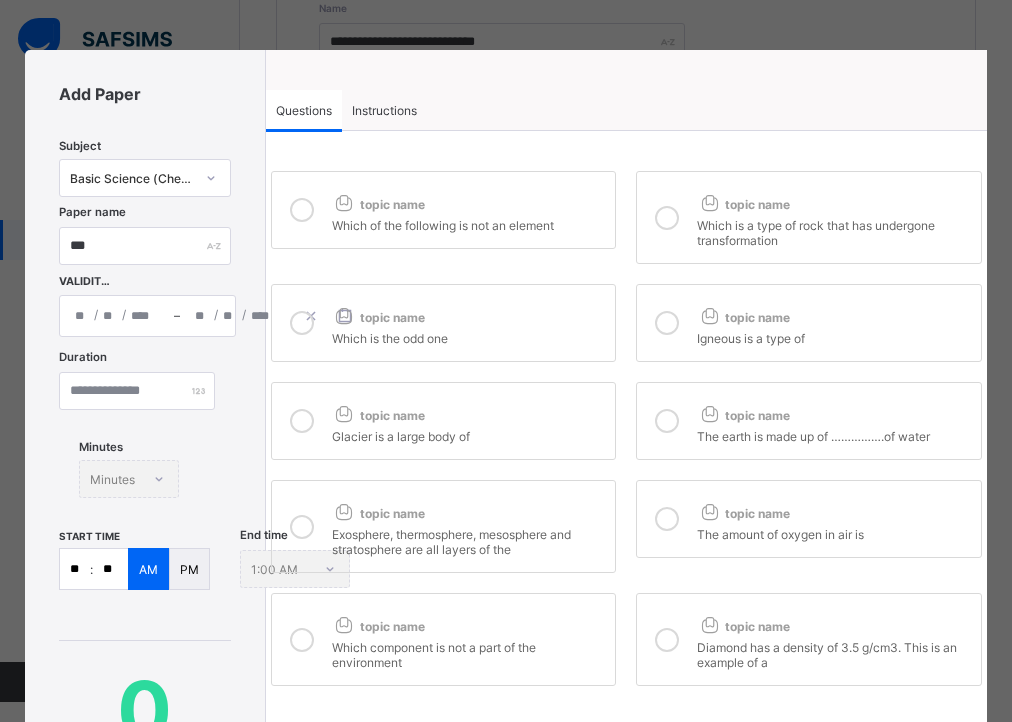 drag, startPoint x: 87, startPoint y: 568, endPoint x: 42, endPoint y: 570, distance: 45.044422 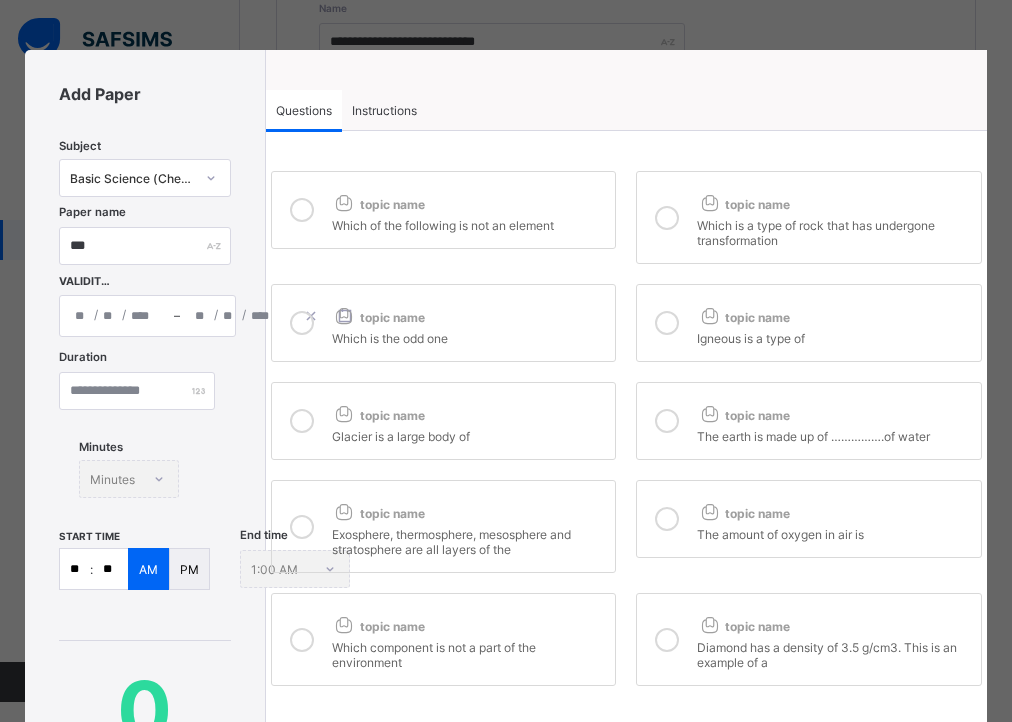 click on "**********" at bounding box center (145, 519) 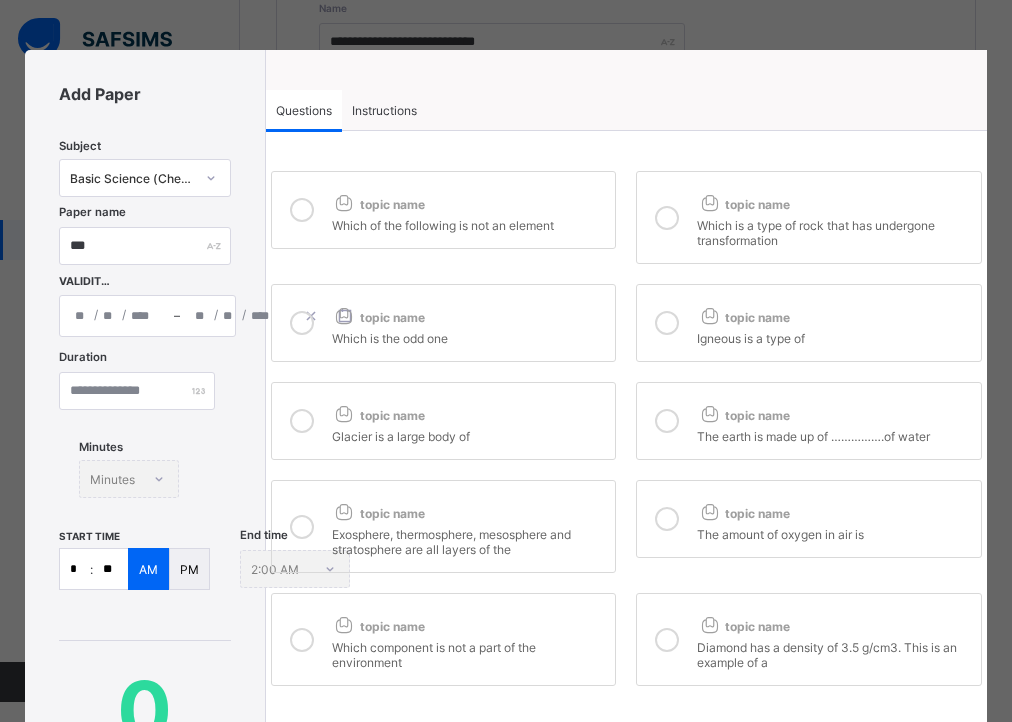 type on "**" 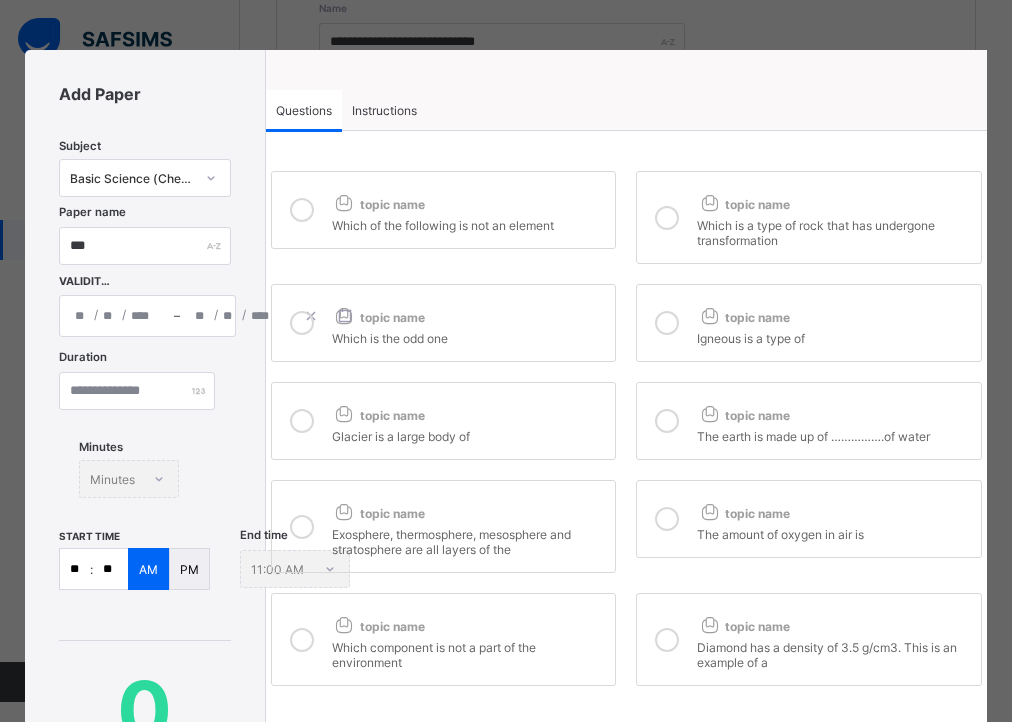 click on "Instructions" at bounding box center [384, 110] 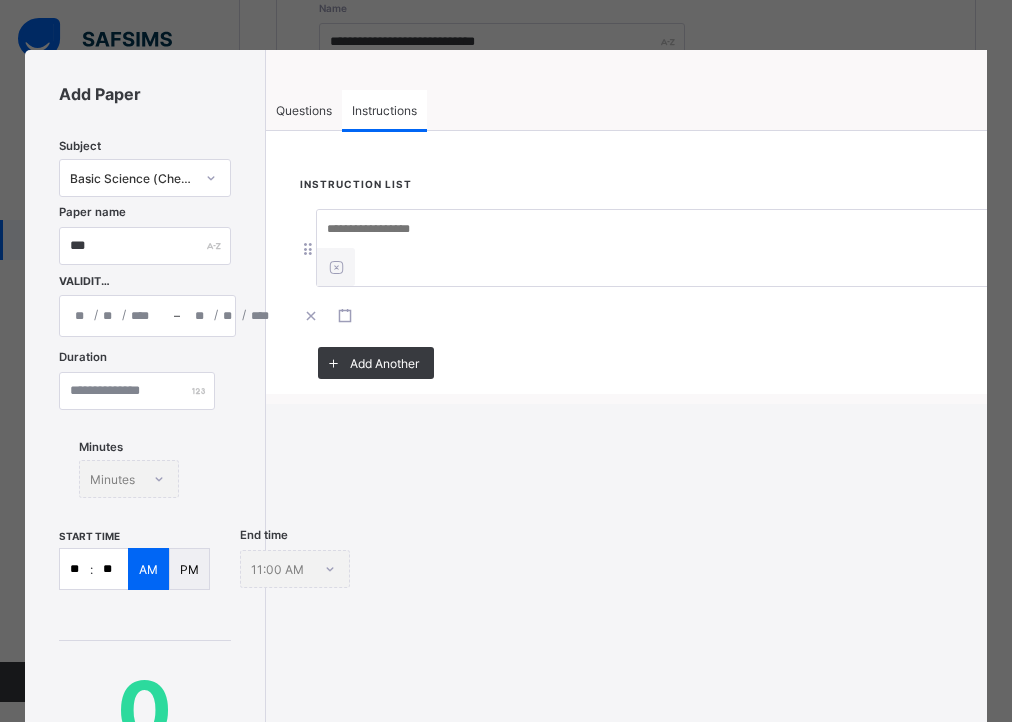 click at bounding box center [667, 248] 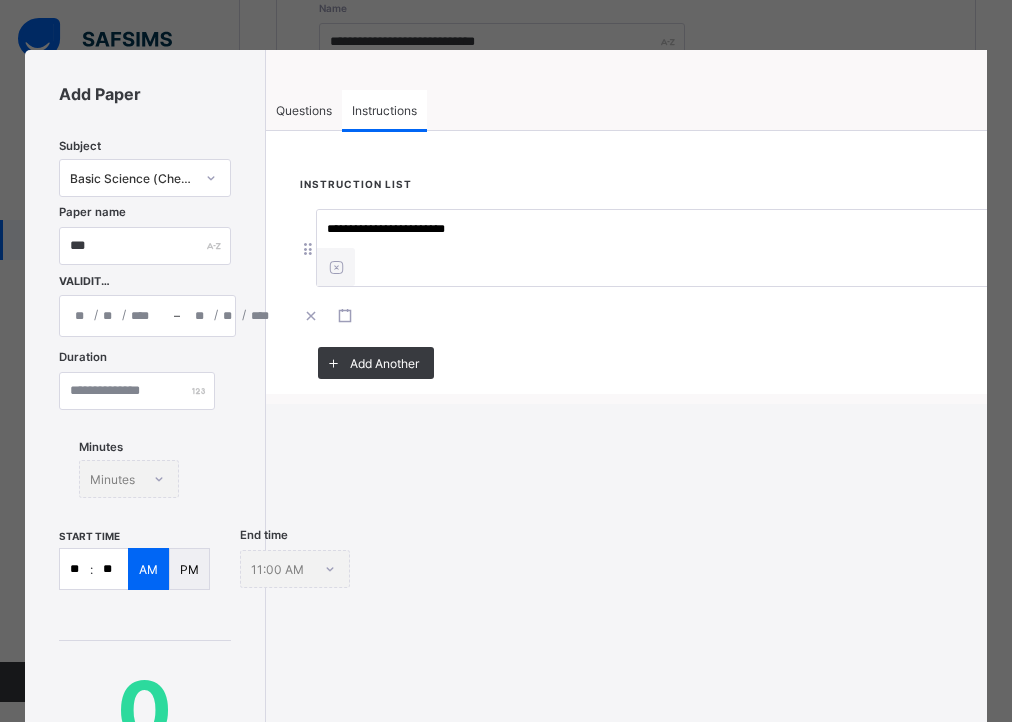 type on "**********" 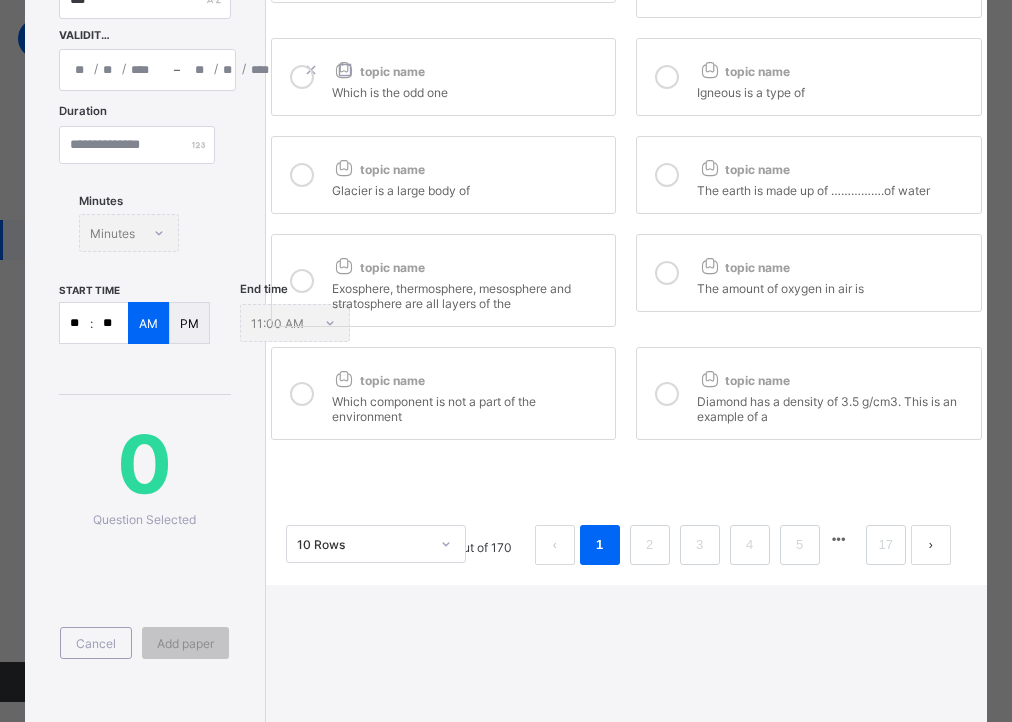 scroll, scrollTop: 349, scrollLeft: 0, axis: vertical 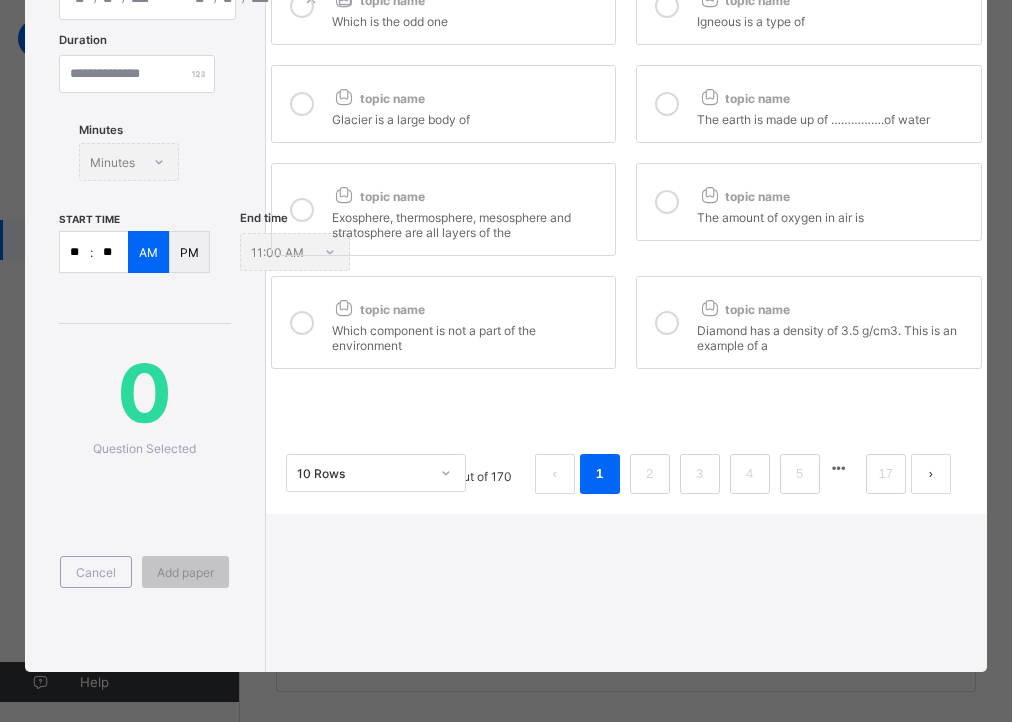 click on "10 Rows" at bounding box center (357, 473) 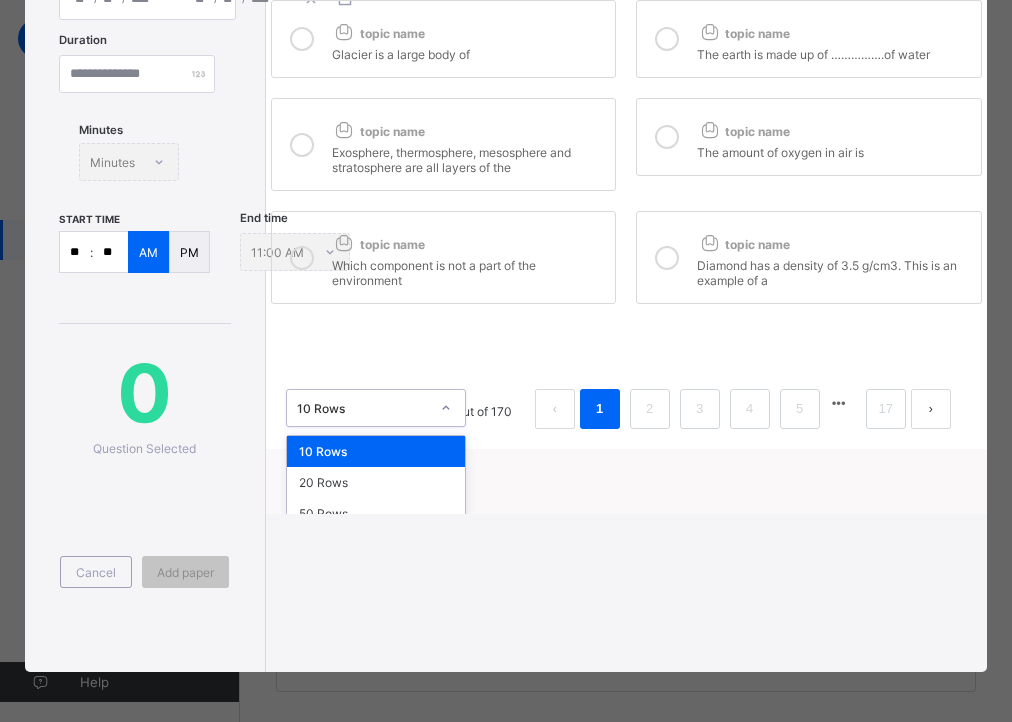 scroll, scrollTop: 81, scrollLeft: 0, axis: vertical 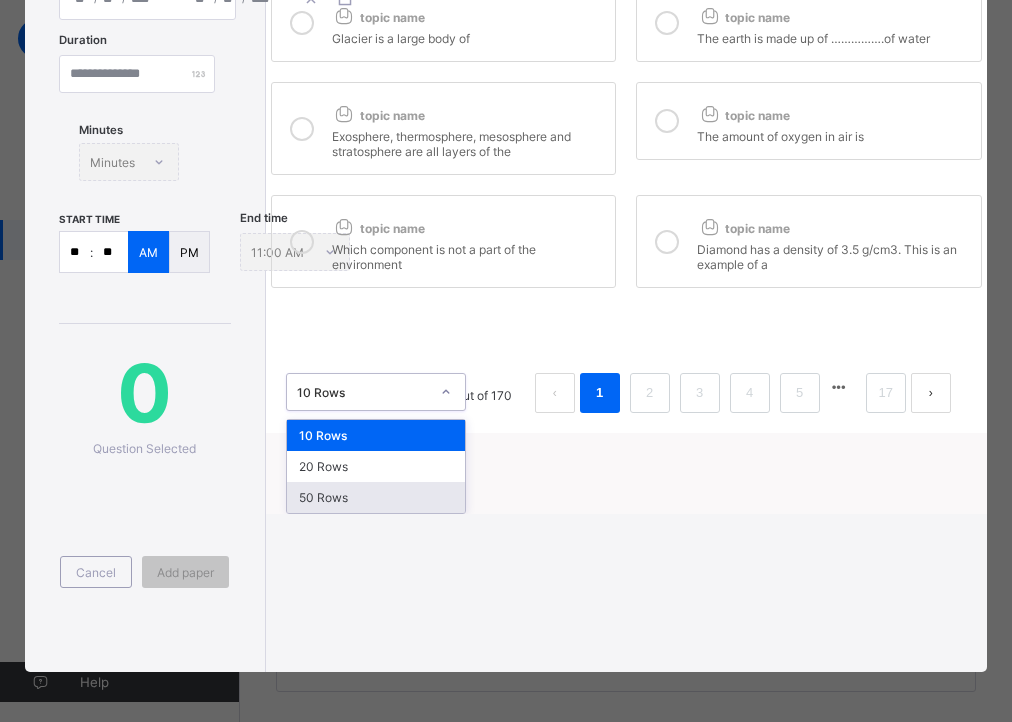 click on "50 Rows" at bounding box center (376, 497) 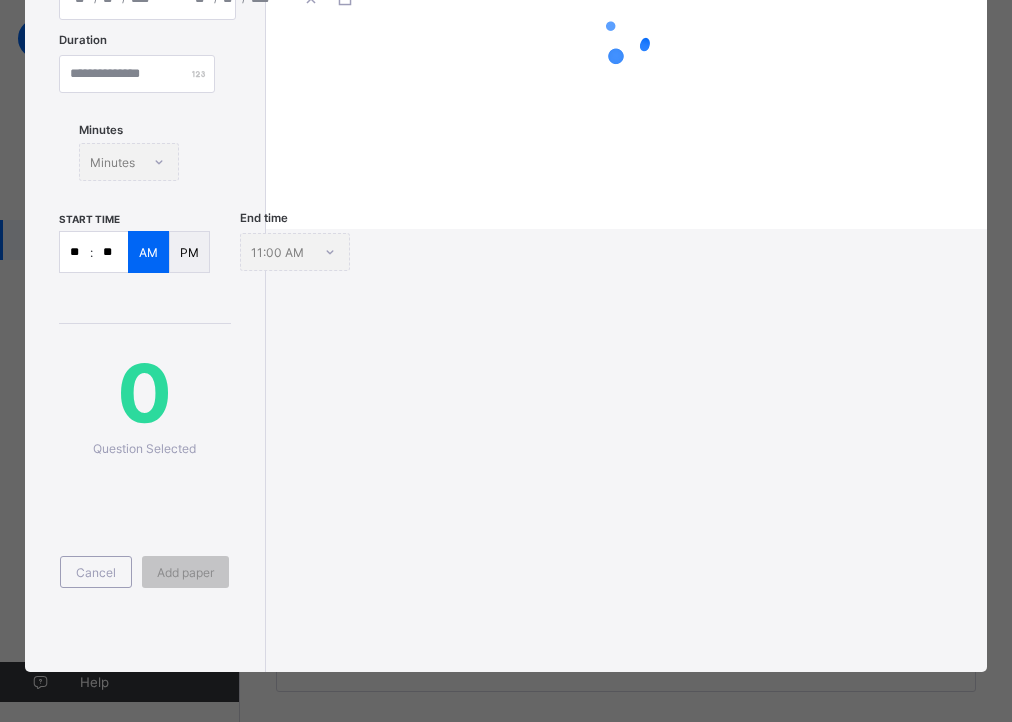 scroll, scrollTop: 0, scrollLeft: 0, axis: both 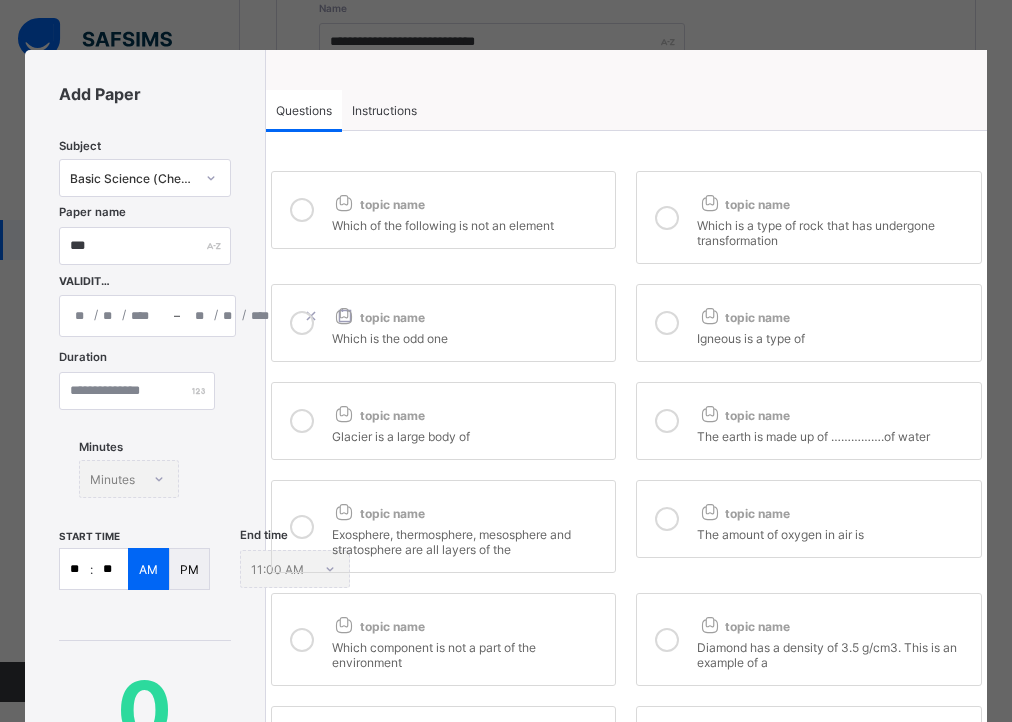 drag, startPoint x: 360, startPoint y: 205, endPoint x: 446, endPoint y: 216, distance: 86.70064 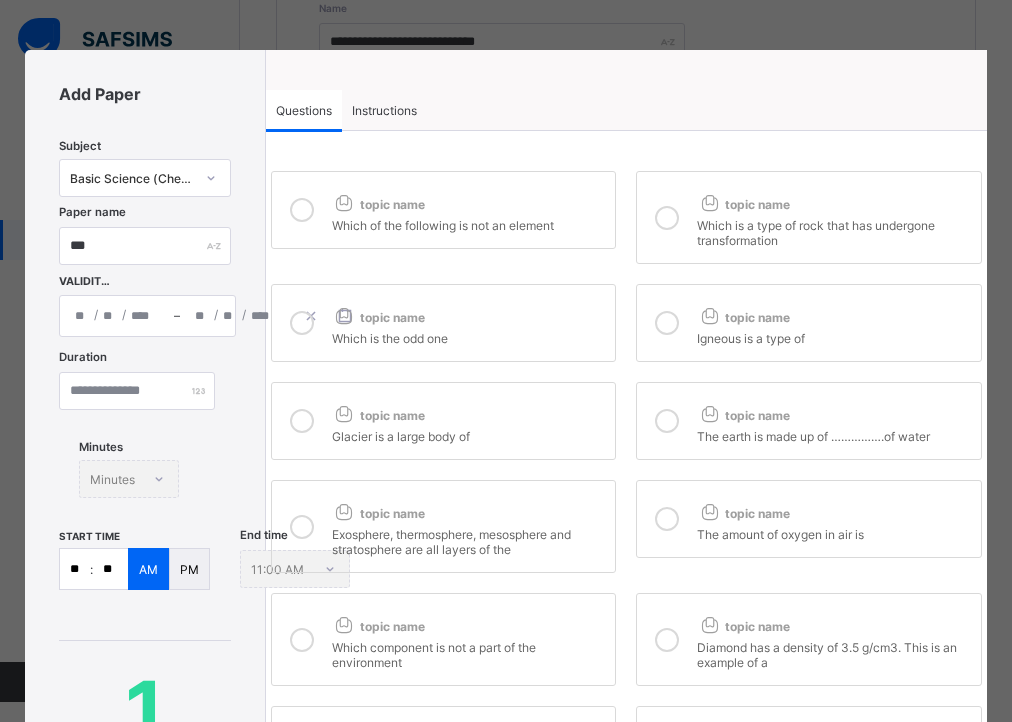 click on "Which of the following is not an element" at bounding box center [469, 223] 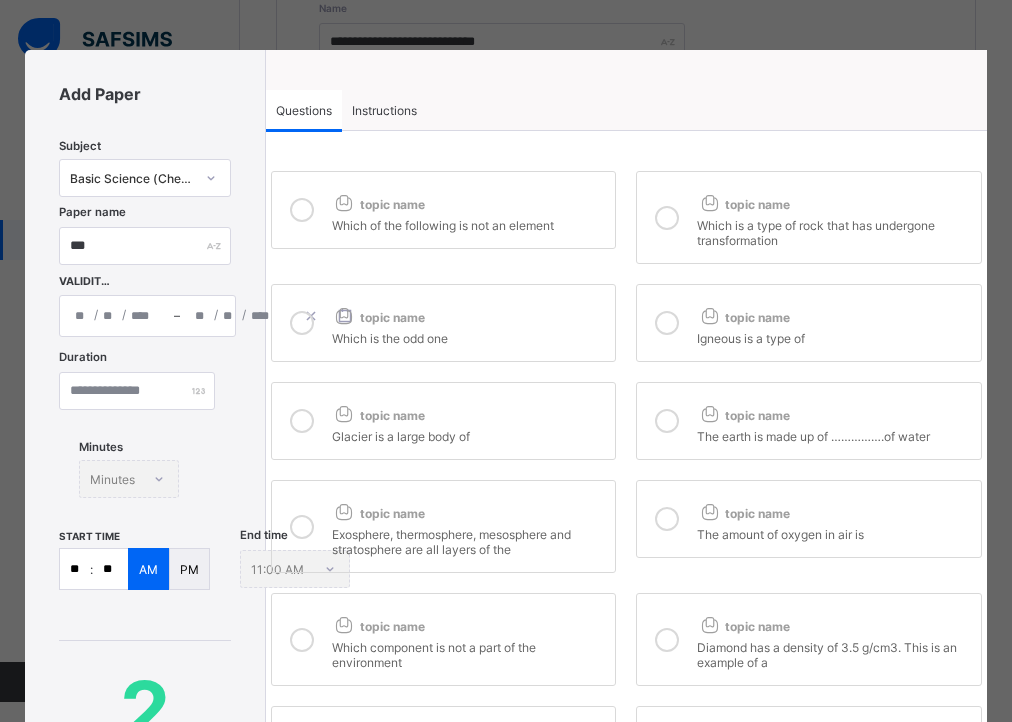 click on "topic name   Igneous is a type of" at bounding box center [809, 323] 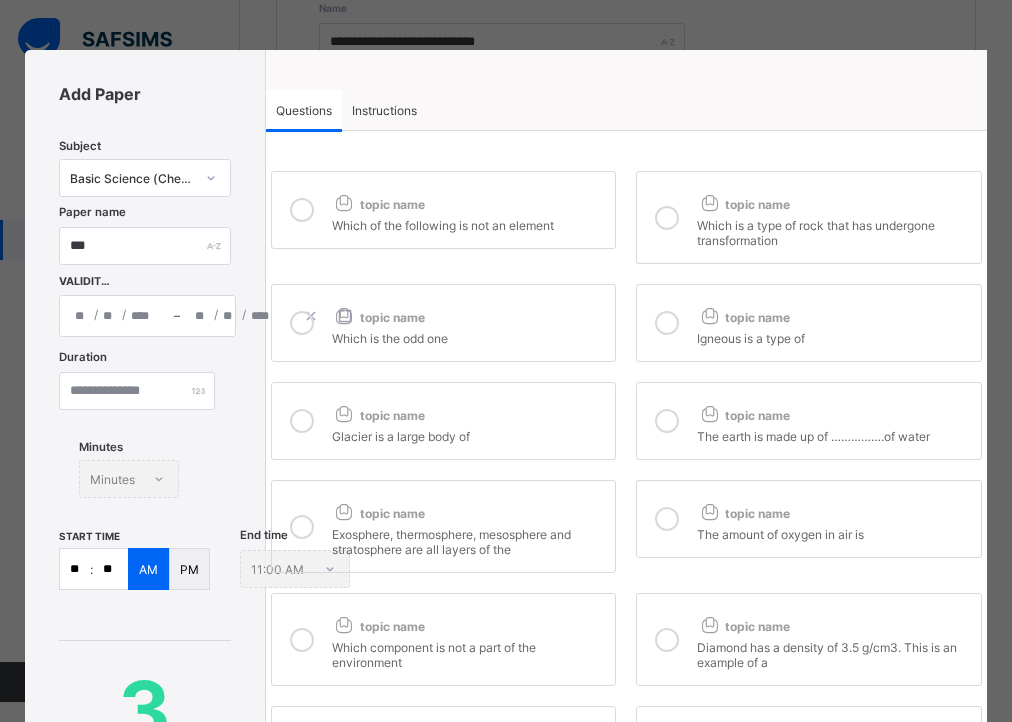 click on "topic name" at bounding box center (469, 313) 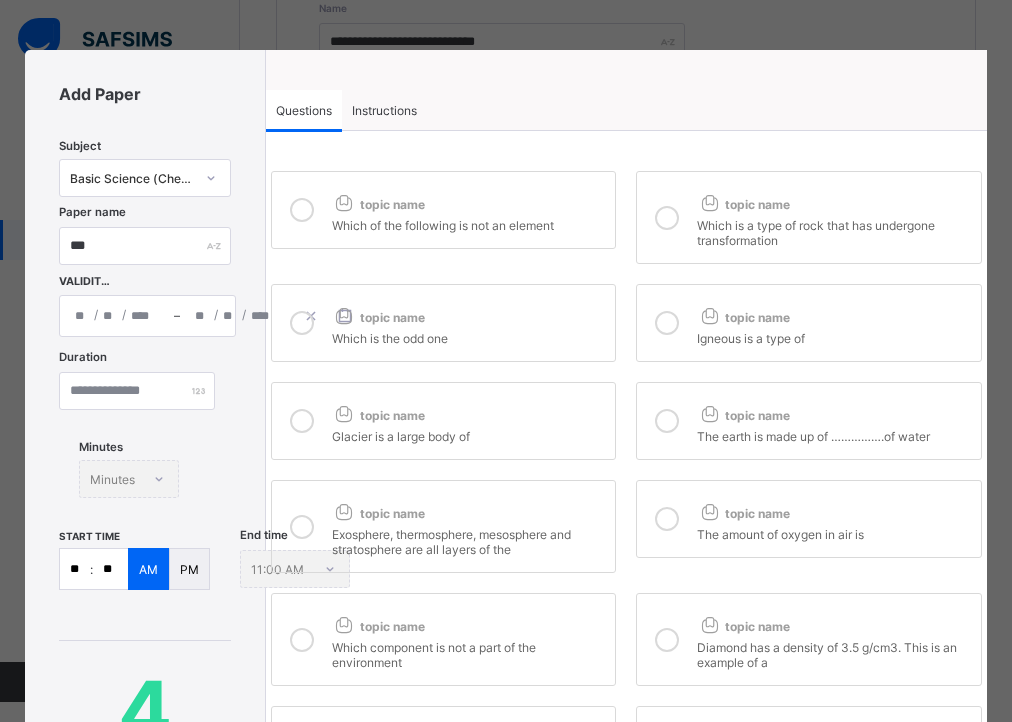 click on "topic name" at bounding box center [469, 411] 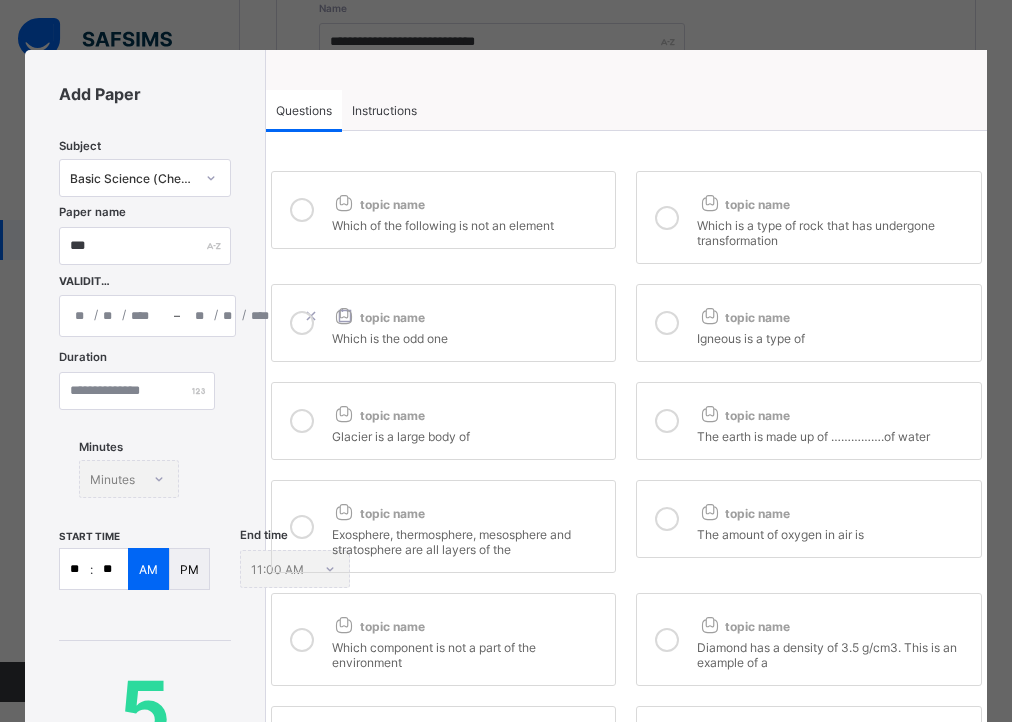click on "The earth is made up of …………….of water" at bounding box center (834, 434) 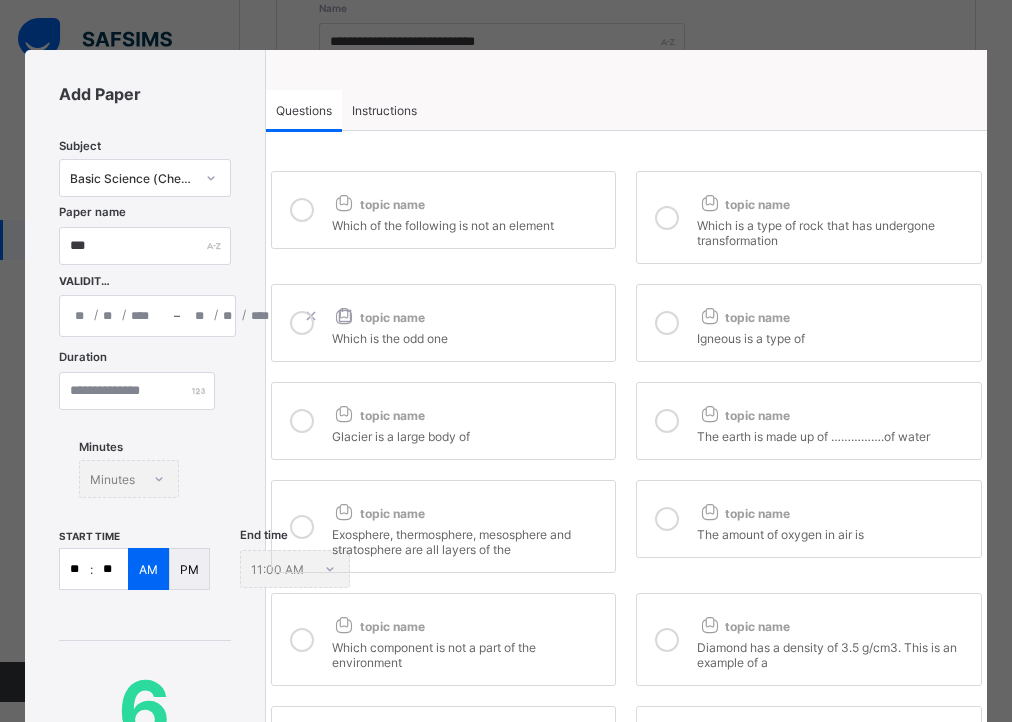 click at bounding box center (667, 519) 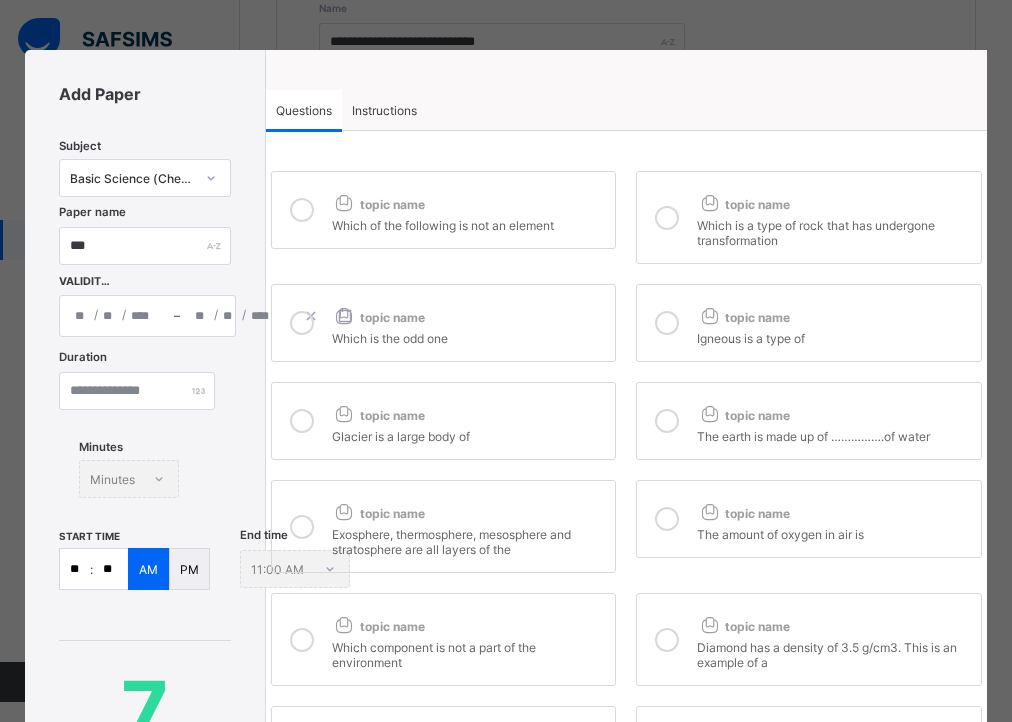 click on "topic name" at bounding box center [469, 509] 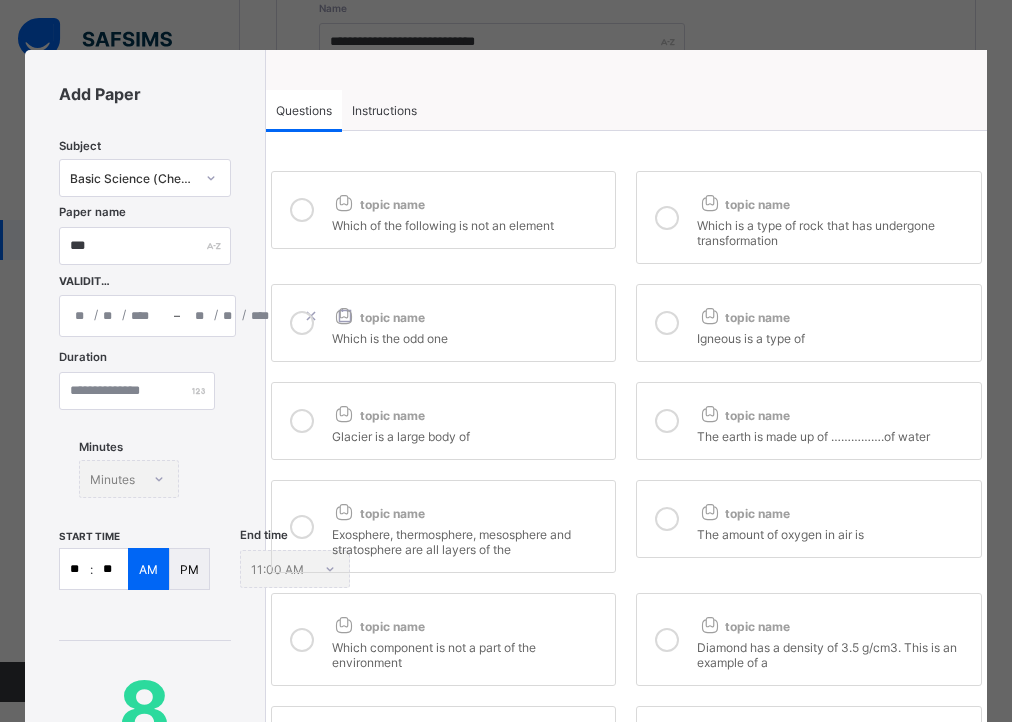 drag, startPoint x: 601, startPoint y: 616, endPoint x: 639, endPoint y: 621, distance: 38.327538 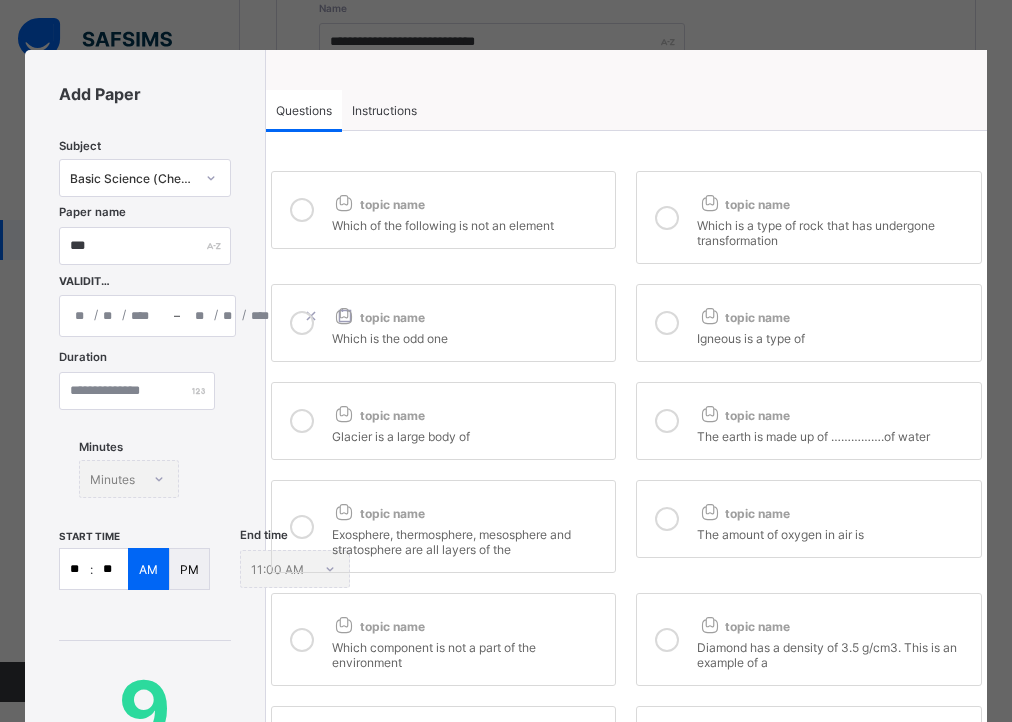 click at bounding box center [667, 639] 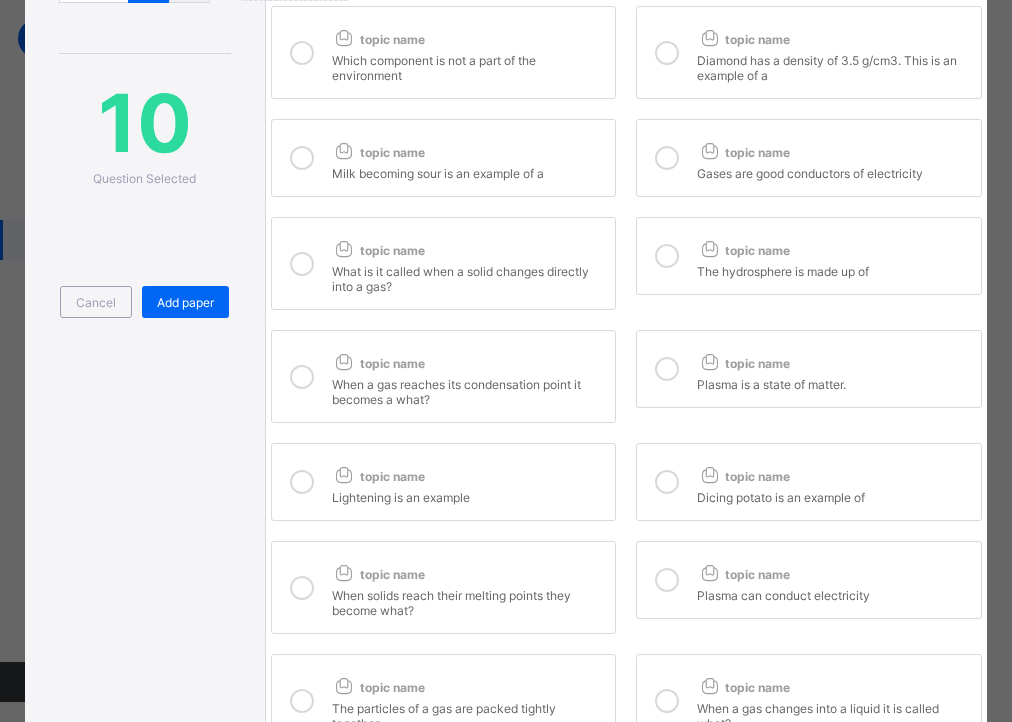 scroll, scrollTop: 657, scrollLeft: 0, axis: vertical 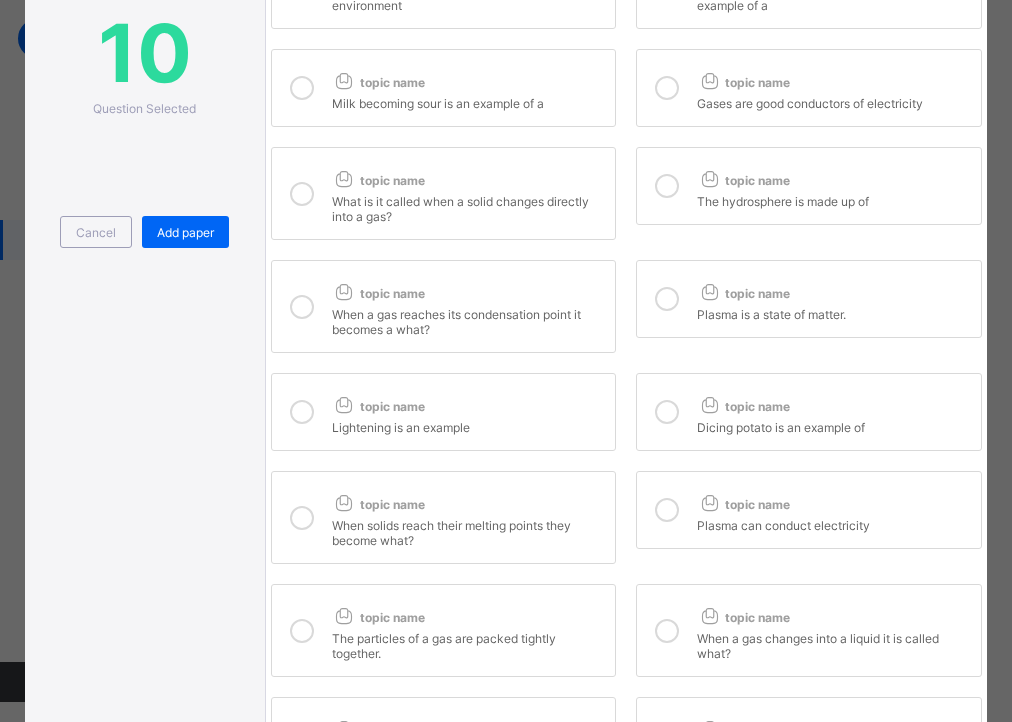 click at bounding box center [667, 88] 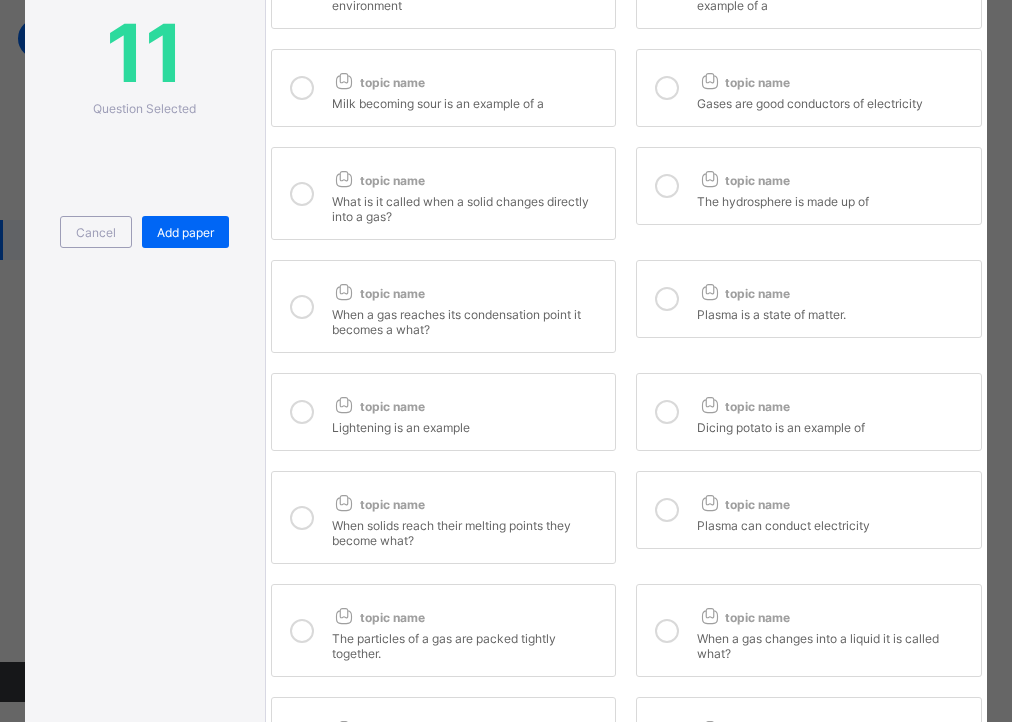 click on "topic name" at bounding box center [469, 78] 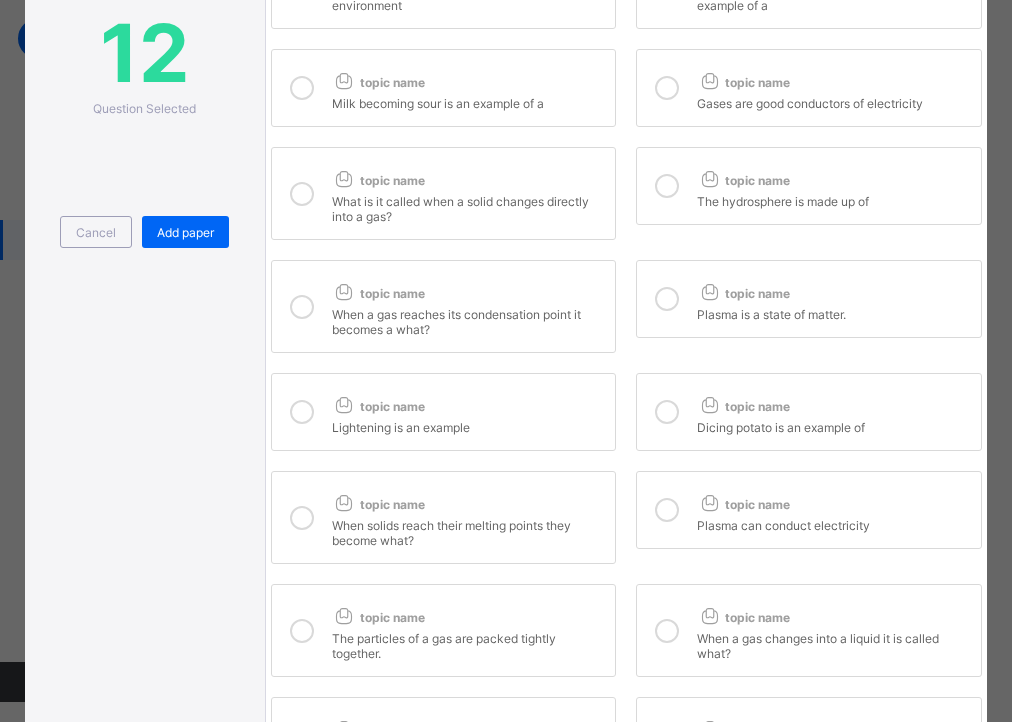 click on "topic name" at bounding box center (469, 176) 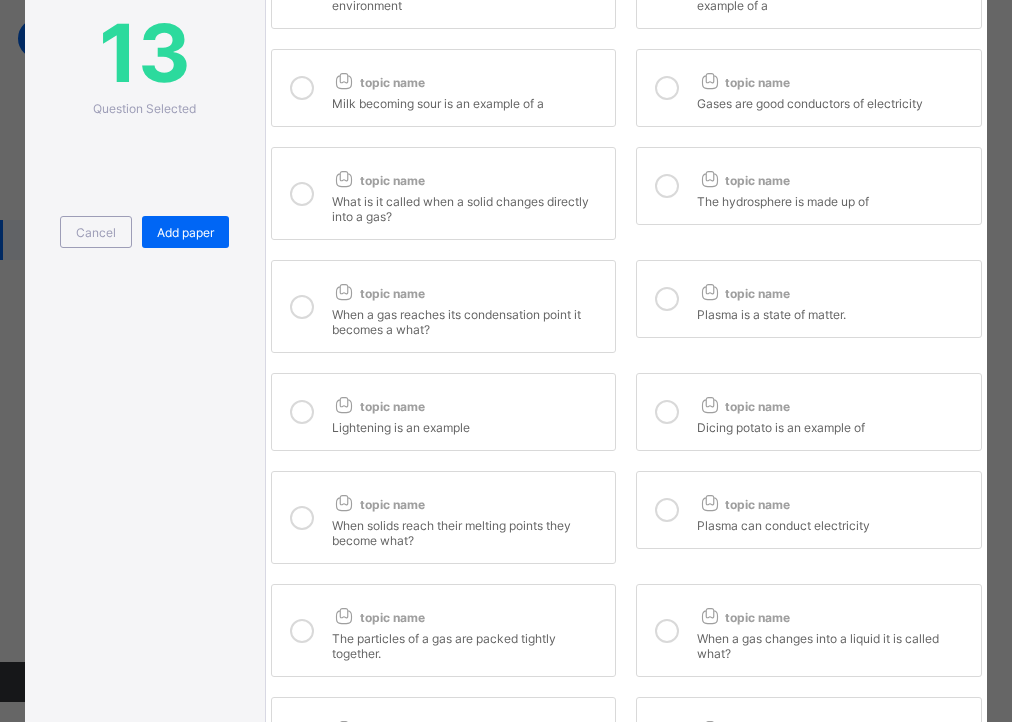 click on "topic name   The hydrosphere is made up of" at bounding box center [809, 186] 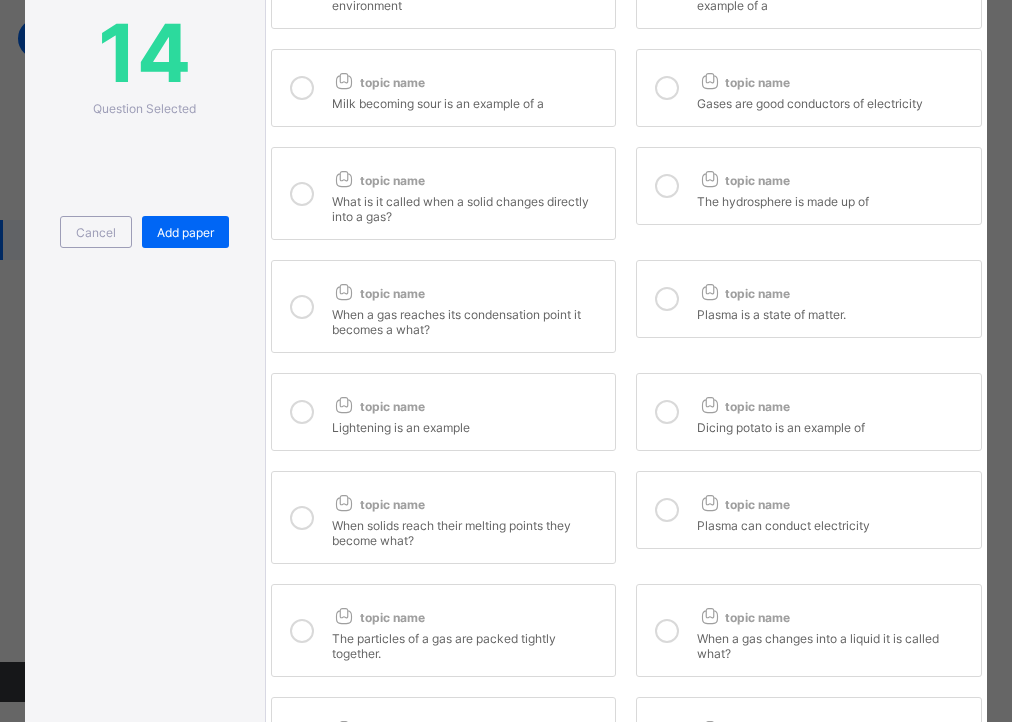 click on "topic name   Plasma is a state of matter." at bounding box center (809, 299) 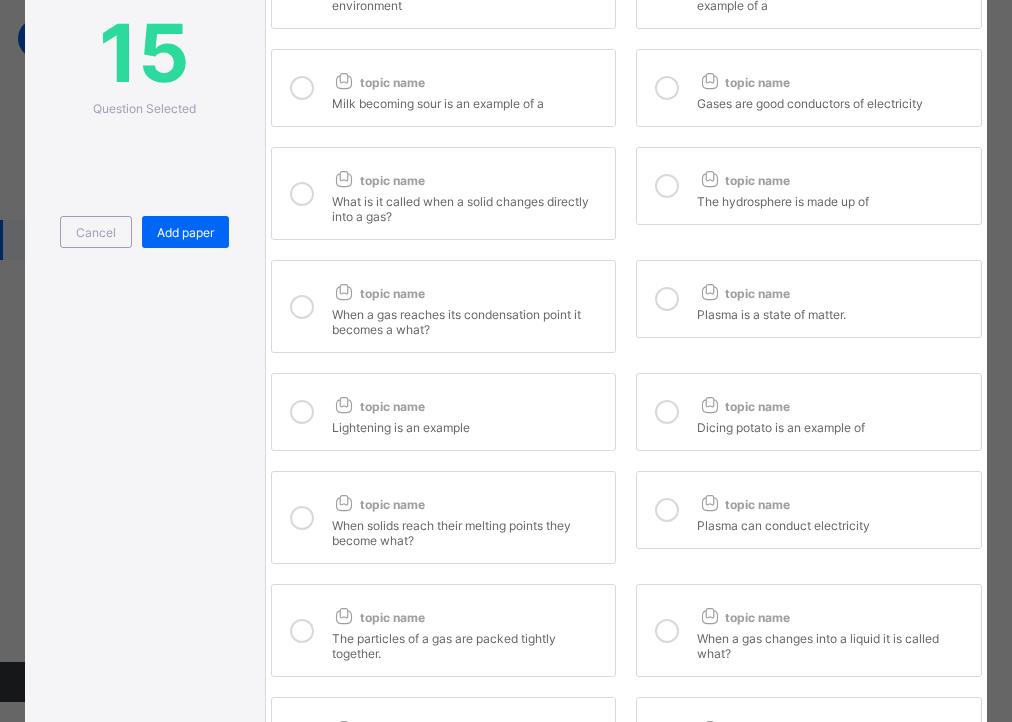 click on "When a gas reaches its condensation point it becomes a what?" at bounding box center (469, 319) 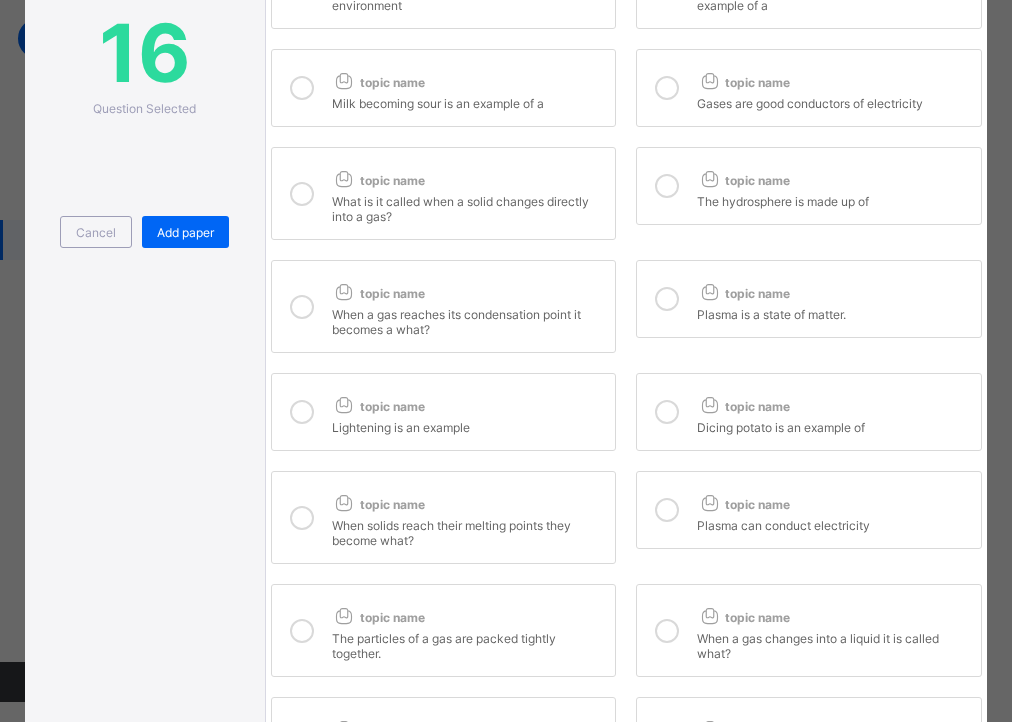 click on "topic name" at bounding box center [469, 402] 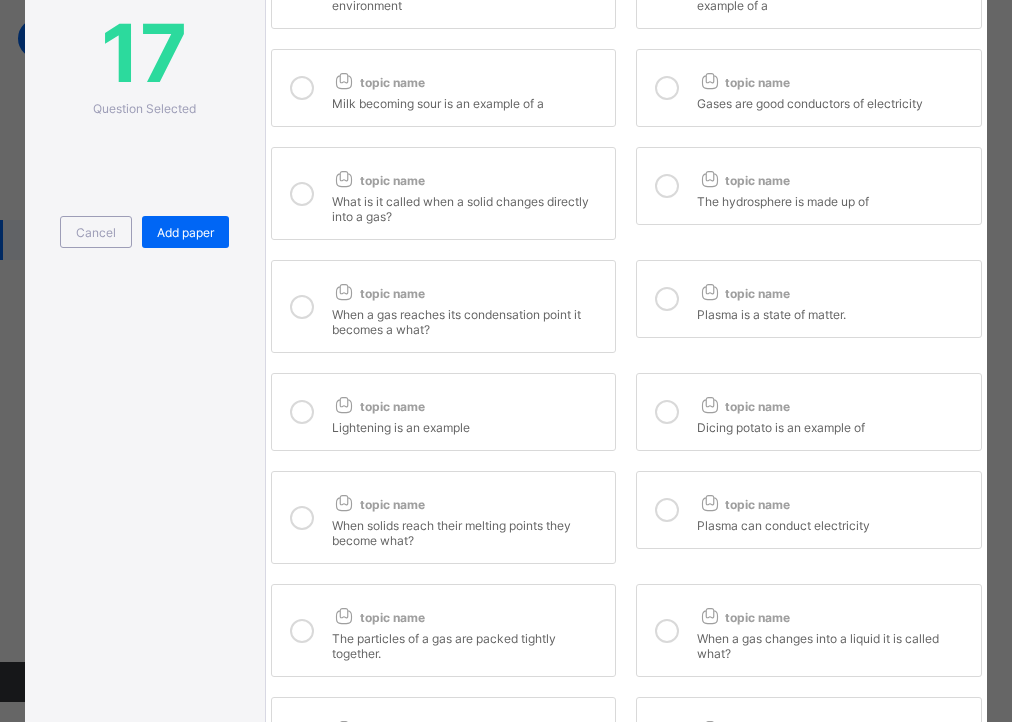 click at bounding box center (667, 412) 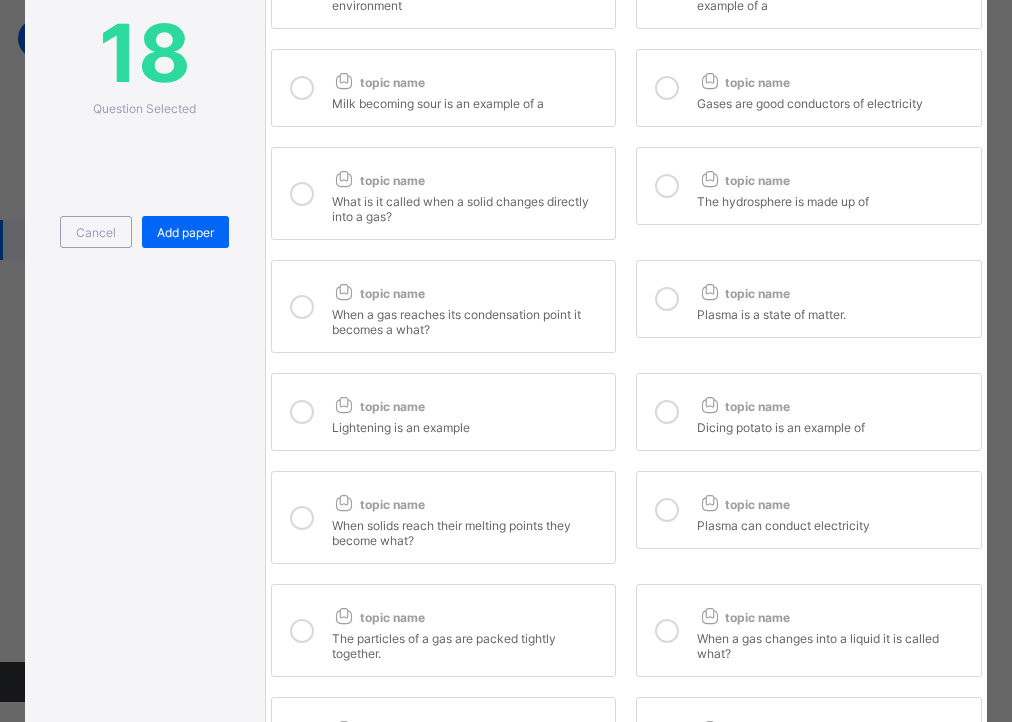 click at bounding box center (667, 510) 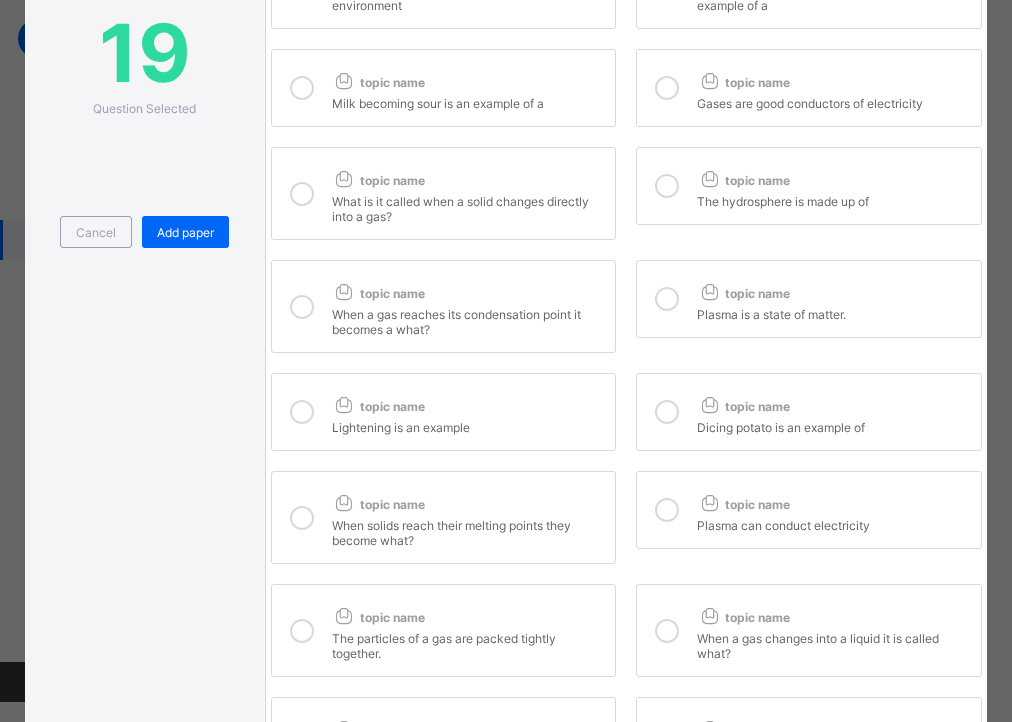 click on "topic name" at bounding box center (469, 500) 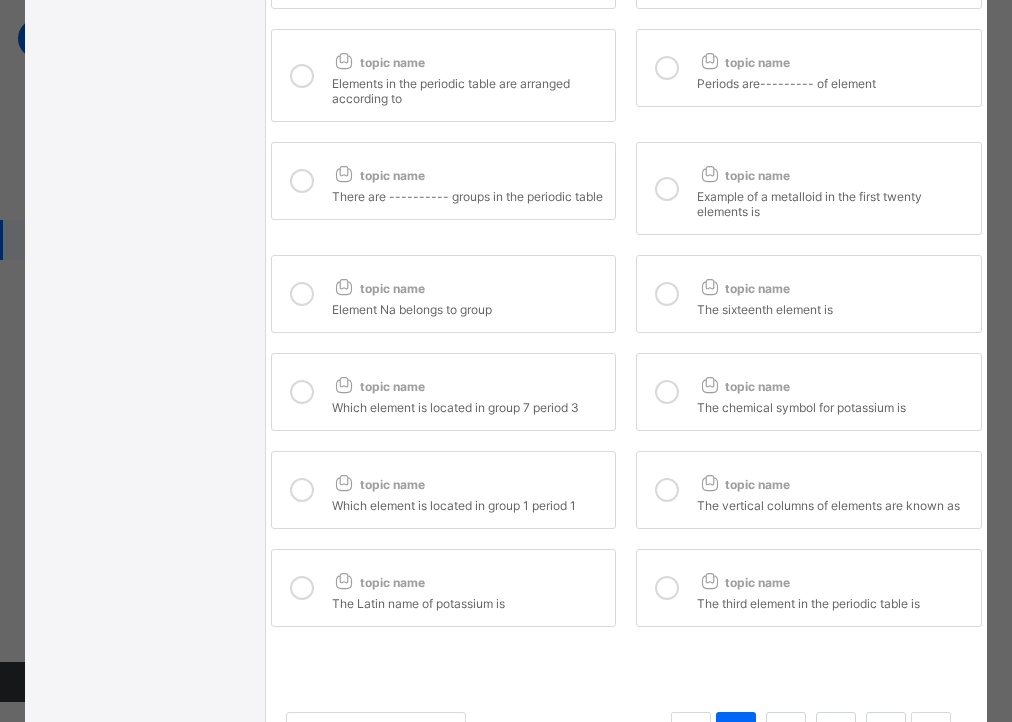 scroll, scrollTop: 2284, scrollLeft: 0, axis: vertical 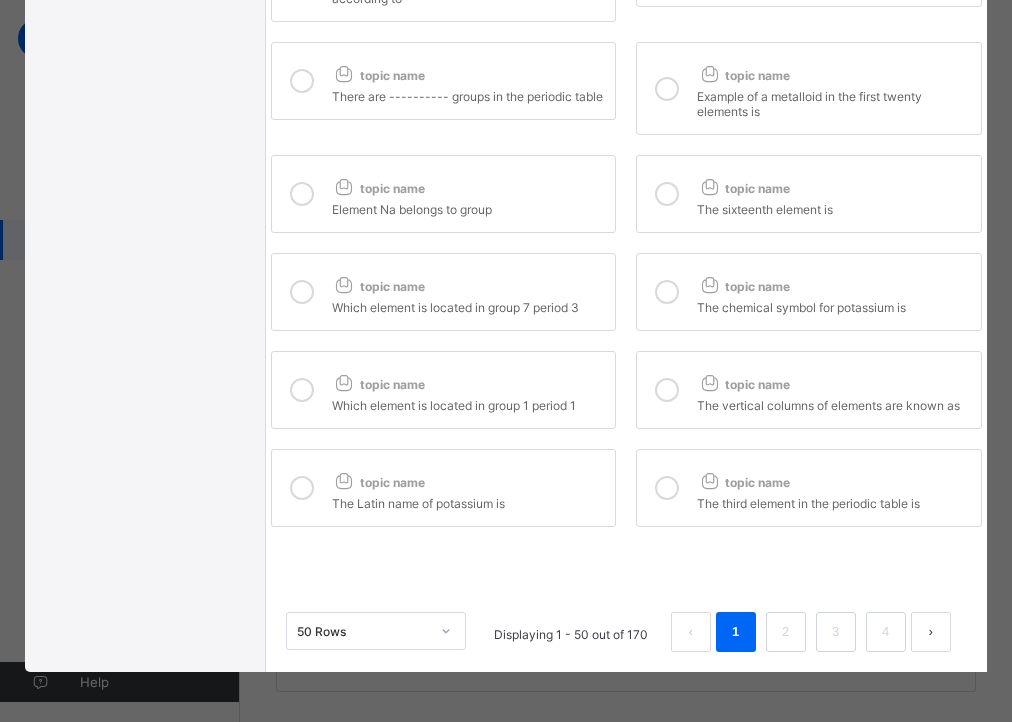 click at bounding box center (709, 480) 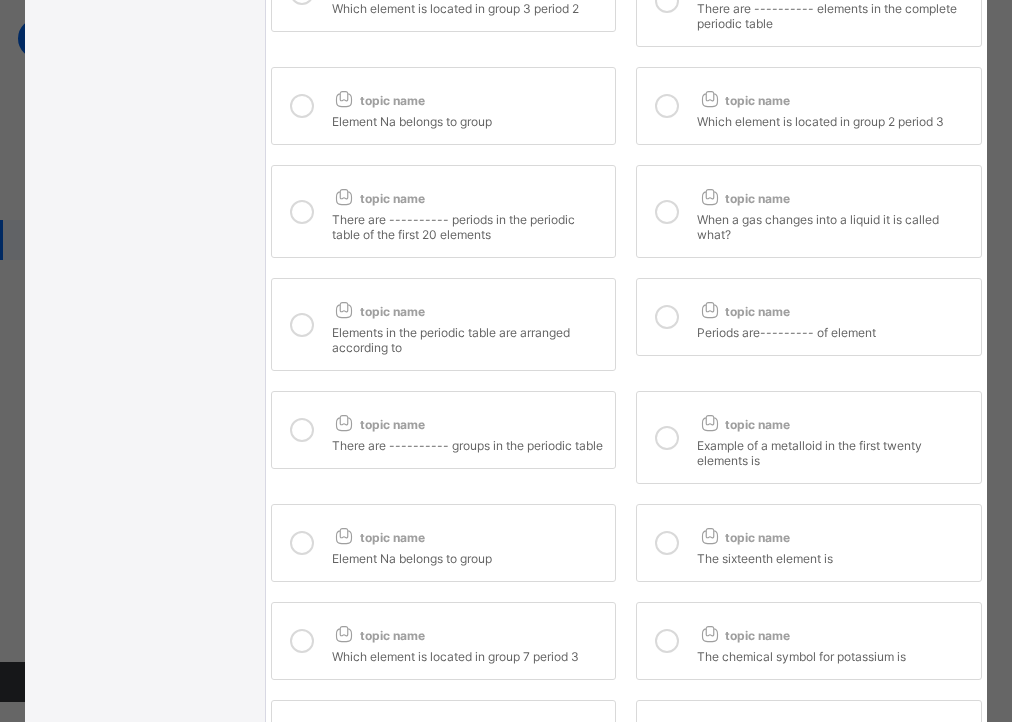 scroll, scrollTop: 1889, scrollLeft: 0, axis: vertical 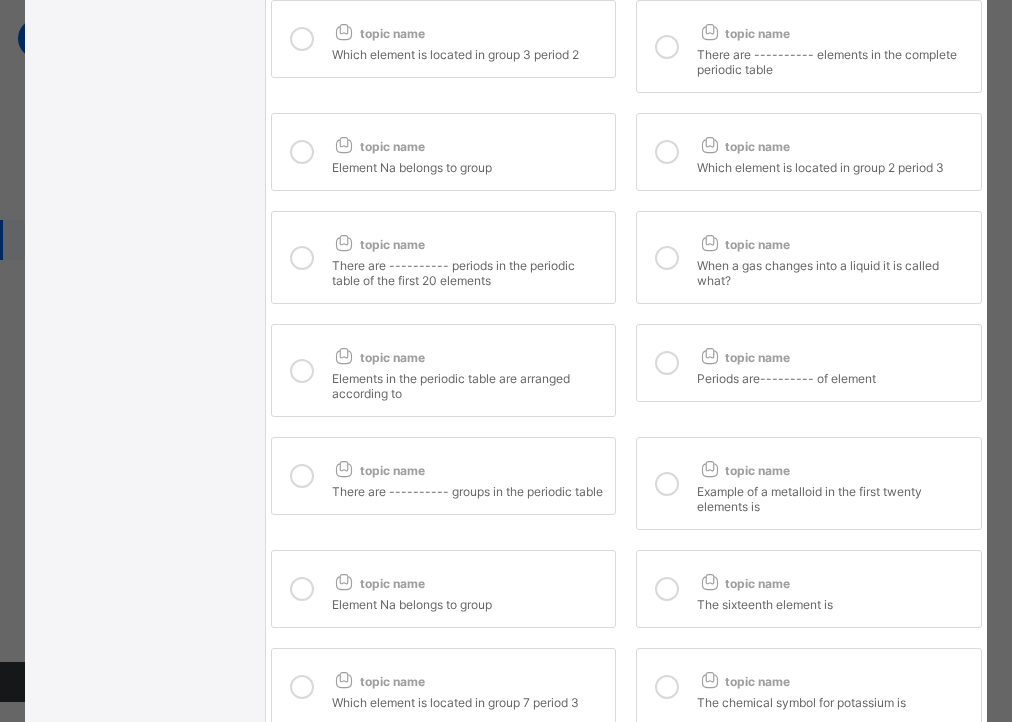 click at bounding box center [667, 363] 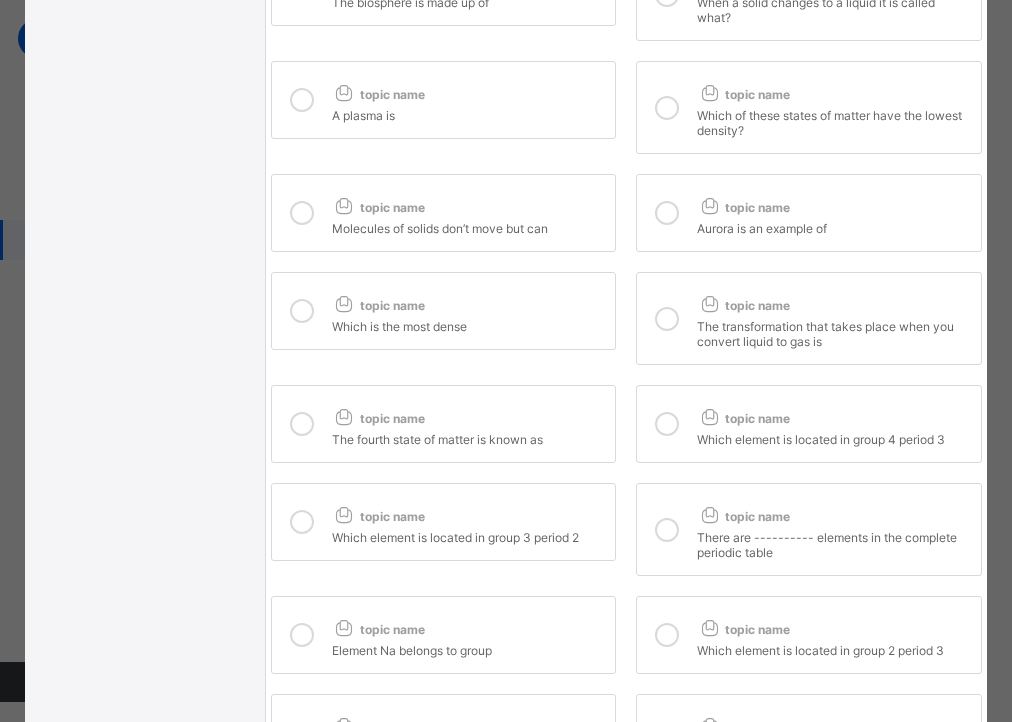 scroll, scrollTop: 1344, scrollLeft: 0, axis: vertical 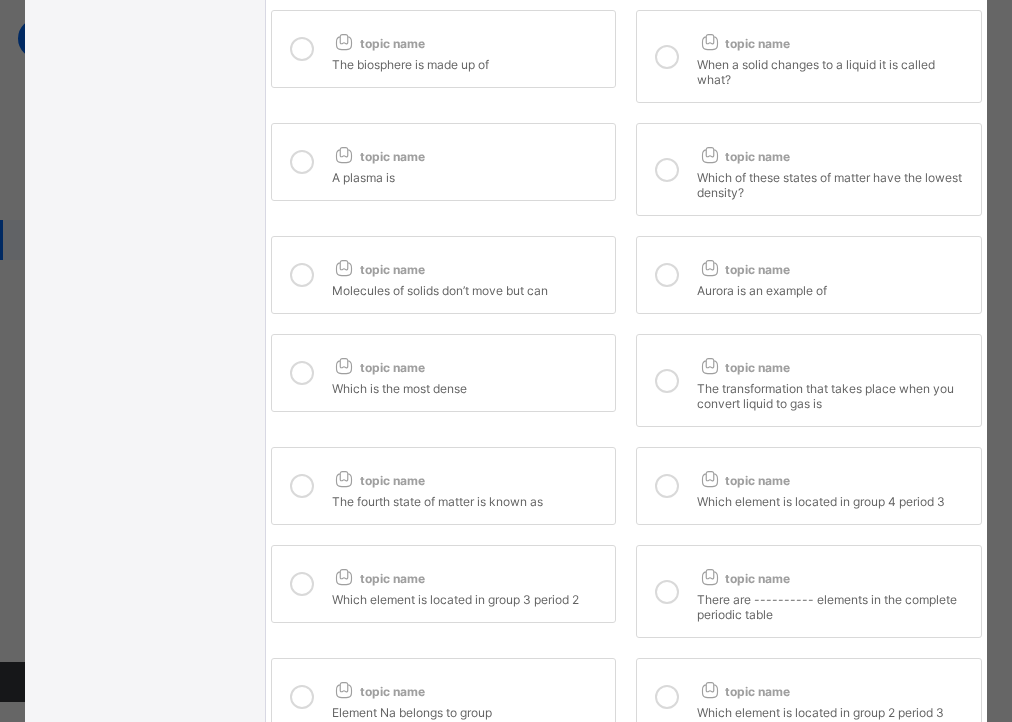 click at bounding box center [667, 486] 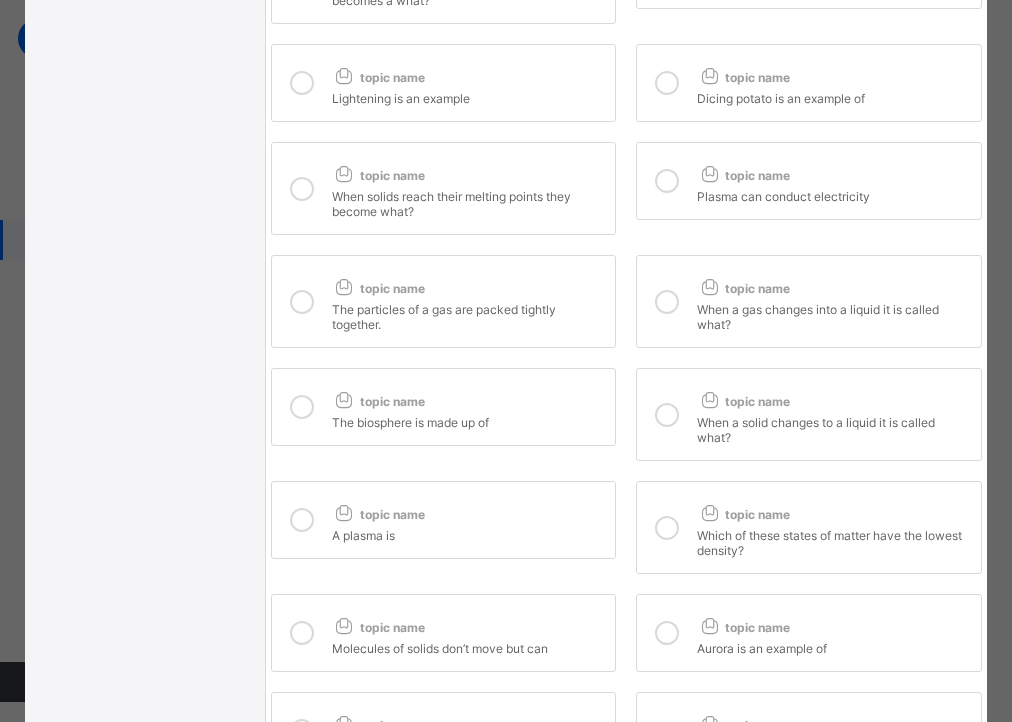 scroll, scrollTop: 977, scrollLeft: 0, axis: vertical 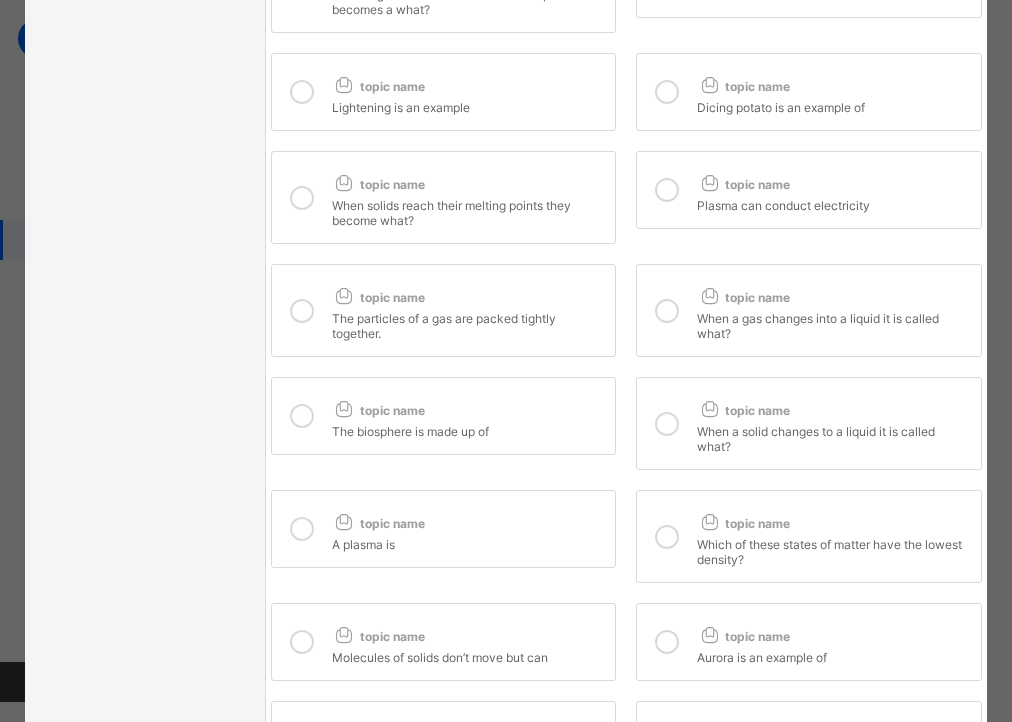 click on "topic name" at bounding box center (834, 293) 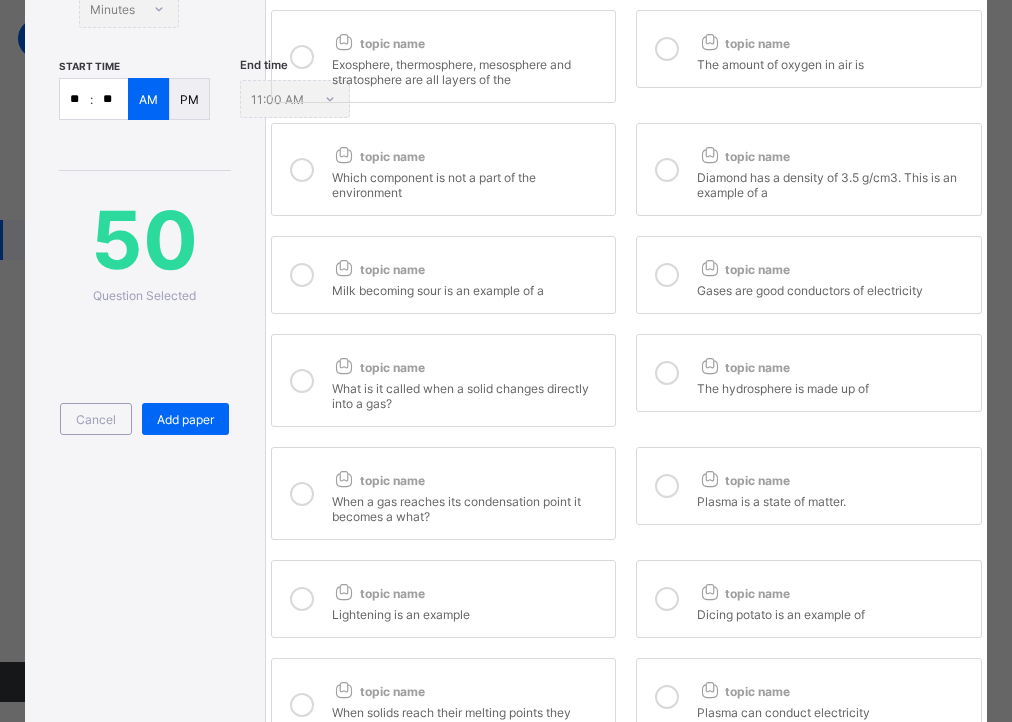 scroll, scrollTop: 454, scrollLeft: 0, axis: vertical 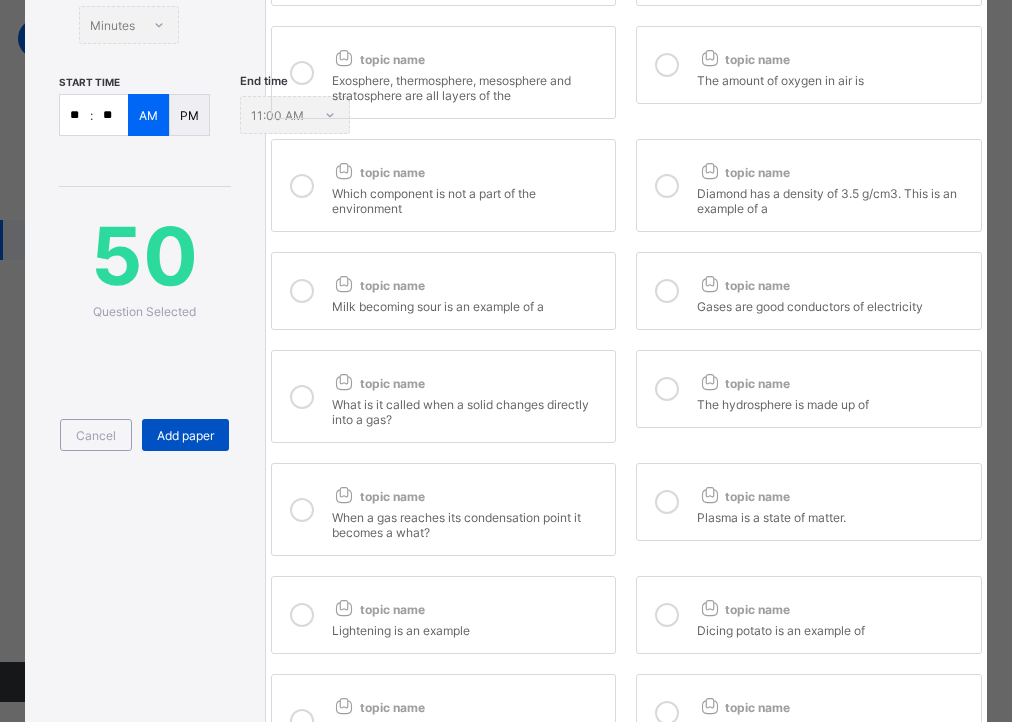 click on "Add paper" at bounding box center [185, 435] 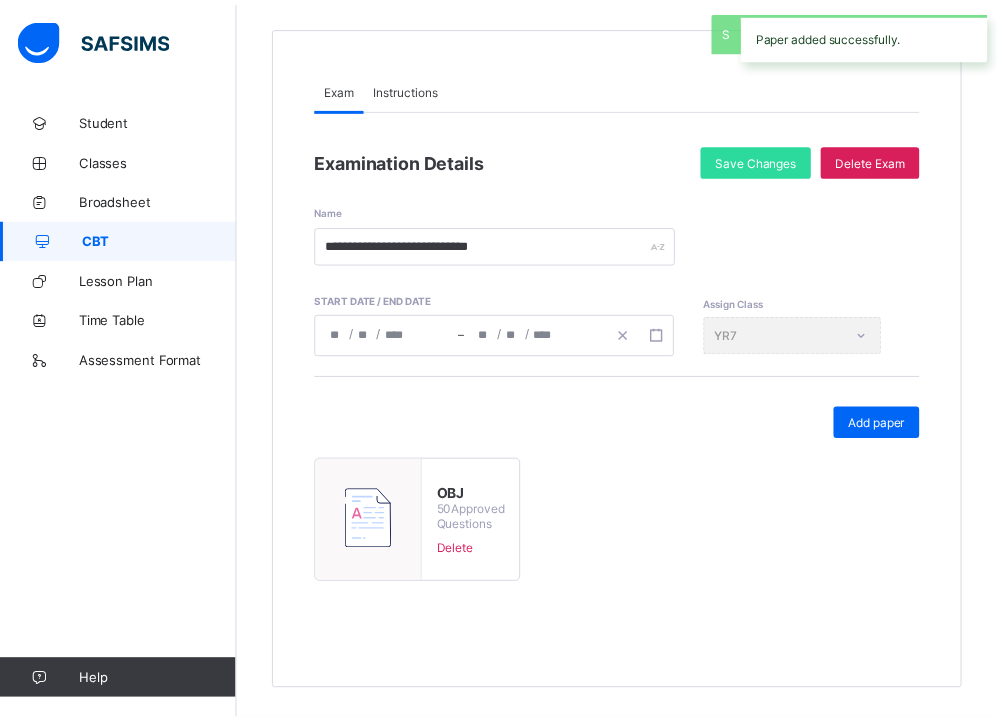 scroll, scrollTop: 170, scrollLeft: 0, axis: vertical 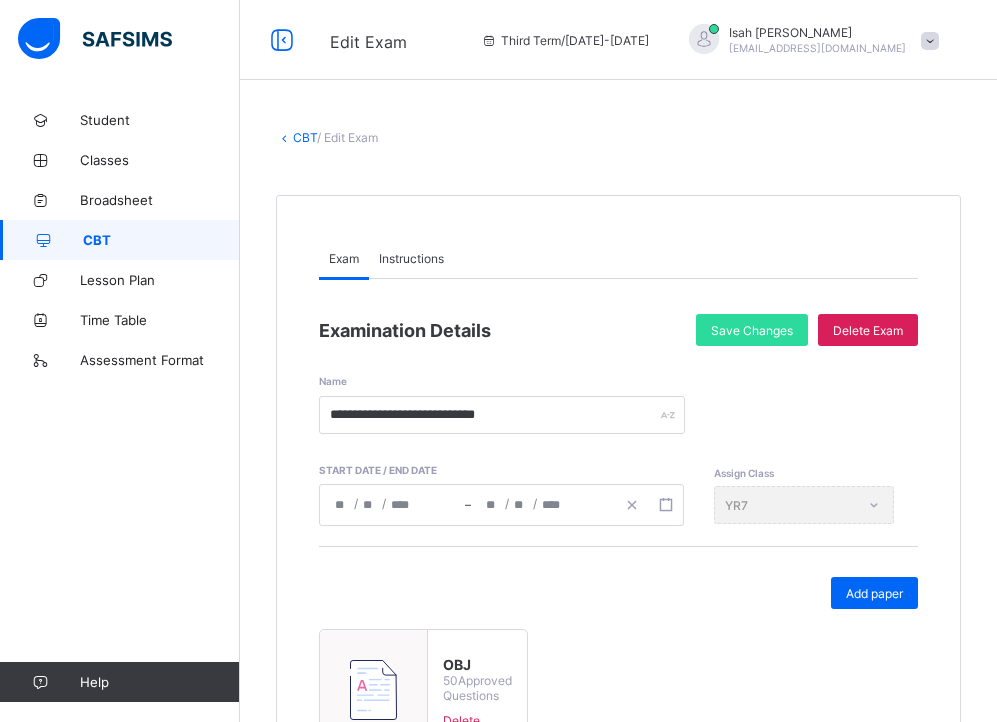 click on "CBT" at bounding box center (305, 137) 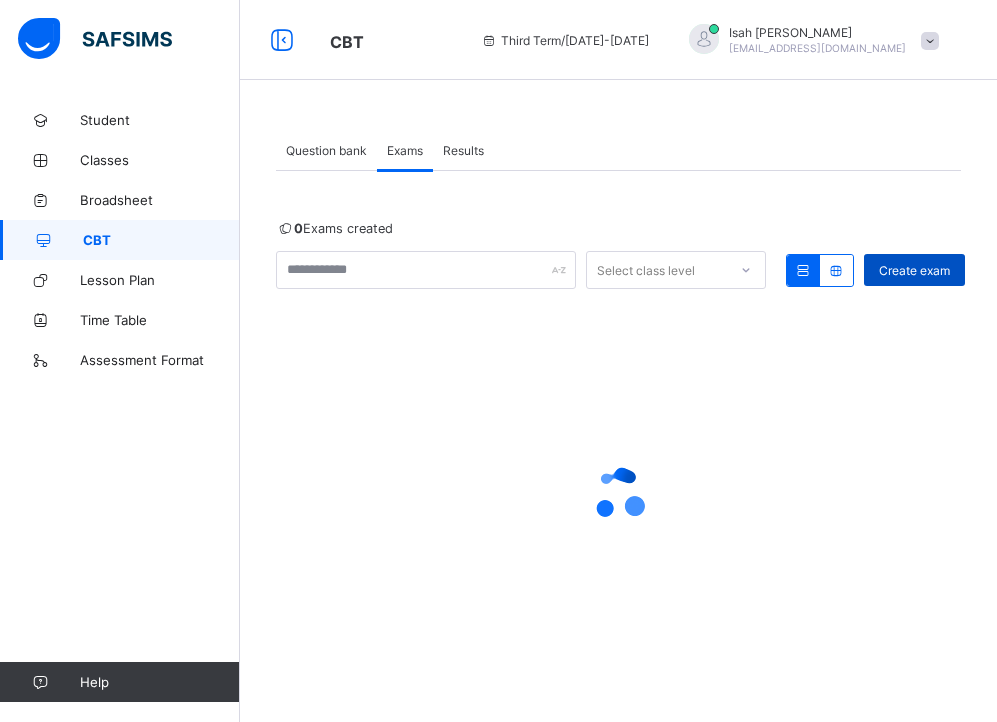 click on "Create exam" at bounding box center [914, 270] 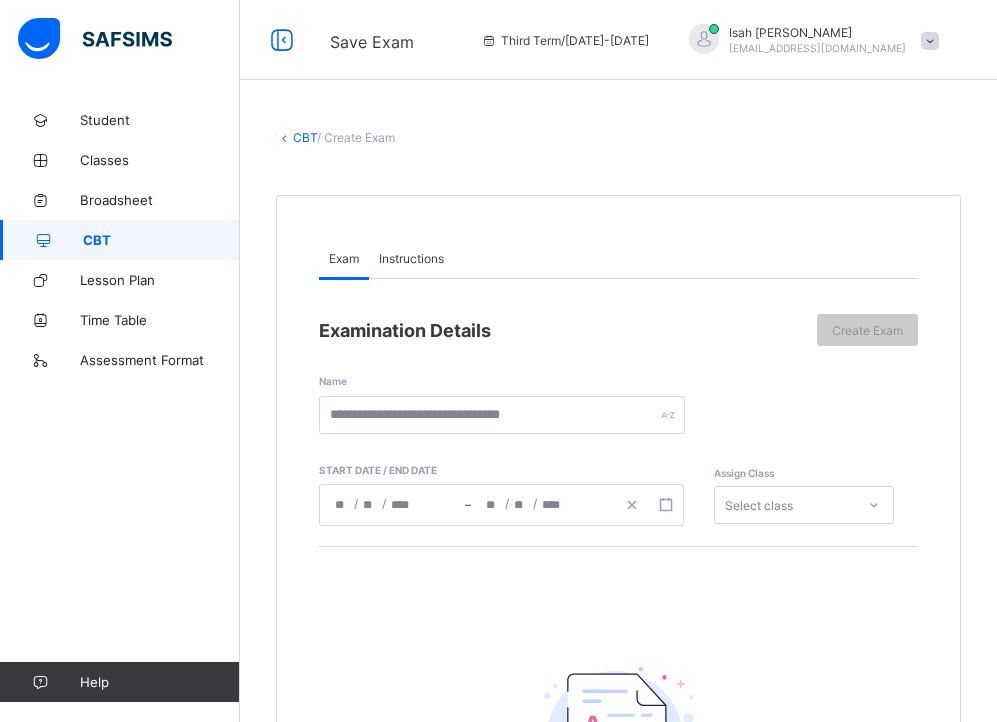 click on "Instructions" at bounding box center [411, 258] 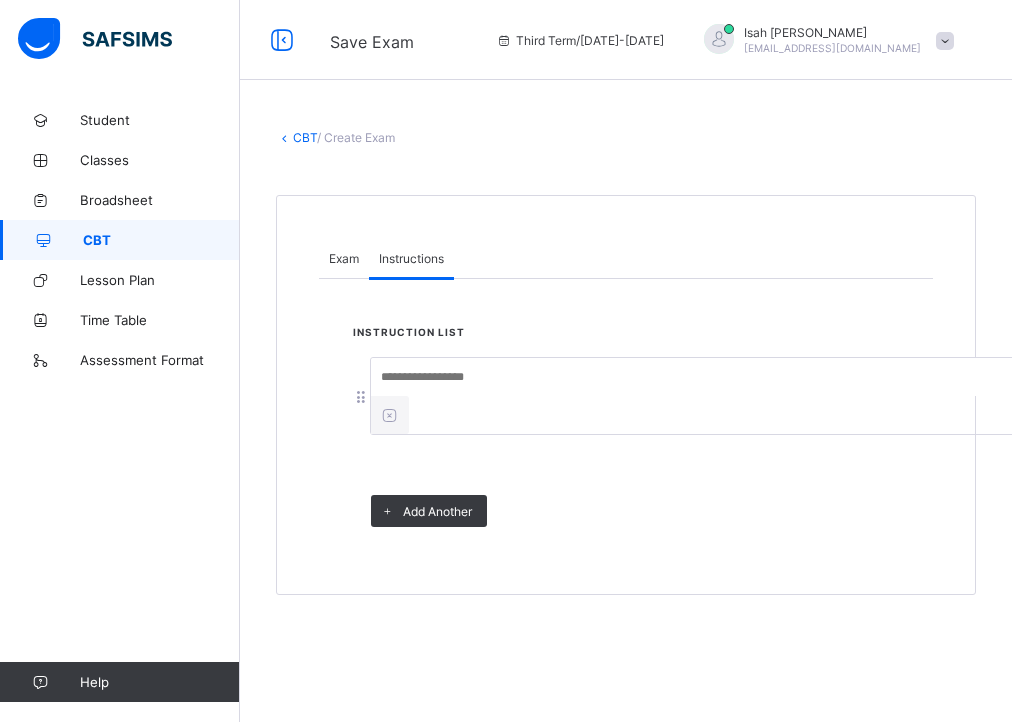 click at bounding box center [721, 377] 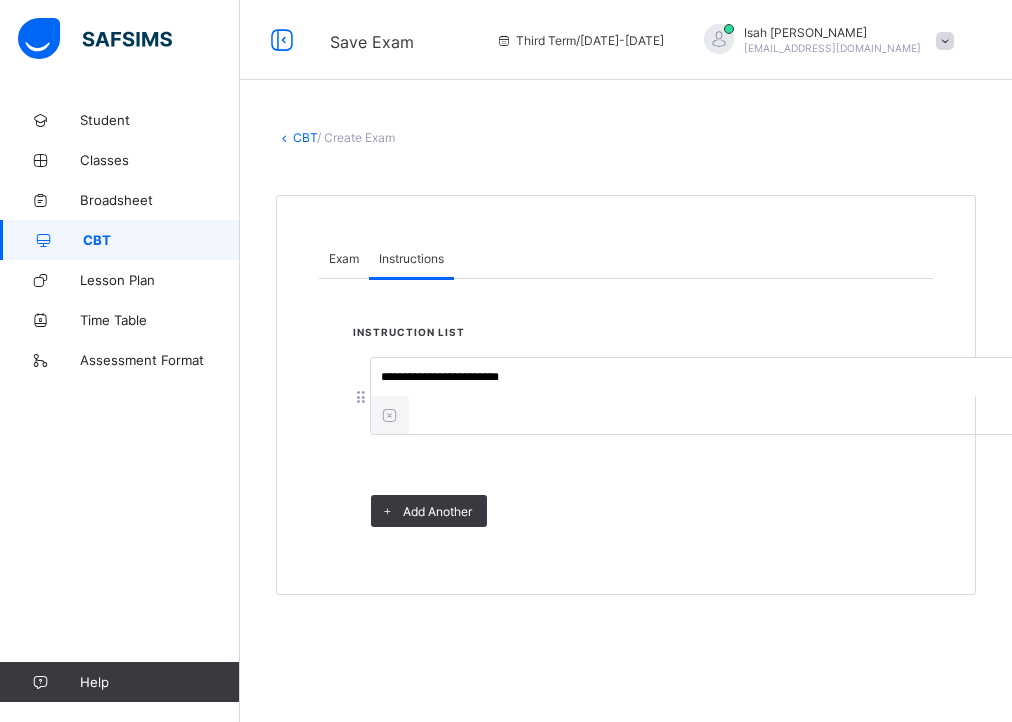 type on "**********" 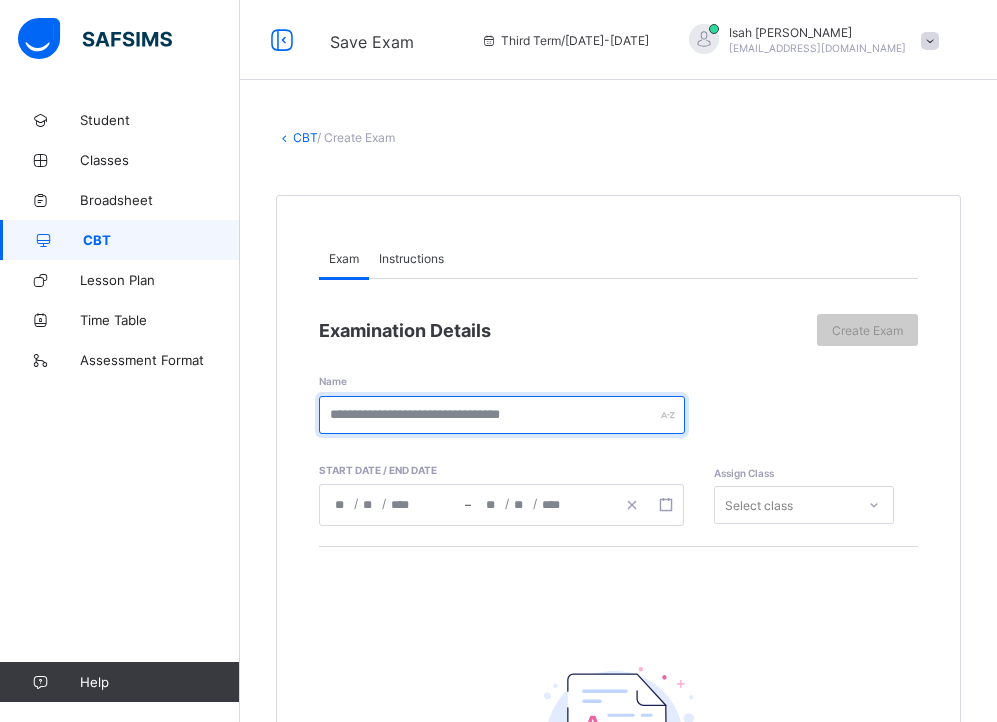 click at bounding box center [502, 415] 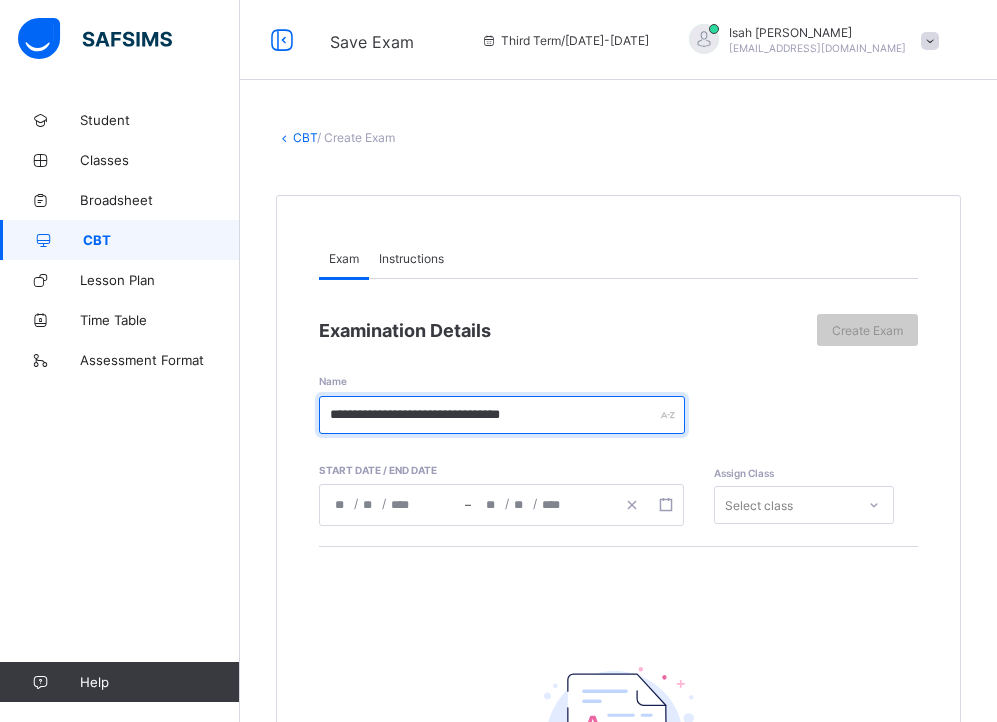 type on "**********" 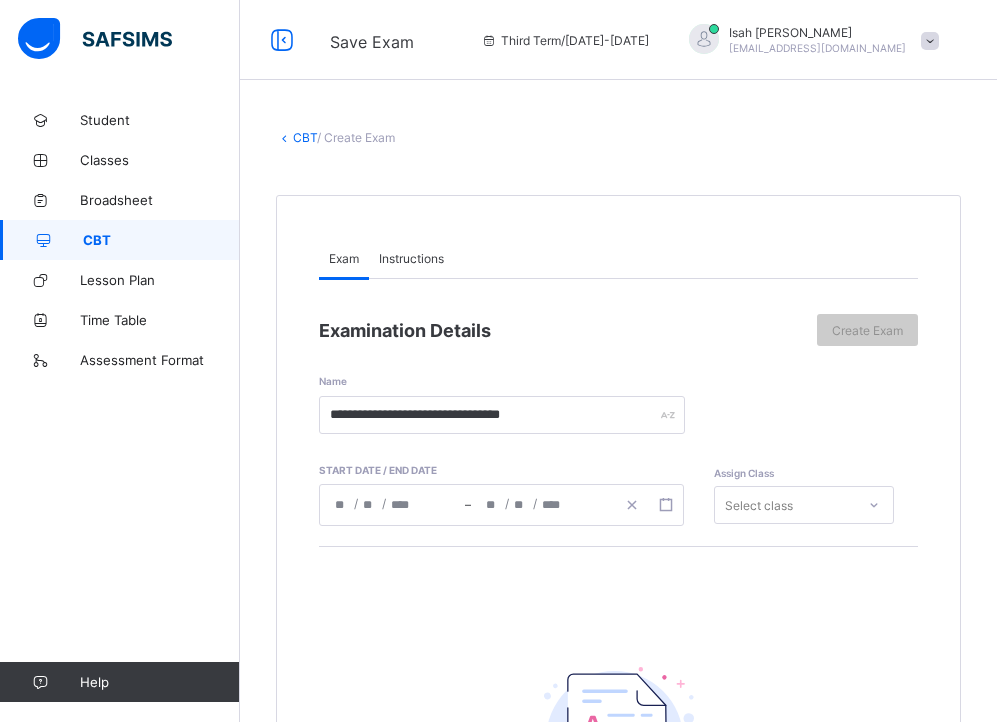 click on "/ /" at bounding box center (392, 505) 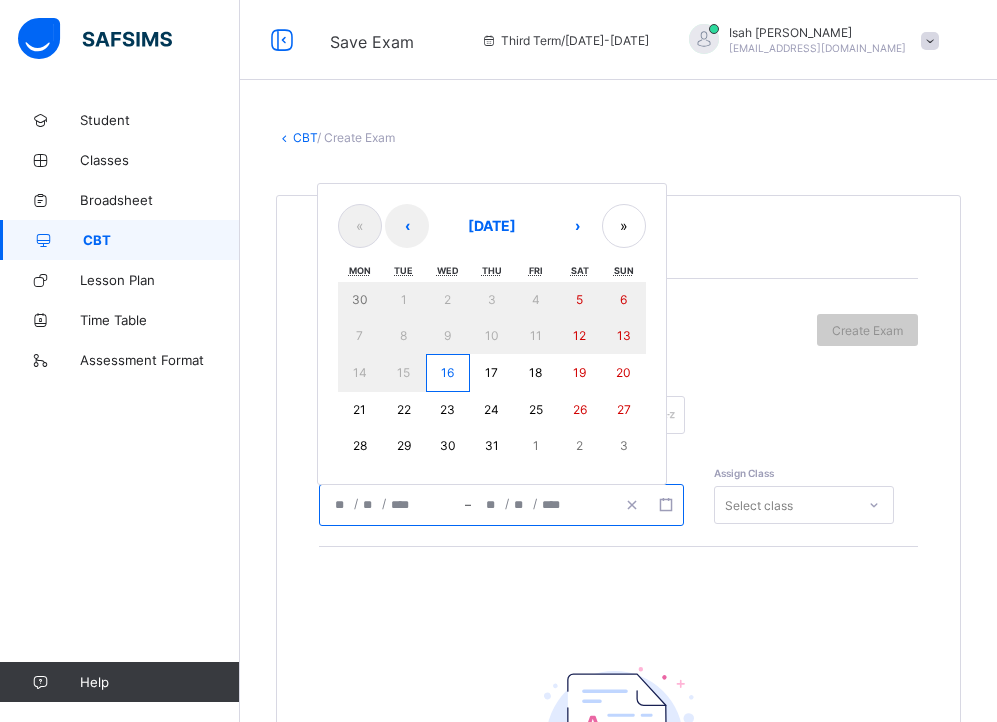 click on "16" at bounding box center [448, 373] 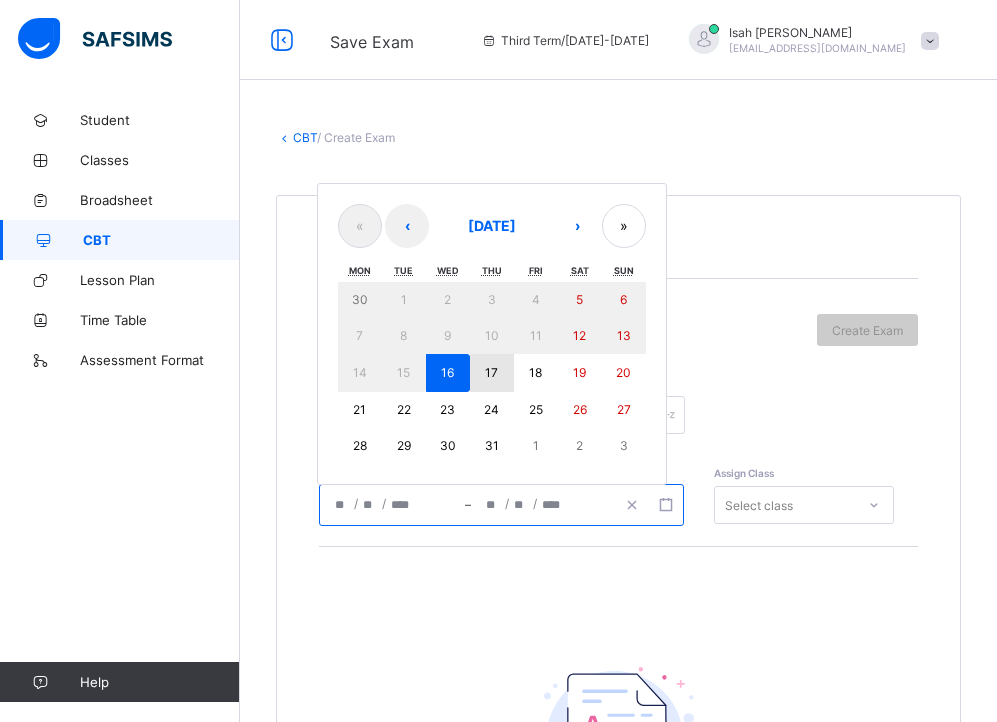 click on "17" at bounding box center (491, 372) 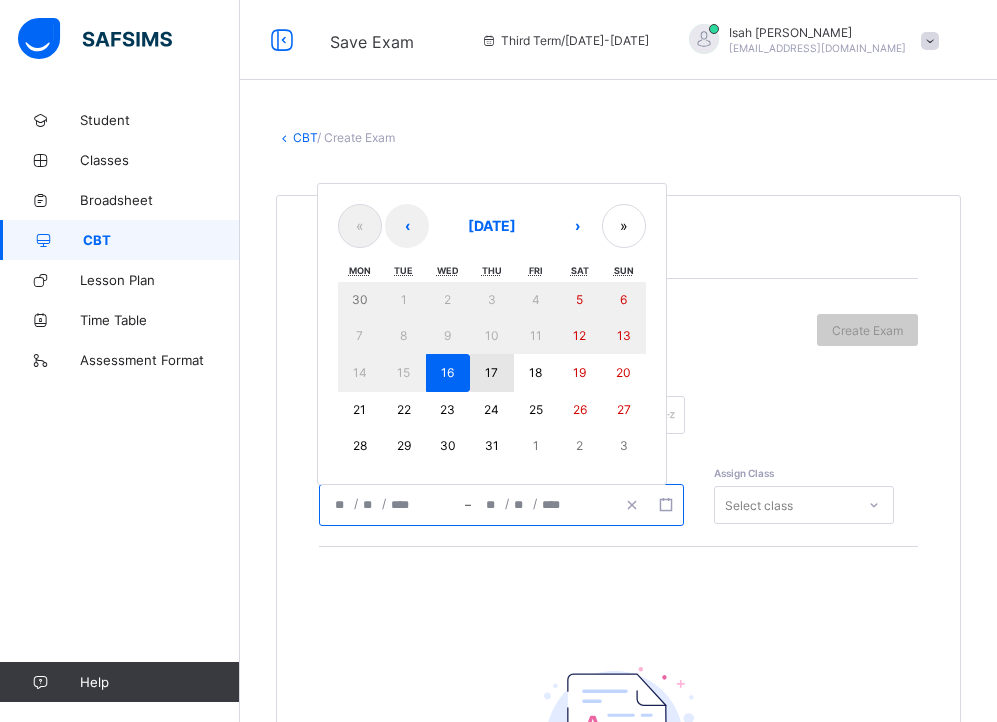 type on "**********" 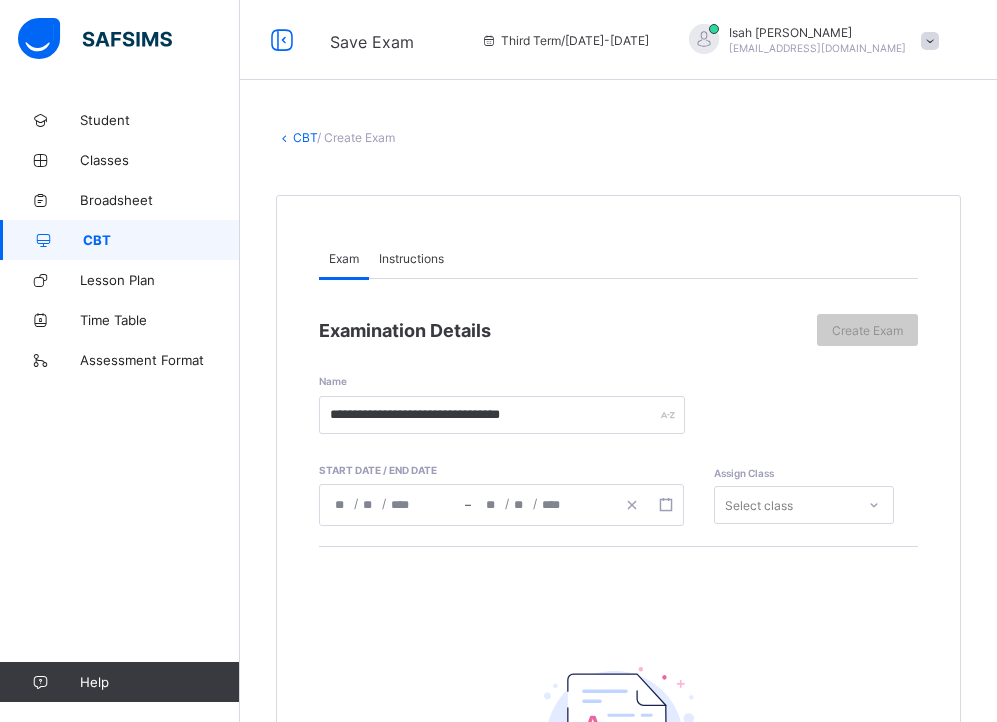 click on "Select class" at bounding box center (804, 505) 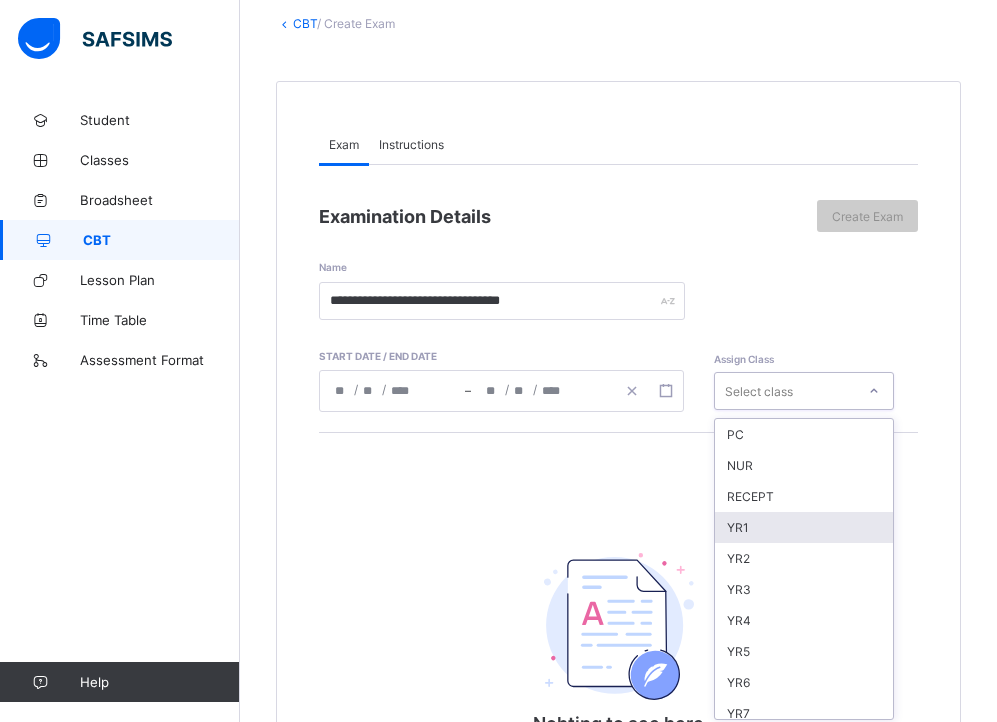 scroll, scrollTop: 120, scrollLeft: 0, axis: vertical 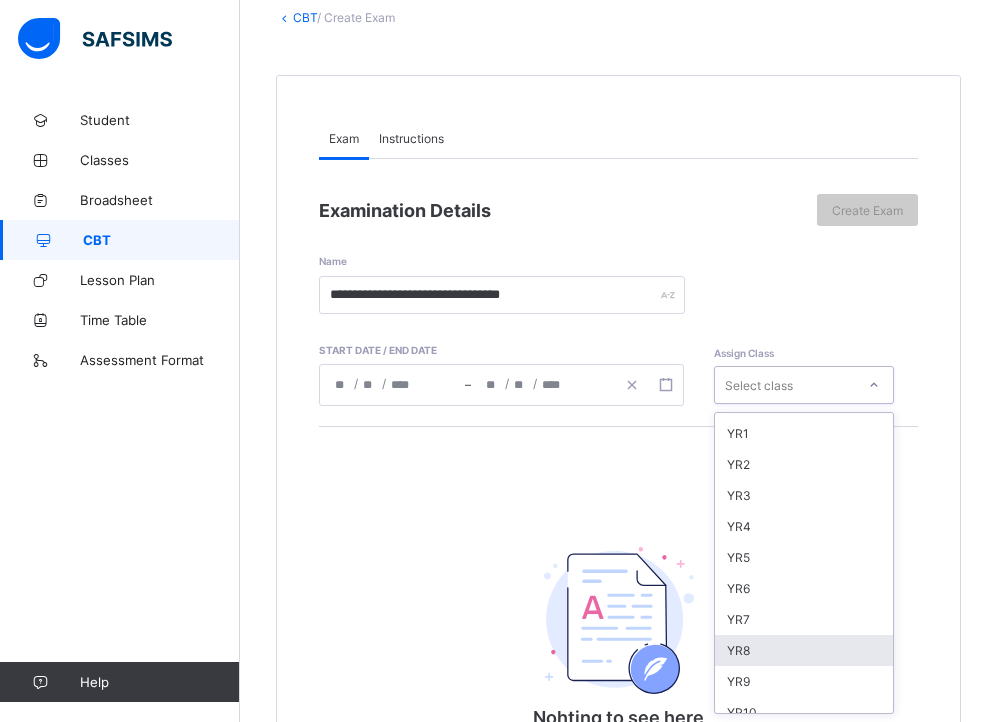 click on "YR8" at bounding box center (804, 650) 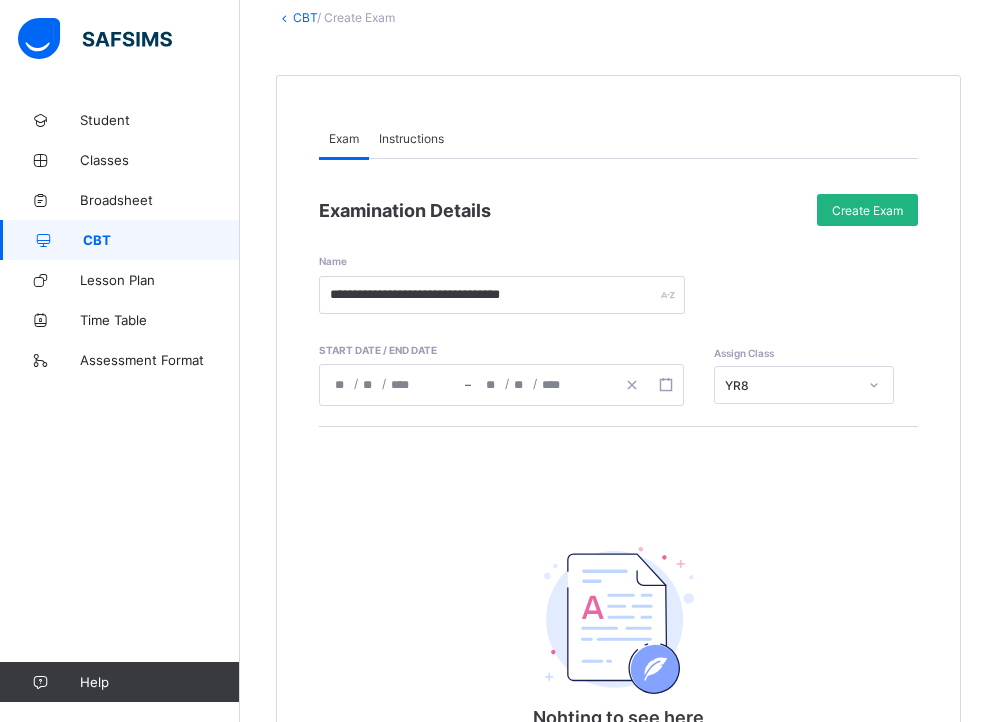click on "Create Exam" at bounding box center [867, 210] 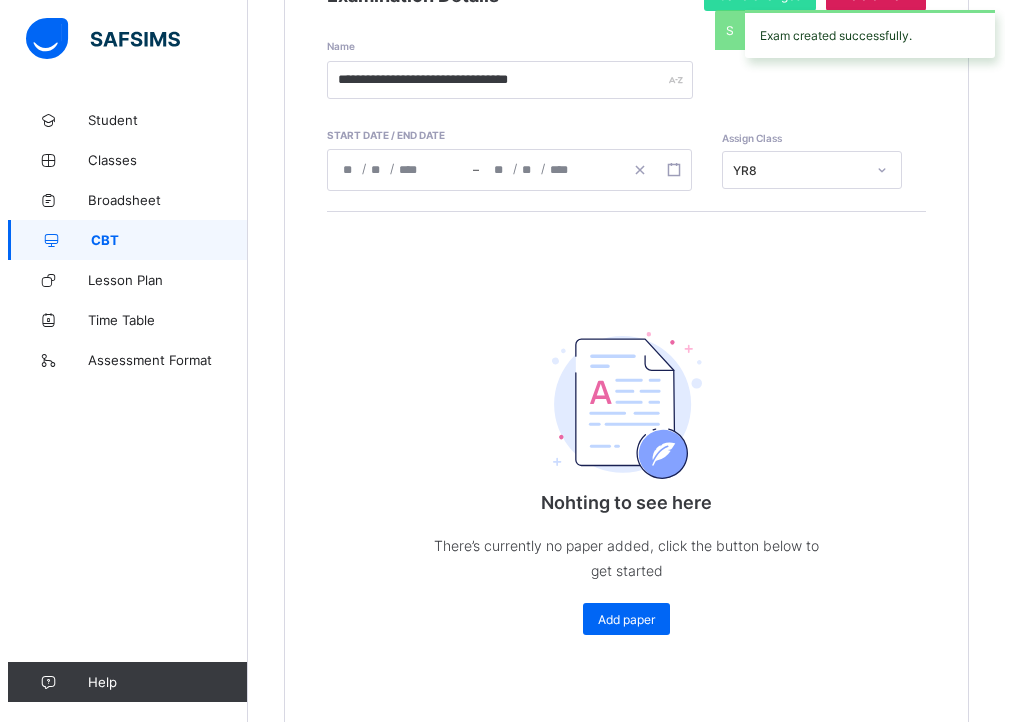 scroll, scrollTop: 373, scrollLeft: 0, axis: vertical 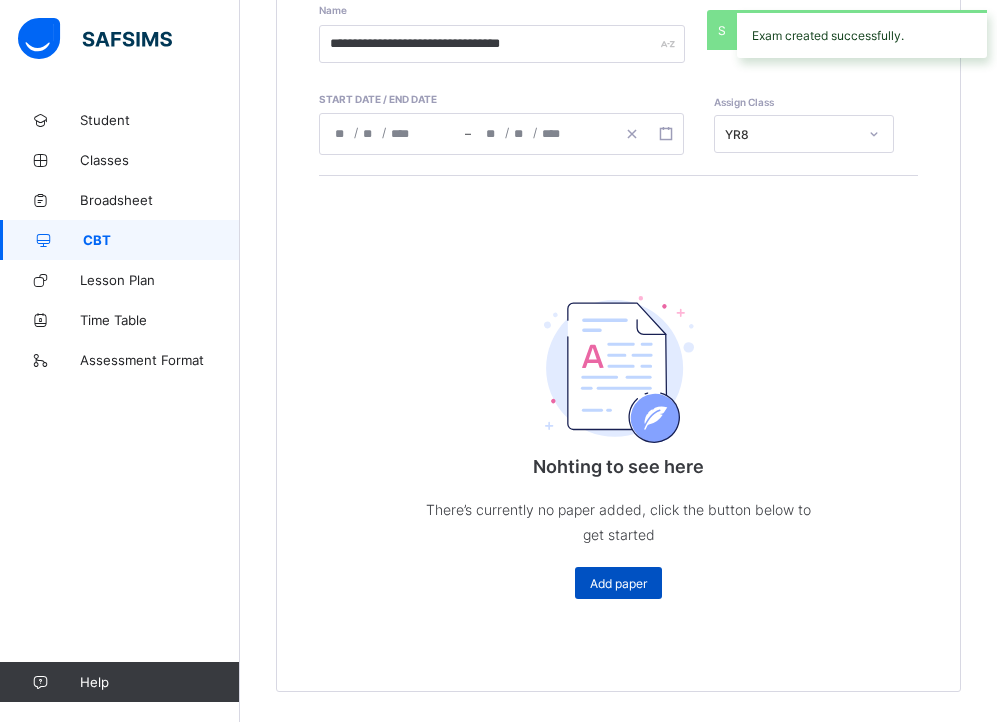 click on "Add paper" at bounding box center (618, 583) 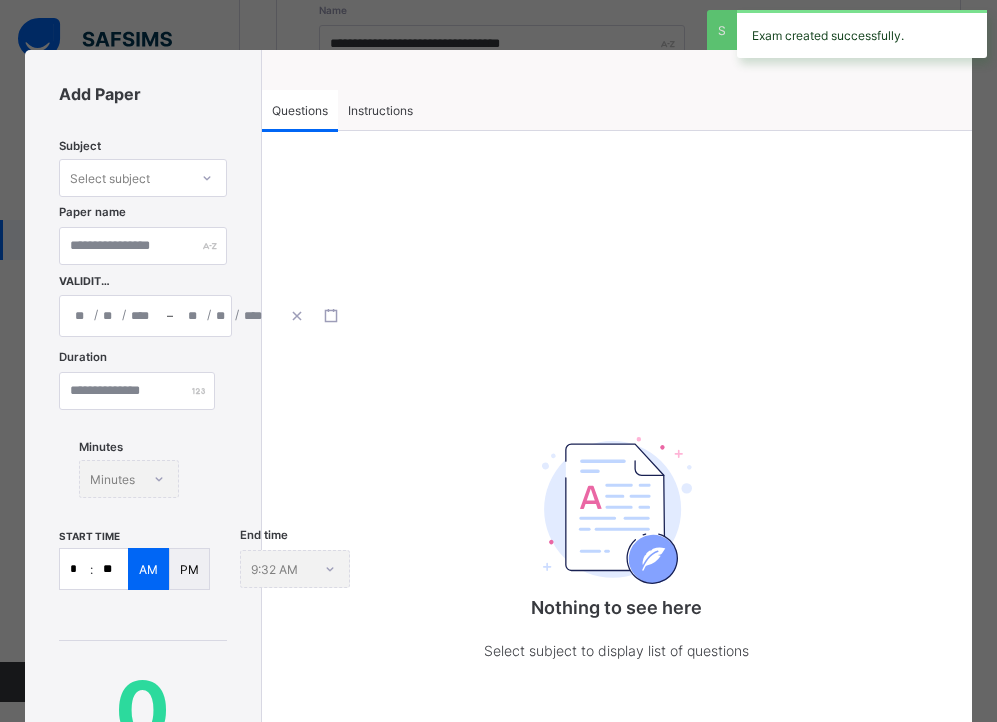 click on "Instructions" at bounding box center [380, 110] 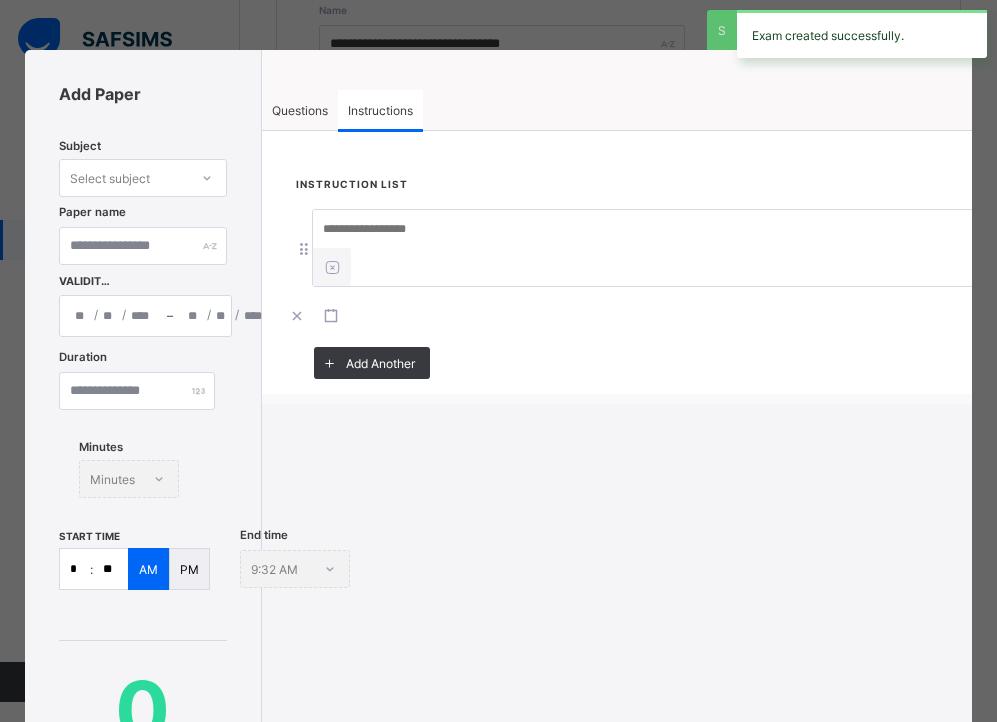 drag, startPoint x: 358, startPoint y: 174, endPoint x: 358, endPoint y: 185, distance: 11 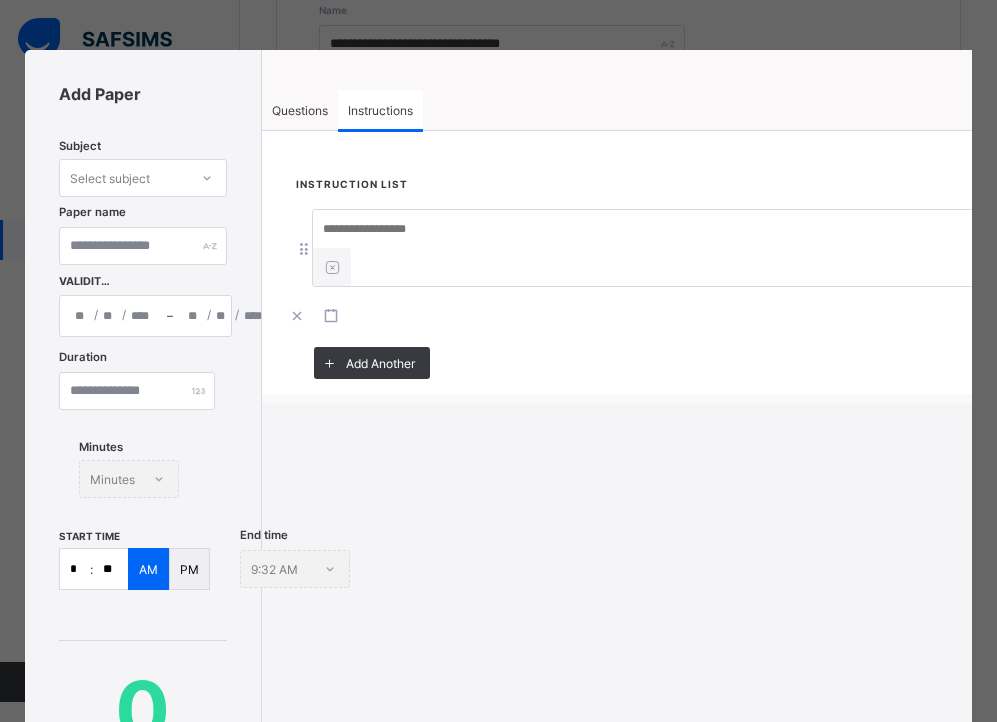 paste on "**********" 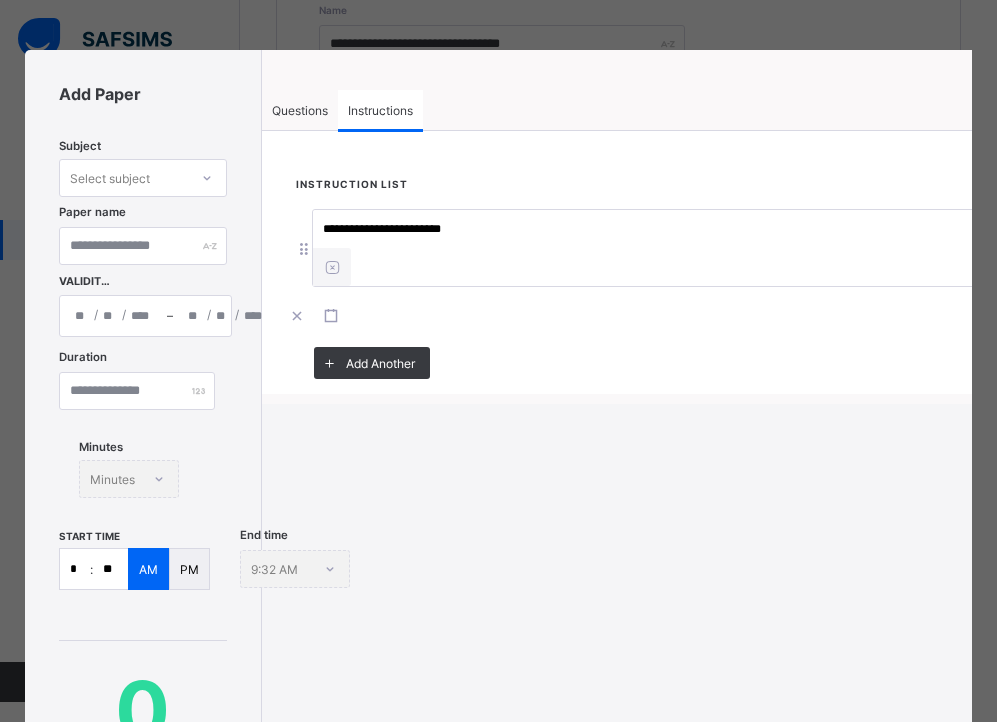 type on "**********" 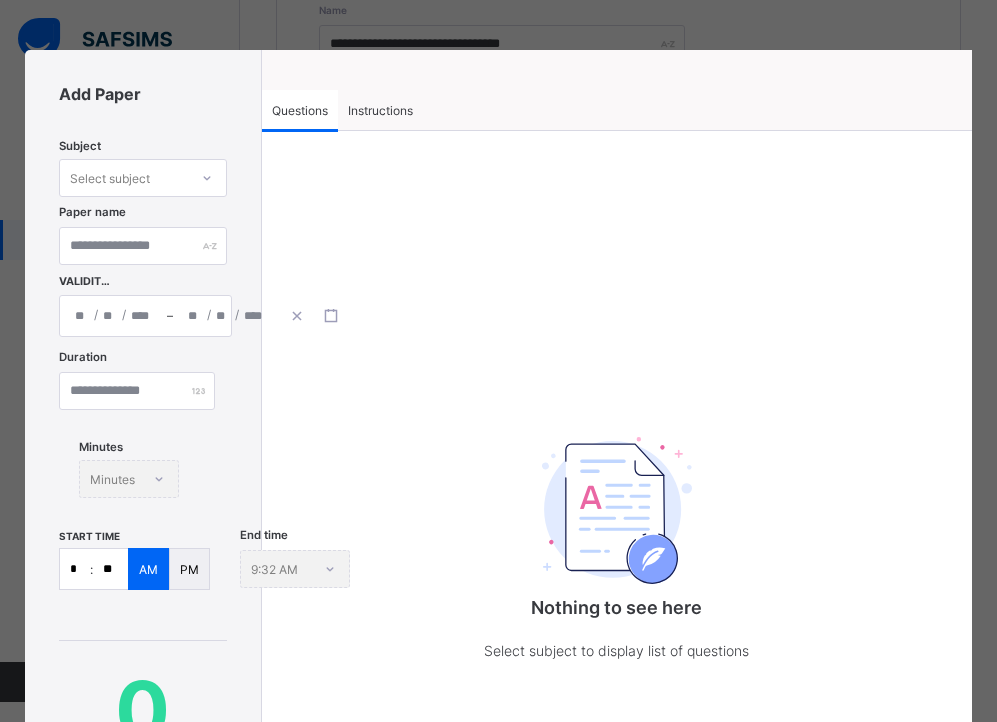 click on "Select subject" at bounding box center [124, 178] 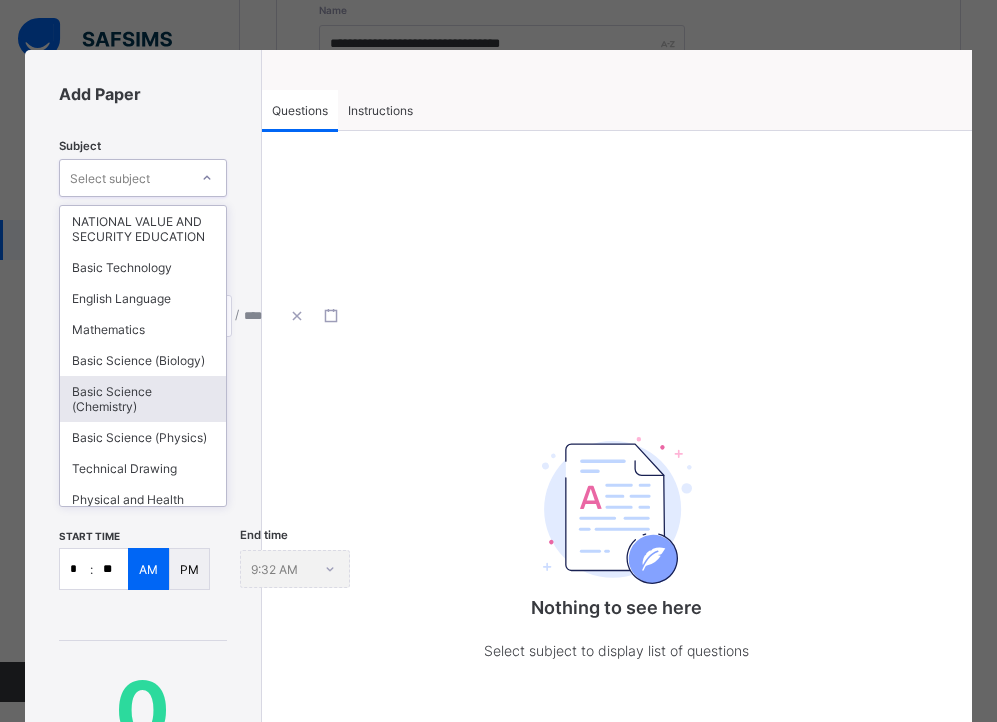 click on "Basic Science (Chemistry)" at bounding box center (143, 399) 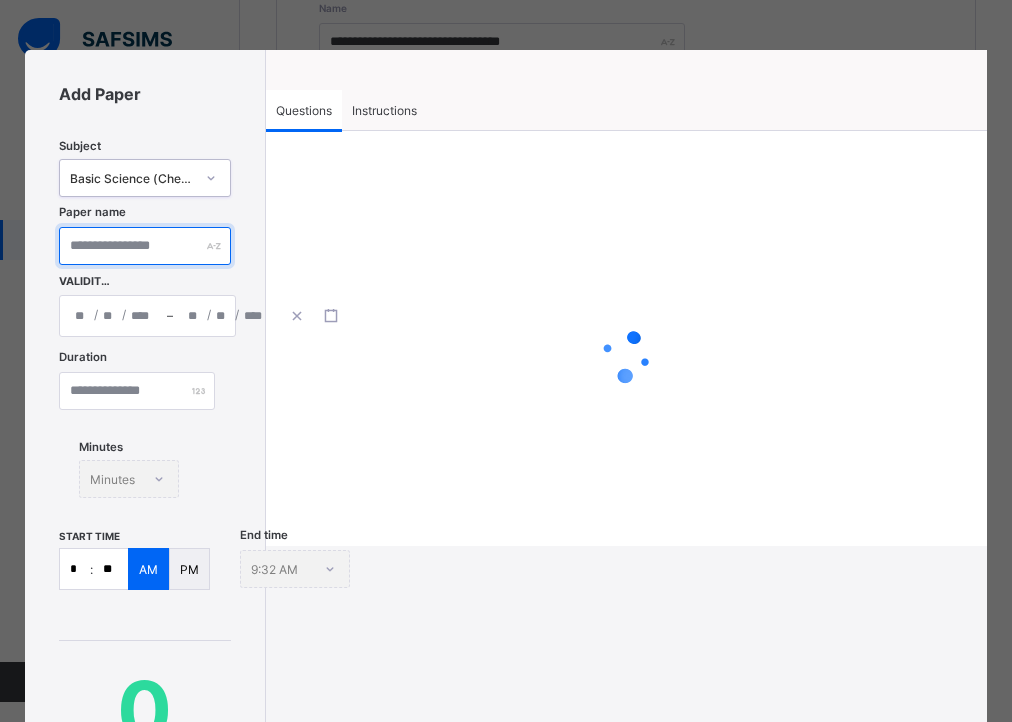 click at bounding box center [144, 246] 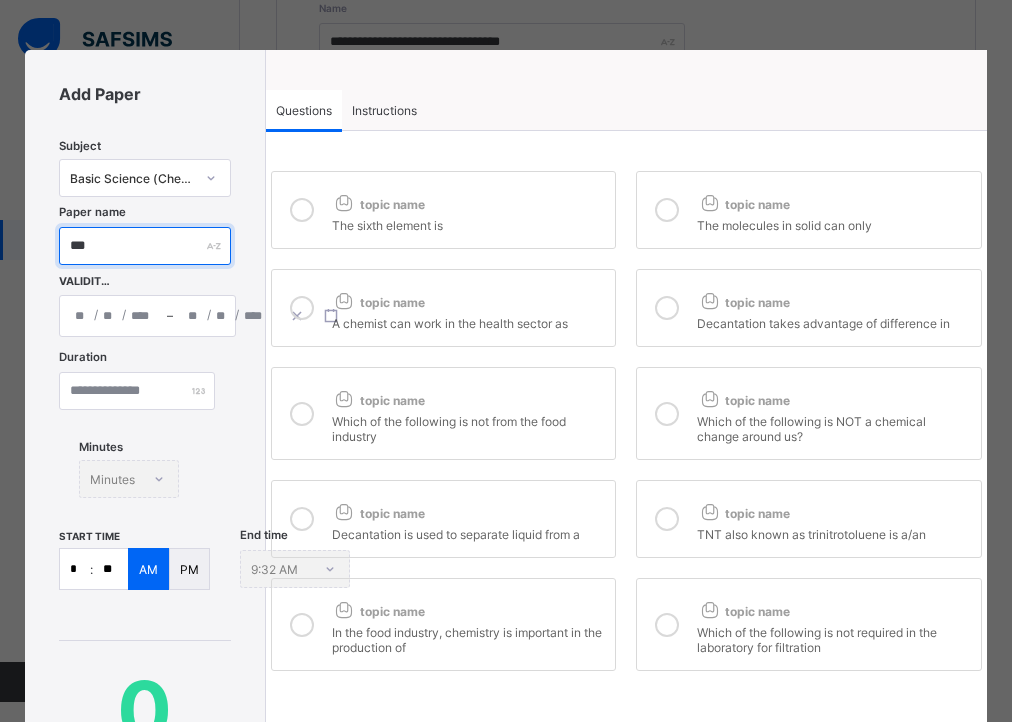 type on "***" 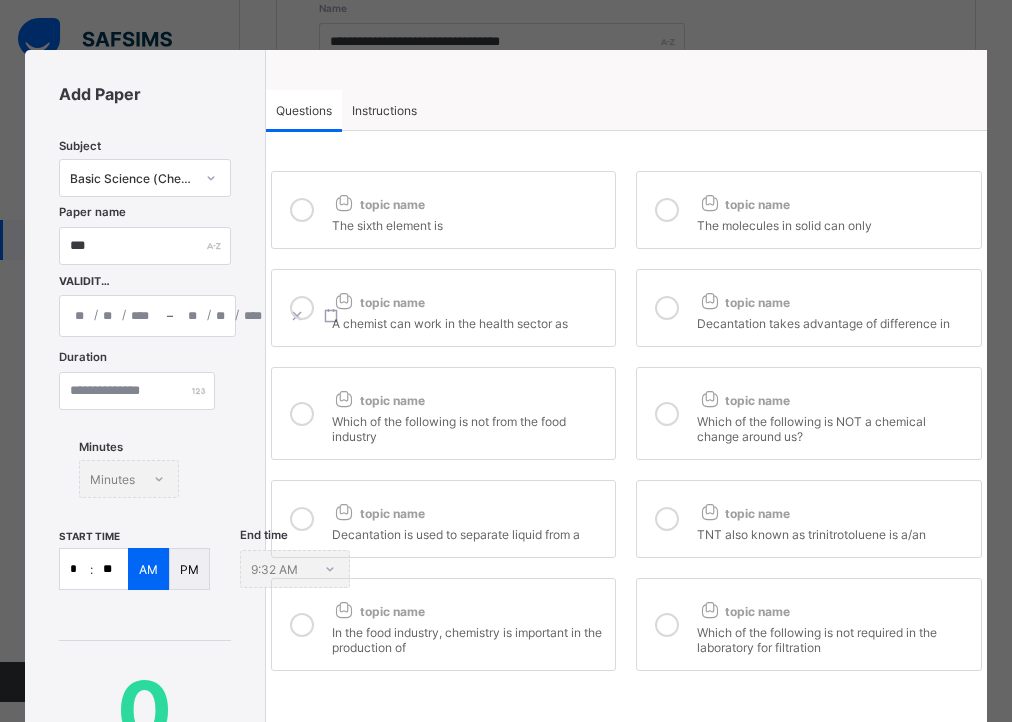 click on "/ / – / /" at bounding box center [147, 316] 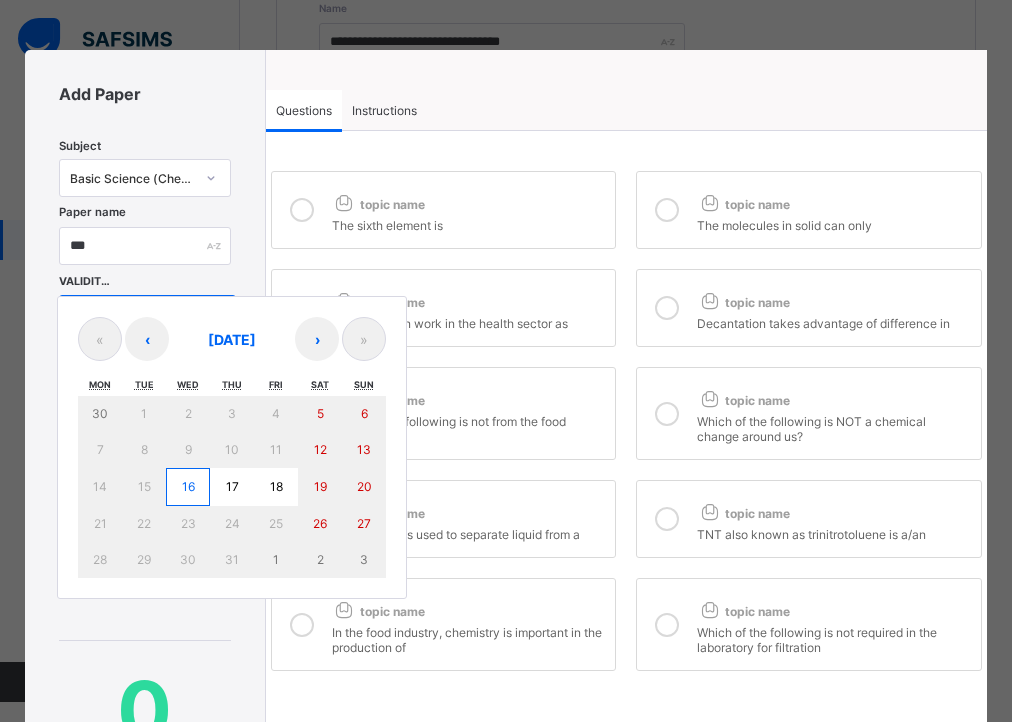 click on "16" at bounding box center (188, 487) 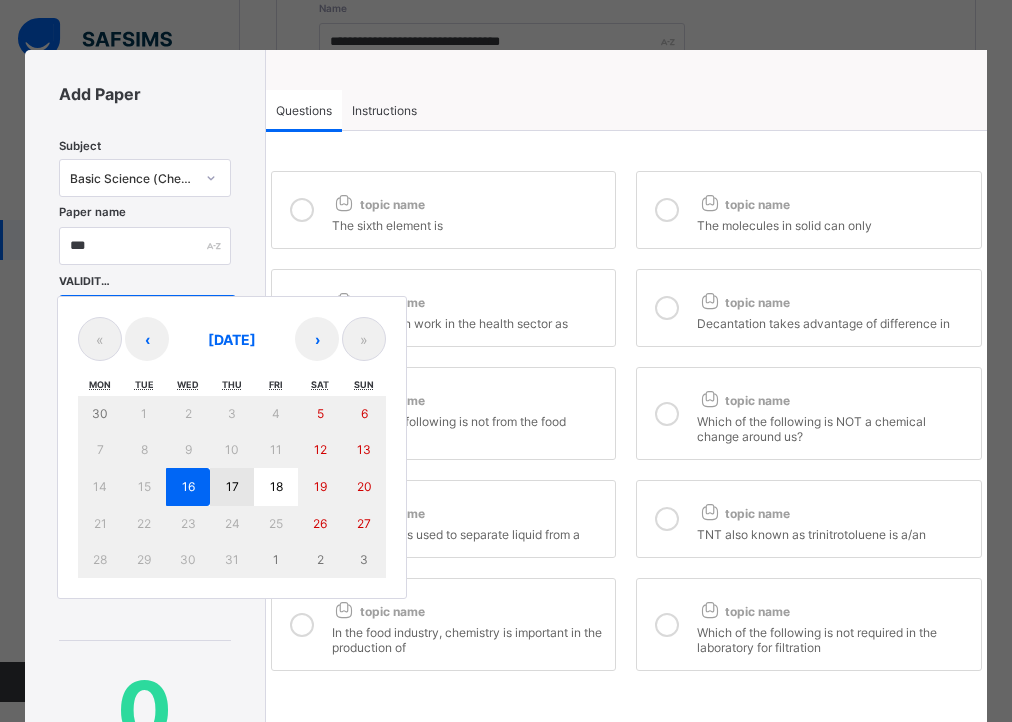 click on "17" at bounding box center [232, 487] 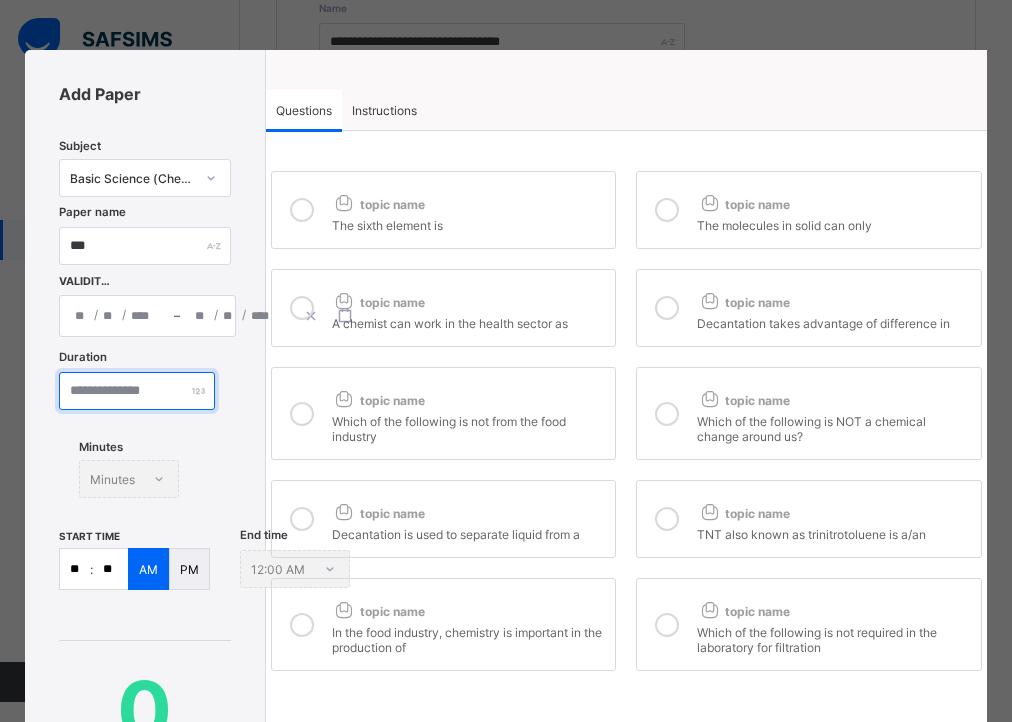 click at bounding box center [137, 391] 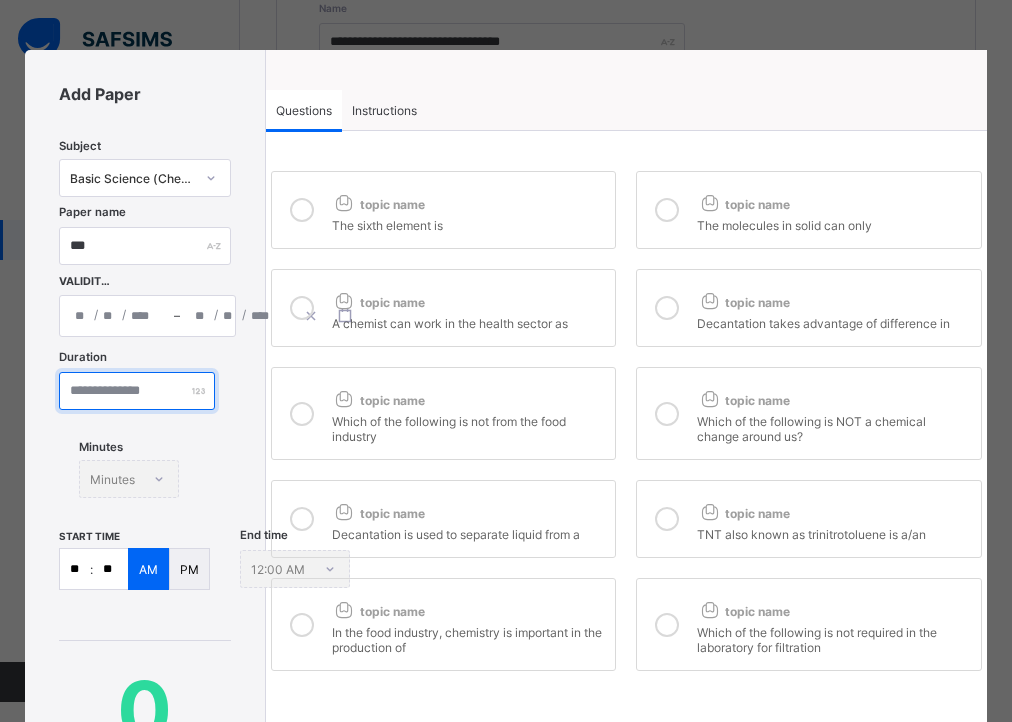 type on "*" 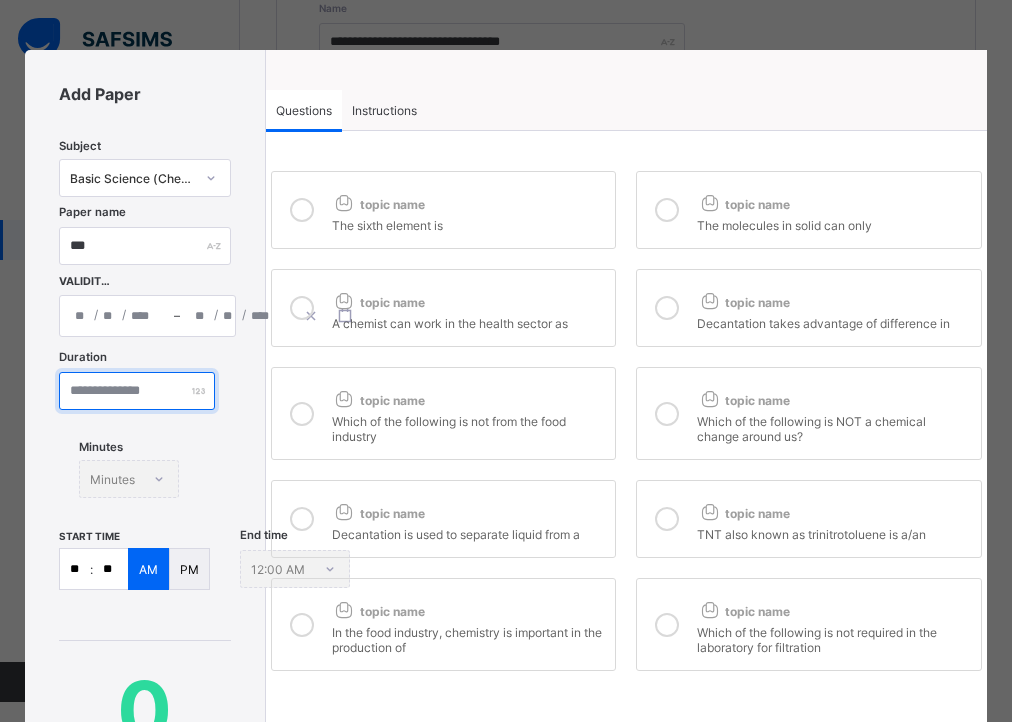 type on "**" 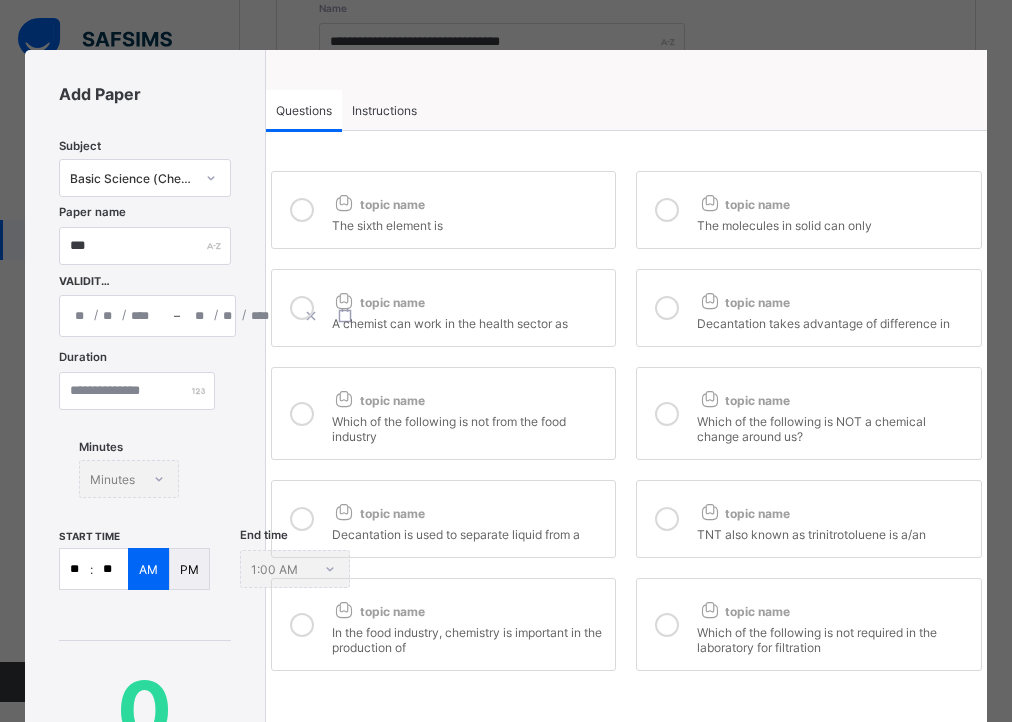 drag, startPoint x: 86, startPoint y: 569, endPoint x: 63, endPoint y: 566, distance: 23.194826 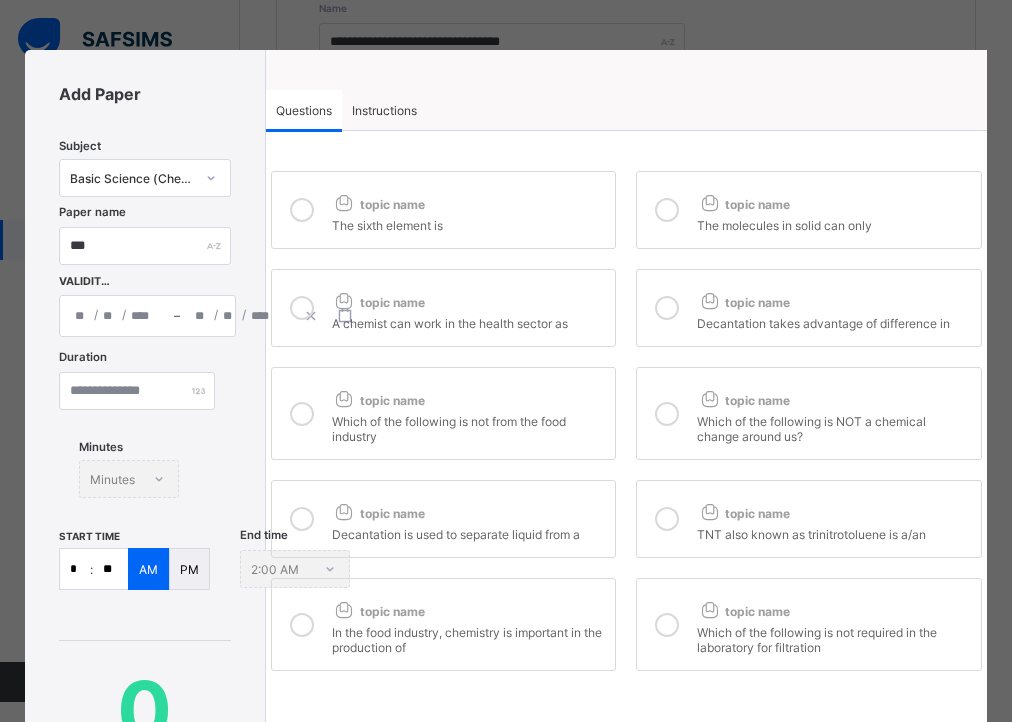 type on "**" 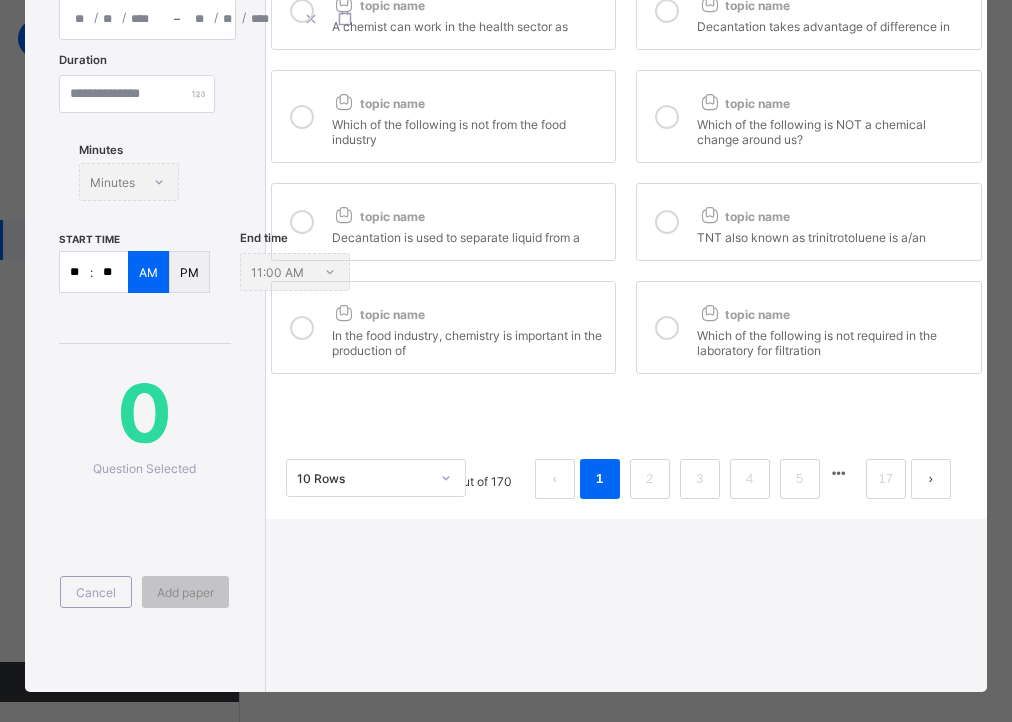 scroll, scrollTop: 299, scrollLeft: 0, axis: vertical 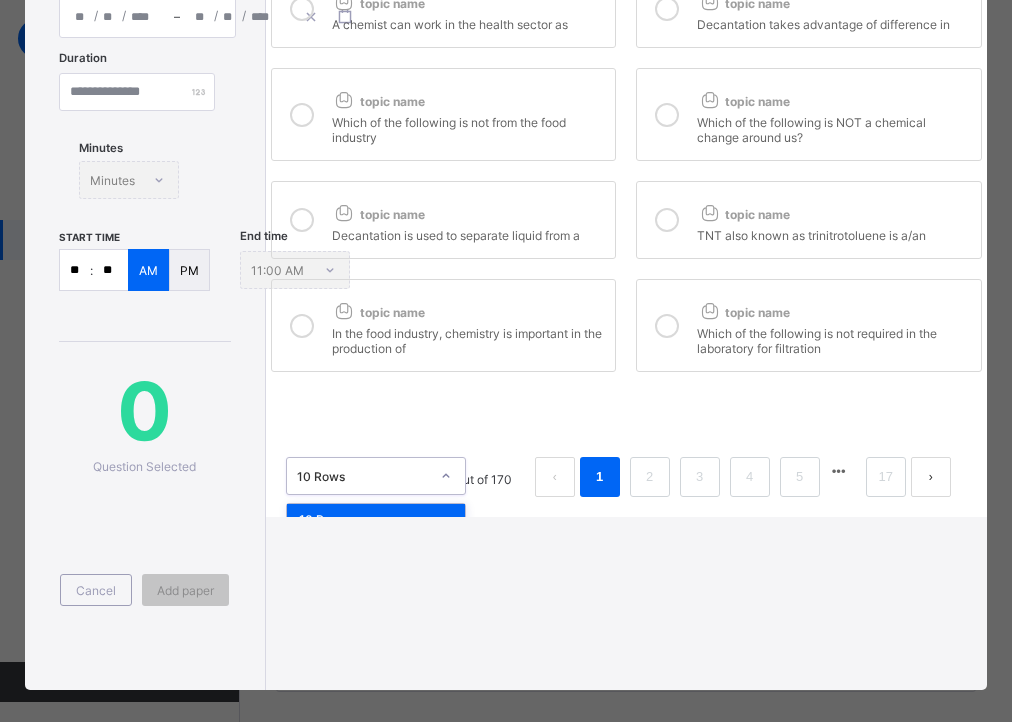 click on "10 Rows" at bounding box center (363, 476) 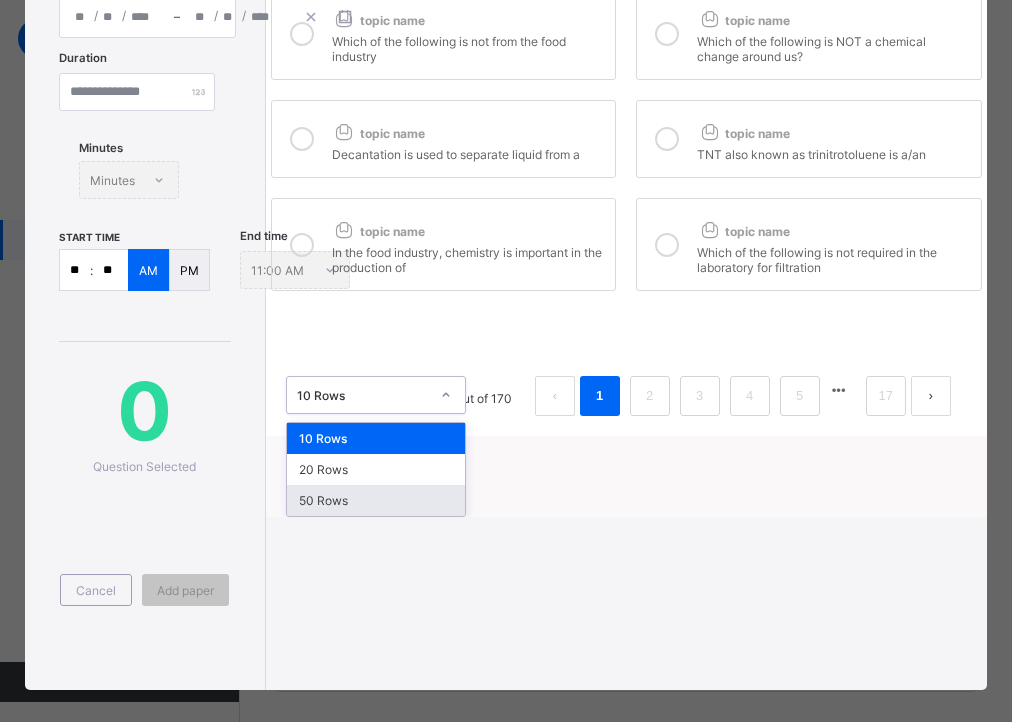 click on "50 Rows" at bounding box center [376, 500] 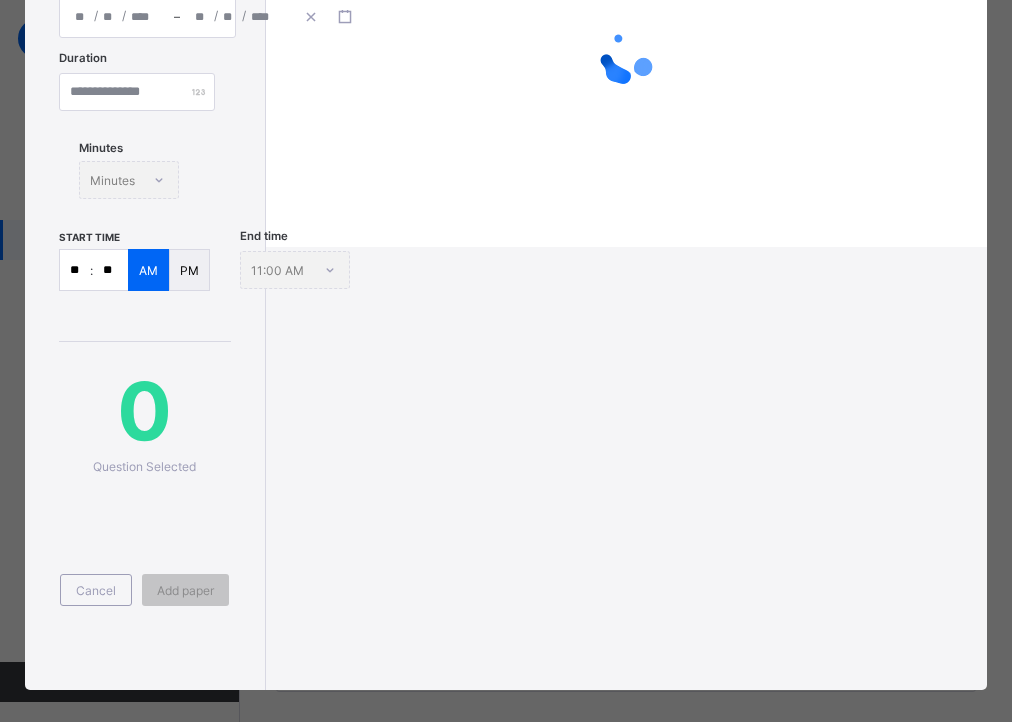 scroll, scrollTop: 0, scrollLeft: 0, axis: both 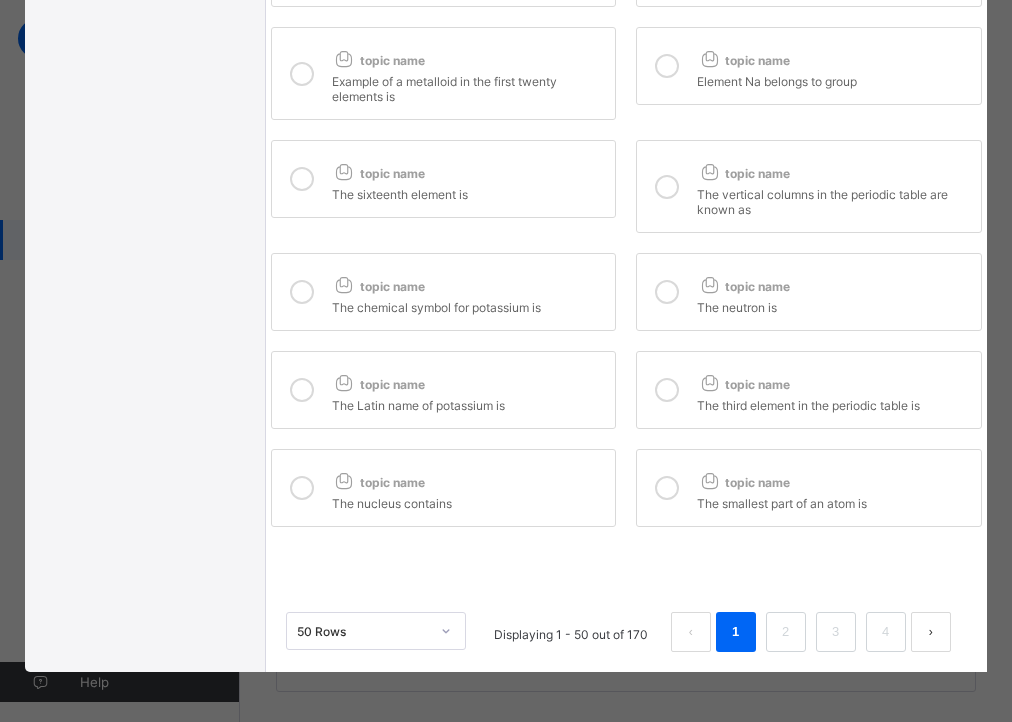 click on "The smallest part of an atom is" at bounding box center (834, 501) 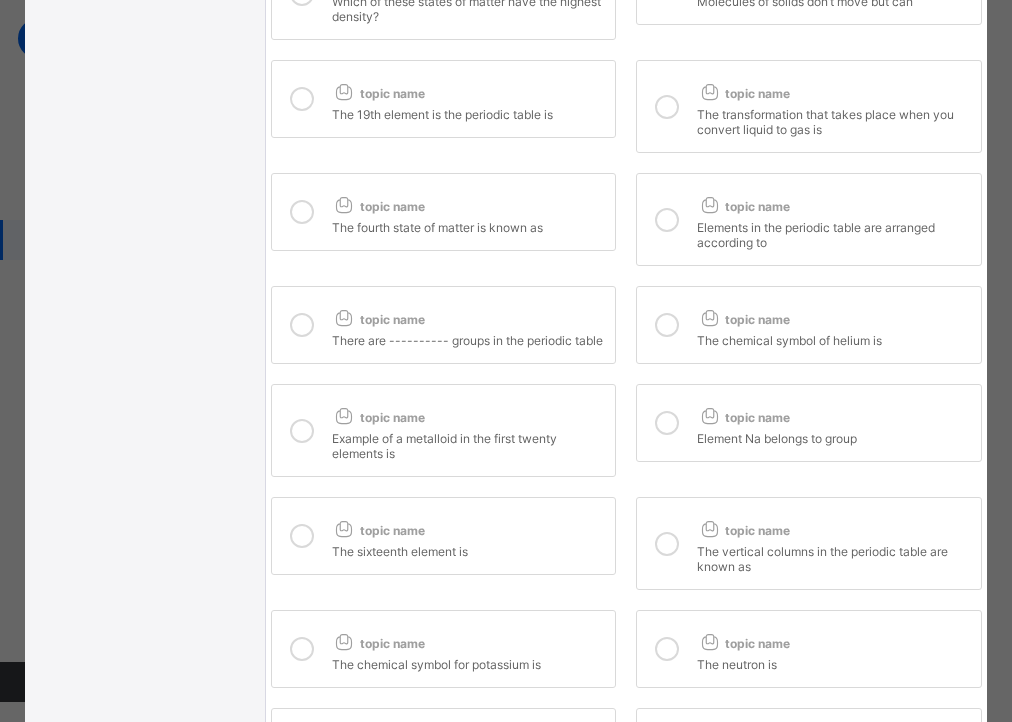 scroll, scrollTop: 1863, scrollLeft: 0, axis: vertical 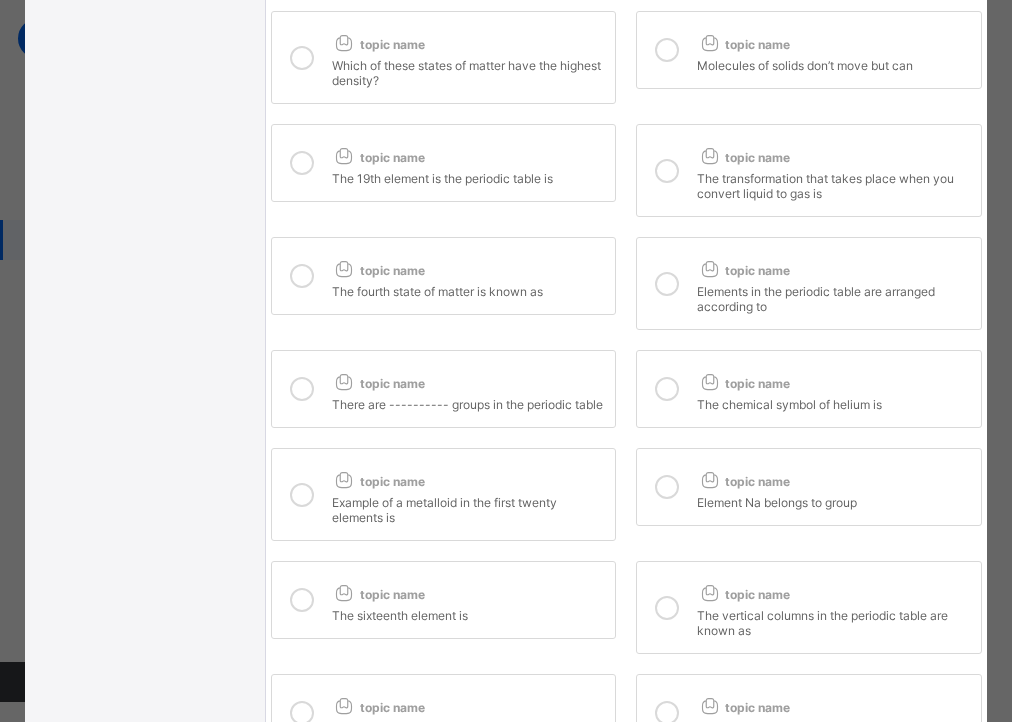 click on "topic name" at bounding box center (834, 477) 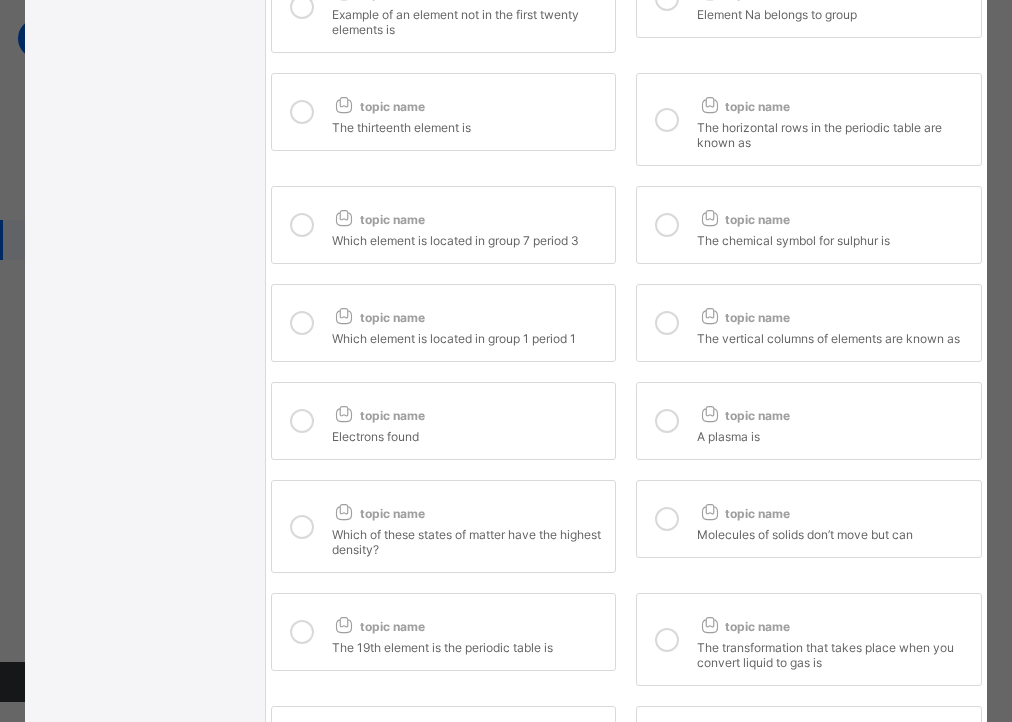 scroll, scrollTop: 1336, scrollLeft: 0, axis: vertical 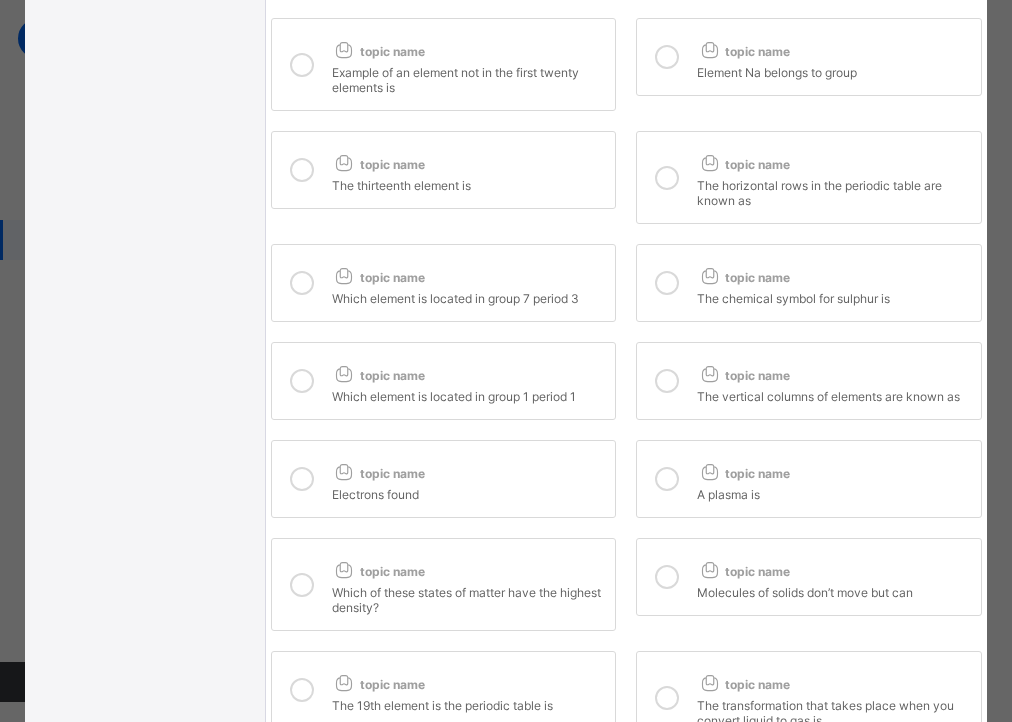 click at bounding box center (667, 479) 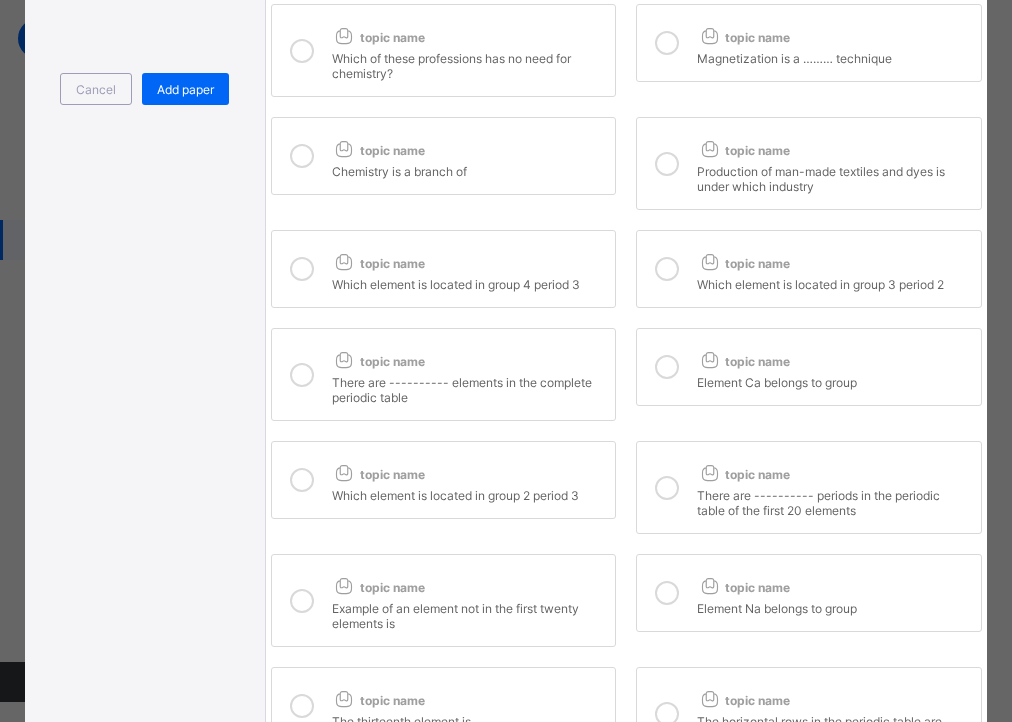 scroll, scrollTop: 754, scrollLeft: 0, axis: vertical 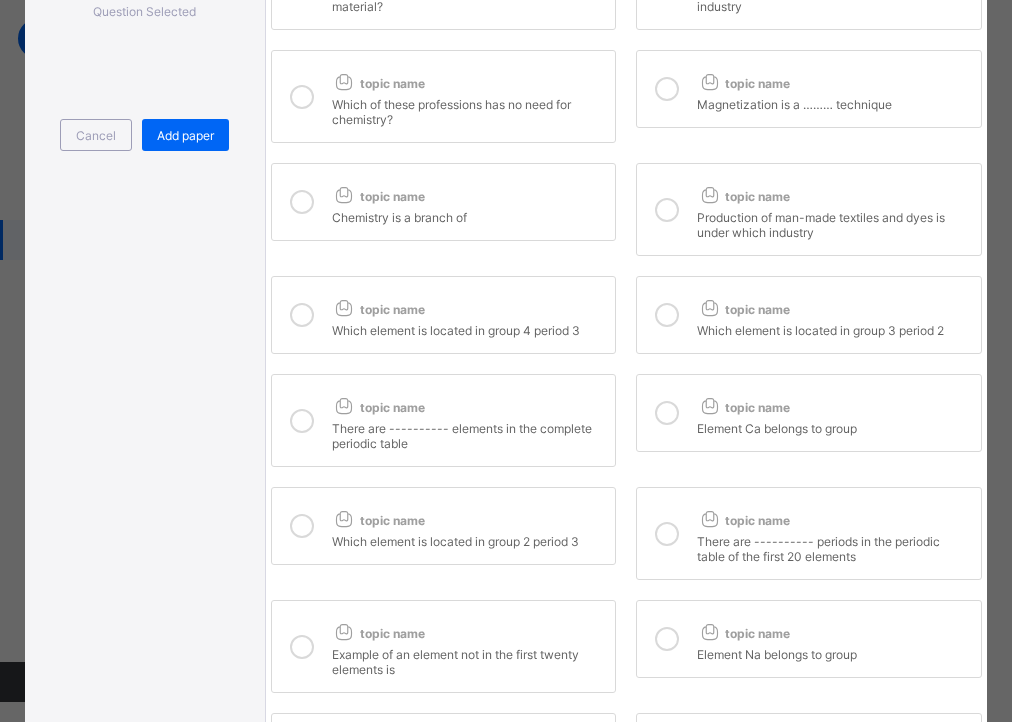 click at bounding box center [667, 534] 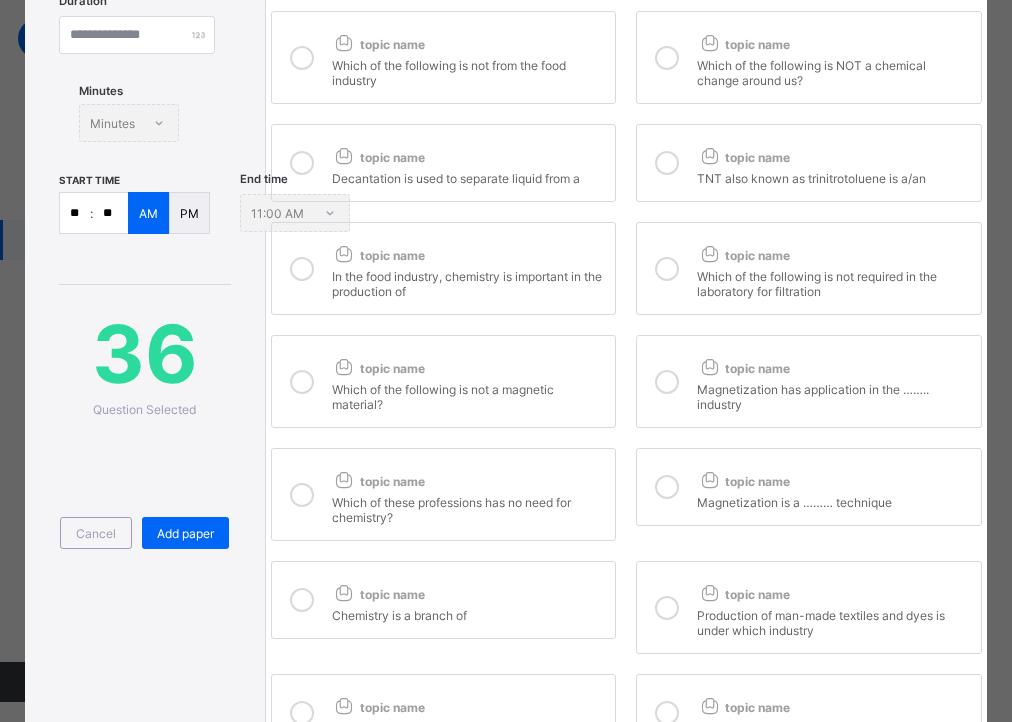 scroll, scrollTop: 293, scrollLeft: 0, axis: vertical 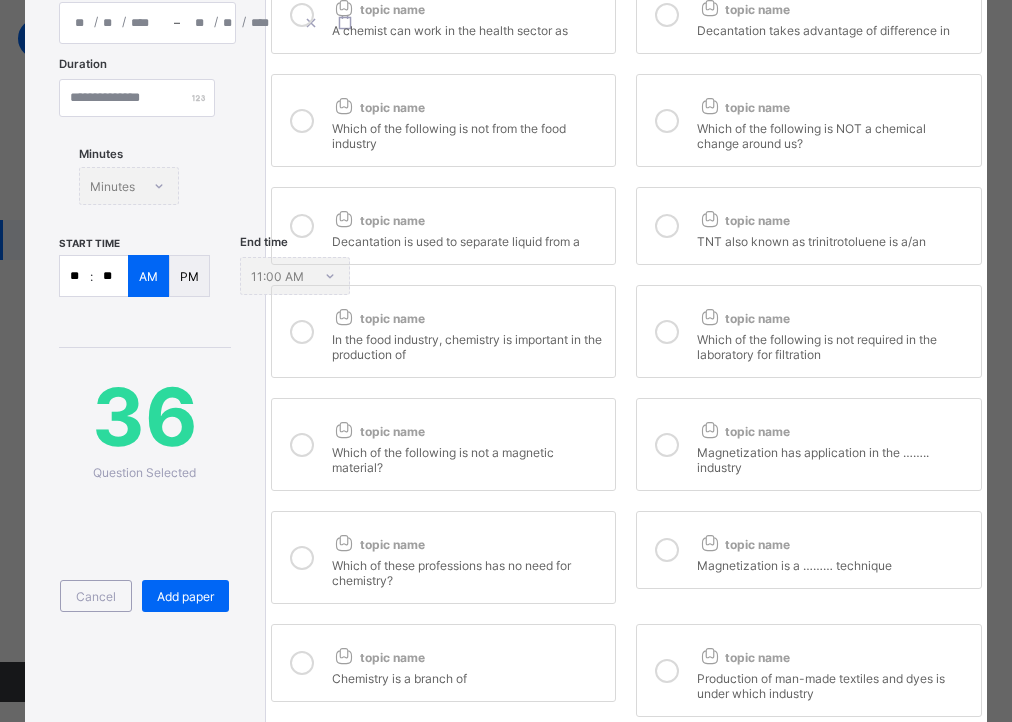 click at bounding box center [667, 550] 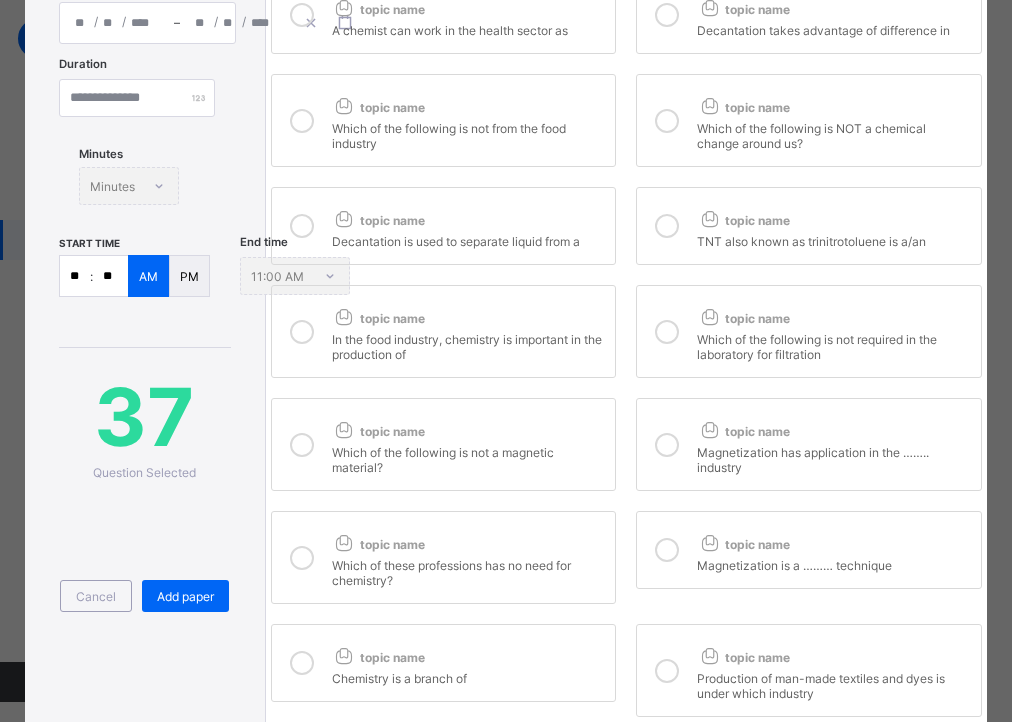 click on "topic name" at bounding box center [469, 540] 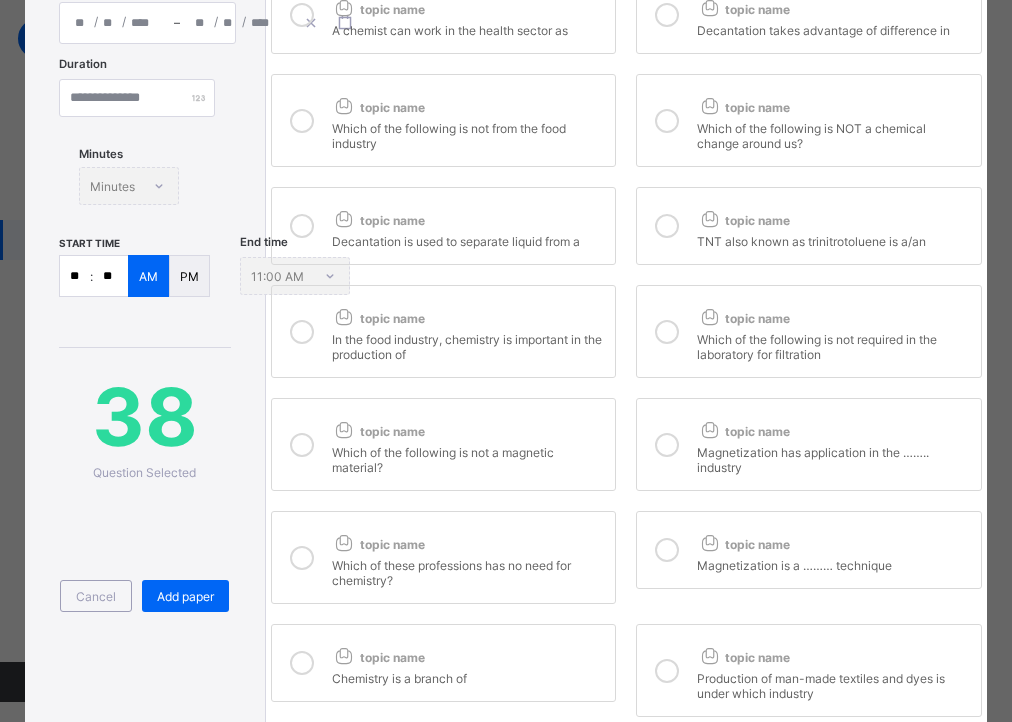 click at bounding box center [709, 429] 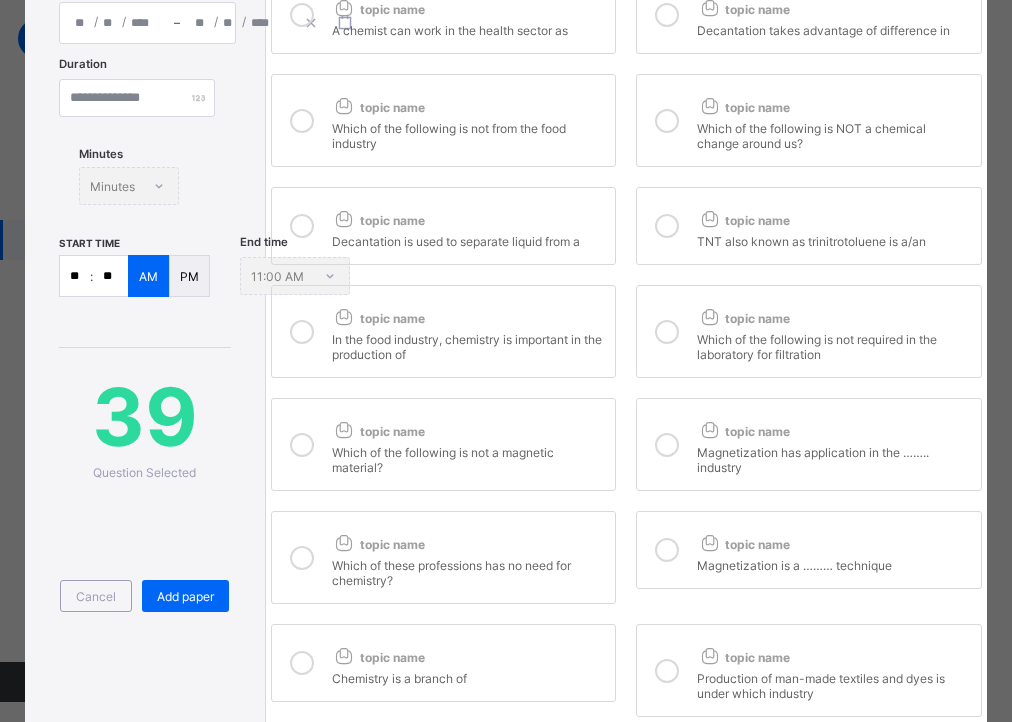 drag, startPoint x: 467, startPoint y: 446, endPoint x: 498, endPoint y: 432, distance: 34.0147 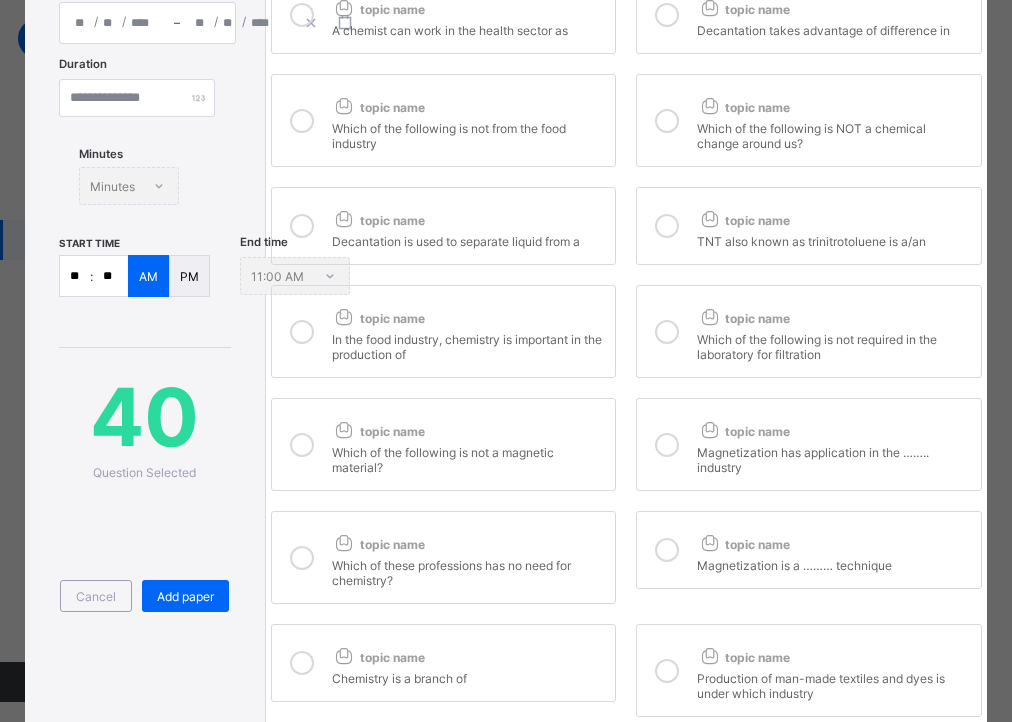 drag, startPoint x: 540, startPoint y: 318, endPoint x: 600, endPoint y: 282, distance: 69.97142 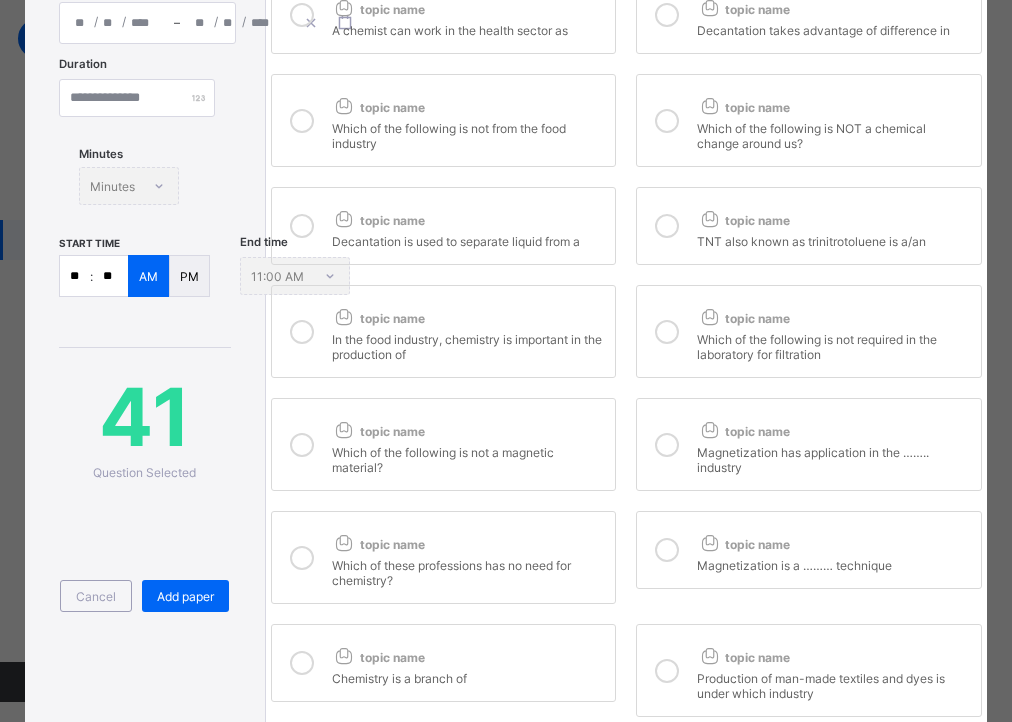 click on "topic name   The sixth element is       topic name   The molecules in solid can only       topic name   A chemist can work in the health sector as       topic name   Decantation takes advantage of difference in       topic name   Which of the following is not from the food industry       topic name   Which of the following is NOT a chemical change around us?       topic name   Decantation is used to separate liquid from a       topic name   TNT also known as trinitrotoluene is a/an       topic name   In the food industry, chemistry is important in the production of       topic name   Which of the following is not required in the laboratory for filtration       topic name   Which of the following is not a magnetic material?       topic name   Magnetization has application in the …….. industry       topic name   Which of these professions has no need for chemistry?       topic name   Magnetization is a ……… technique       topic name   Chemistry is a branch of       topic name         topic name" at bounding box center [626, 1198] 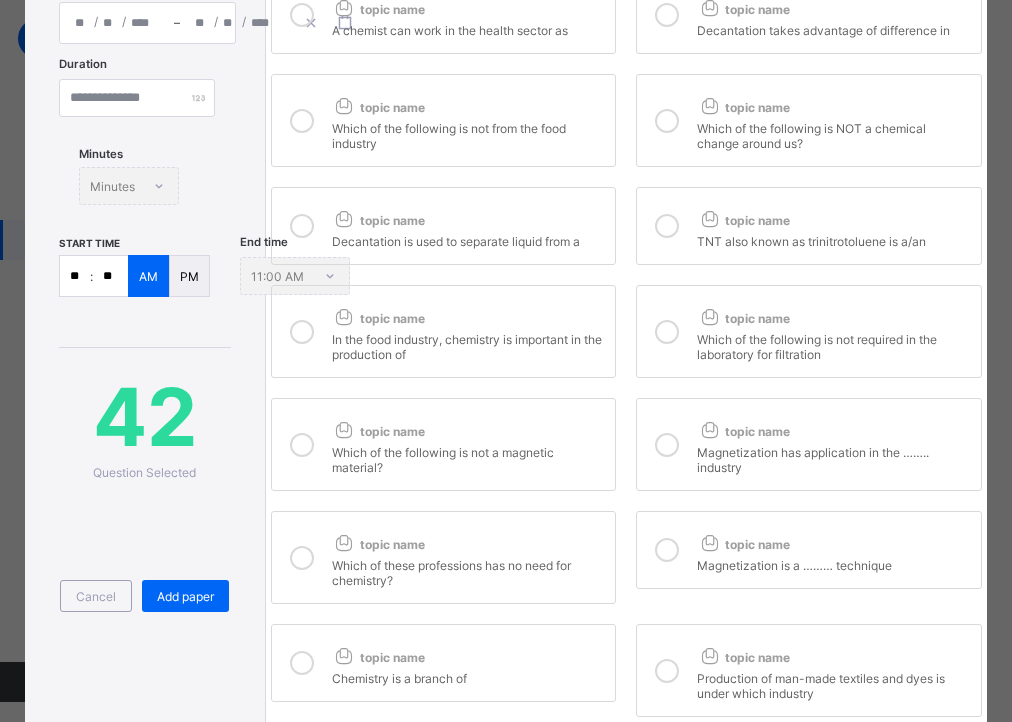 click at bounding box center (667, 226) 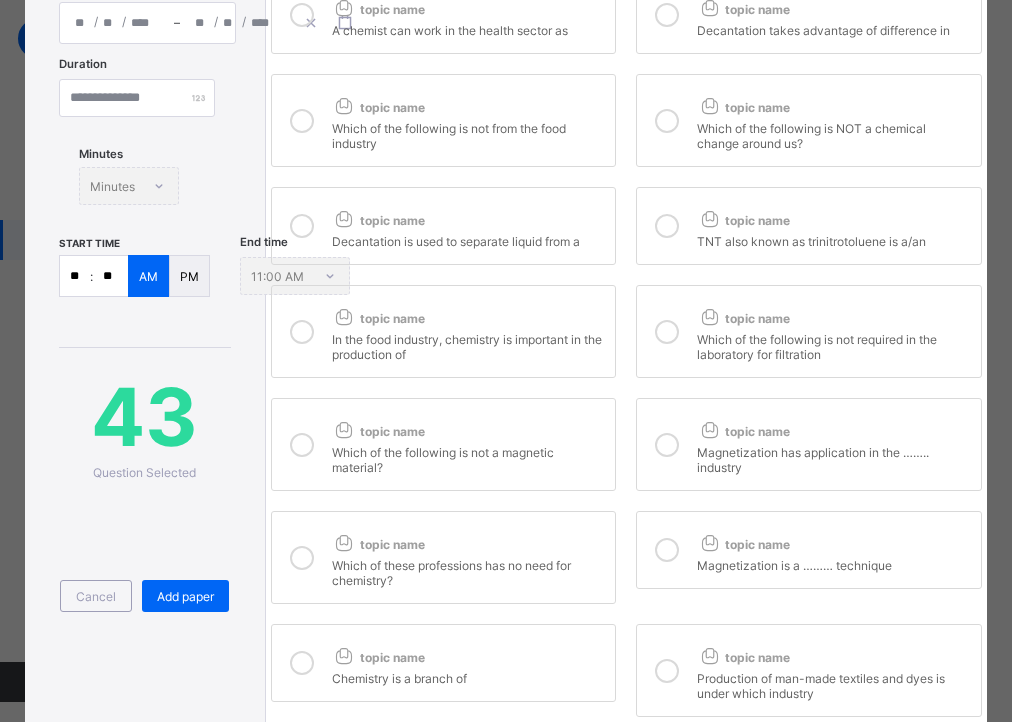 click on "topic name" at bounding box center [469, 216] 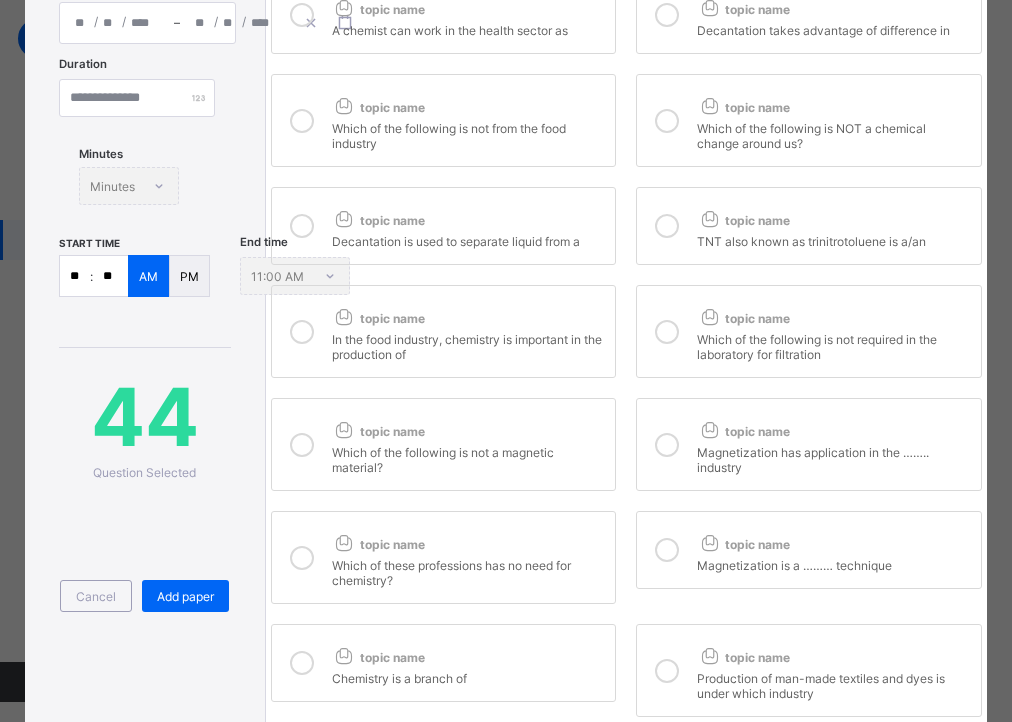 scroll, scrollTop: 42, scrollLeft: 0, axis: vertical 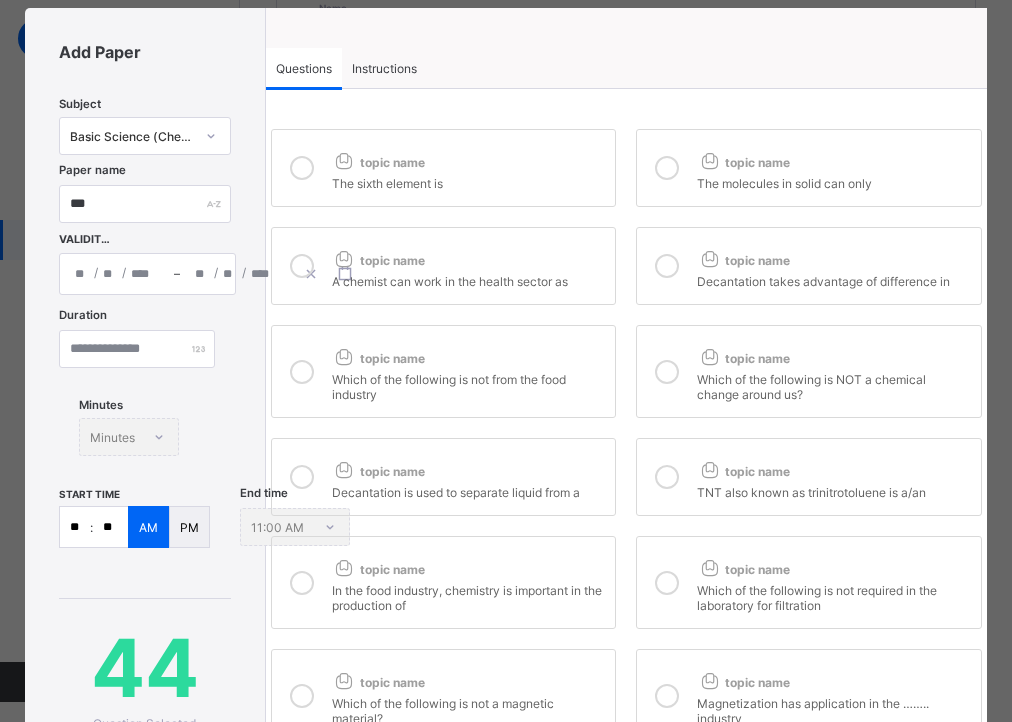 click at bounding box center (709, 160) 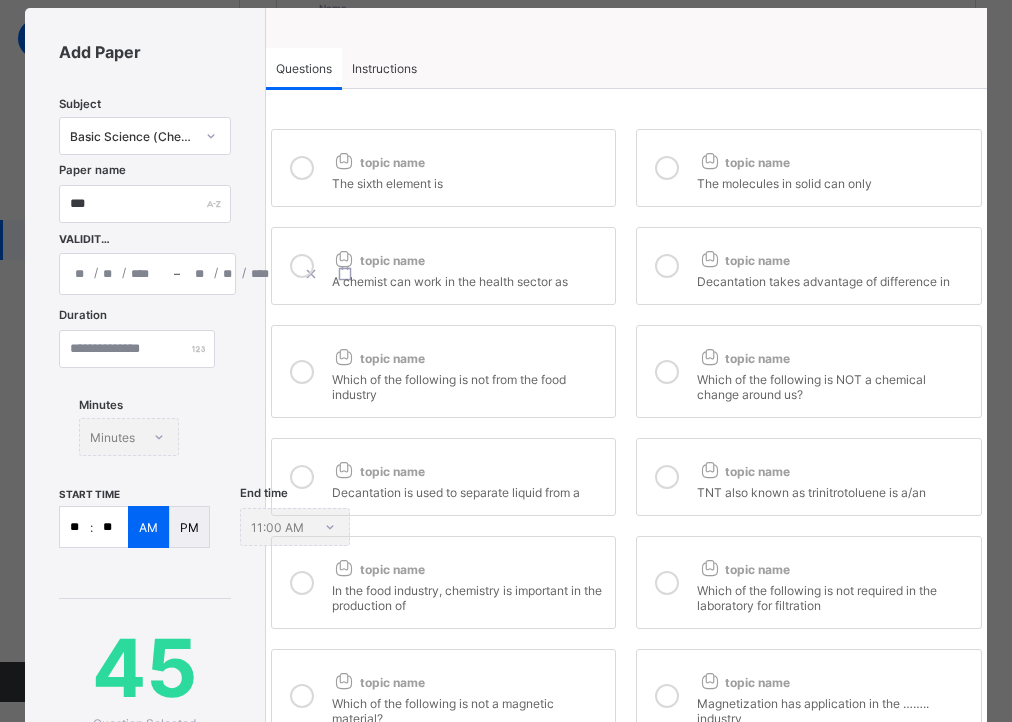 click on "topic name" at bounding box center [469, 158] 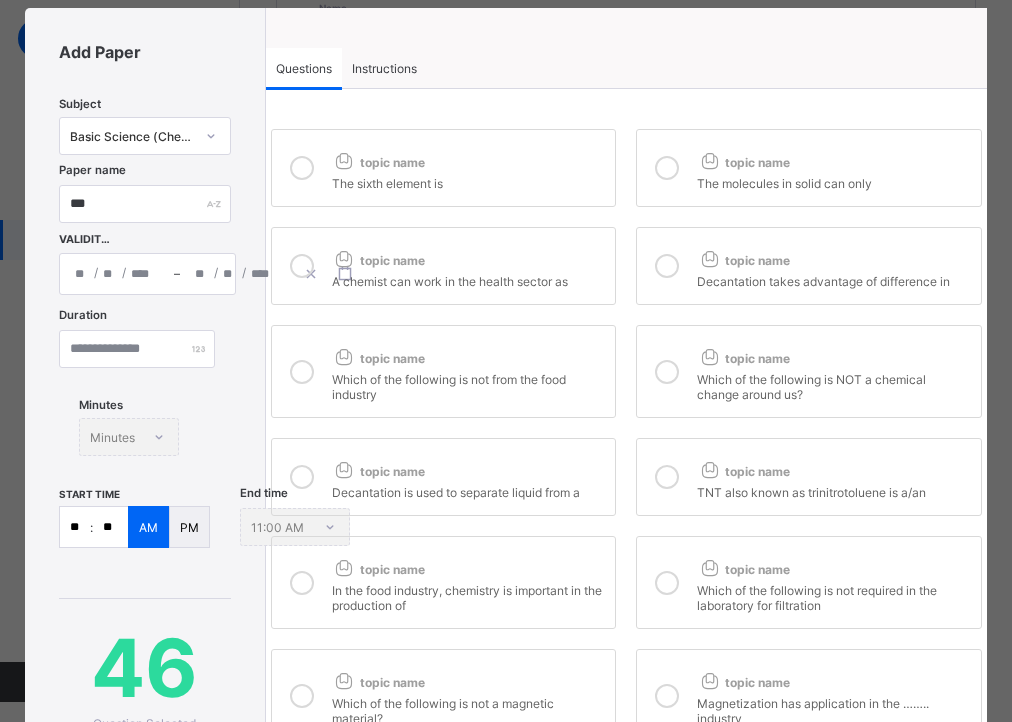 click on "topic name" at bounding box center (469, 256) 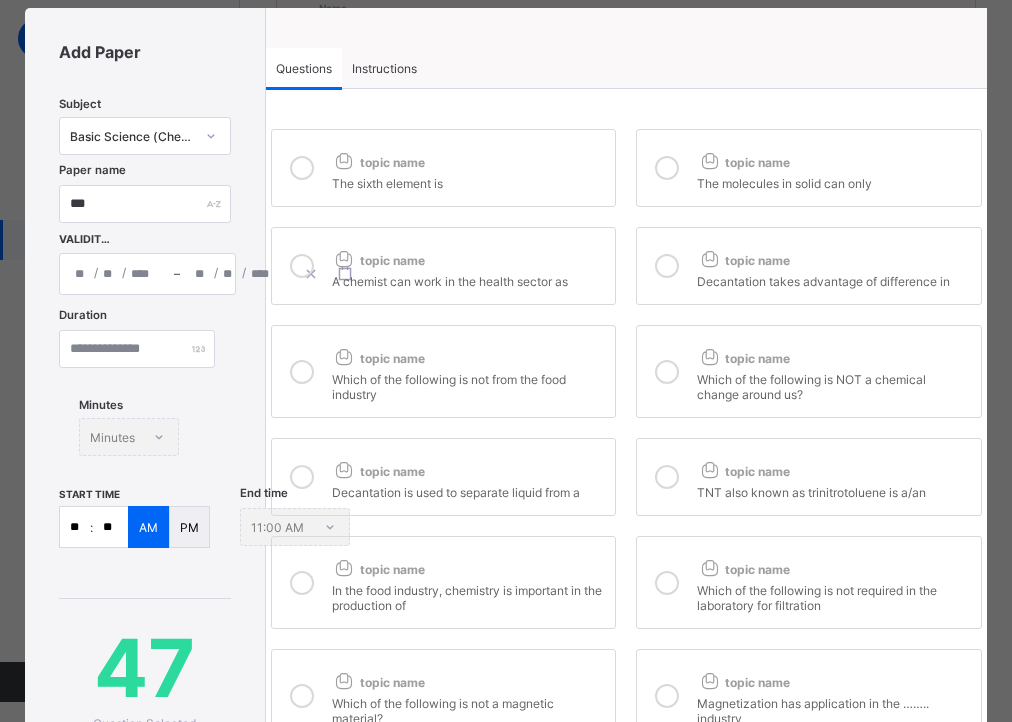 click at bounding box center [667, 266] 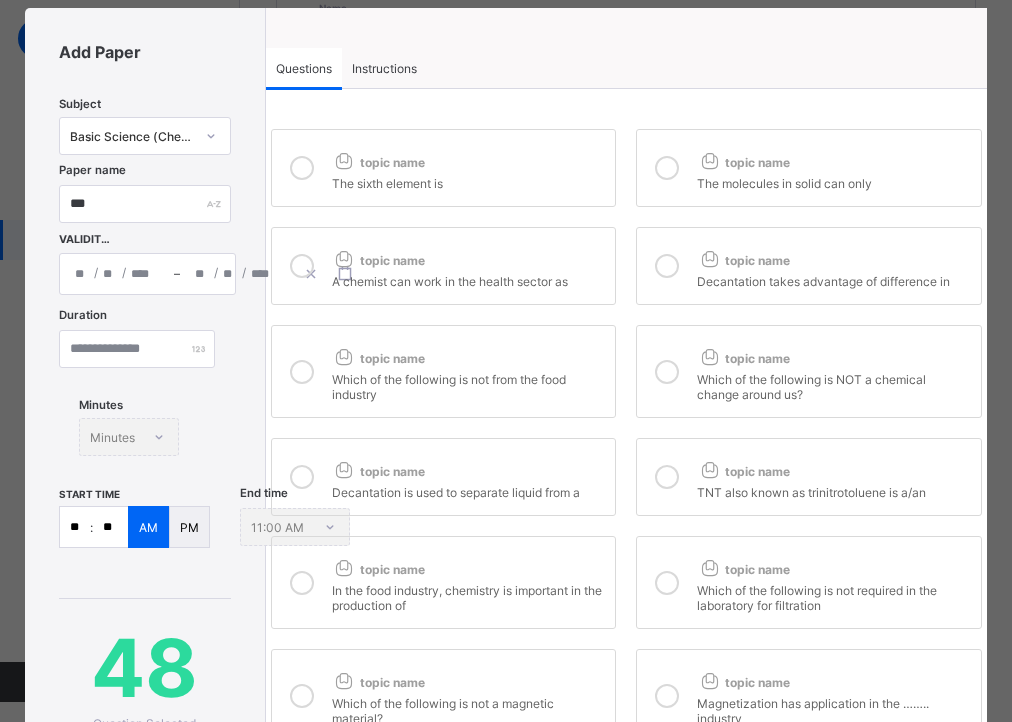 click at bounding box center (667, 372) 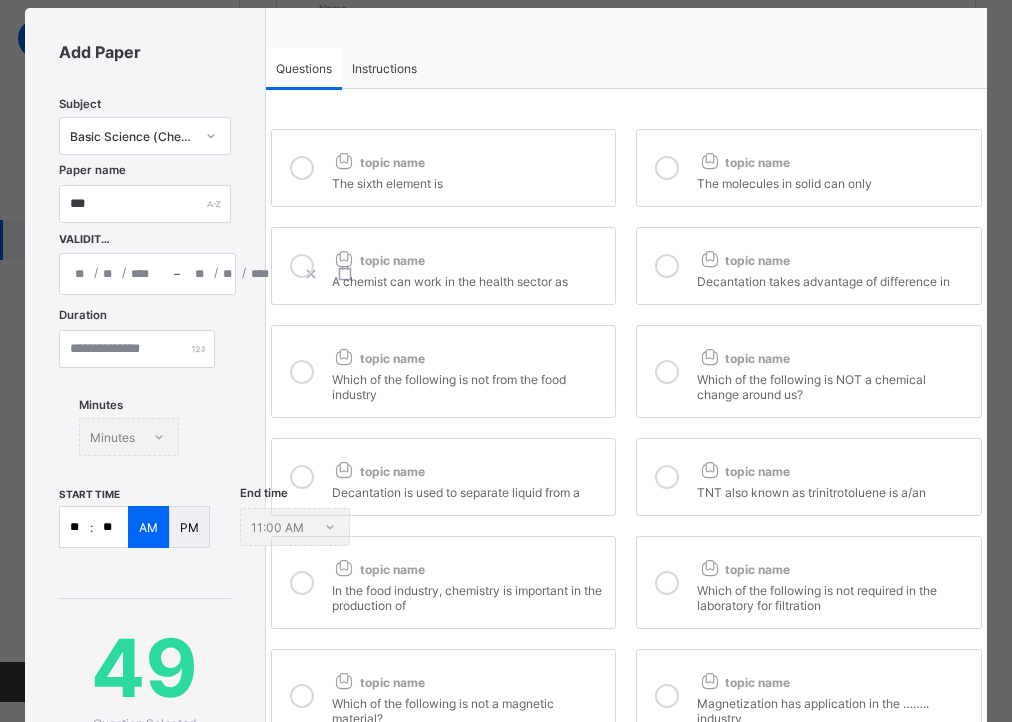 click on "Which of the following is not from the food industry" at bounding box center (469, 384) 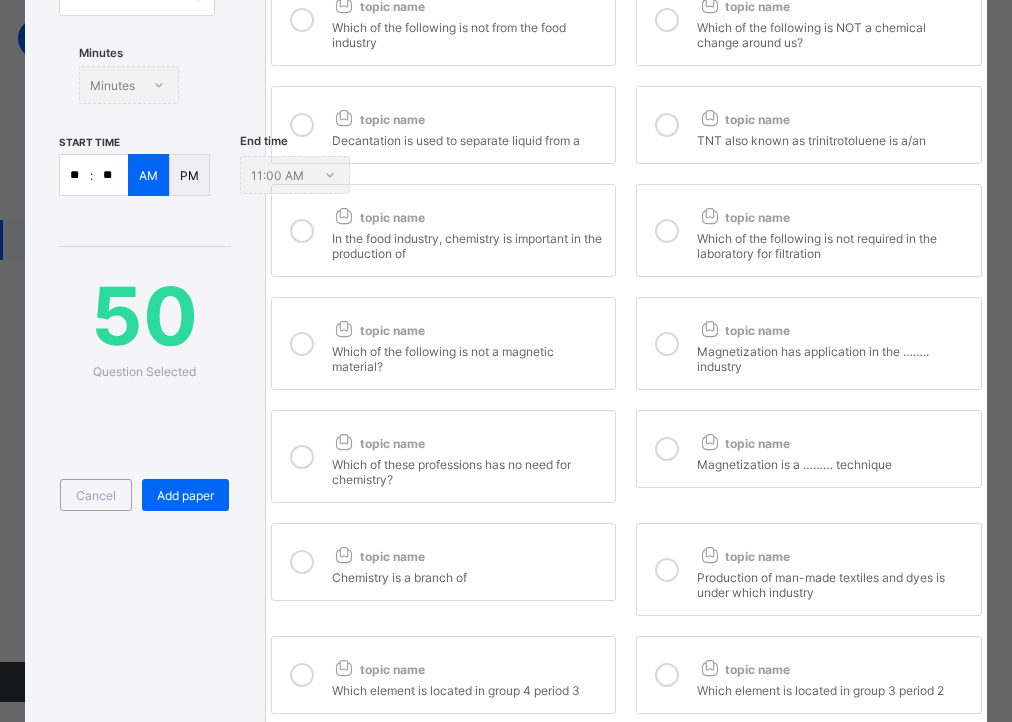scroll, scrollTop: 411, scrollLeft: 0, axis: vertical 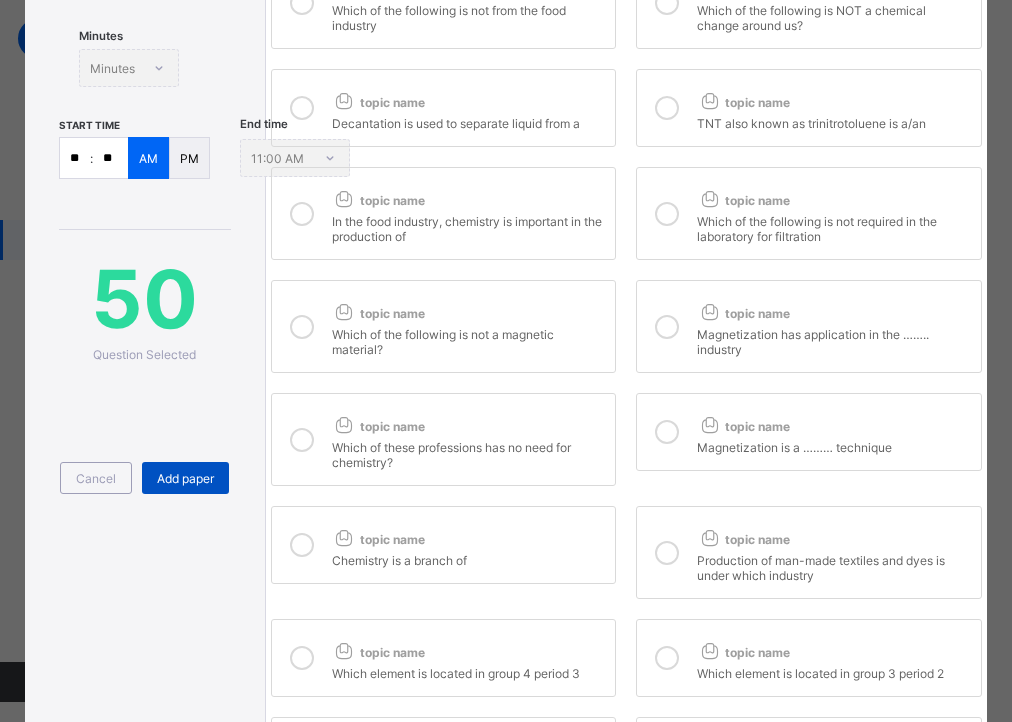 click on "Add paper" at bounding box center (185, 478) 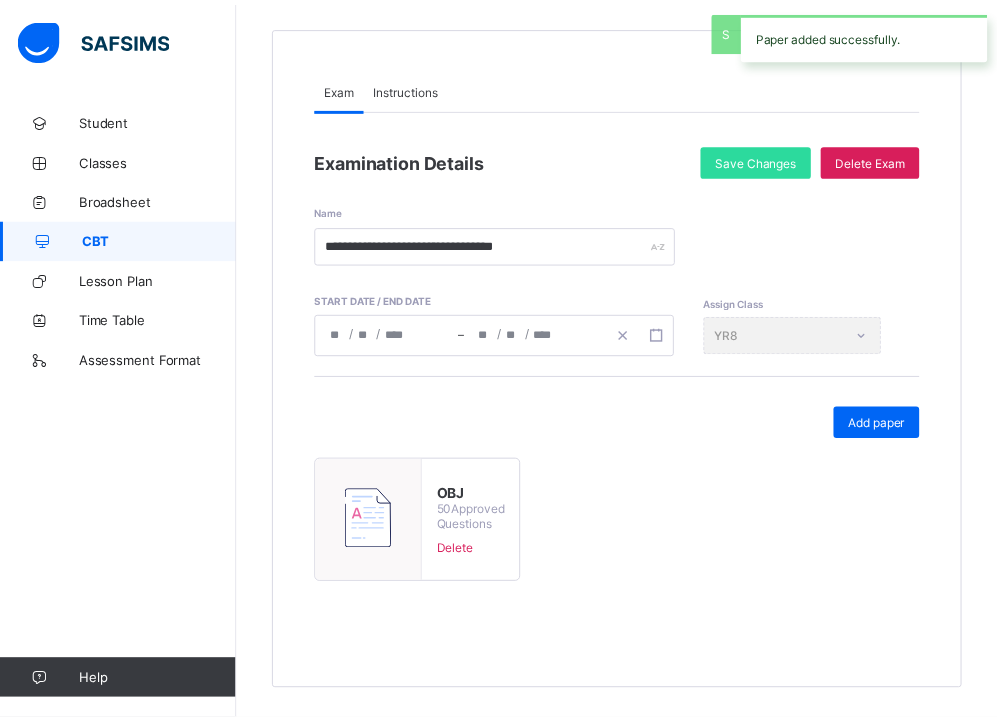 scroll, scrollTop: 170, scrollLeft: 0, axis: vertical 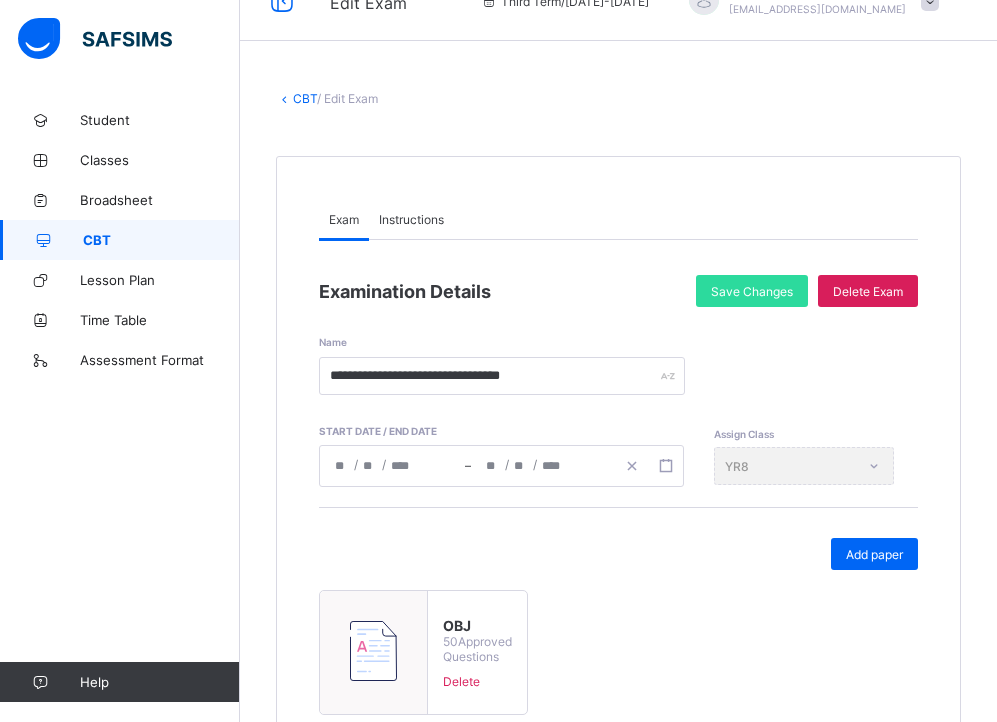 click on "CBT" at bounding box center [305, 98] 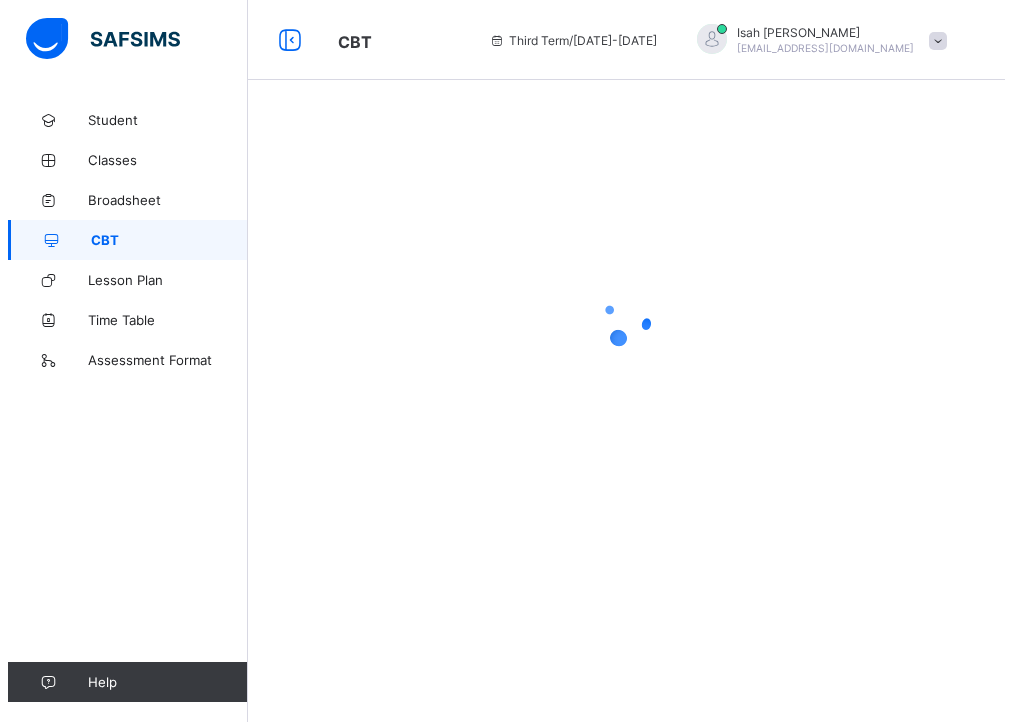scroll, scrollTop: 0, scrollLeft: 0, axis: both 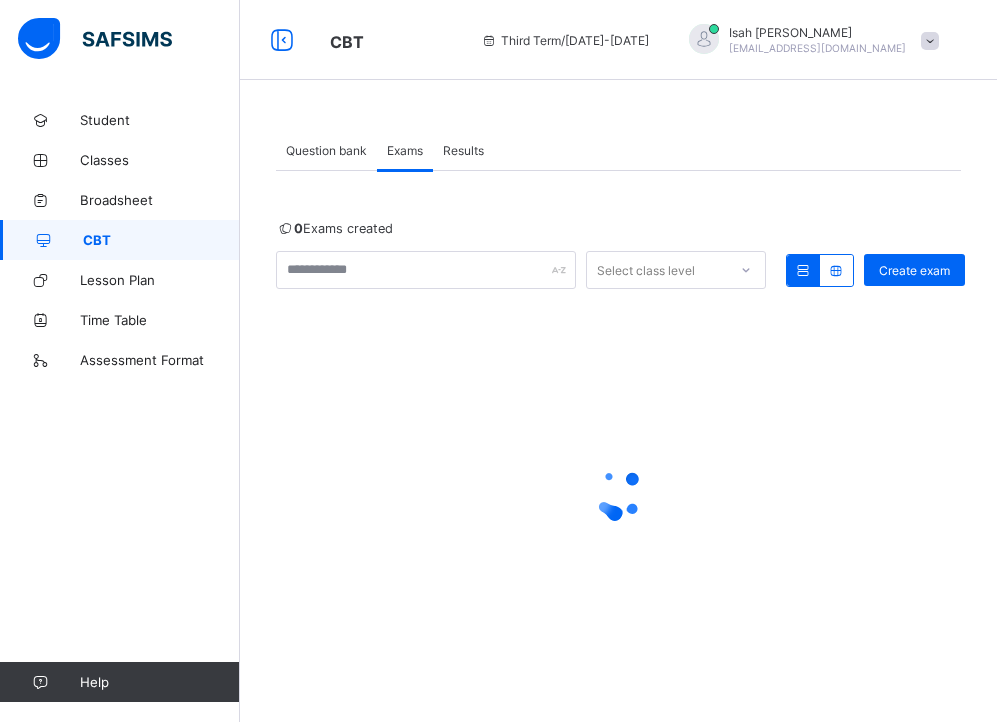 click on "Question bank" at bounding box center [326, 150] 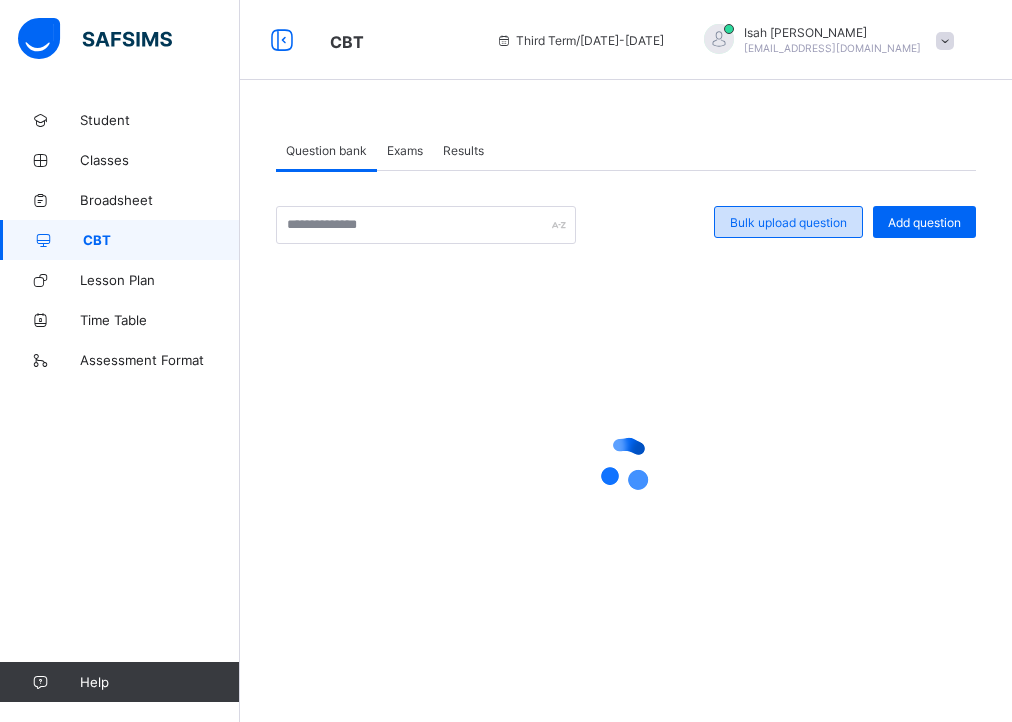 click on "Bulk upload question" at bounding box center [788, 222] 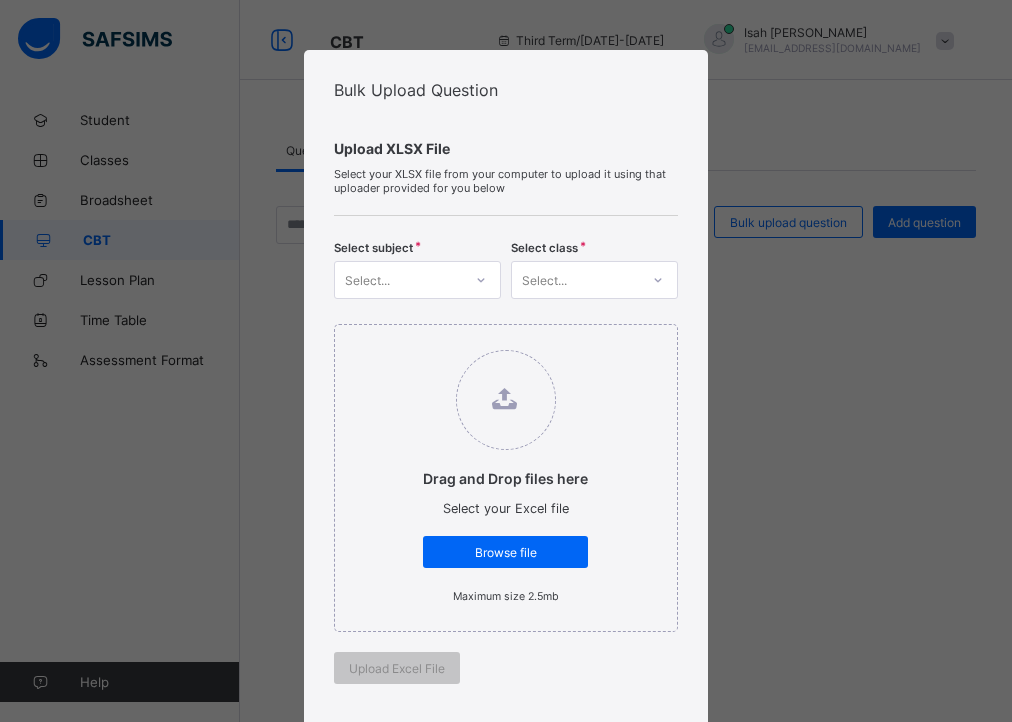 click on "Select..." at bounding box center (398, 280) 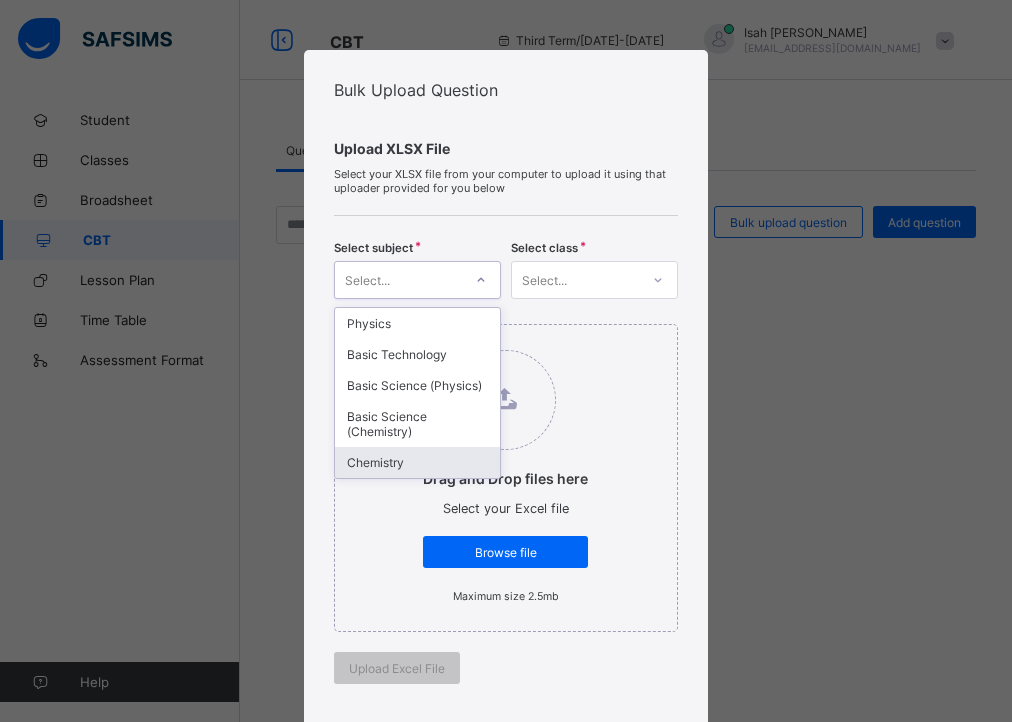 click on "Chemistry" at bounding box center (417, 462) 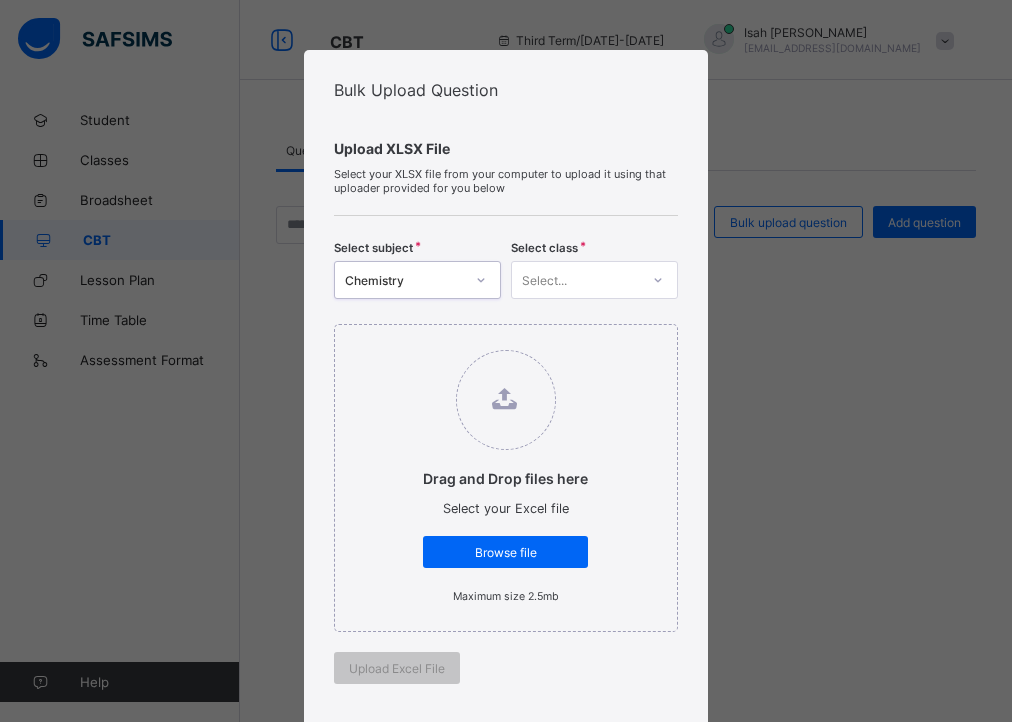 click on "Select..." at bounding box center [575, 280] 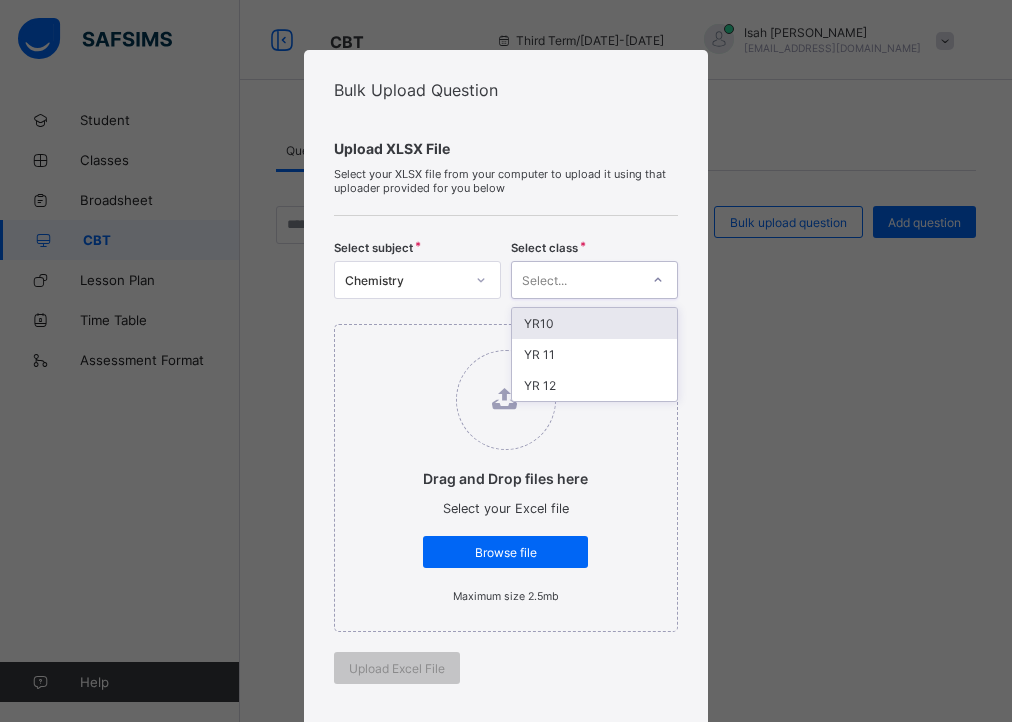 click on "YR10" at bounding box center [594, 323] 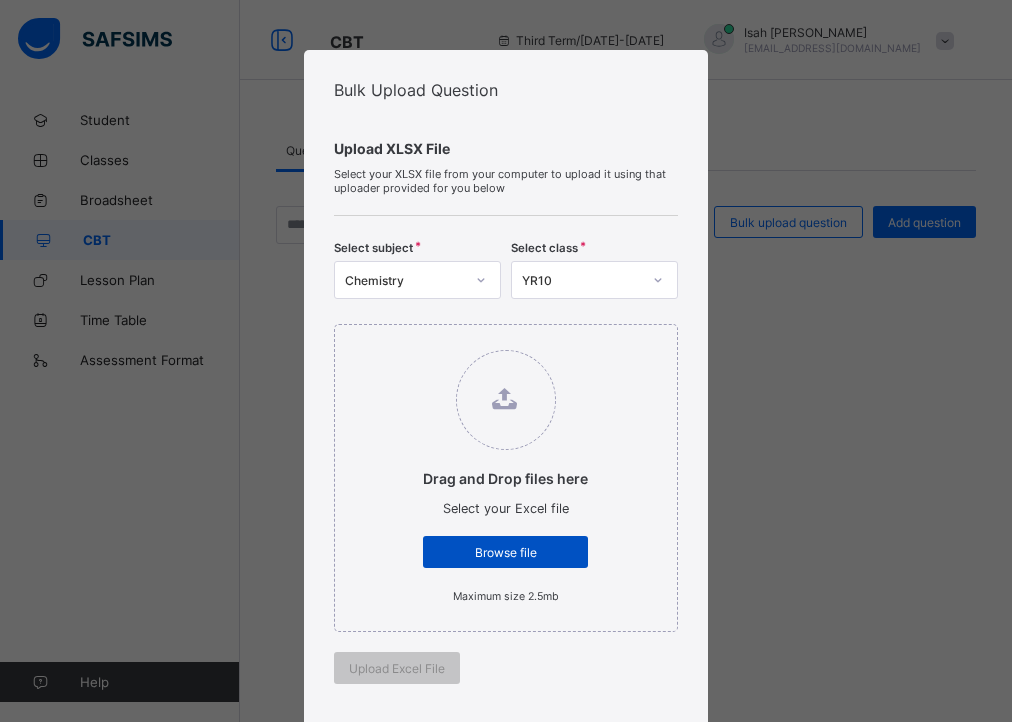 click on "Browse file" at bounding box center (505, 552) 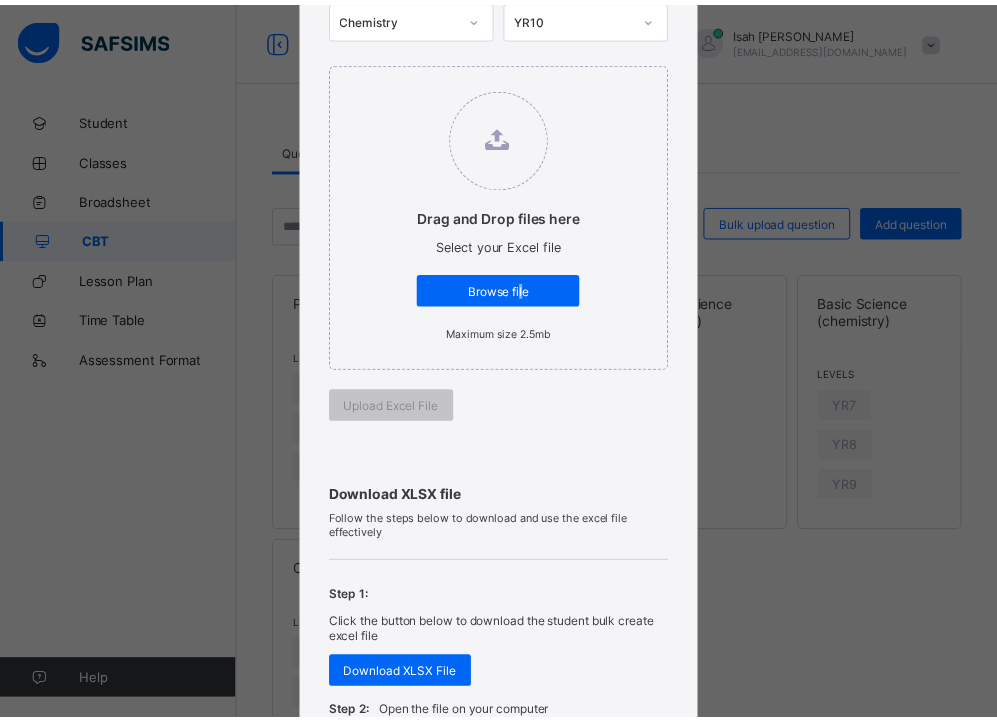 scroll, scrollTop: 285, scrollLeft: 0, axis: vertical 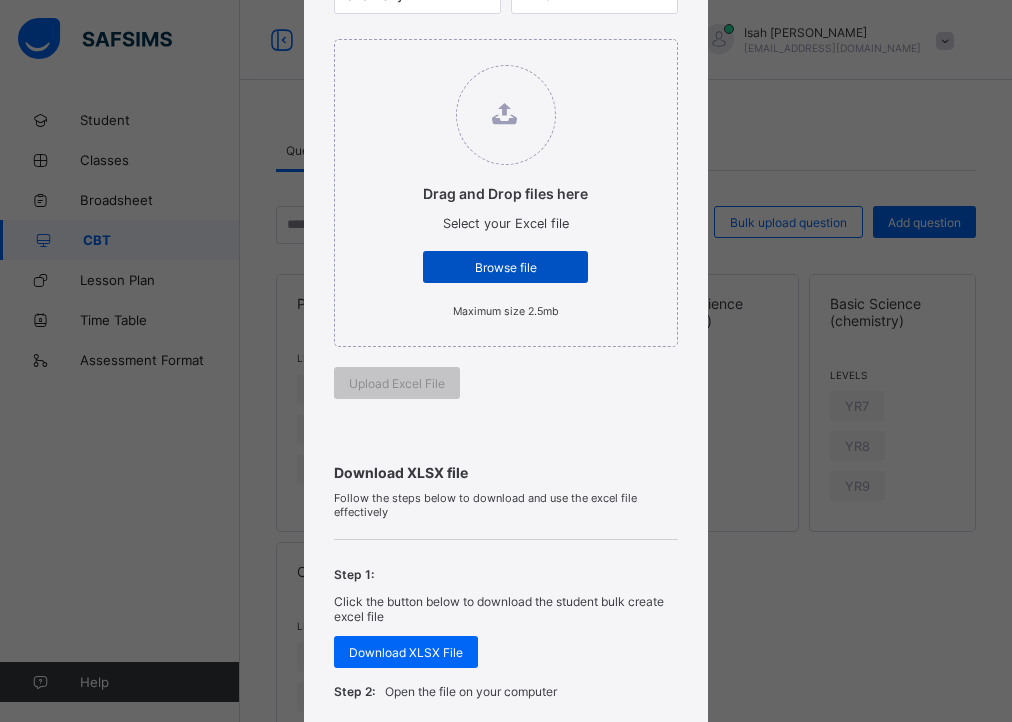 click on "Browse file" at bounding box center [505, 267] 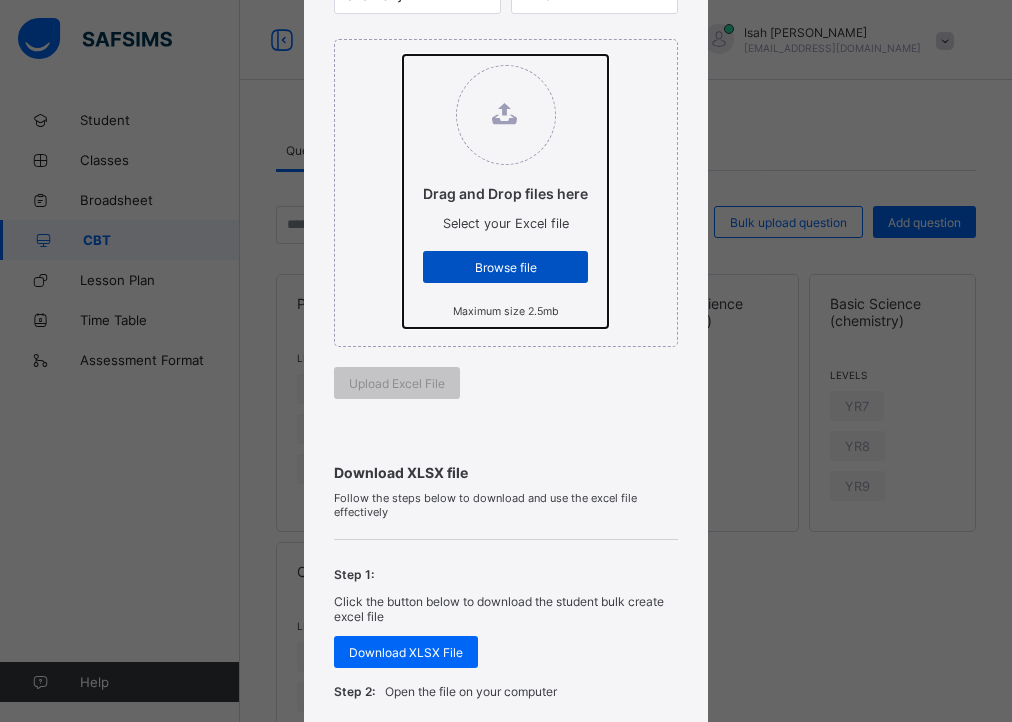 click on "Drag and Drop files here Select your Excel file Browse file Maximum size 2.5mb" at bounding box center [403, 55] 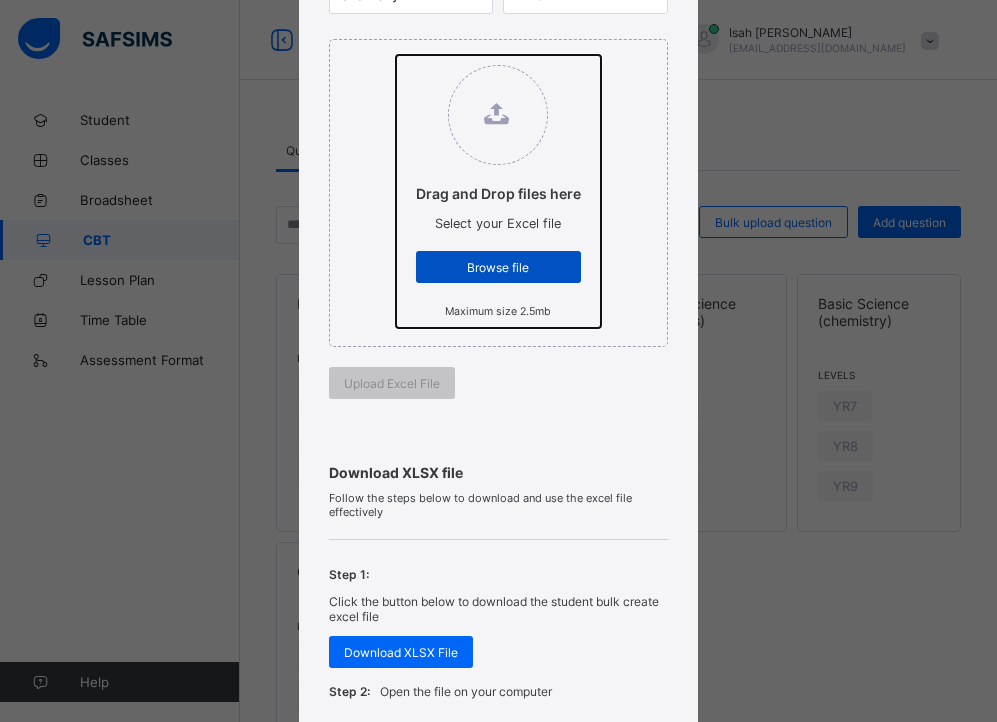 type on "**********" 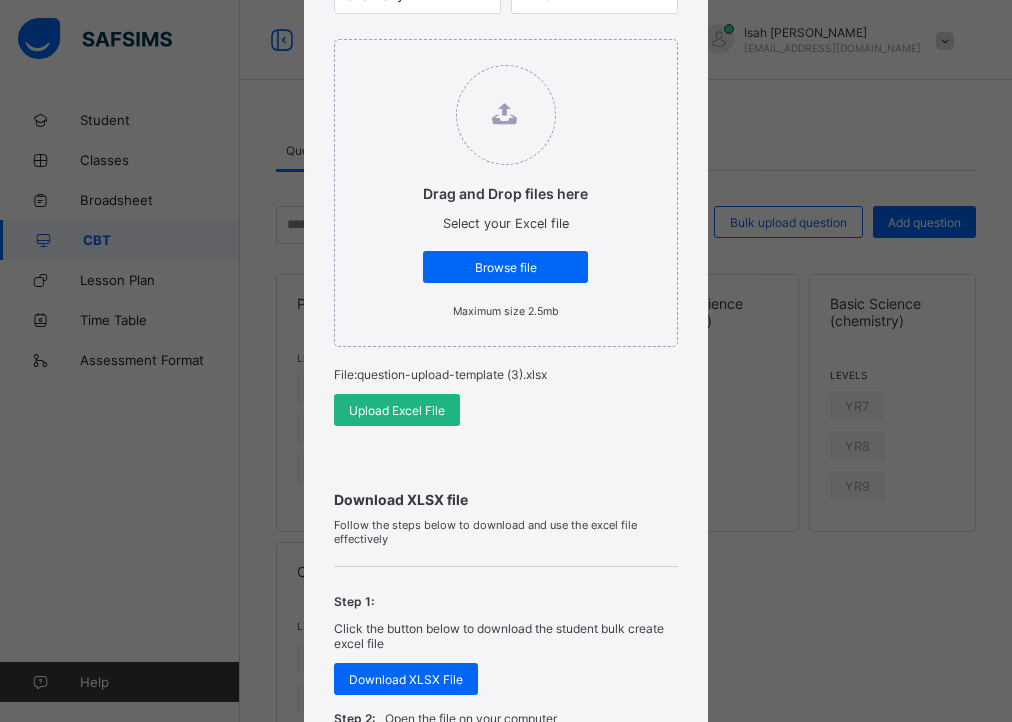 click on "Upload Excel File" at bounding box center [397, 410] 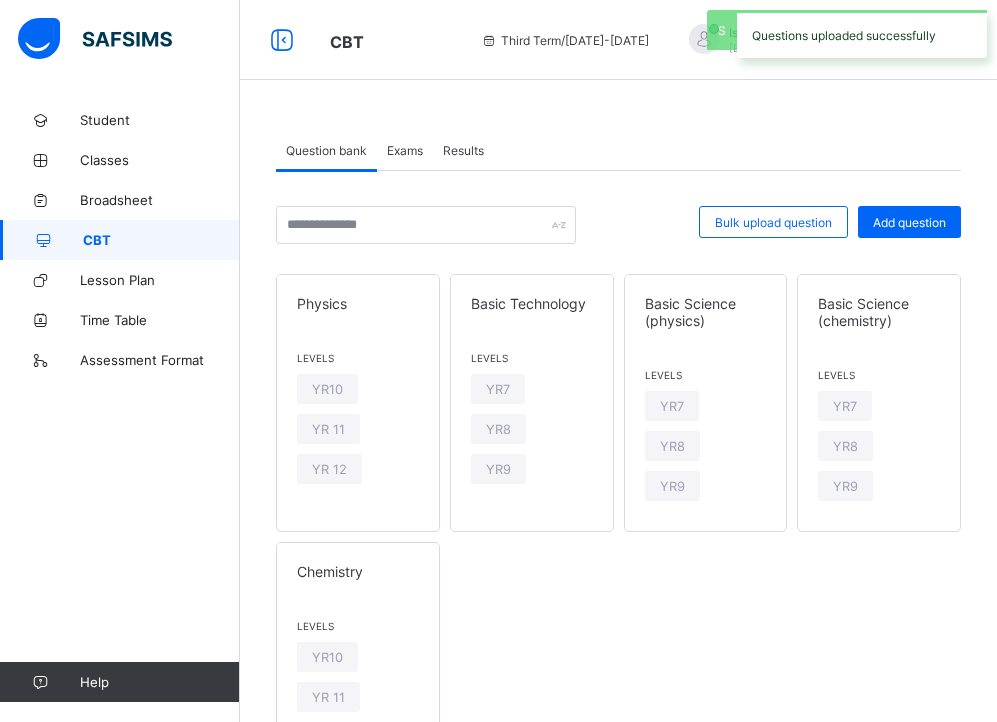 click on "Exams" at bounding box center [405, 150] 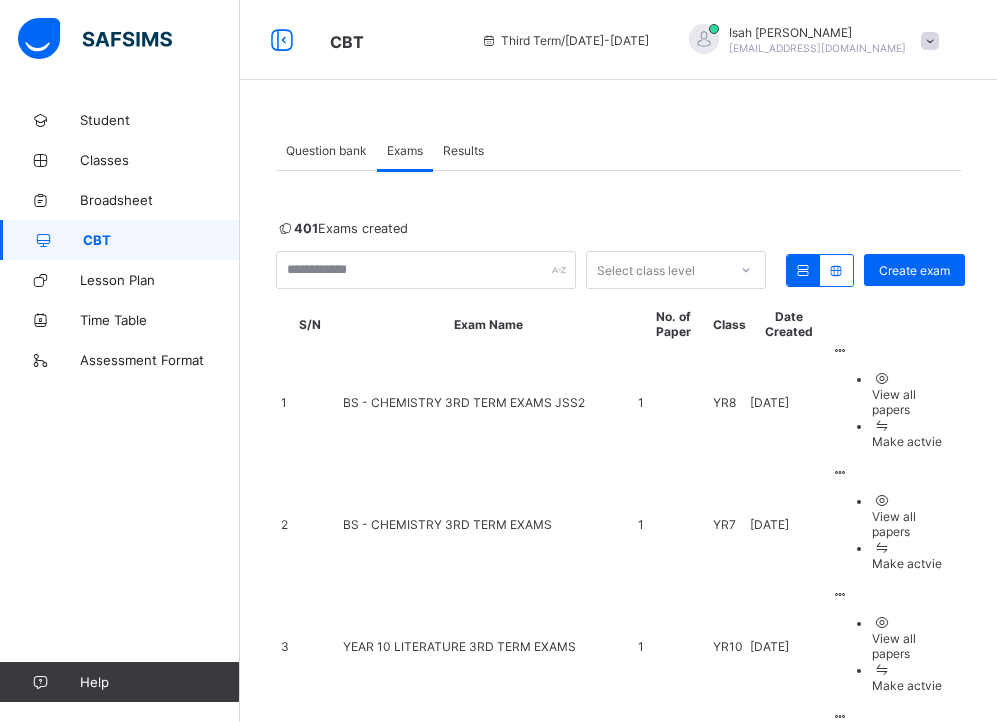 click on "BS - CHEMISTRY 3RD TERM EXAMS" at bounding box center (447, 524) 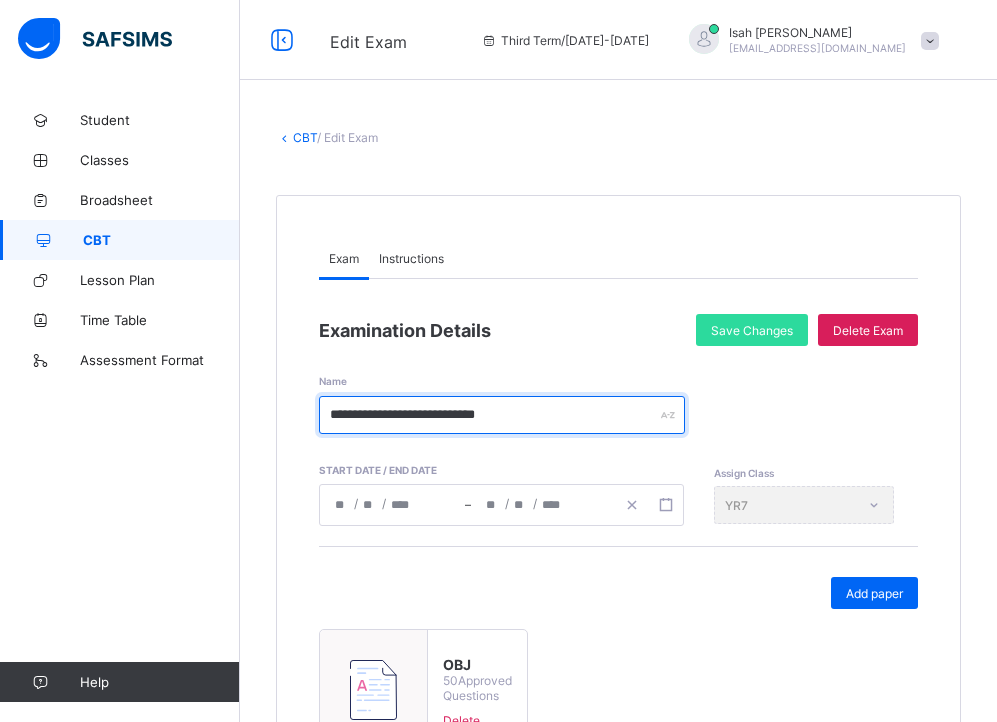 click on "**********" at bounding box center (502, 415) 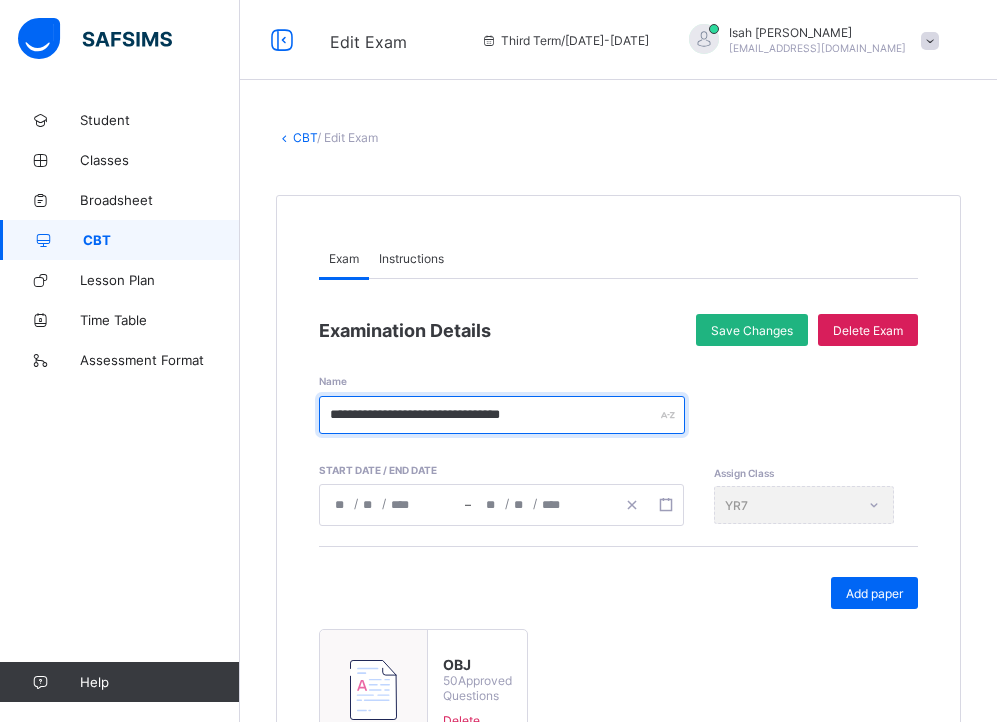 type on "**********" 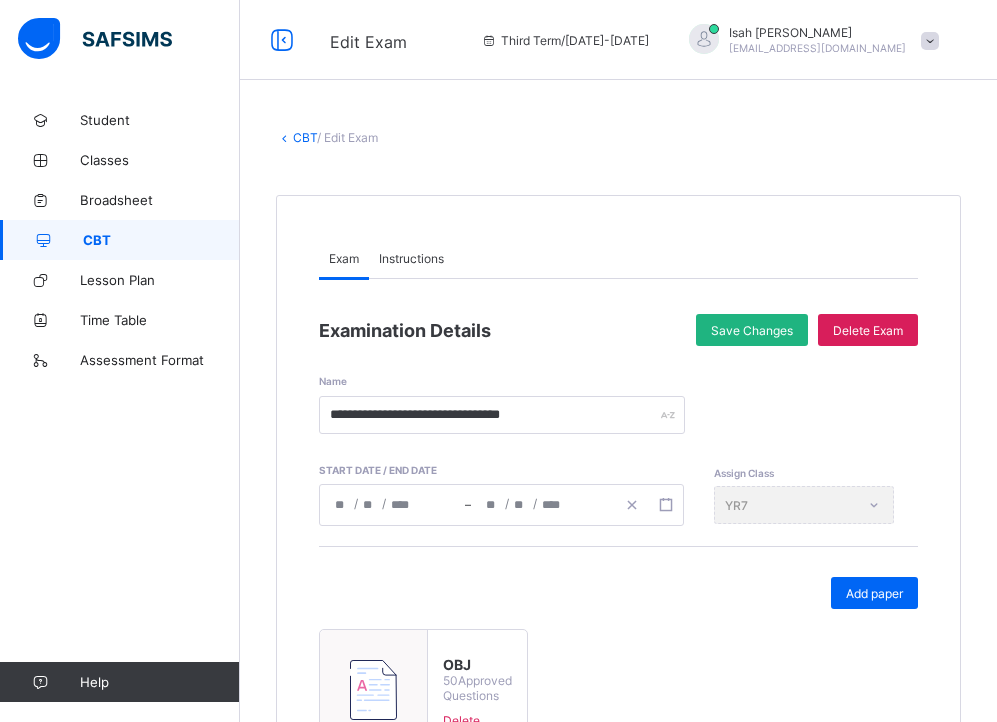 click on "Save Changes" at bounding box center [752, 330] 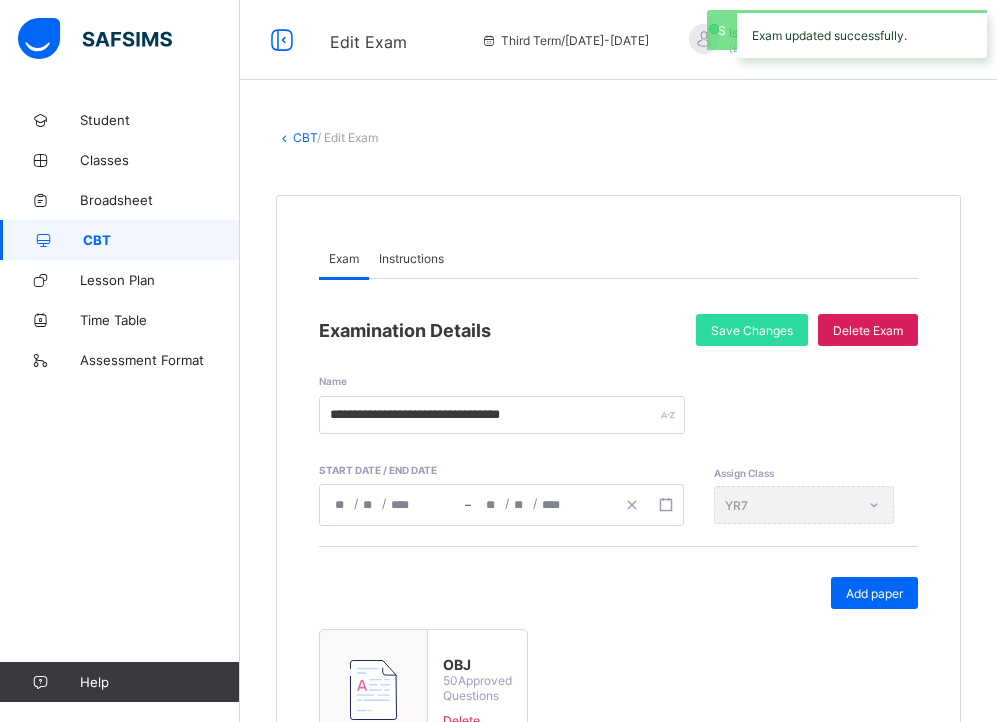 click on "CBT" at bounding box center (305, 137) 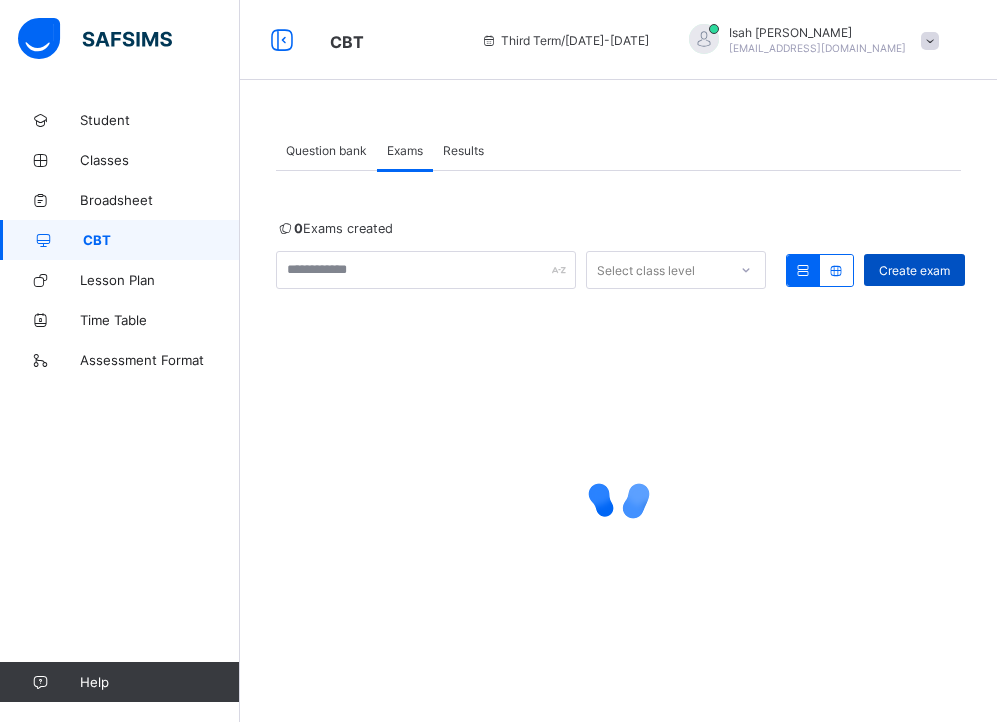 click on "Create exam" at bounding box center (914, 270) 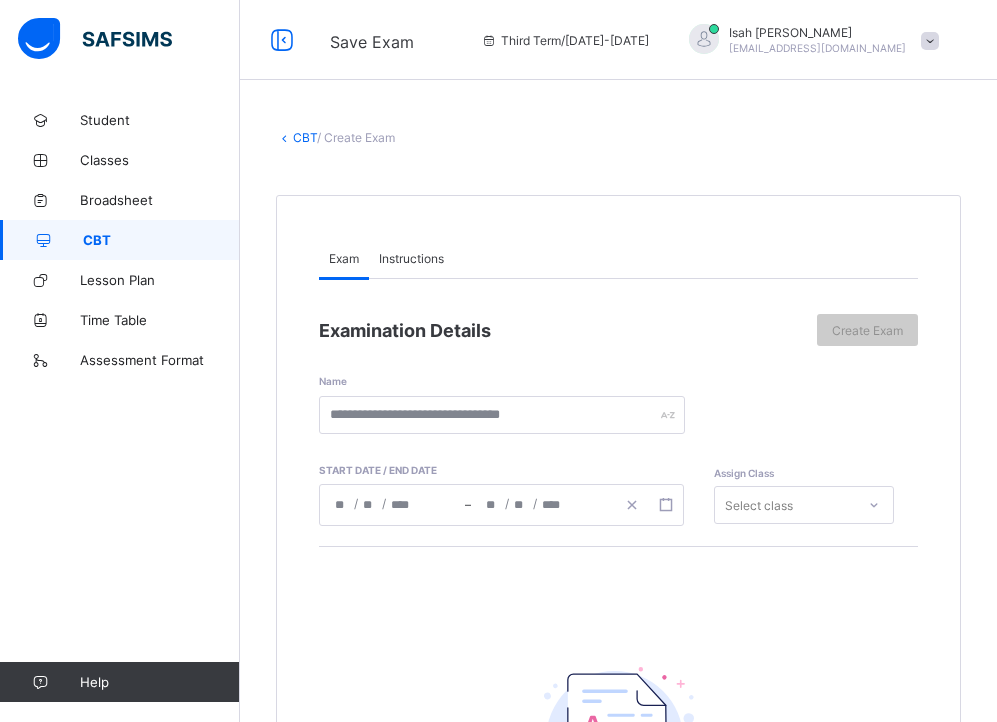click on "Instructions" at bounding box center (411, 258) 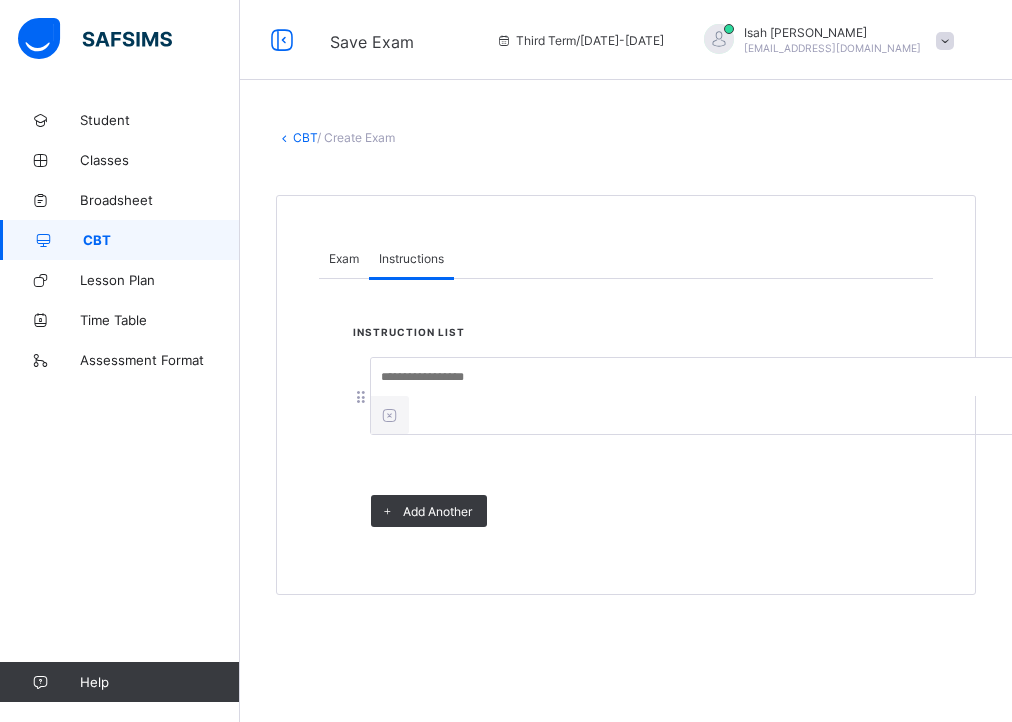 click at bounding box center [721, 377] 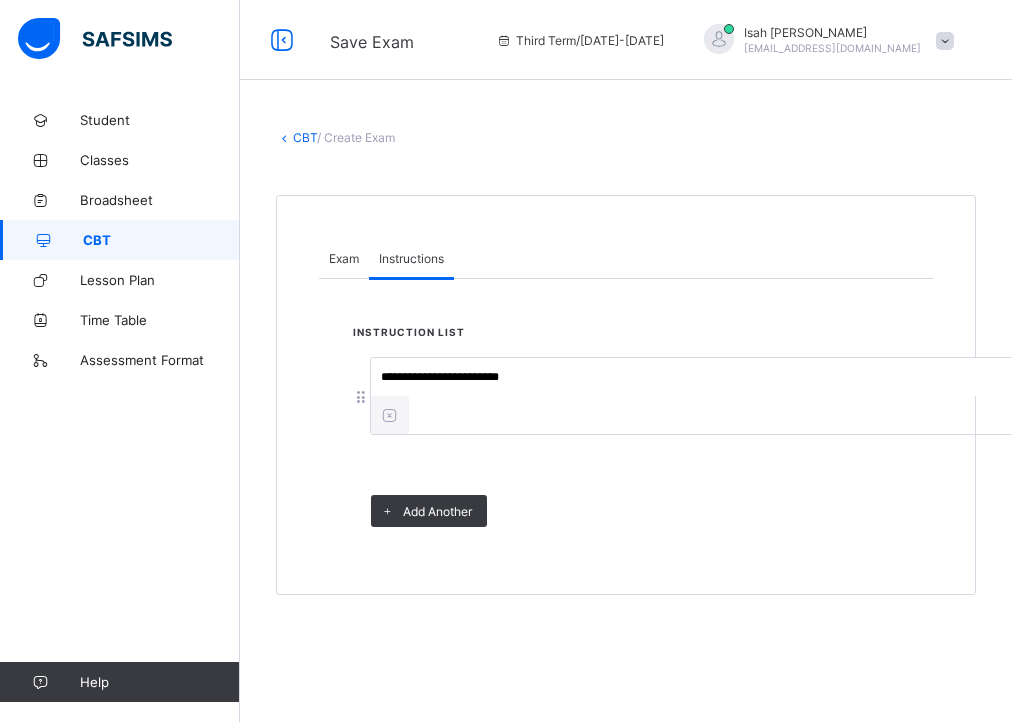 click on "**********" at bounding box center (721, 377) 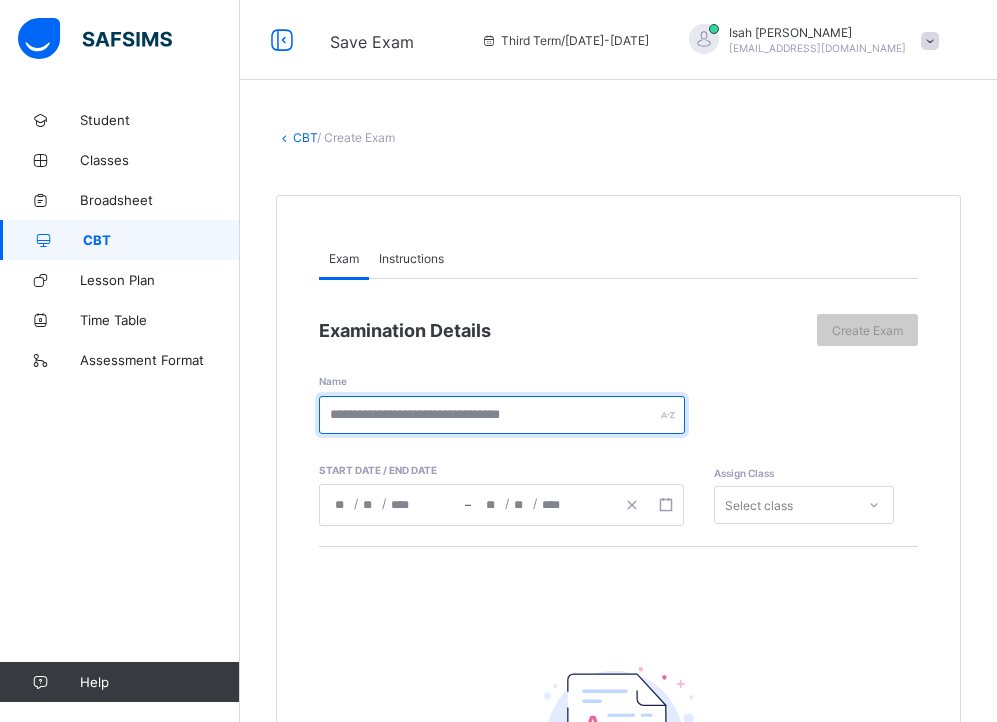 click at bounding box center [502, 415] 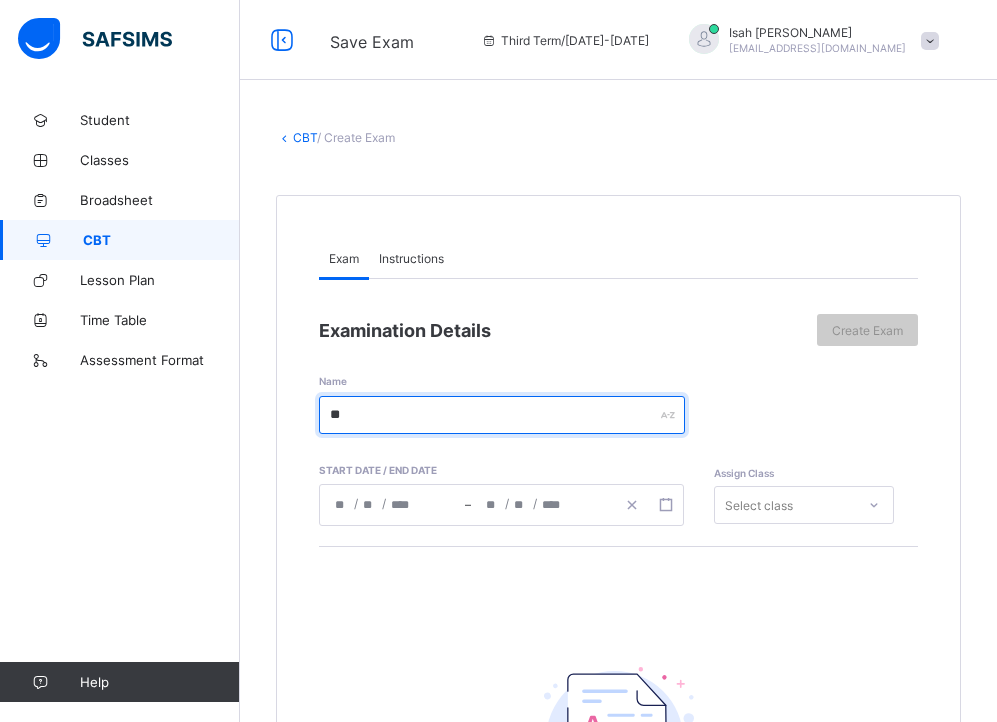 type on "*" 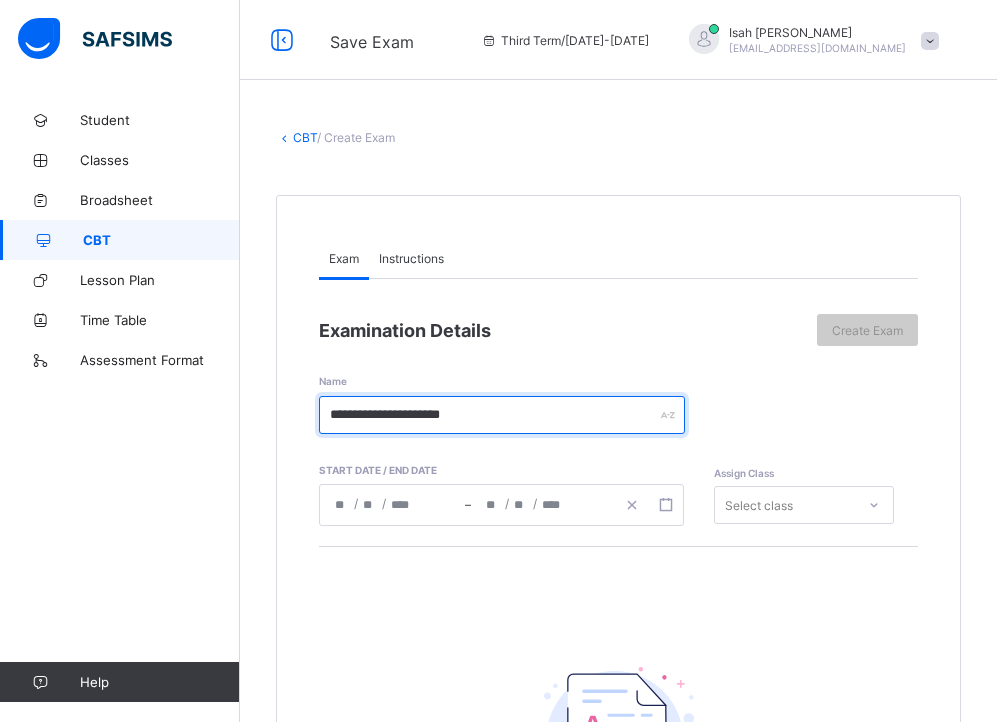type on "**********" 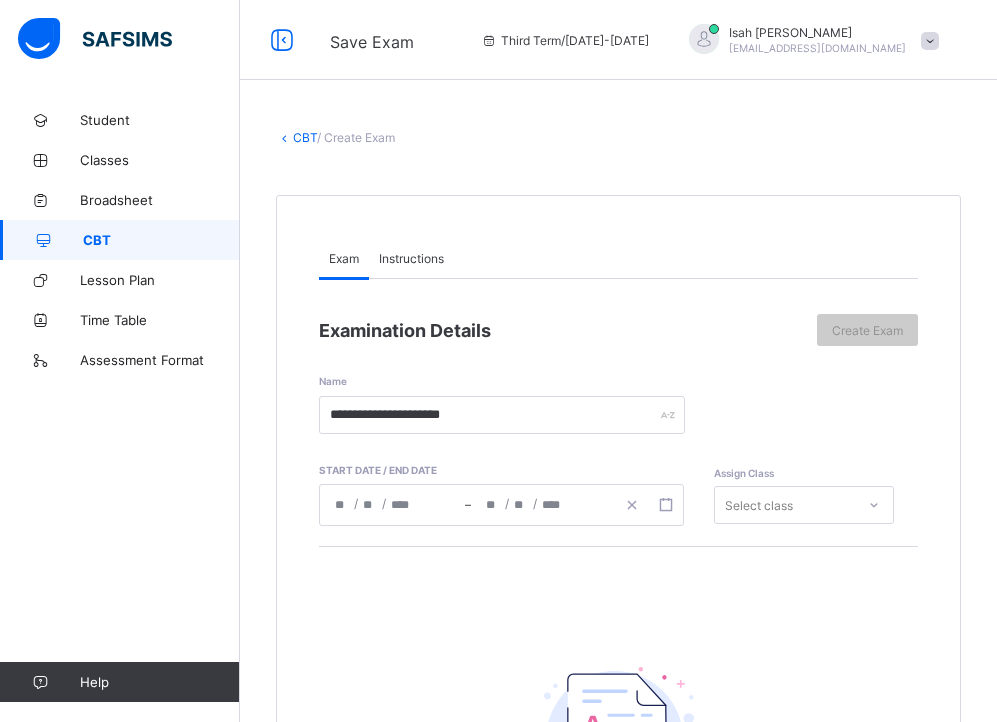 click 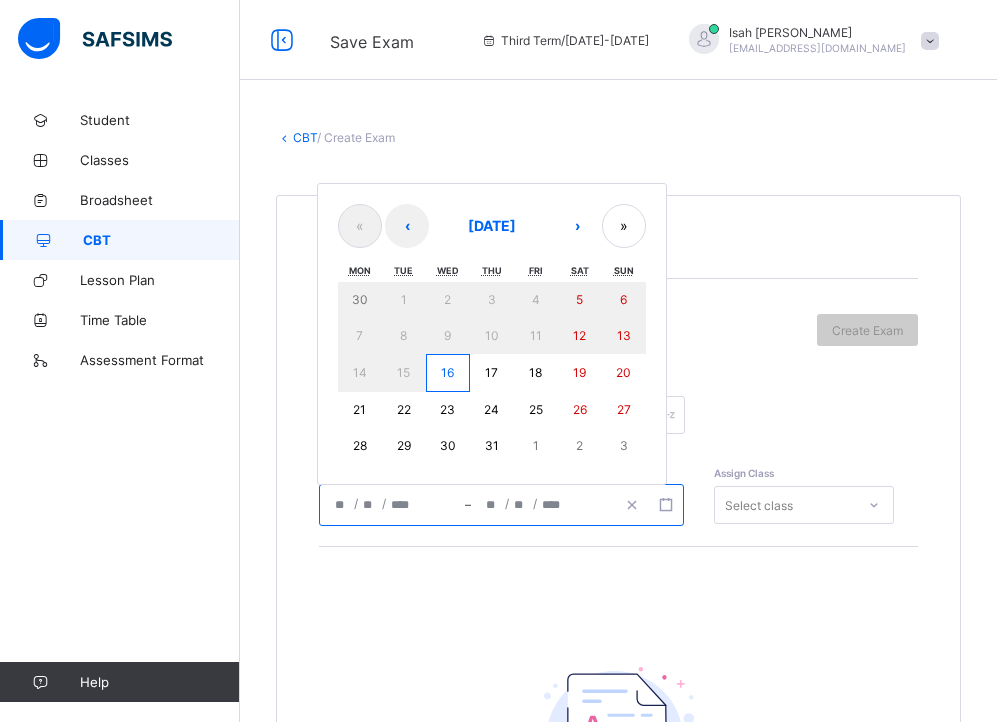 click on "16" at bounding box center [447, 372] 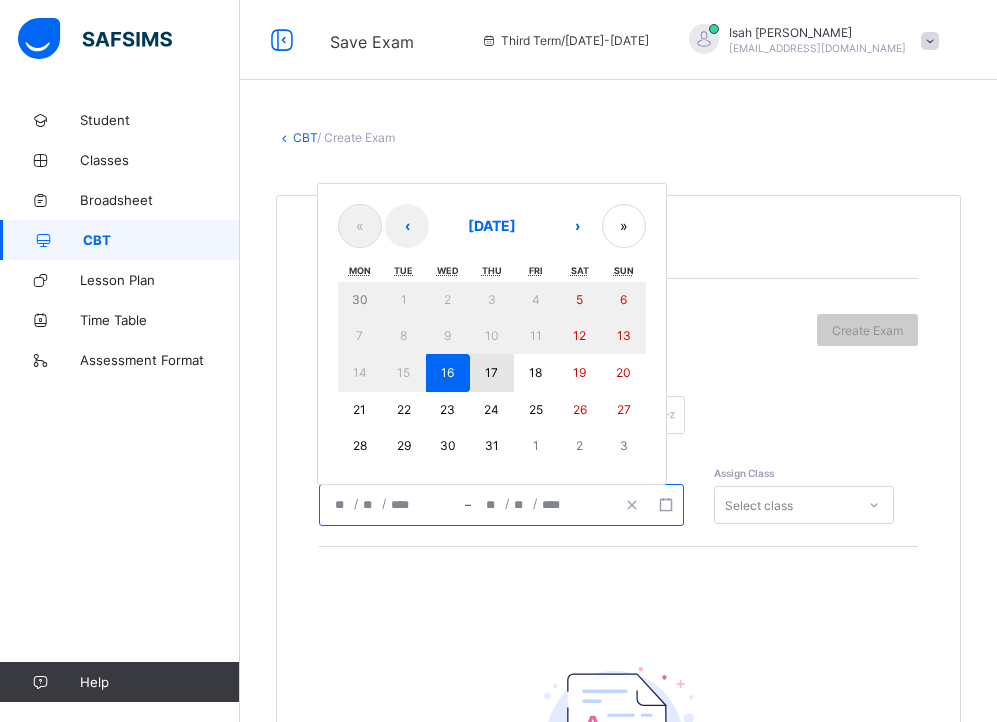 click on "17" at bounding box center [492, 373] 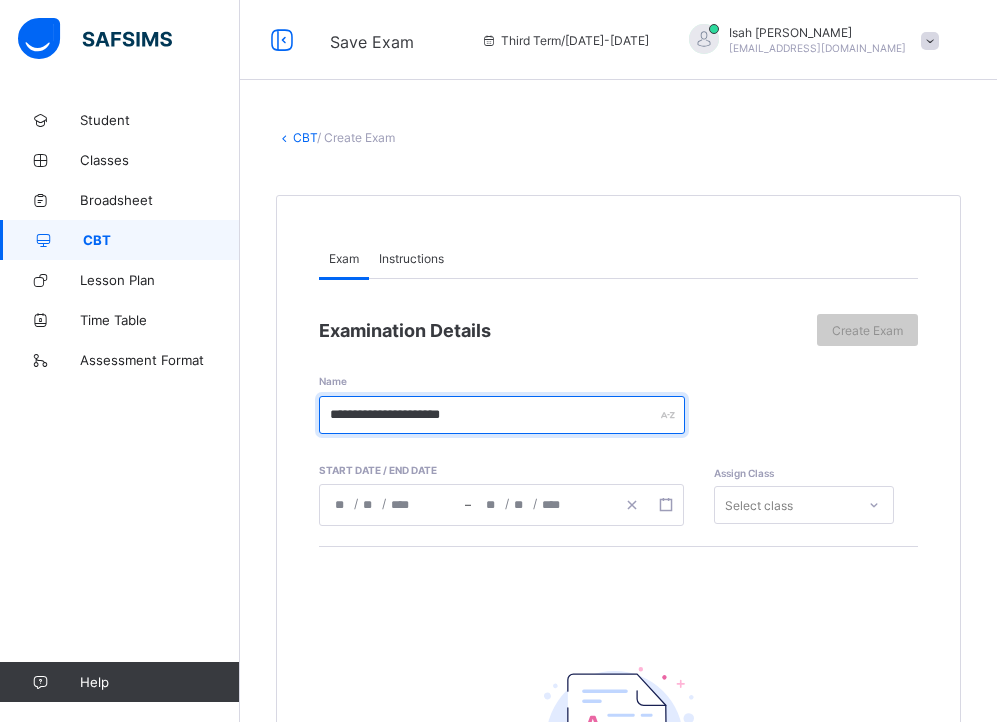 click on "**********" at bounding box center [502, 415] 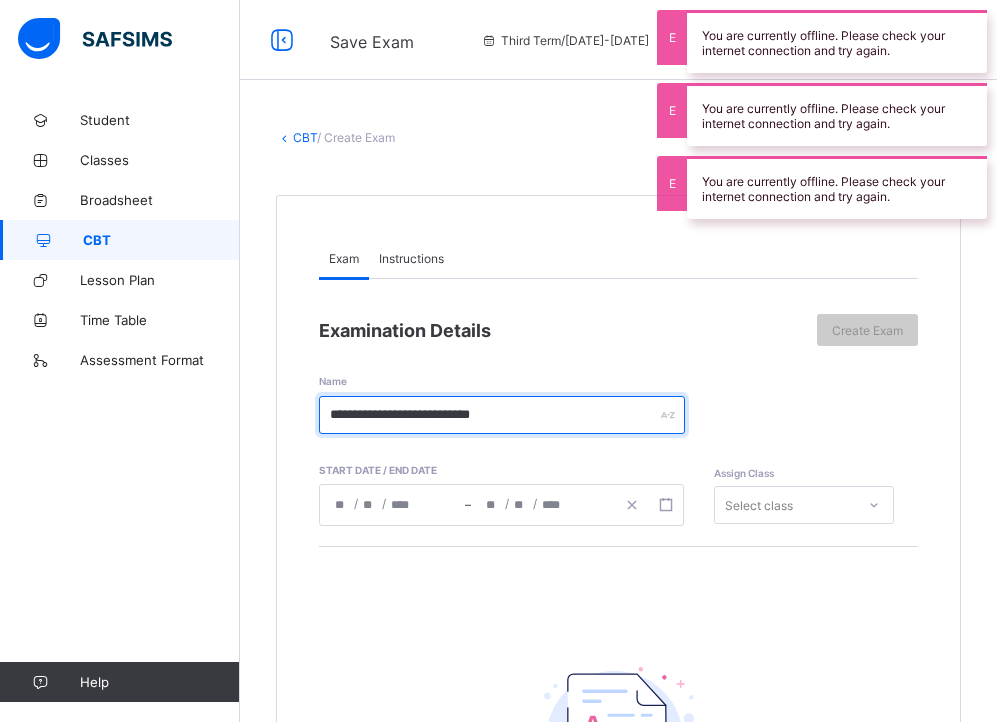type on "**********" 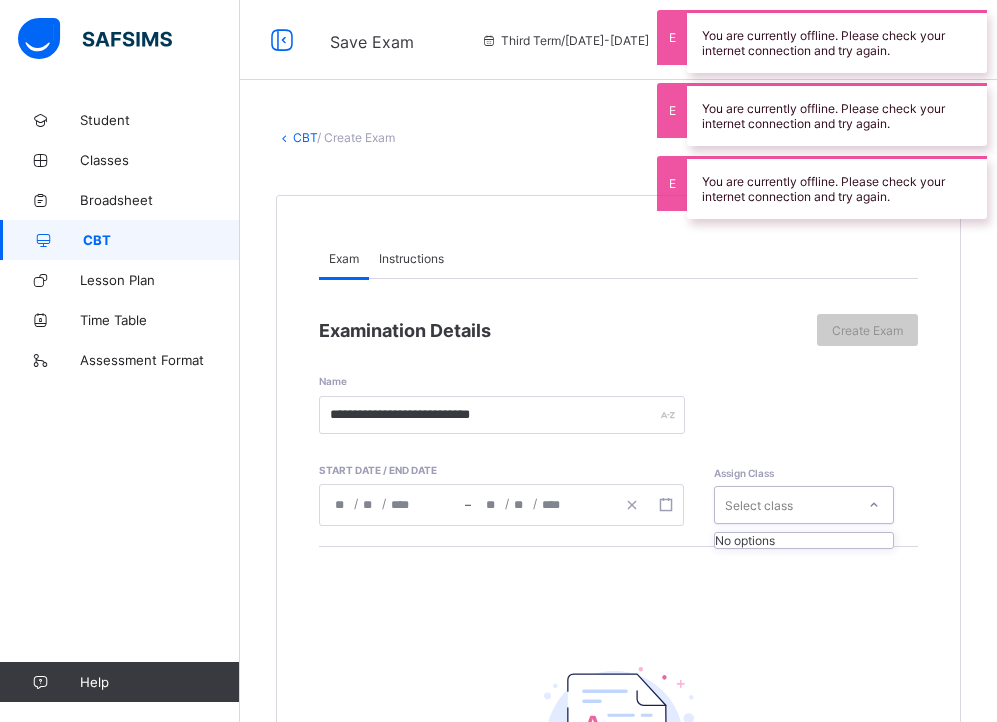click on "Select class" at bounding box center (759, 505) 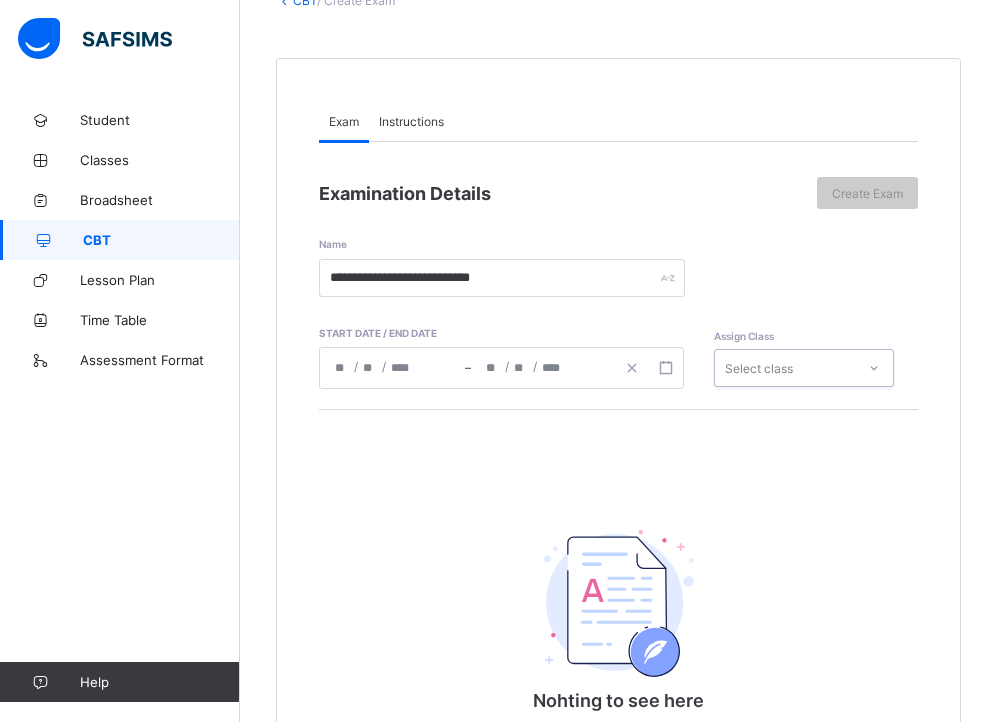 scroll, scrollTop: 139, scrollLeft: 0, axis: vertical 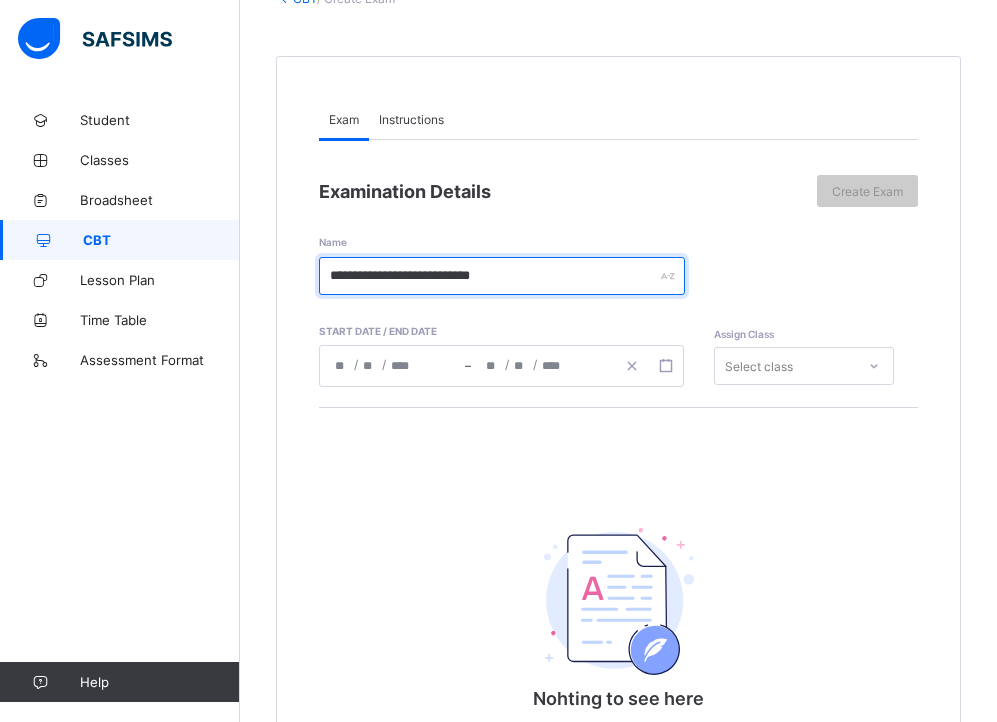 click on "**********" at bounding box center [502, 276] 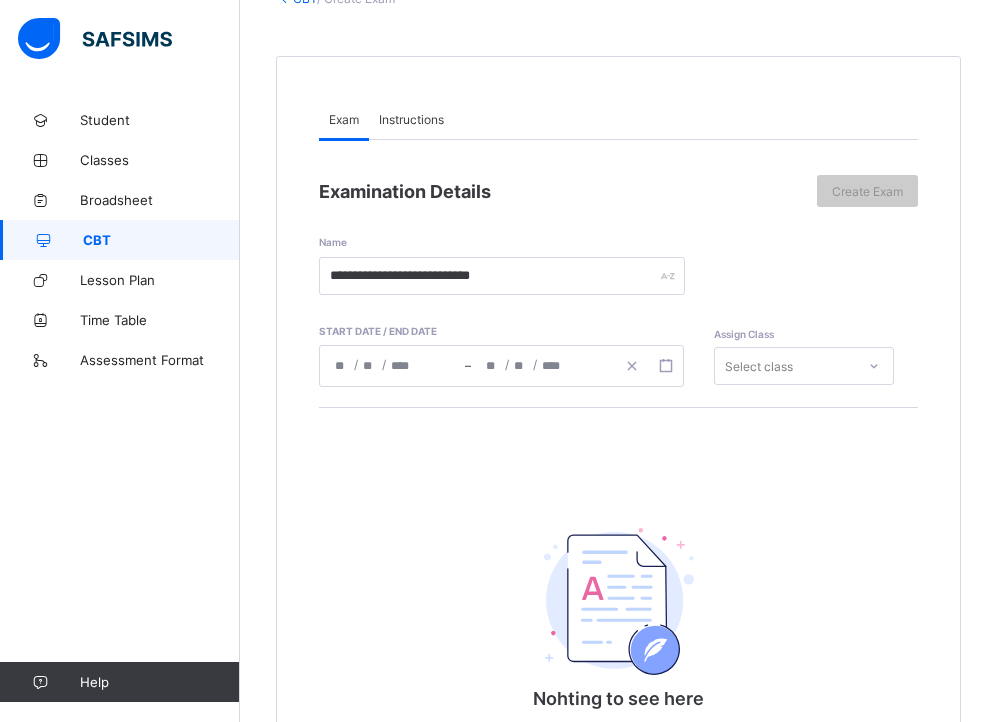 click on "Select class" at bounding box center [759, 366] 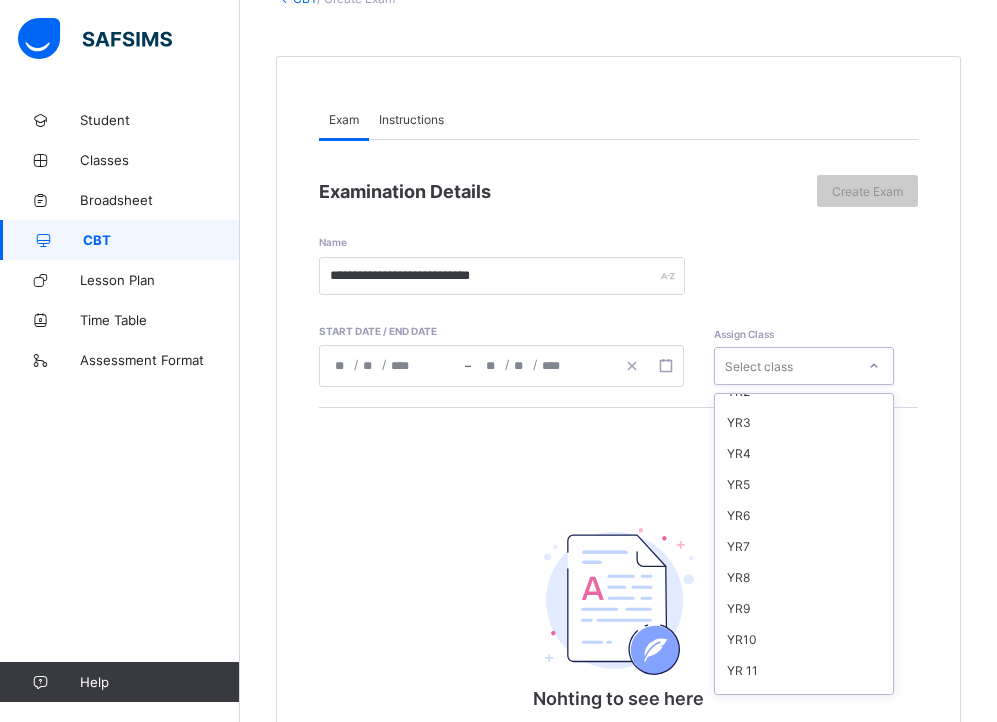 scroll, scrollTop: 165, scrollLeft: 0, axis: vertical 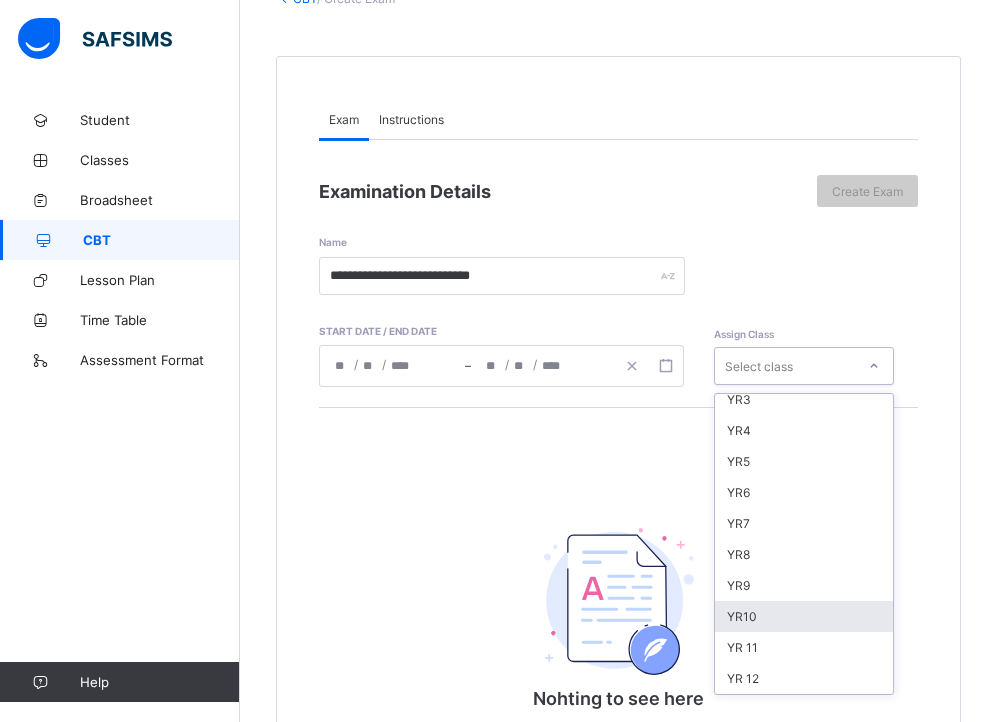 click on "YR10" at bounding box center [804, 616] 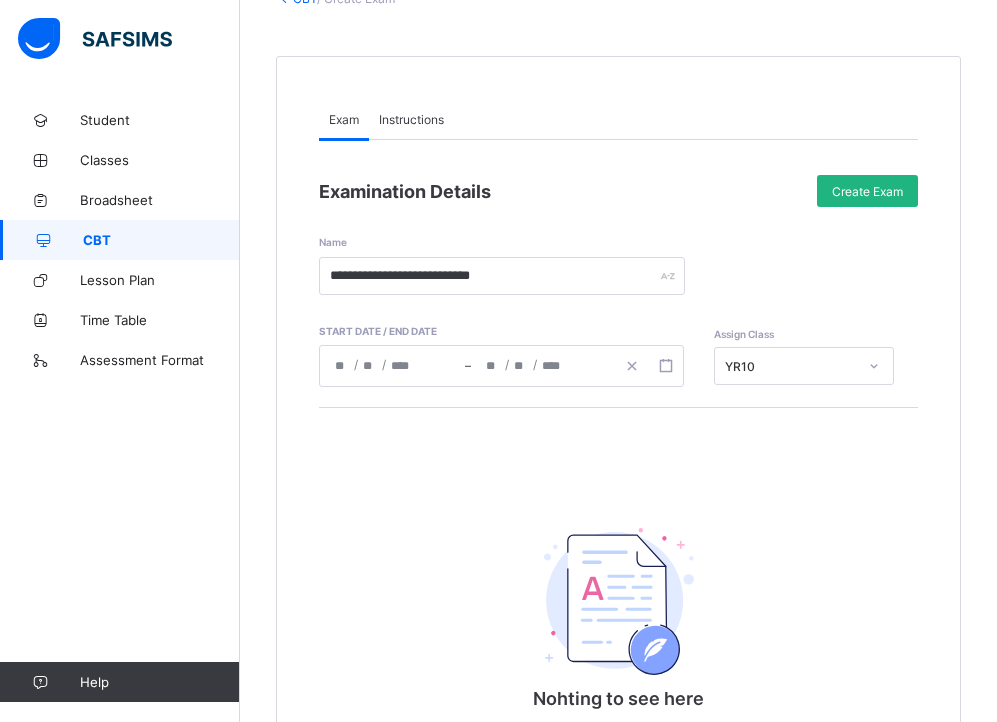 click on "Create Exam" at bounding box center (867, 191) 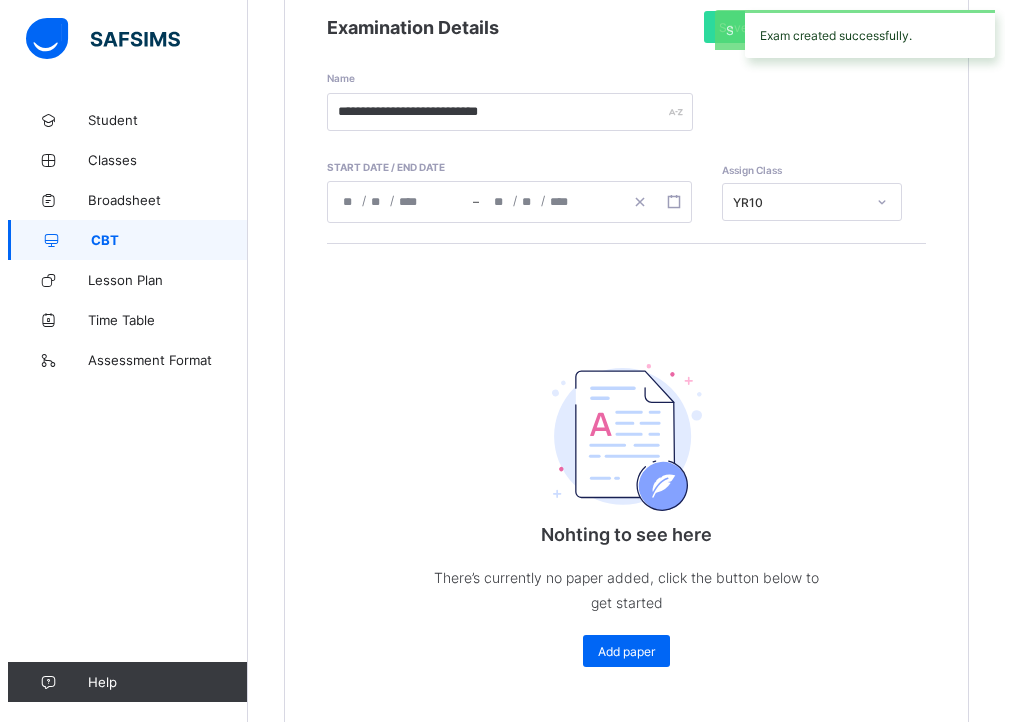 scroll, scrollTop: 373, scrollLeft: 0, axis: vertical 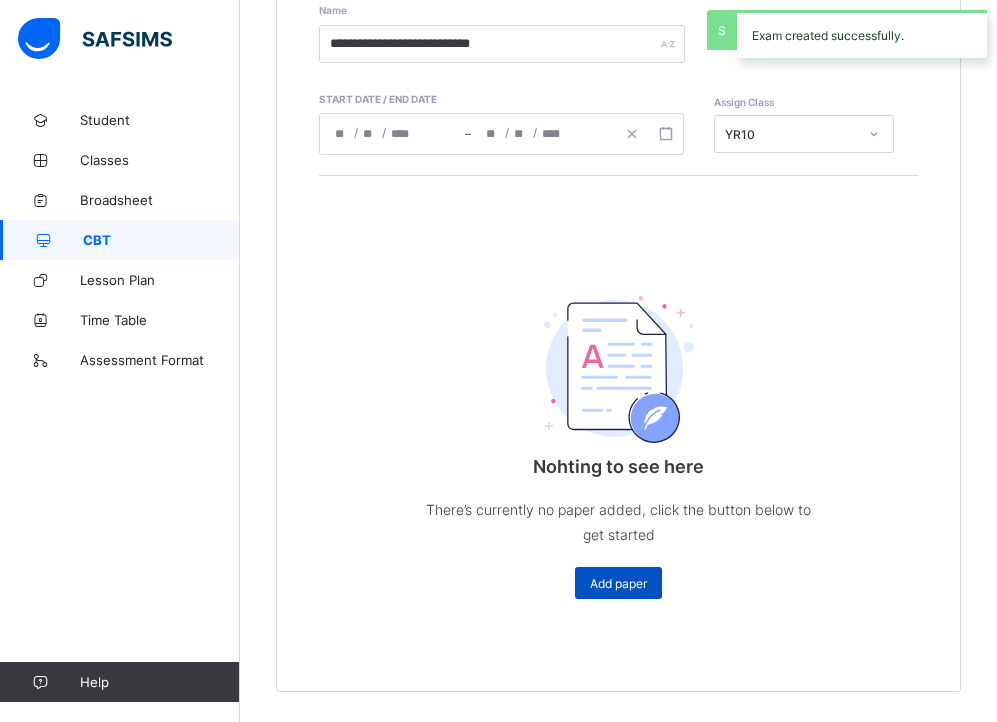 click on "Add paper" at bounding box center [618, 583] 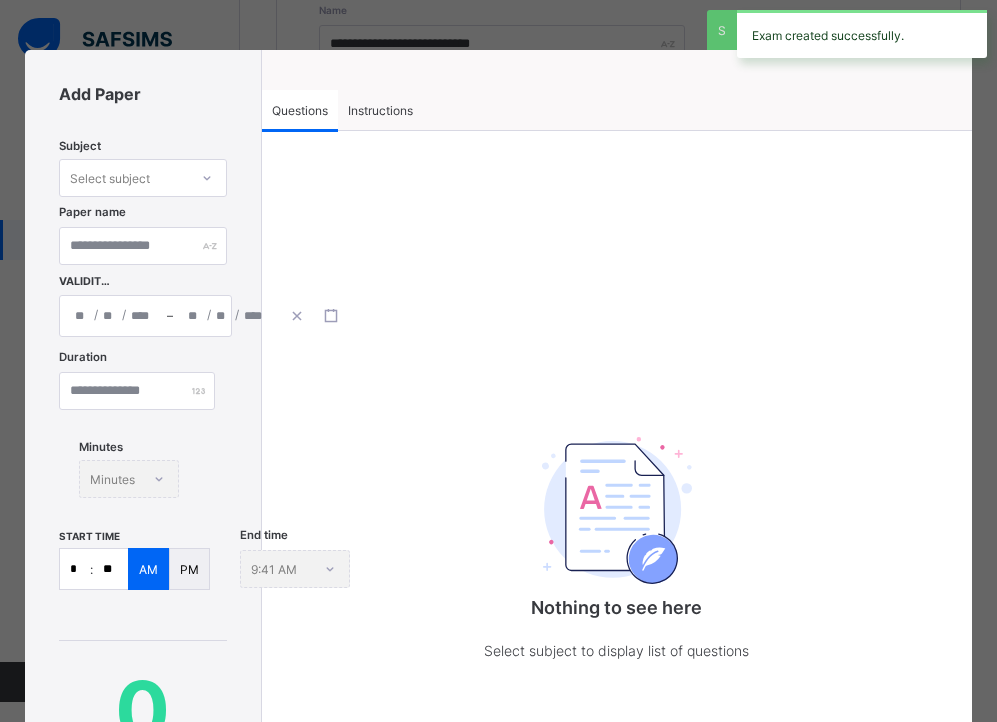 click on "Instructions" at bounding box center (380, 110) 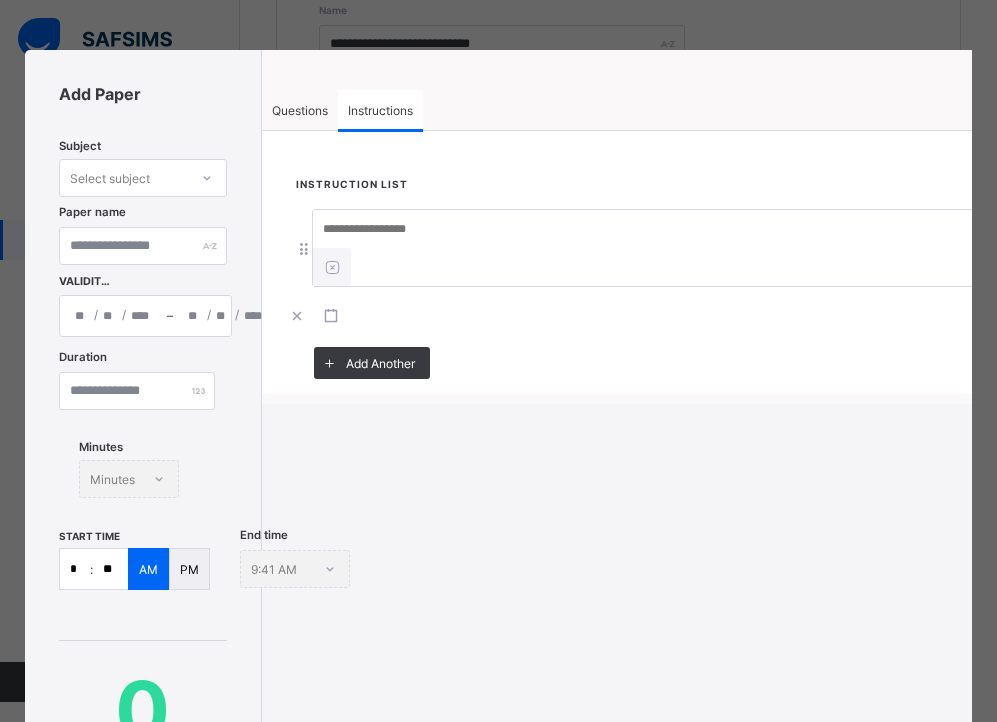 drag, startPoint x: 367, startPoint y: 253, endPoint x: 369, endPoint y: 243, distance: 10.198039 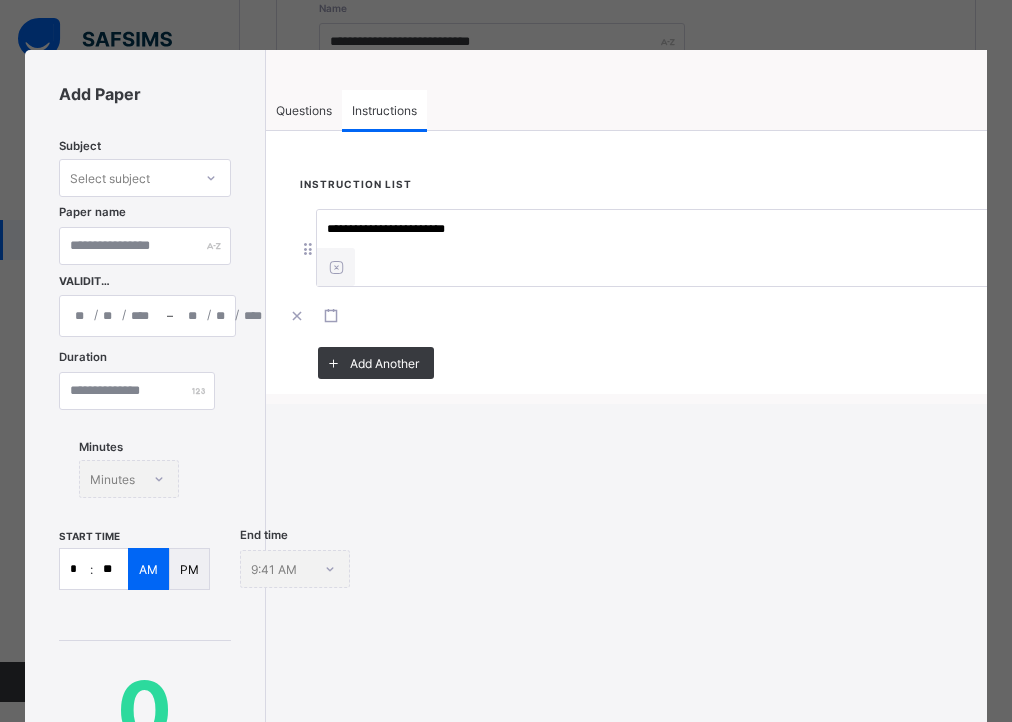 type on "**********" 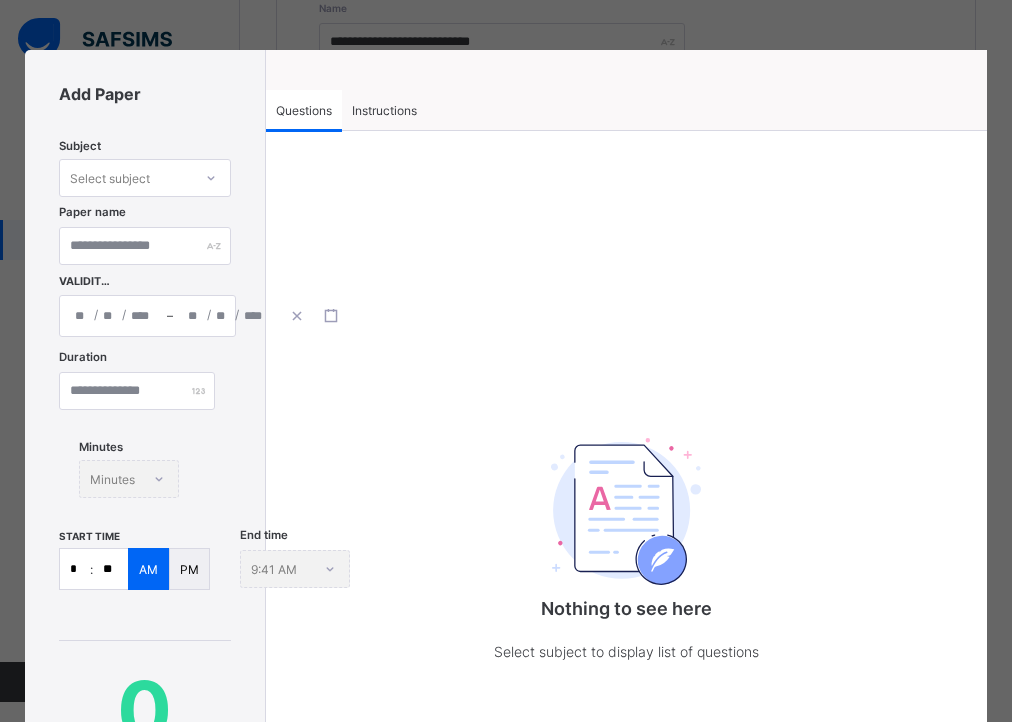 click on "Select subject" at bounding box center (110, 178) 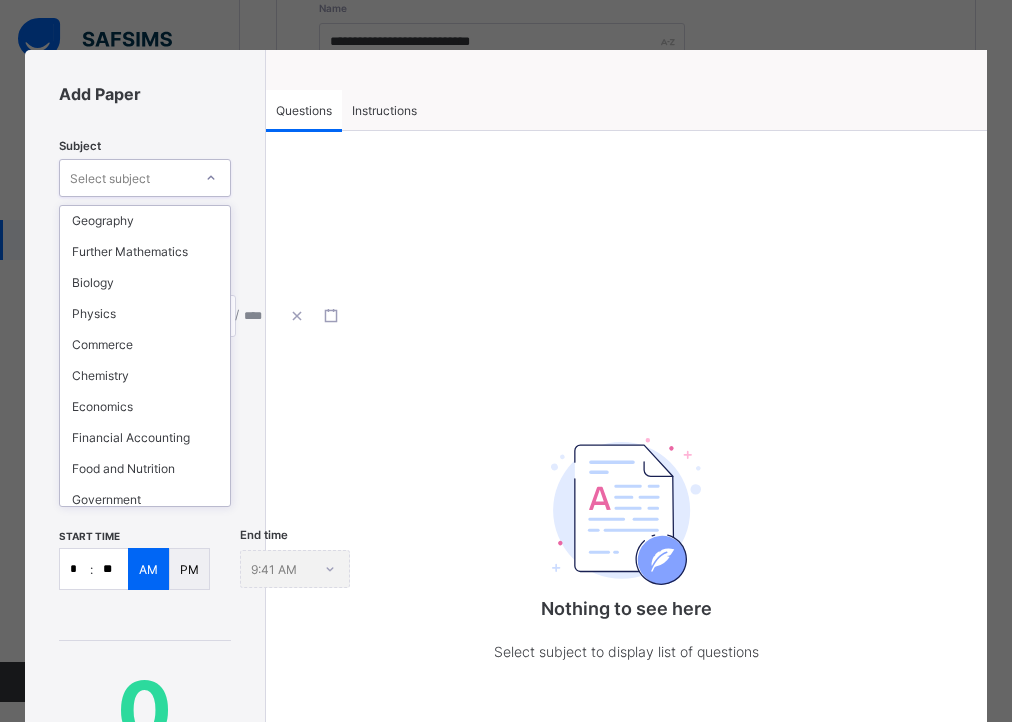 scroll, scrollTop: 315, scrollLeft: 0, axis: vertical 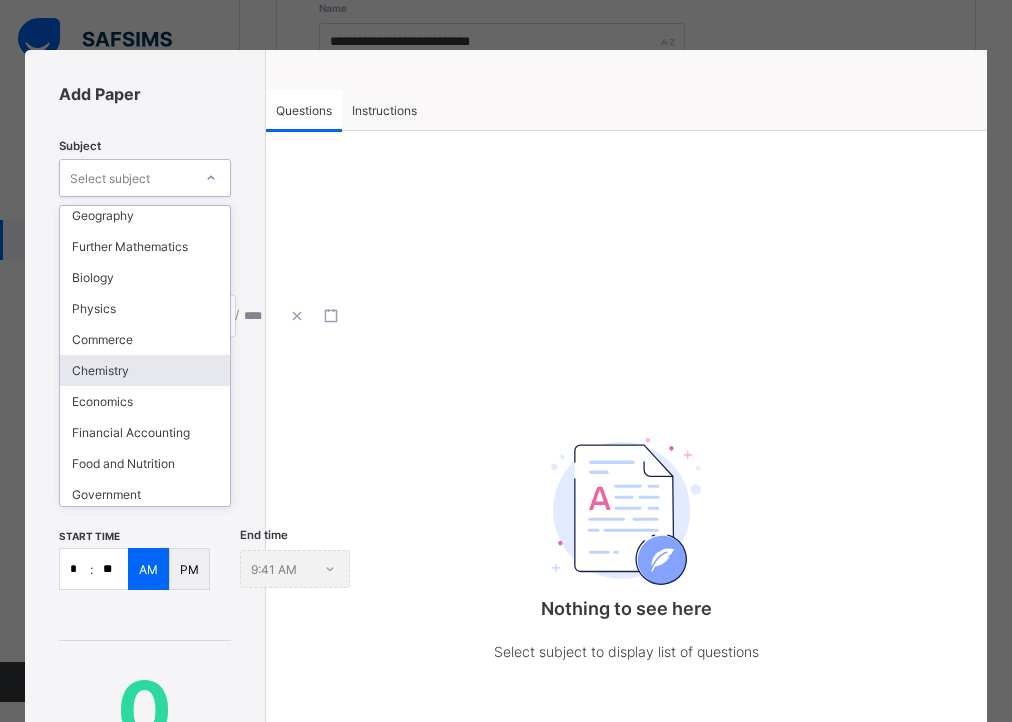 click on "Chemistry" at bounding box center [144, 370] 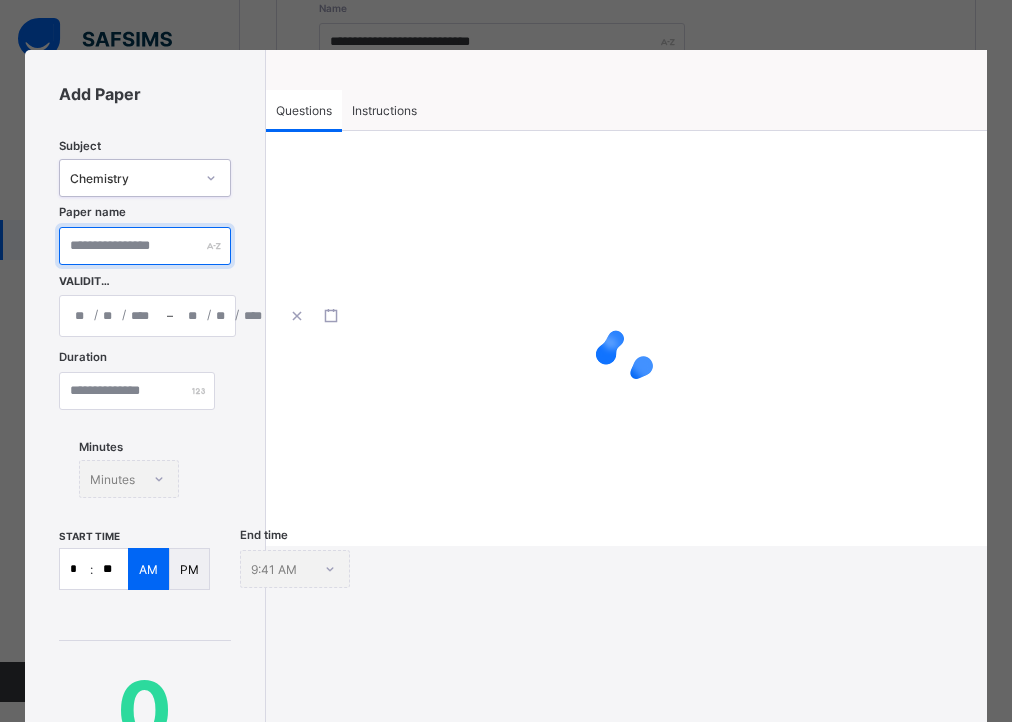 click at bounding box center [144, 246] 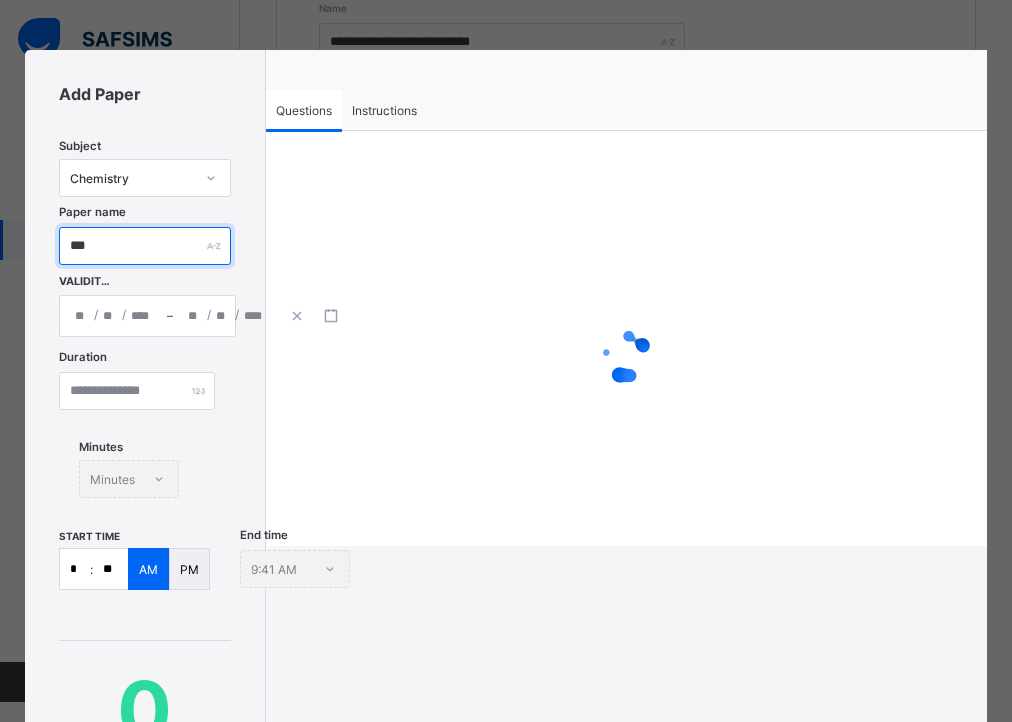 type on "***" 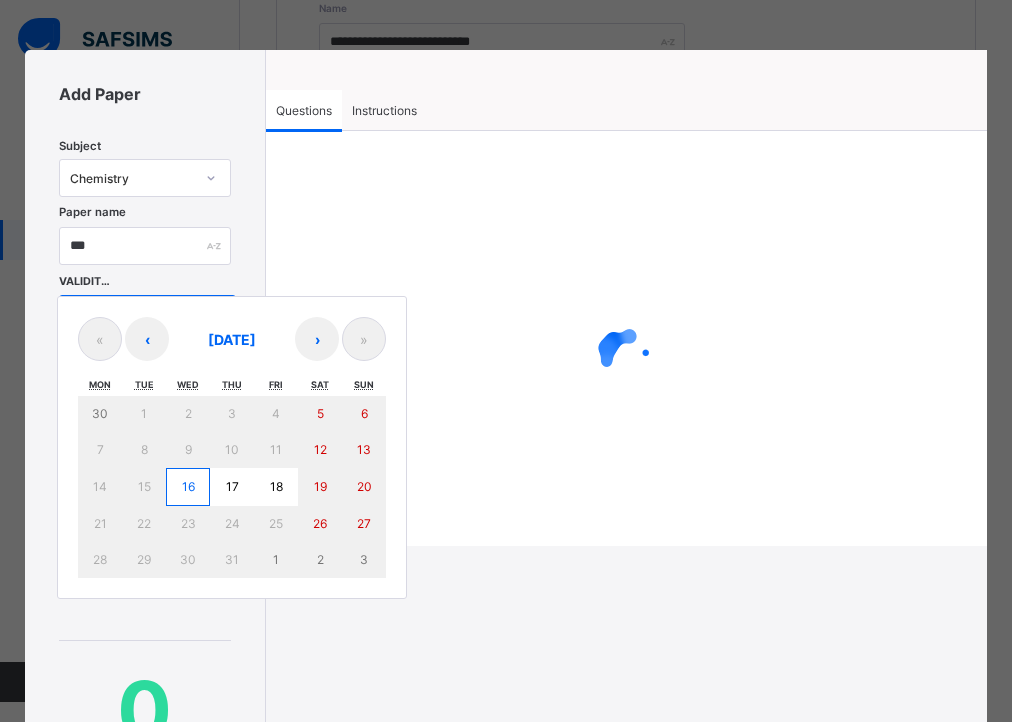 click on "/ / – / / « ‹ [DATE] › » Mon Tue Wed Thu Fri Sat Sun 30 1 2 3 4 5 6 7 8 9 10 11 12 13 14 15 16 17 18 19 20 21 22 23 24 25 26 27 28 29 30 31 1 2 3" at bounding box center (147, 316) 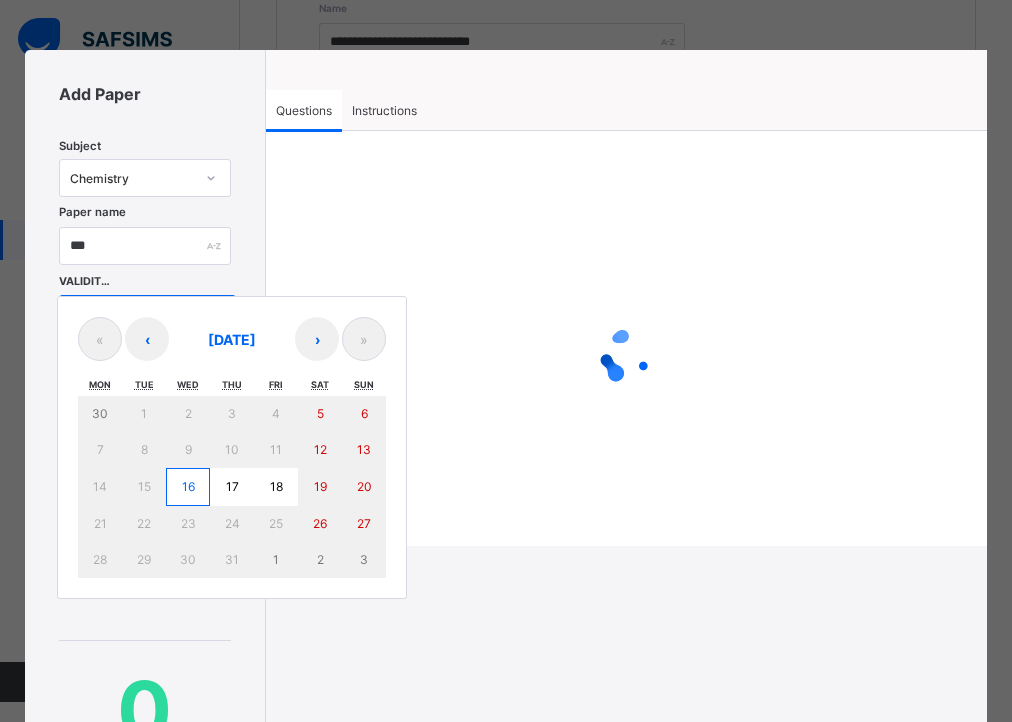 click on "16" at bounding box center (188, 487) 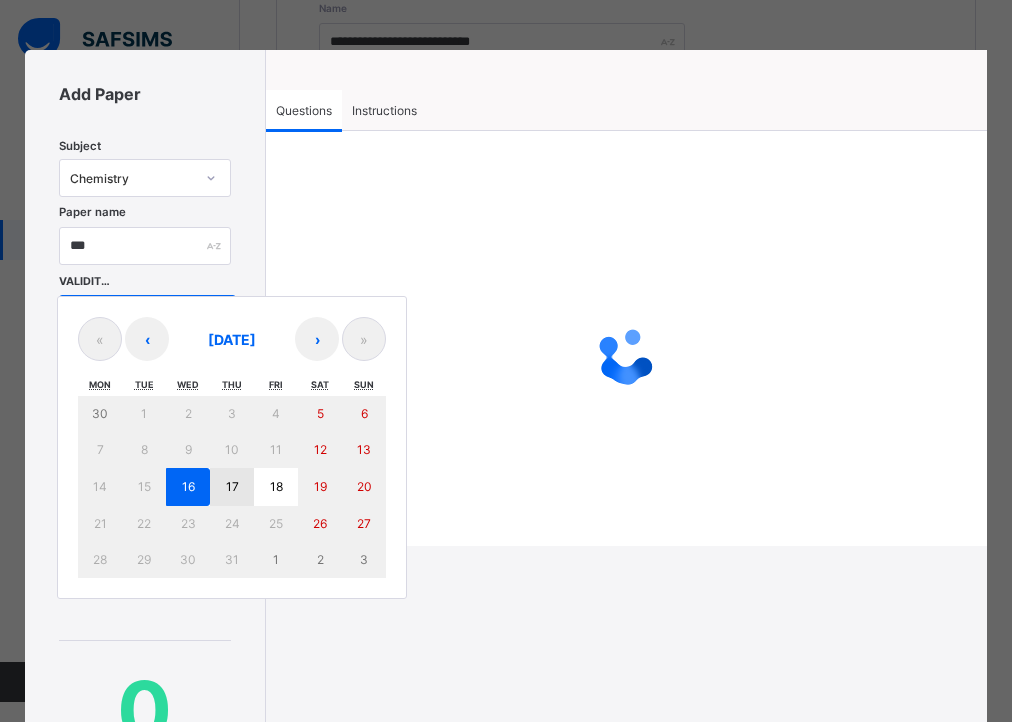 click on "17" at bounding box center (232, 487) 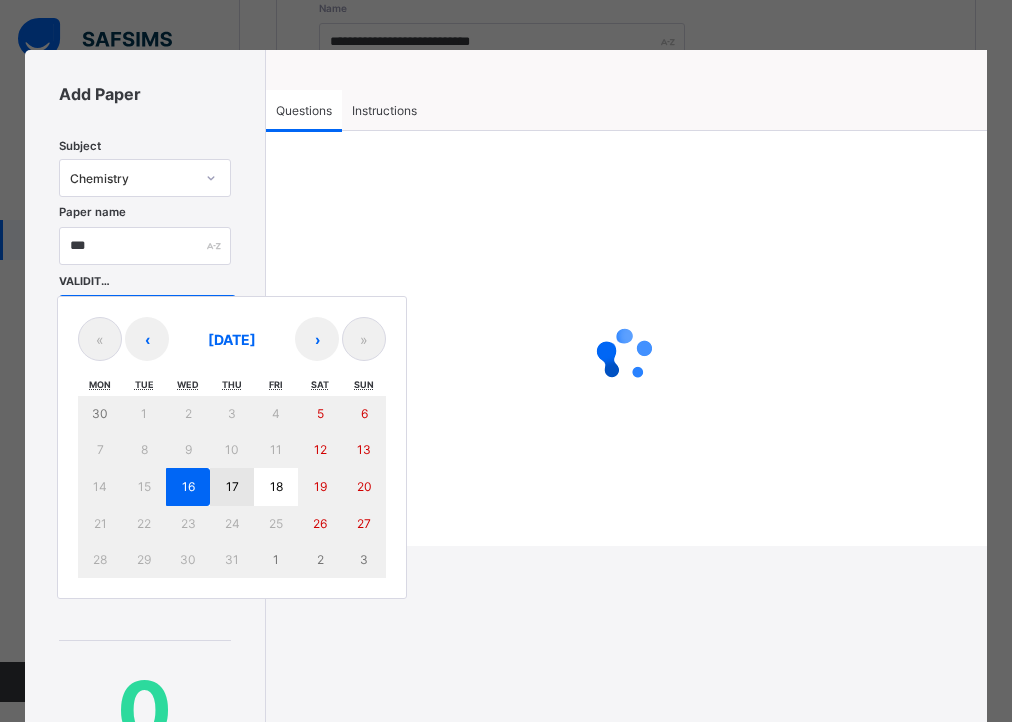 type on "**********" 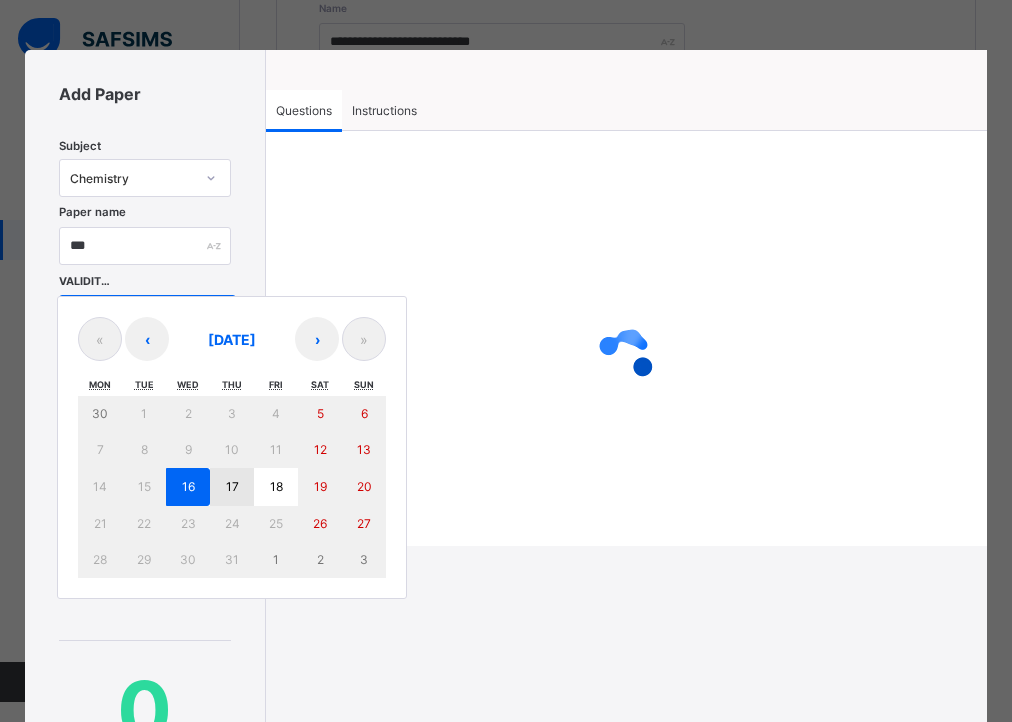 type on "*" 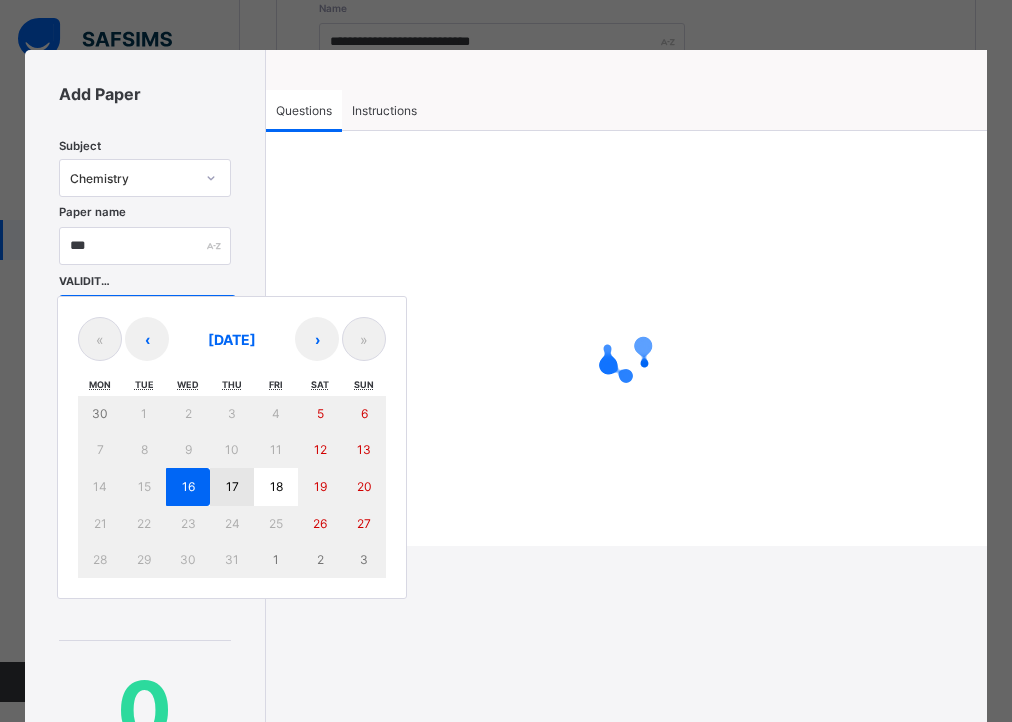 type on "**" 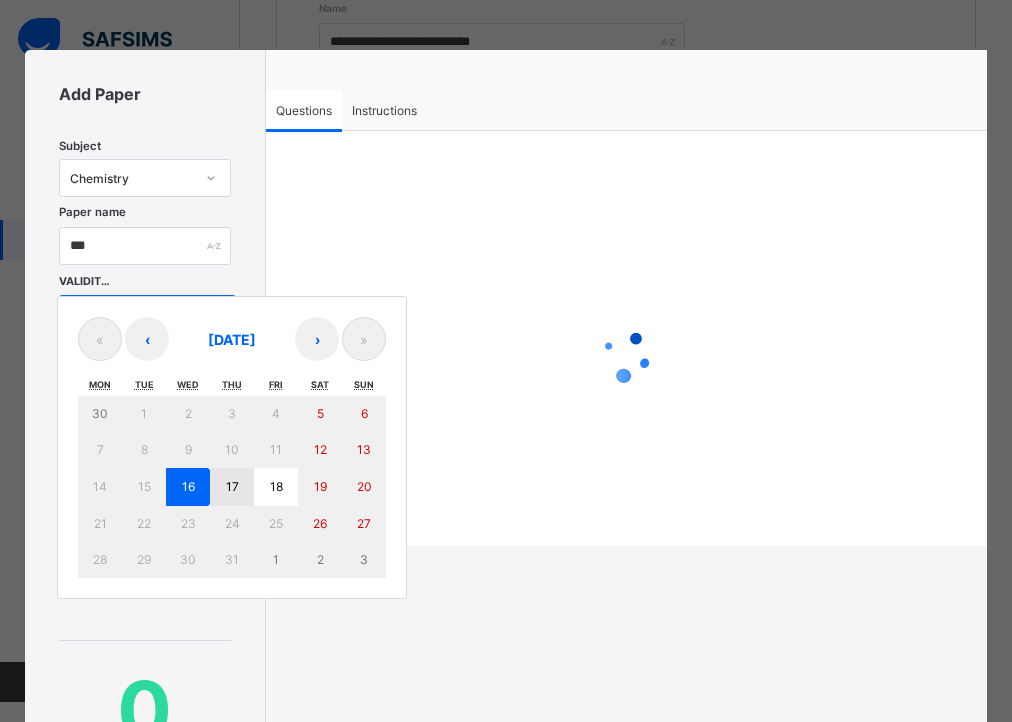 type on "****" 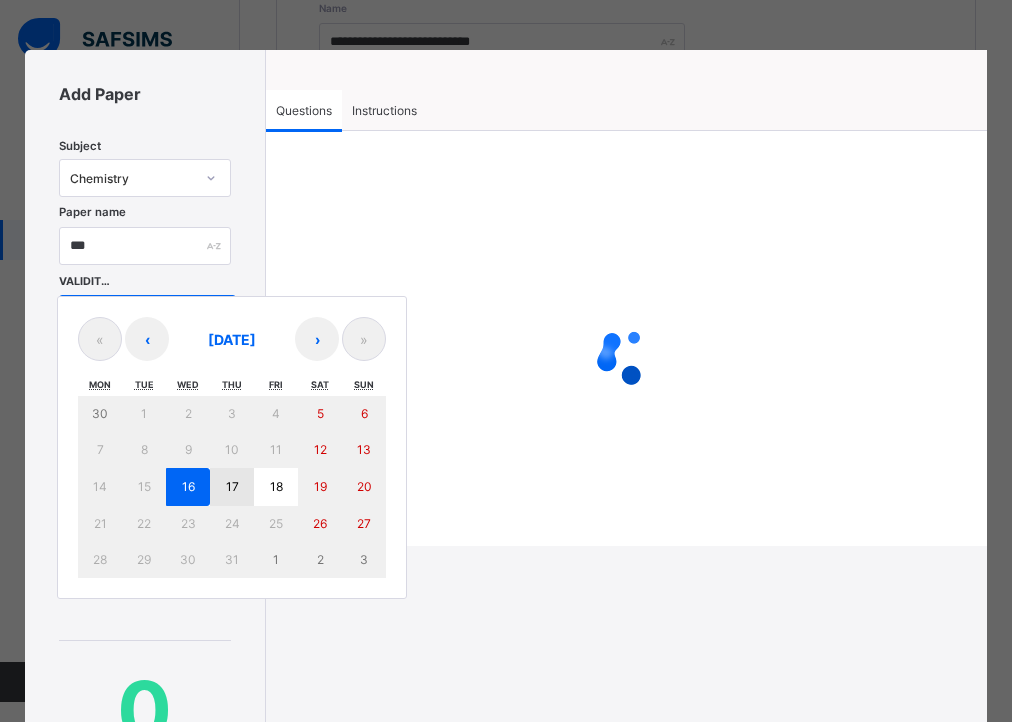 type on "**********" 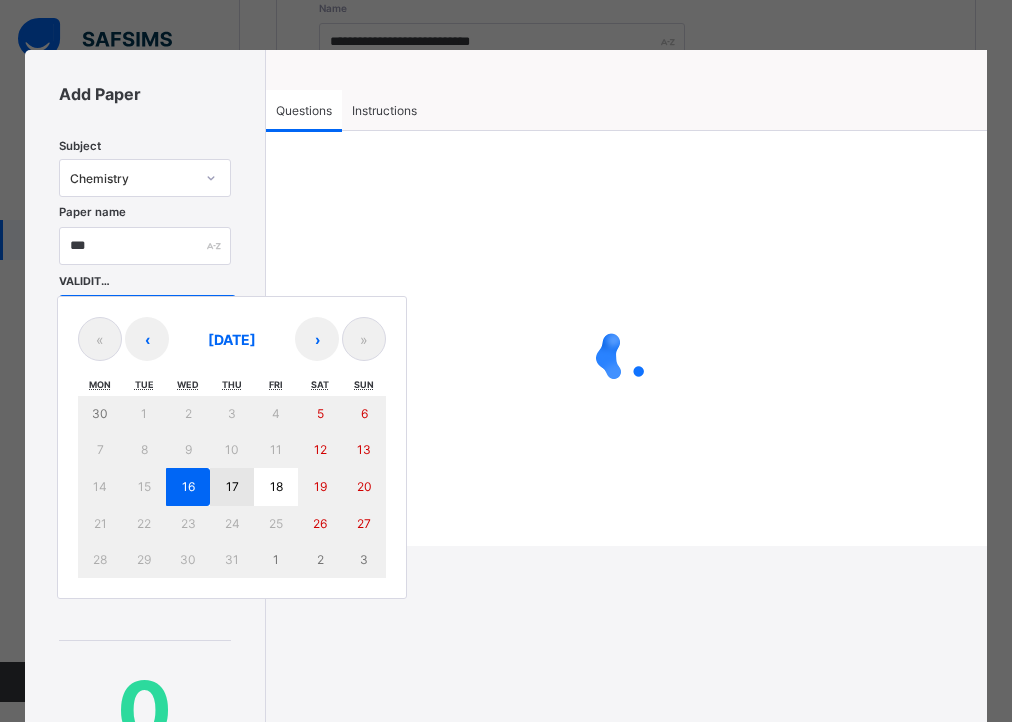type on "*" 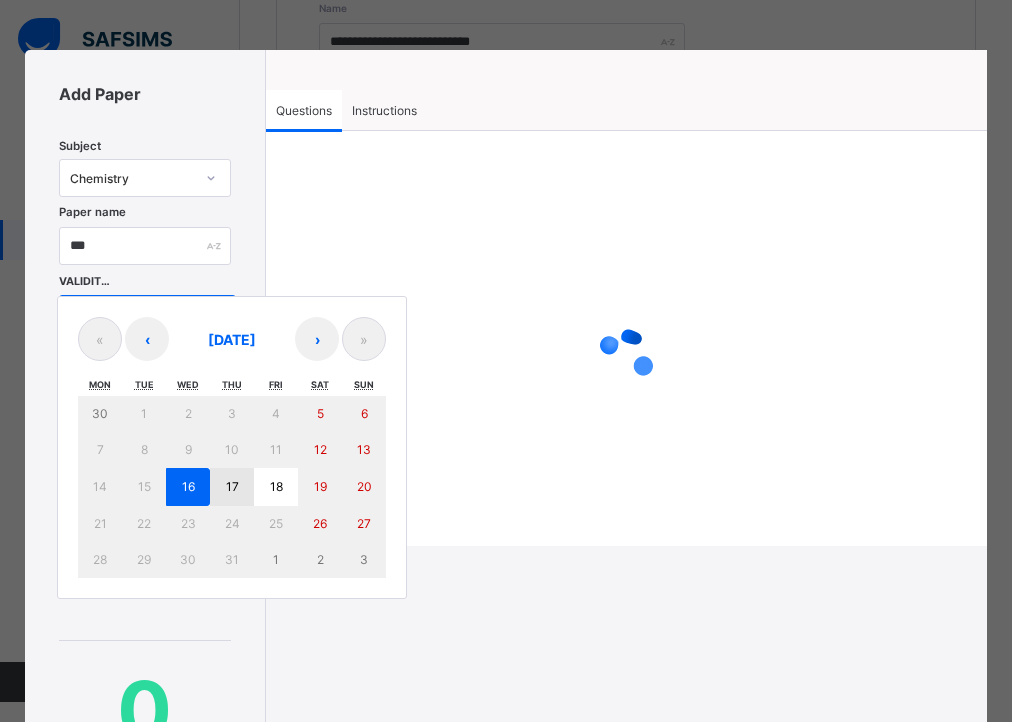 type on "**" 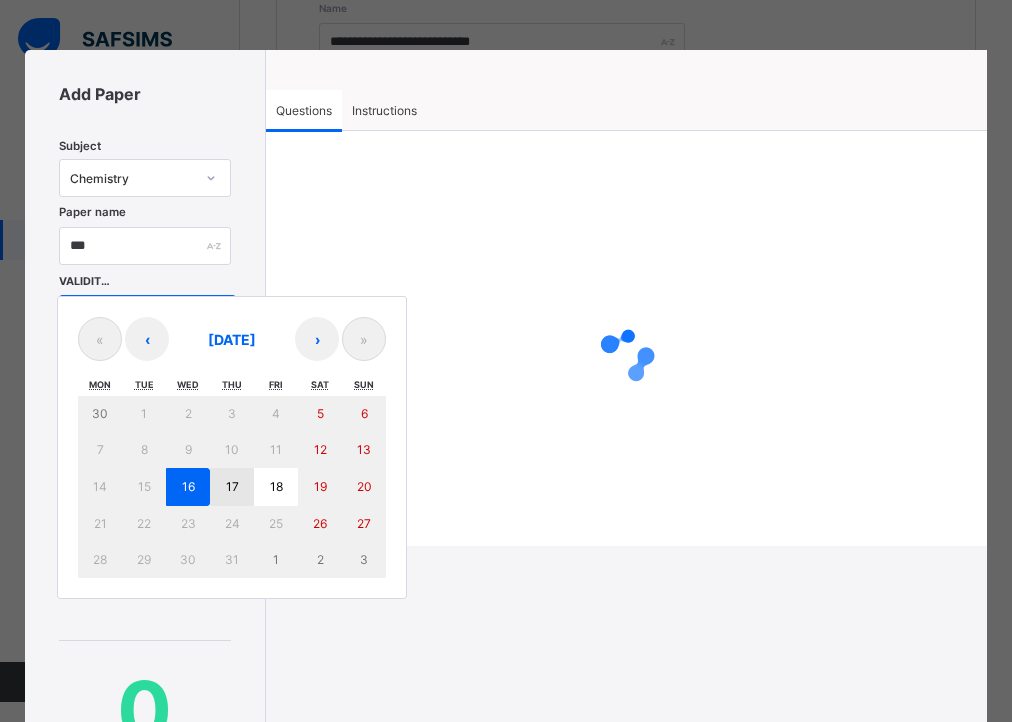 type on "****" 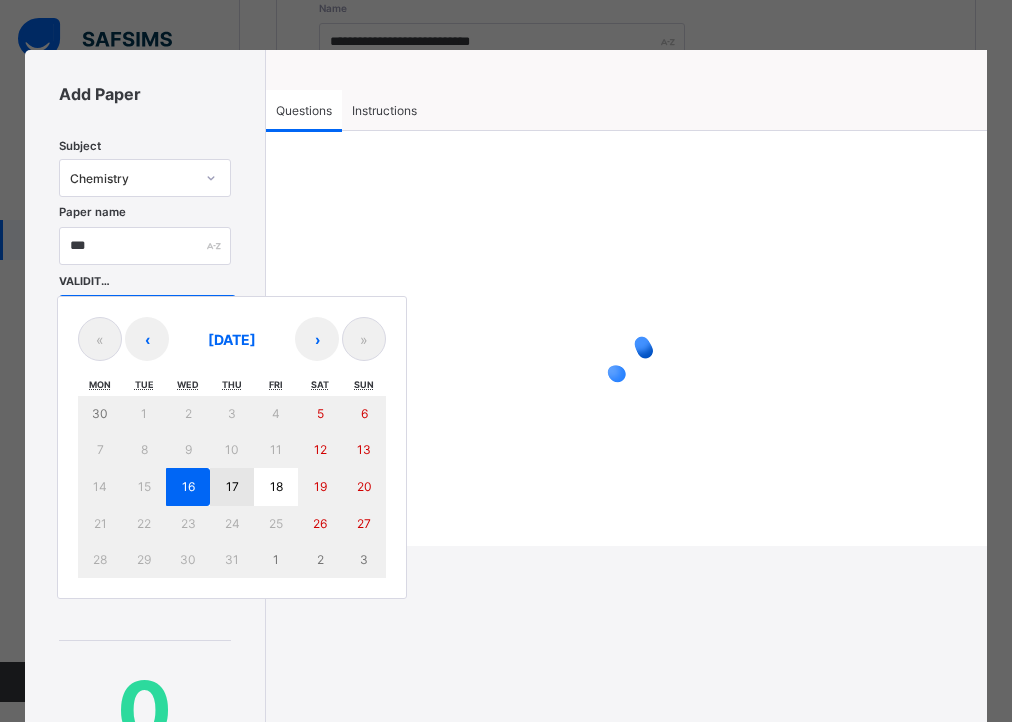 type on "**" 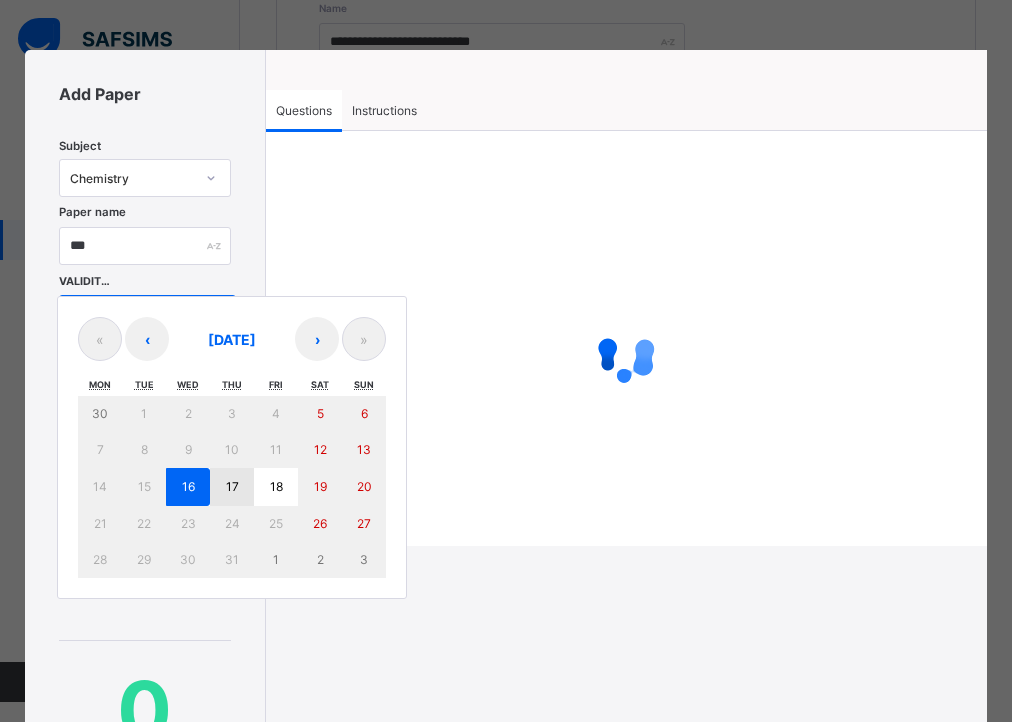 type on "**" 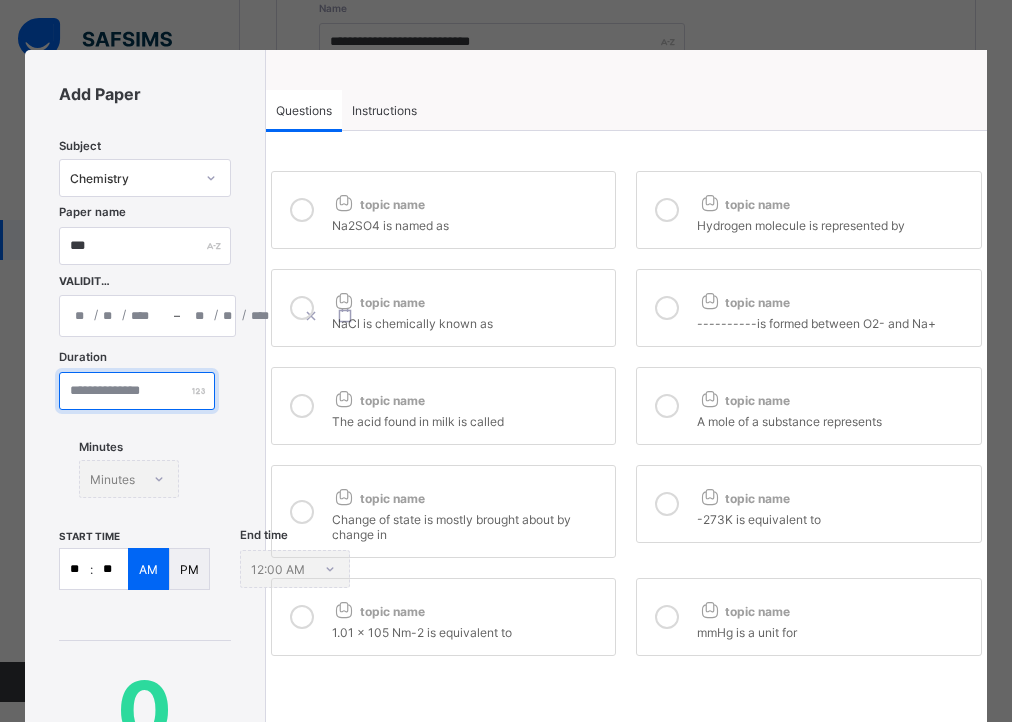 click at bounding box center [137, 391] 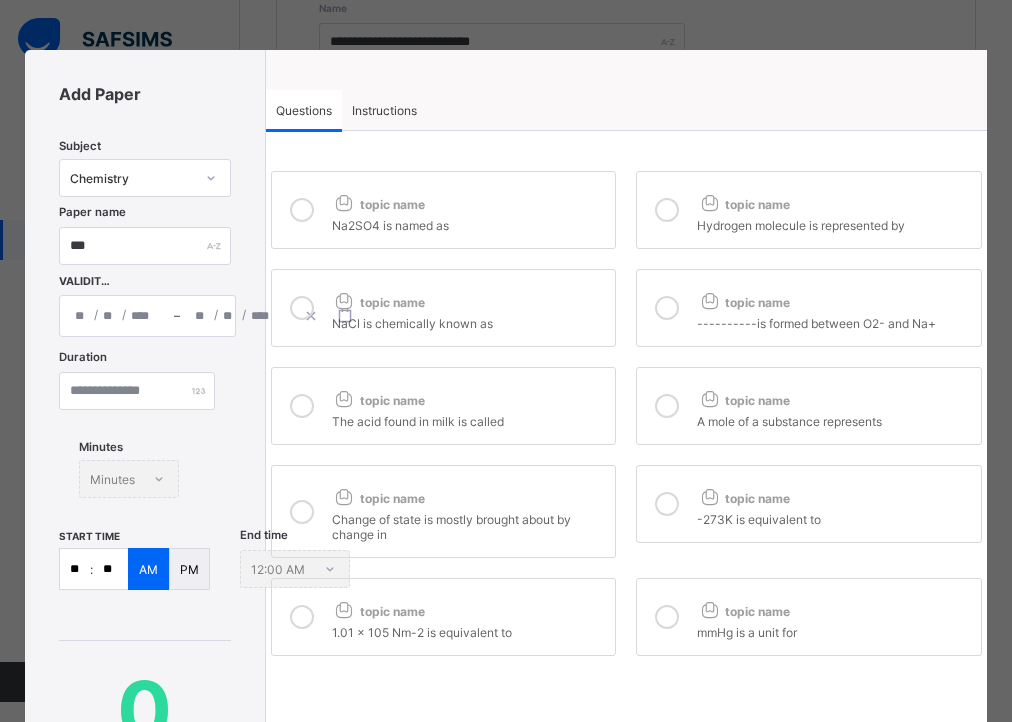 drag, startPoint x: 74, startPoint y: 565, endPoint x: 56, endPoint y: 565, distance: 18 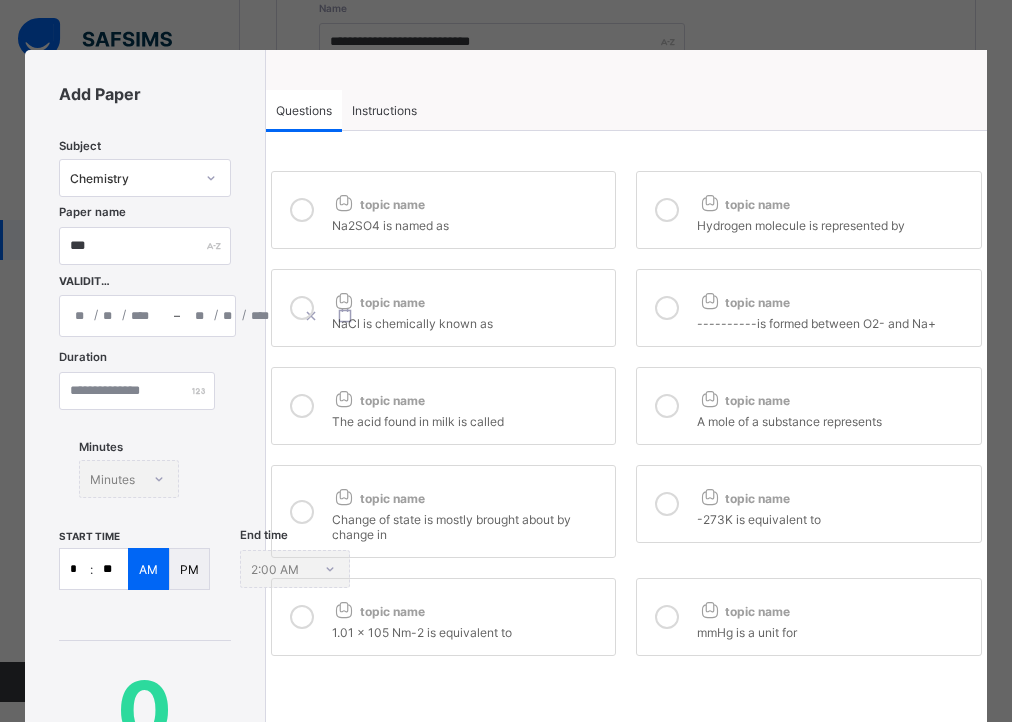 type on "**" 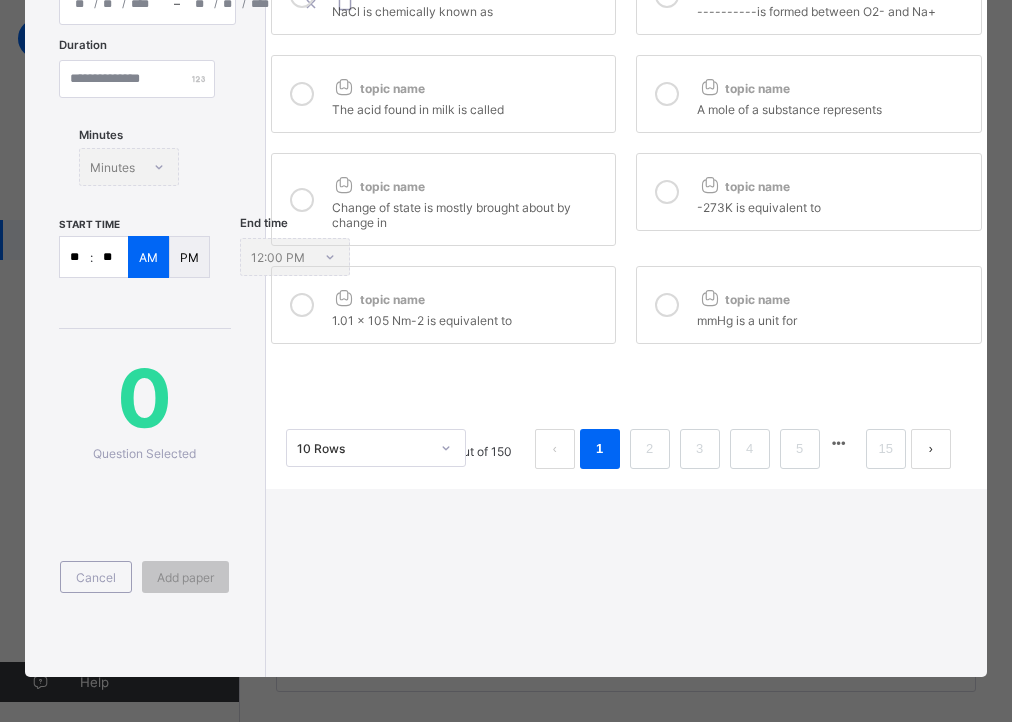 scroll, scrollTop: 349, scrollLeft: 0, axis: vertical 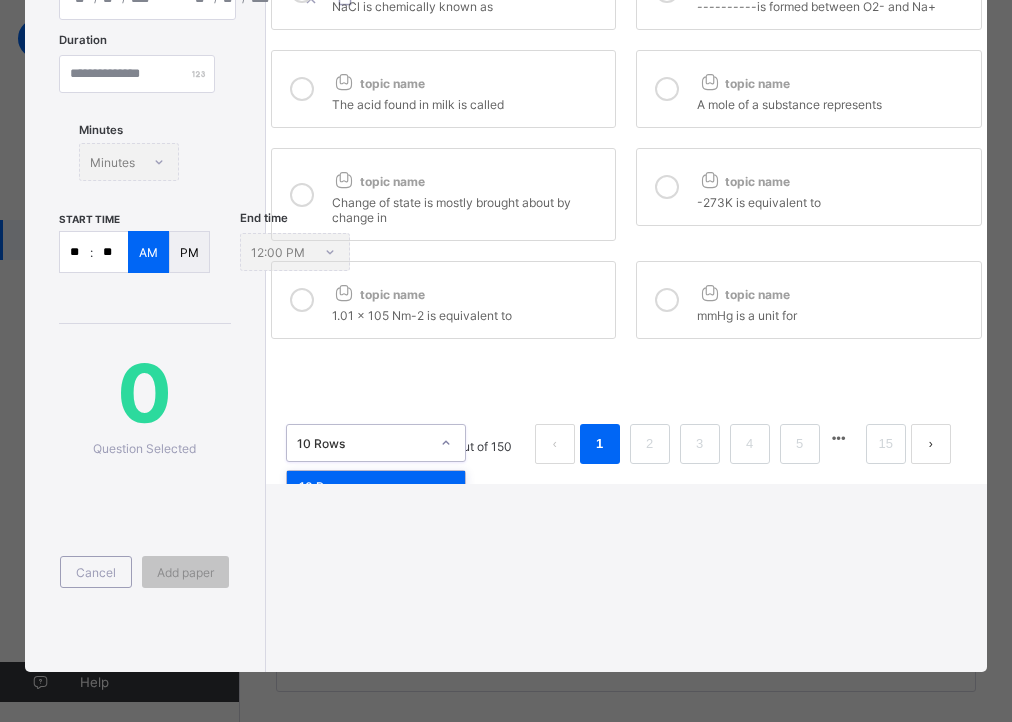 click on "10 Rows" at bounding box center [363, 443] 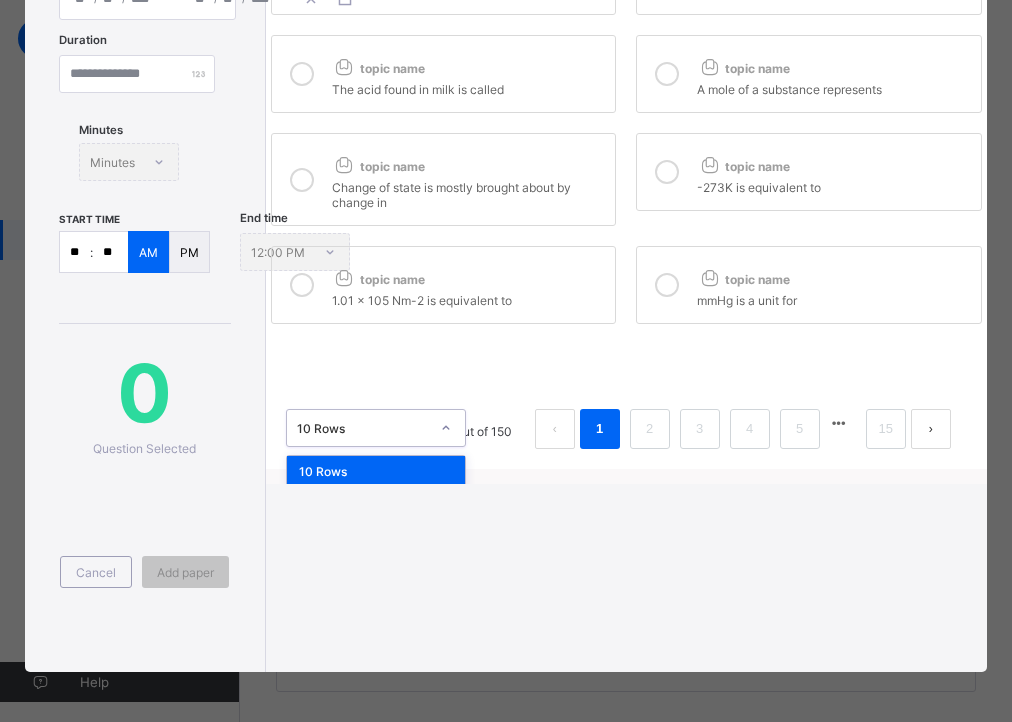 scroll, scrollTop: 81, scrollLeft: 0, axis: vertical 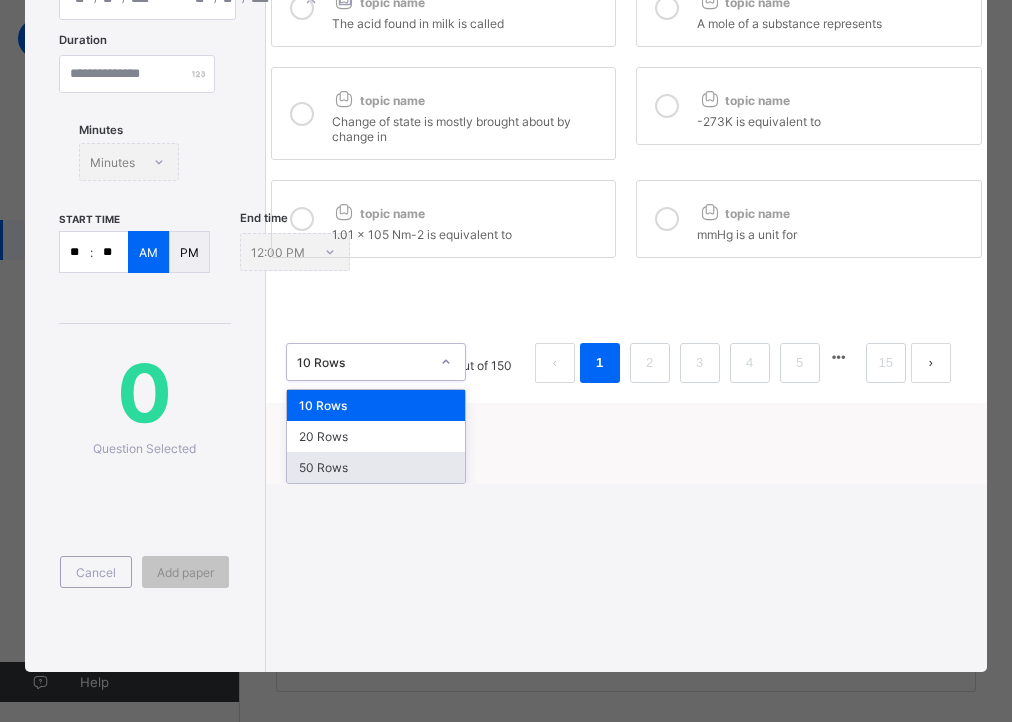 click on "50 Rows" at bounding box center [376, 467] 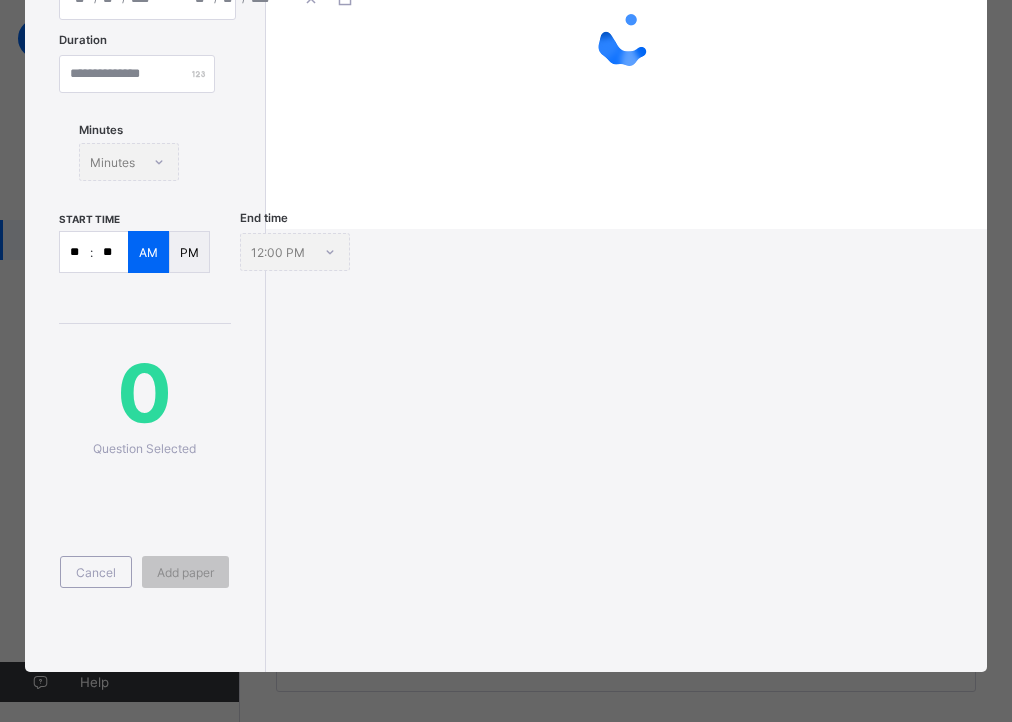scroll, scrollTop: 0, scrollLeft: 0, axis: both 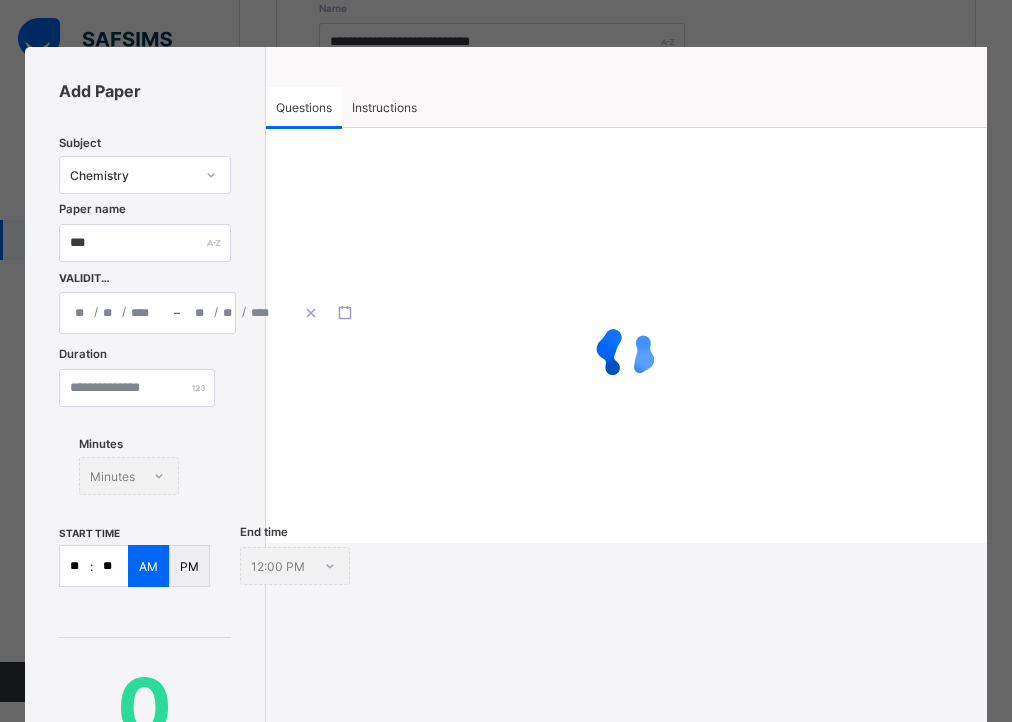 click on "Instructions" at bounding box center (384, 107) 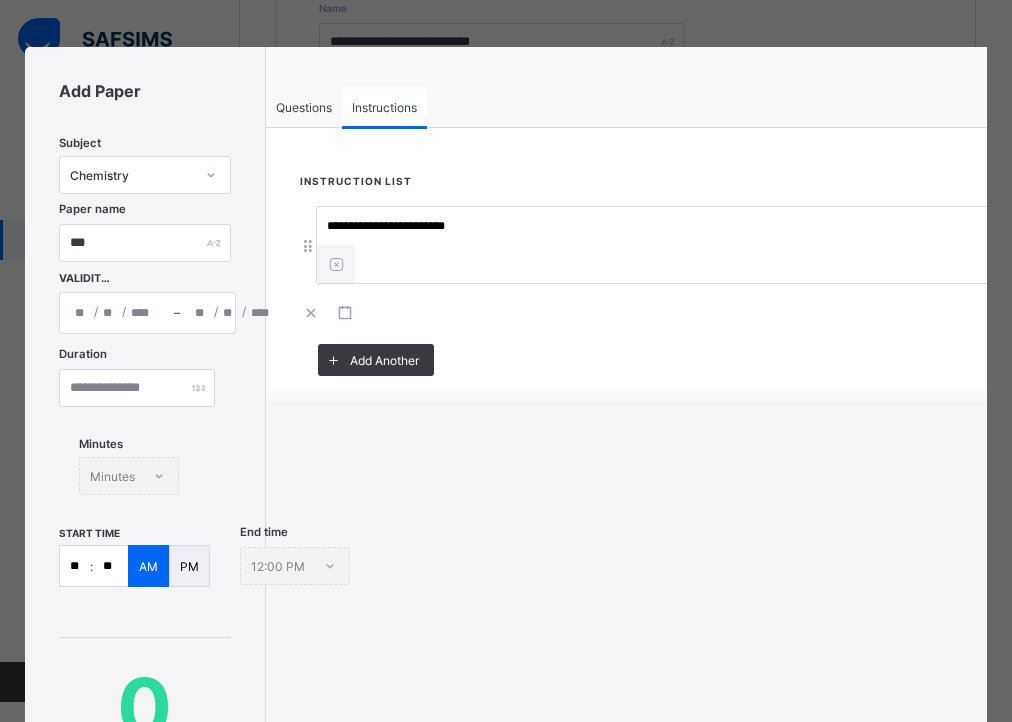 click on "Questions" at bounding box center (304, 107) 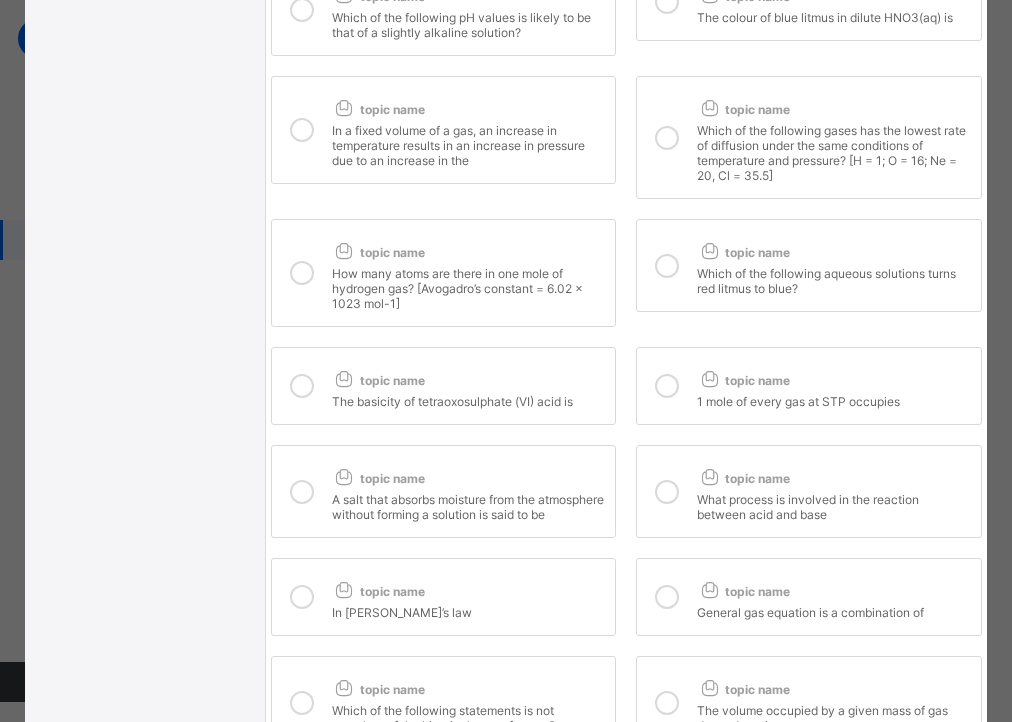 scroll, scrollTop: 2283, scrollLeft: 0, axis: vertical 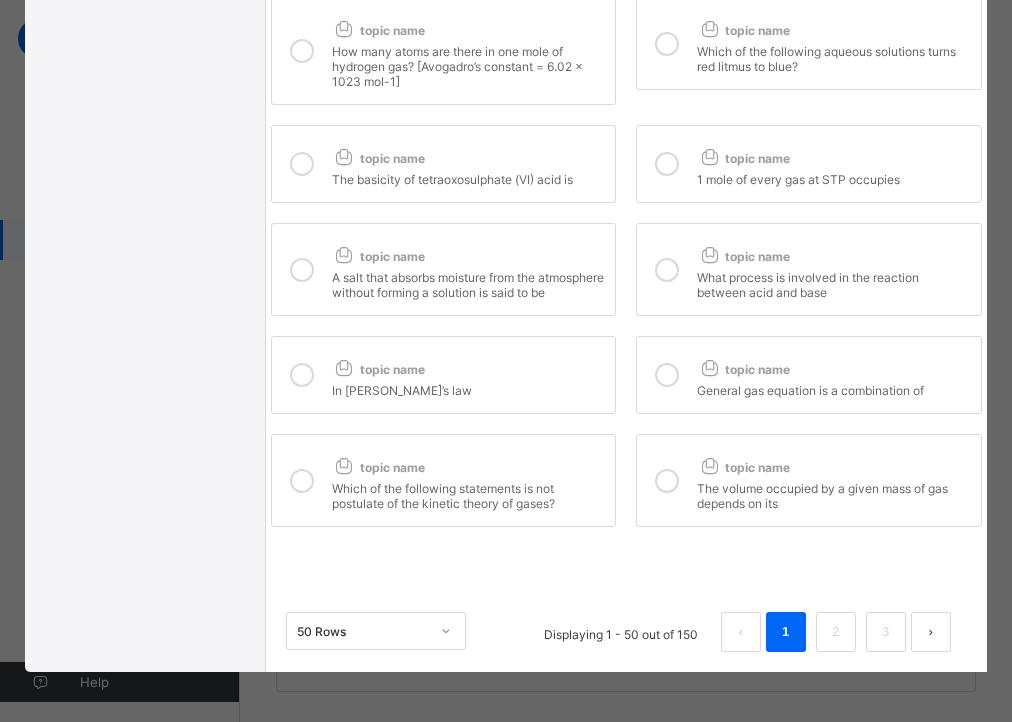 click on "topic name" at bounding box center (834, 463) 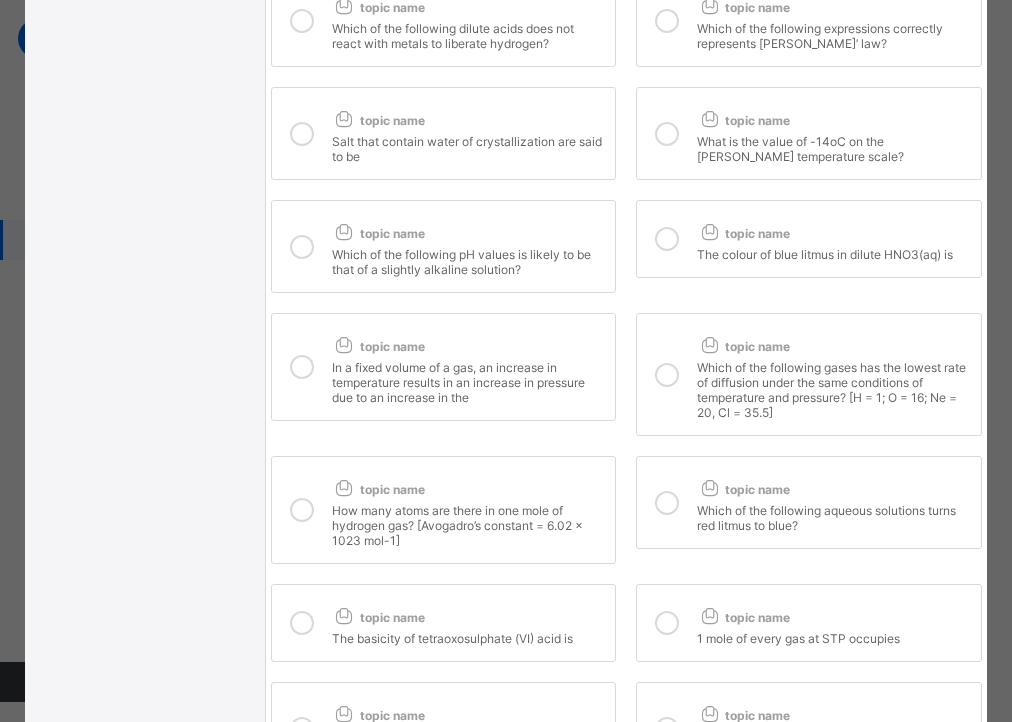 scroll, scrollTop: 1922, scrollLeft: 0, axis: vertical 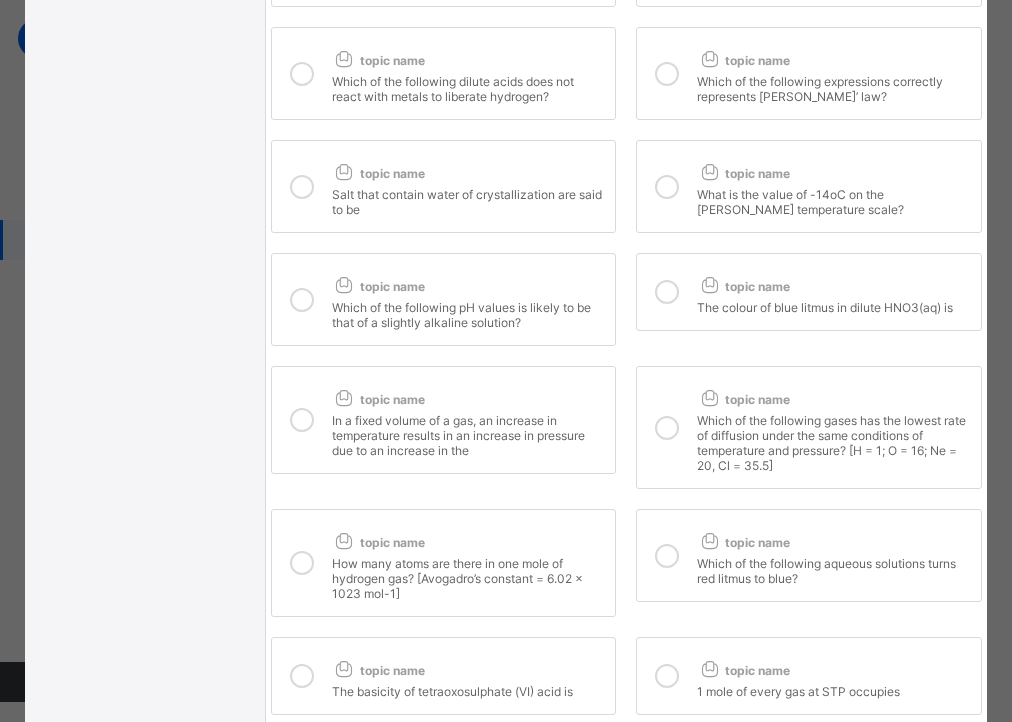click at bounding box center [667, 427] 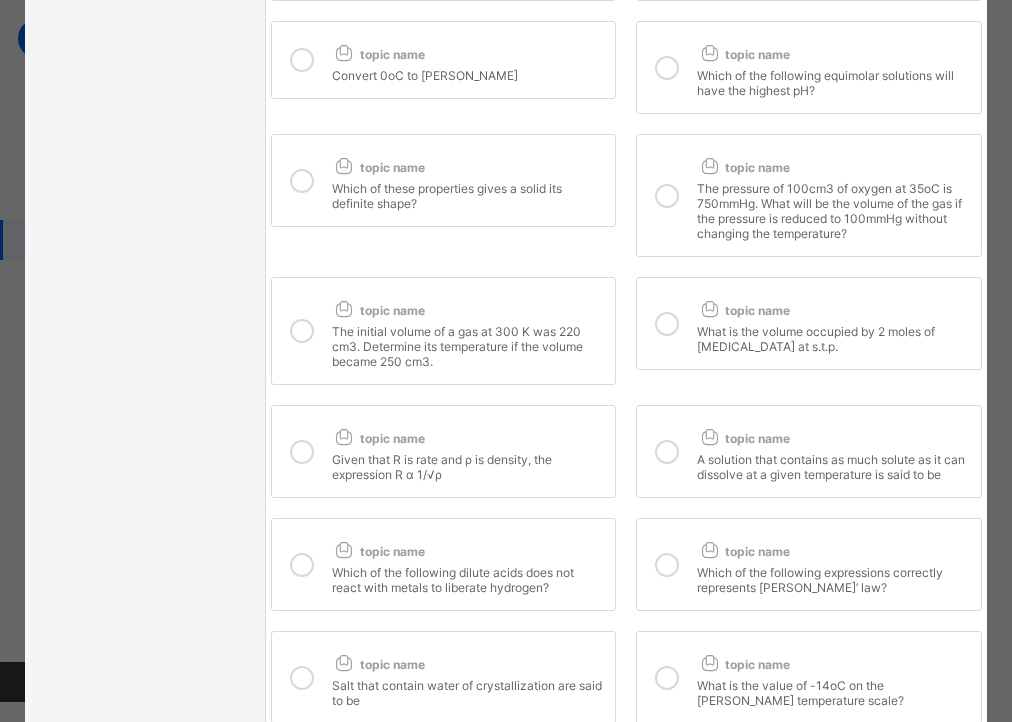 scroll, scrollTop: 1417, scrollLeft: 0, axis: vertical 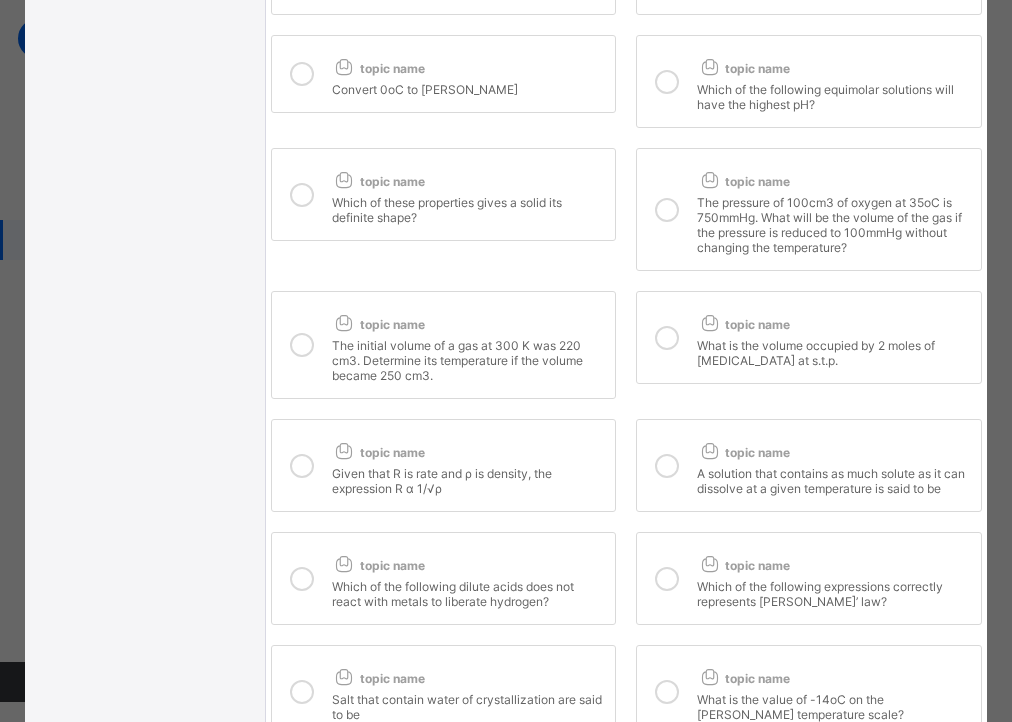 click at bounding box center (667, 465) 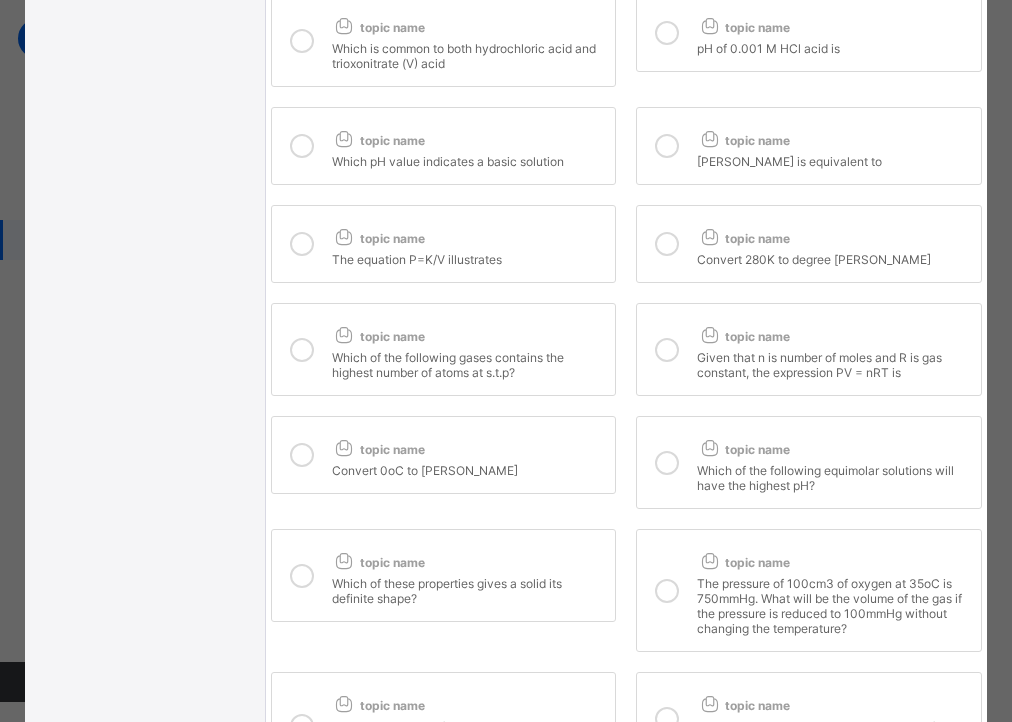 scroll, scrollTop: 956, scrollLeft: 0, axis: vertical 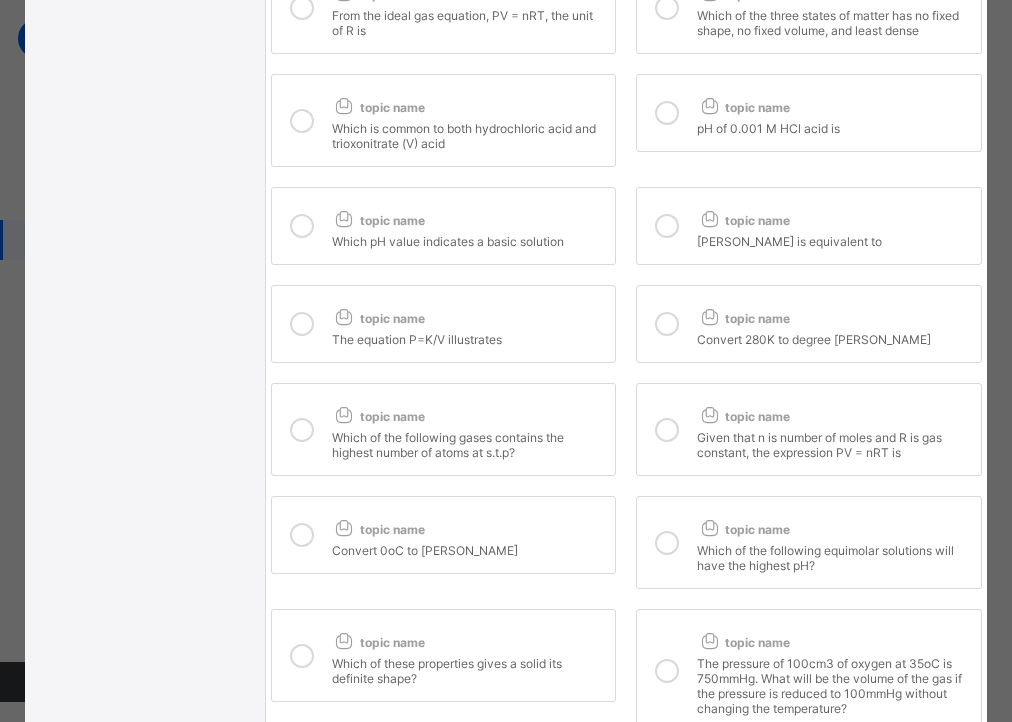click at bounding box center [667, 429] 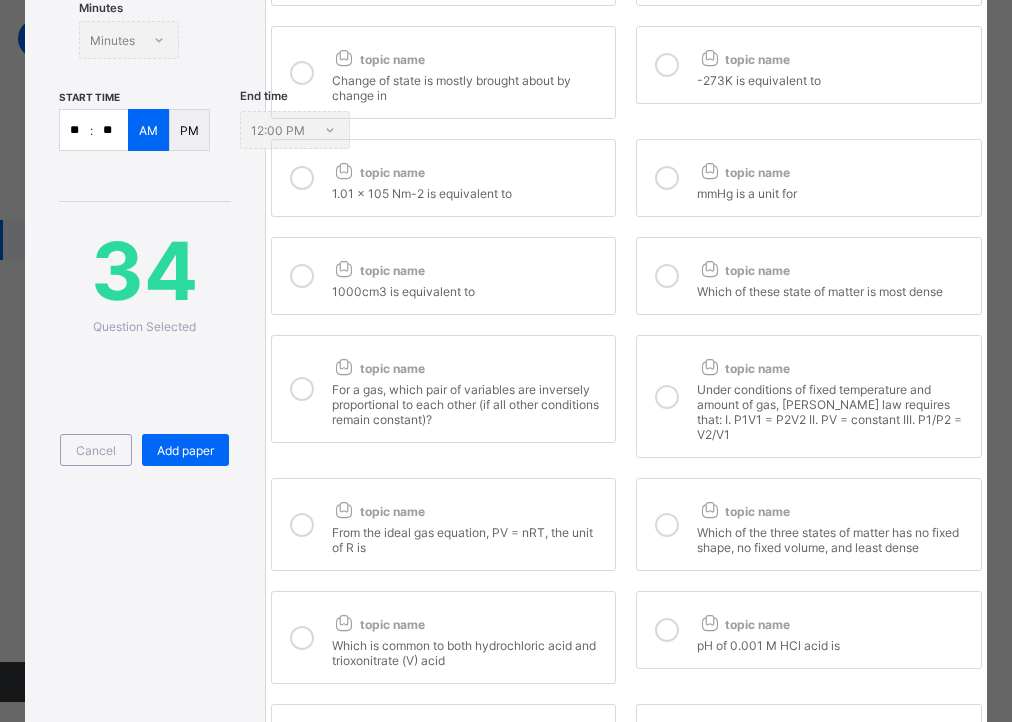 scroll, scrollTop: 408, scrollLeft: 0, axis: vertical 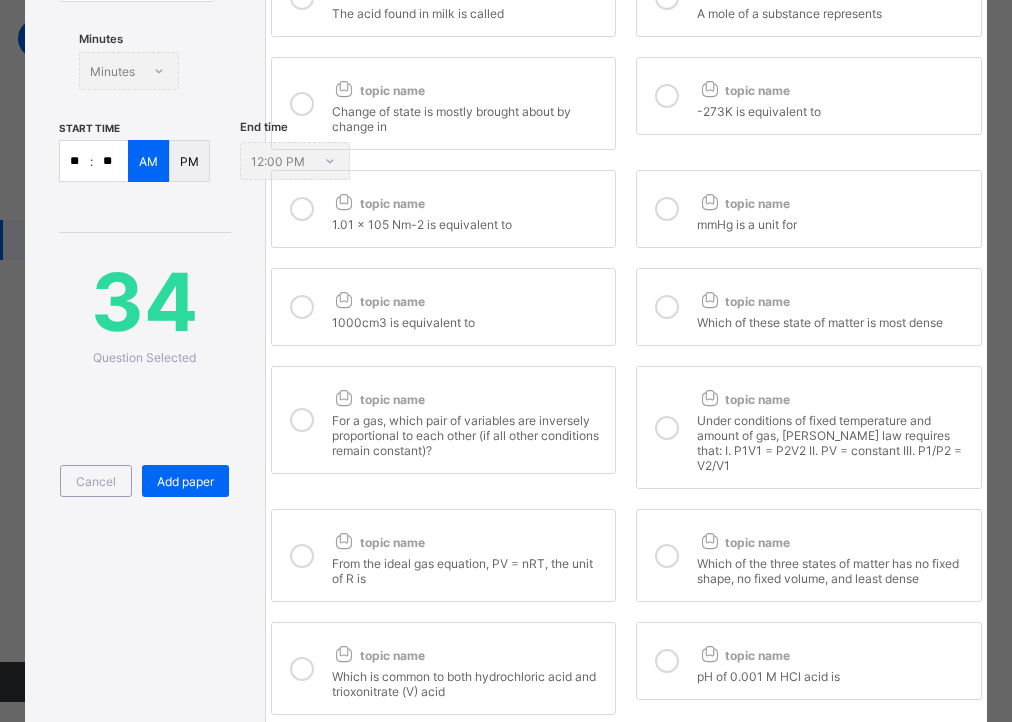 click at bounding box center (667, 555) 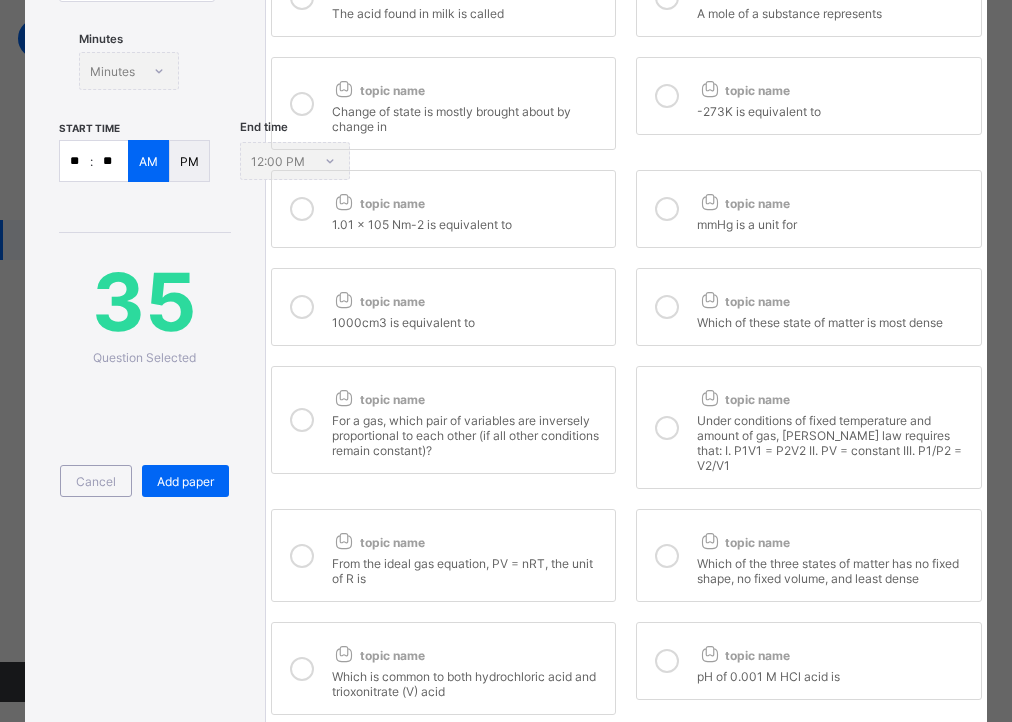 click on "From the ideal gas equation, PV = nRT, the unit of R is" at bounding box center (469, 568) 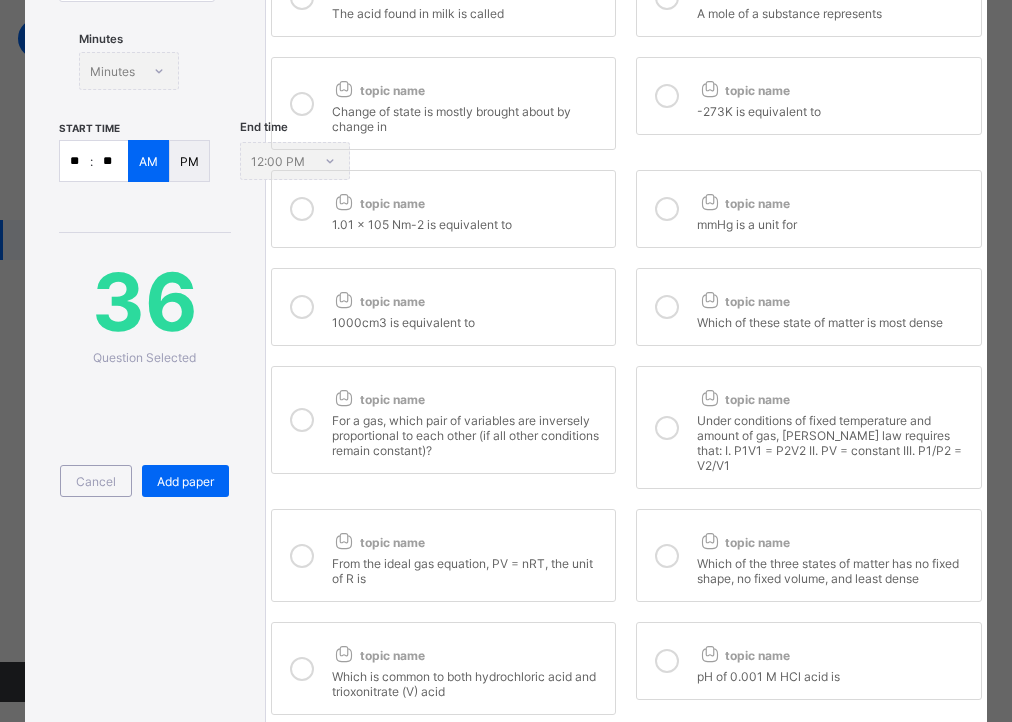 click at bounding box center (667, 427) 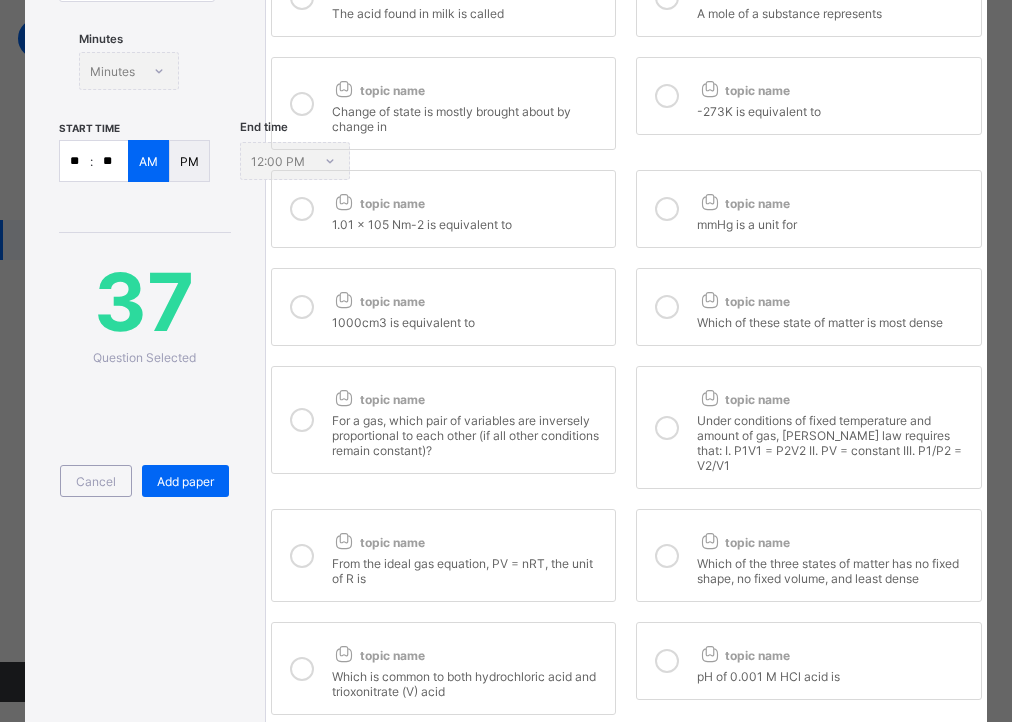 click on "For a gas, which pair of variables are inversely proportional to each other (if all other conditions remain constant)?" at bounding box center (469, 433) 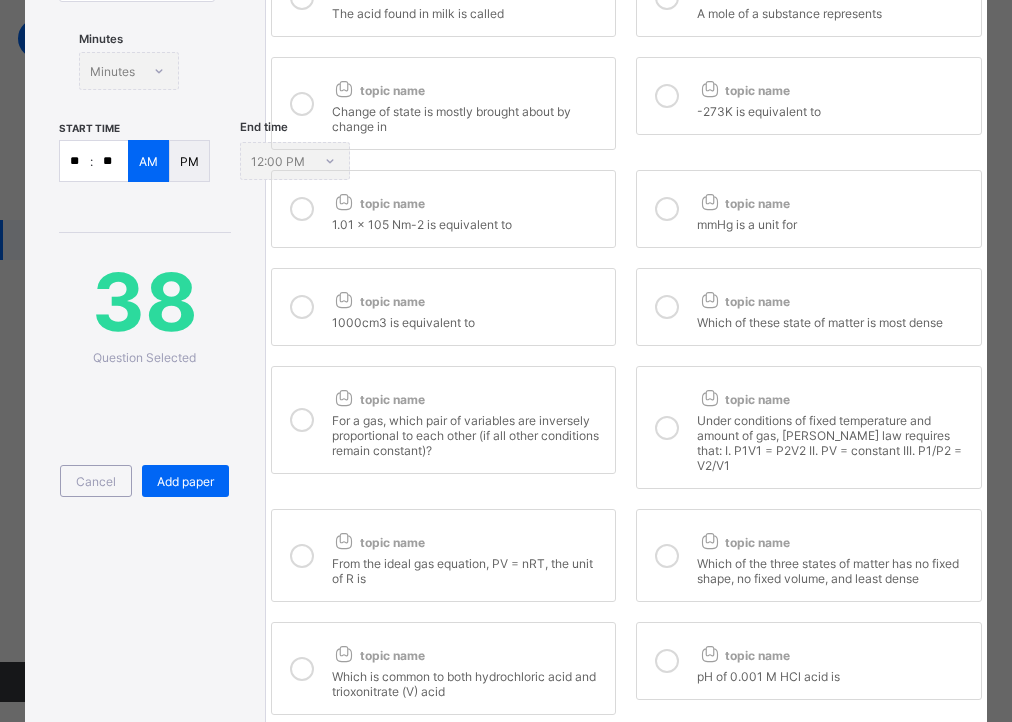 click on "topic name" at bounding box center [834, 297] 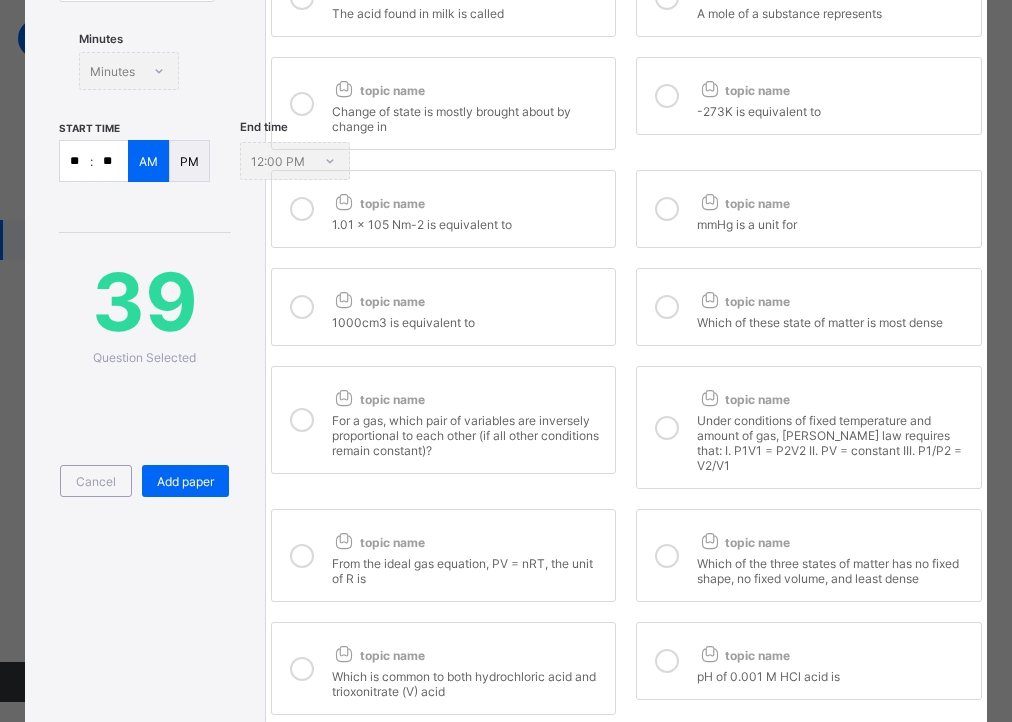 click on "topic name" at bounding box center [469, 297] 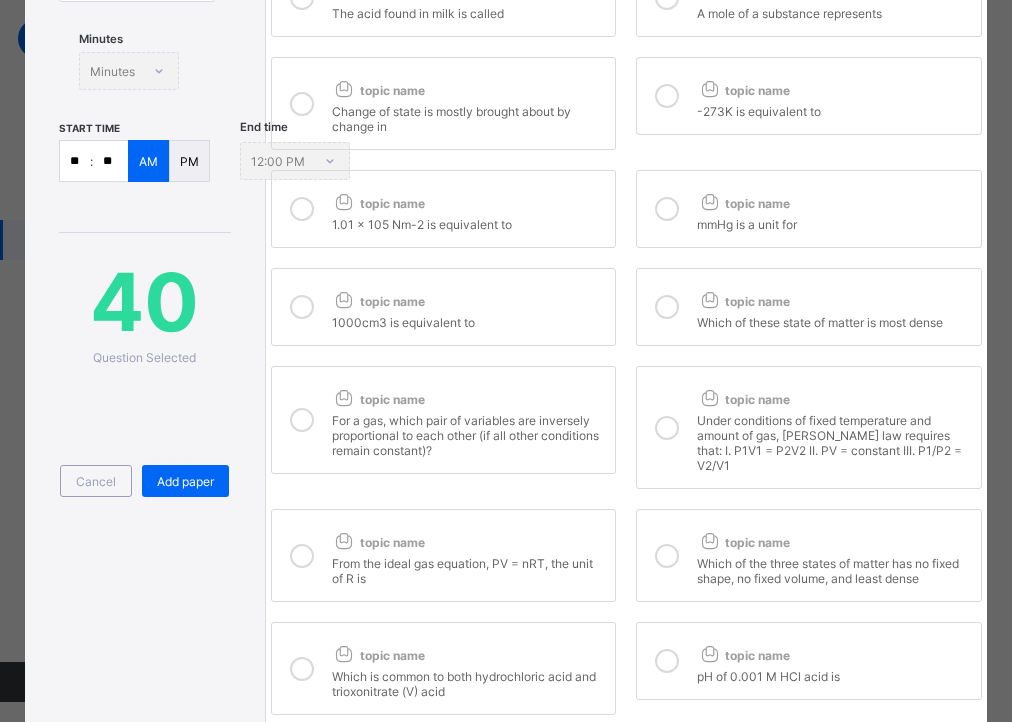click at bounding box center [667, 209] 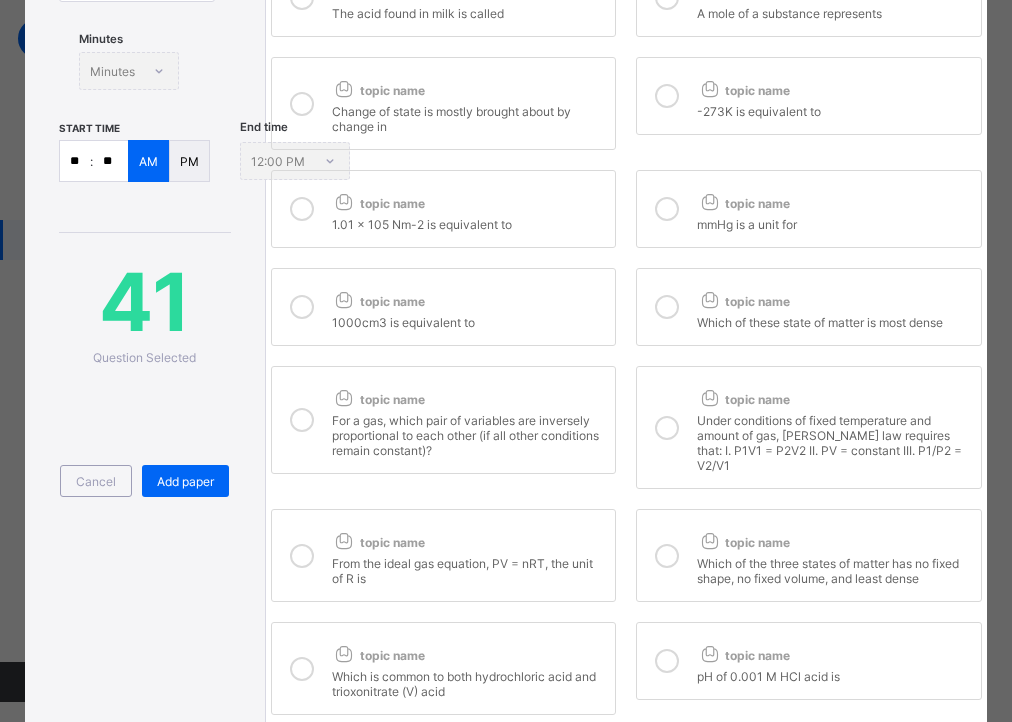 click on "1.01 x 105 Nm-2 is equivalent to" at bounding box center (469, 222) 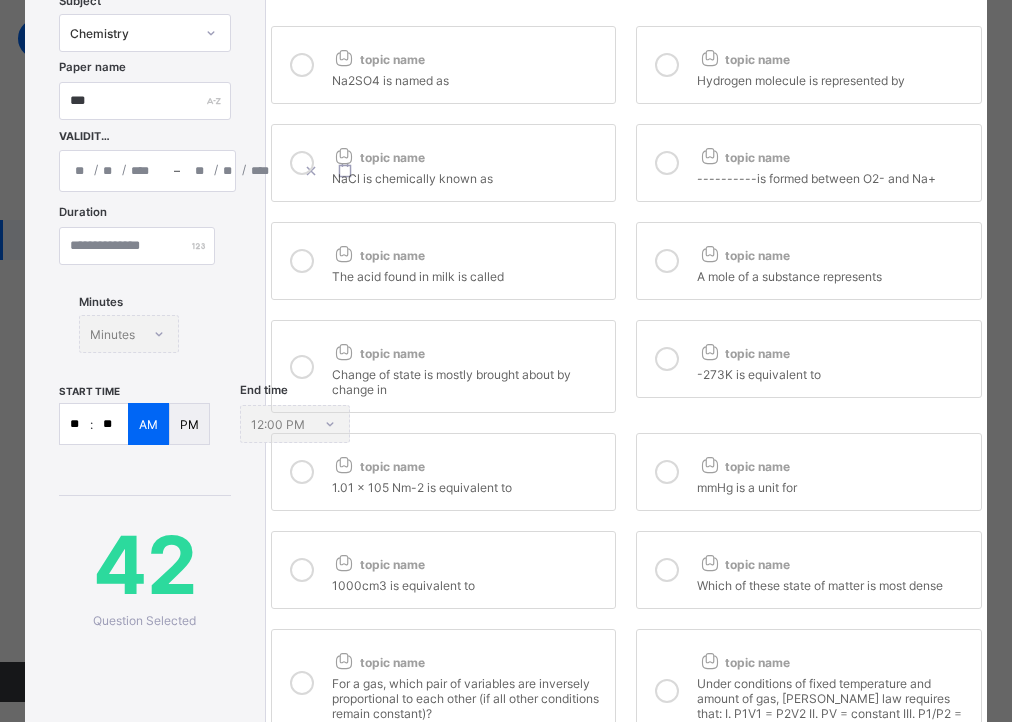 scroll, scrollTop: 0, scrollLeft: 0, axis: both 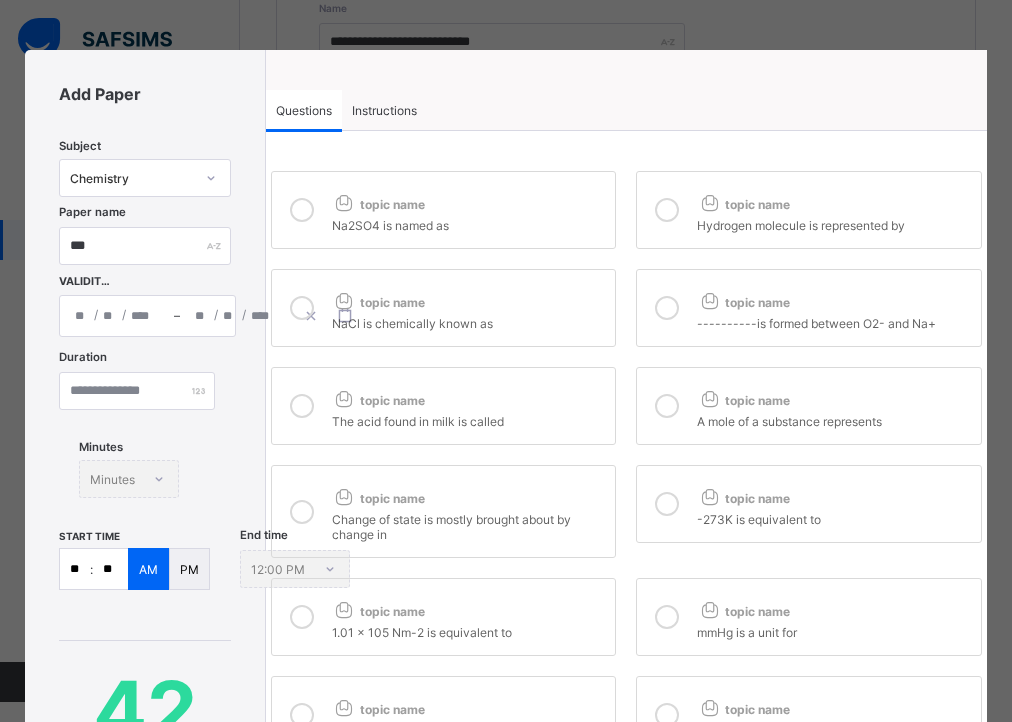 click on "topic name   -273K is equivalent to" at bounding box center (809, 504) 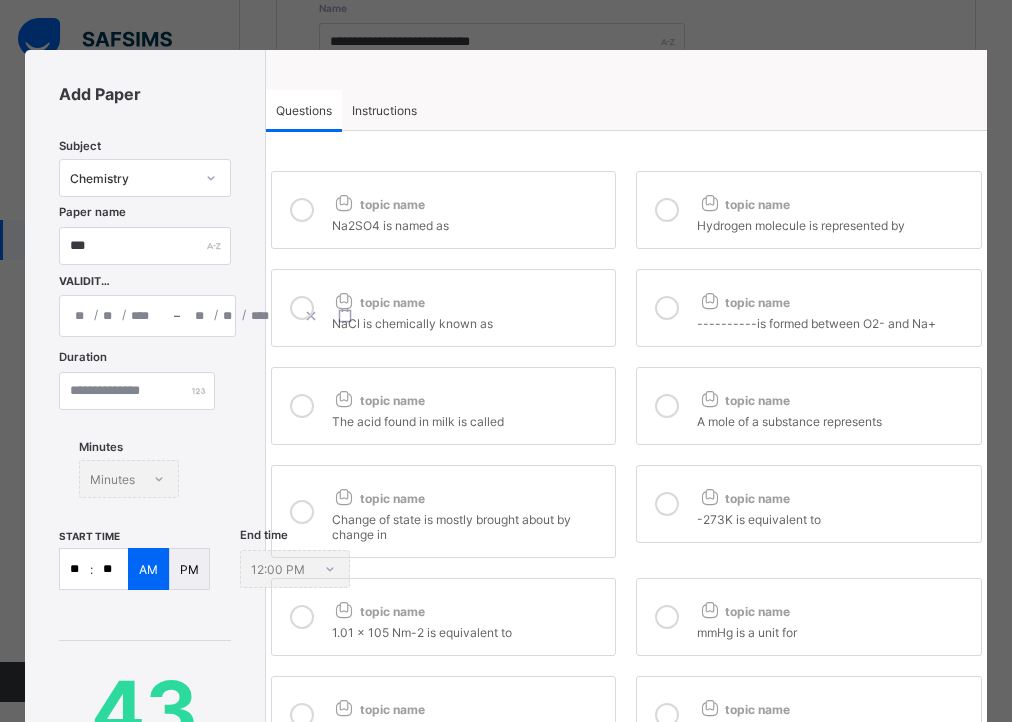 click on "topic name   Na2SO4 is named as       topic name   Hydrogen molecule is represented by       topic name   NaCl is chemically known as       topic name   ----------is formed between O2- and Na+       topic name   The acid found in milk is called       topic name   A mole of a substance represents       topic name   Change of state is mostly brought about by change in       topic name   -273K is equivalent to       topic name   1.01 x 105 Nm-2 is equivalent to       topic name   mmHg is a unit for       topic name   1000cm3 is equivalent to       topic name   Which of these state of matter is most dense       topic name   For a gas, which pair of variables are inversely proportional to each other (if all other conditions remain constant)?       topic name   Under conditions of fixed temperature and amount of gas, [PERSON_NAME] law requires that: I. P1V1 = P2V2     II. PV = constant     III. P1/P2 = V2/V1       topic name   From the ideal gas equation, PV = nRT, the unit of R is       topic name         topic name" at bounding box center [626, 1566] 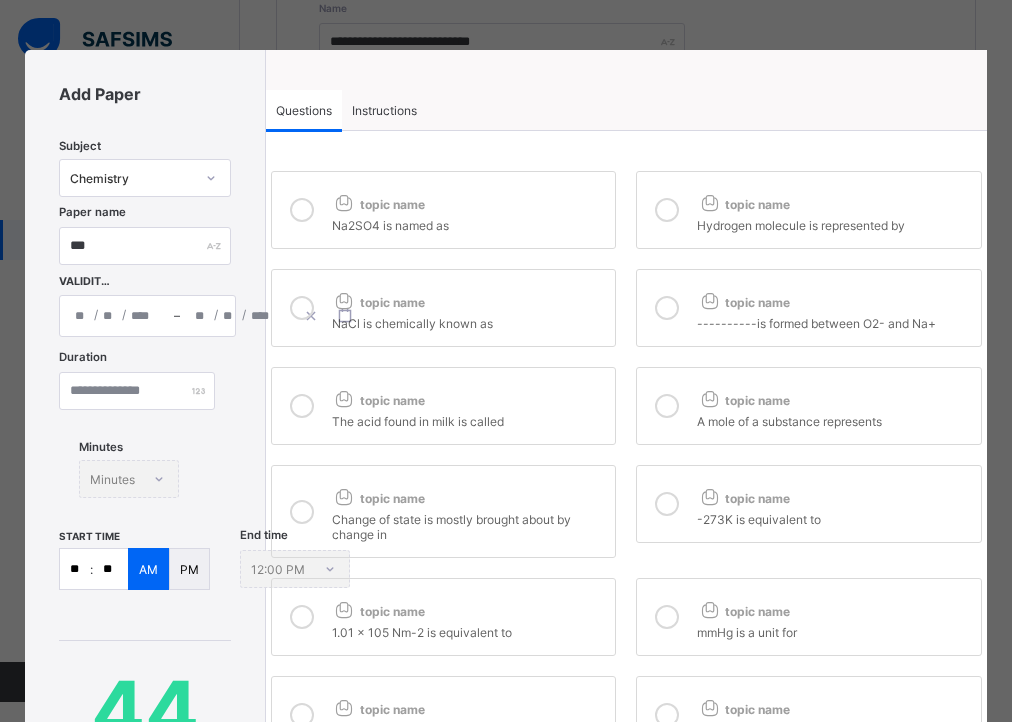 click at bounding box center (667, 406) 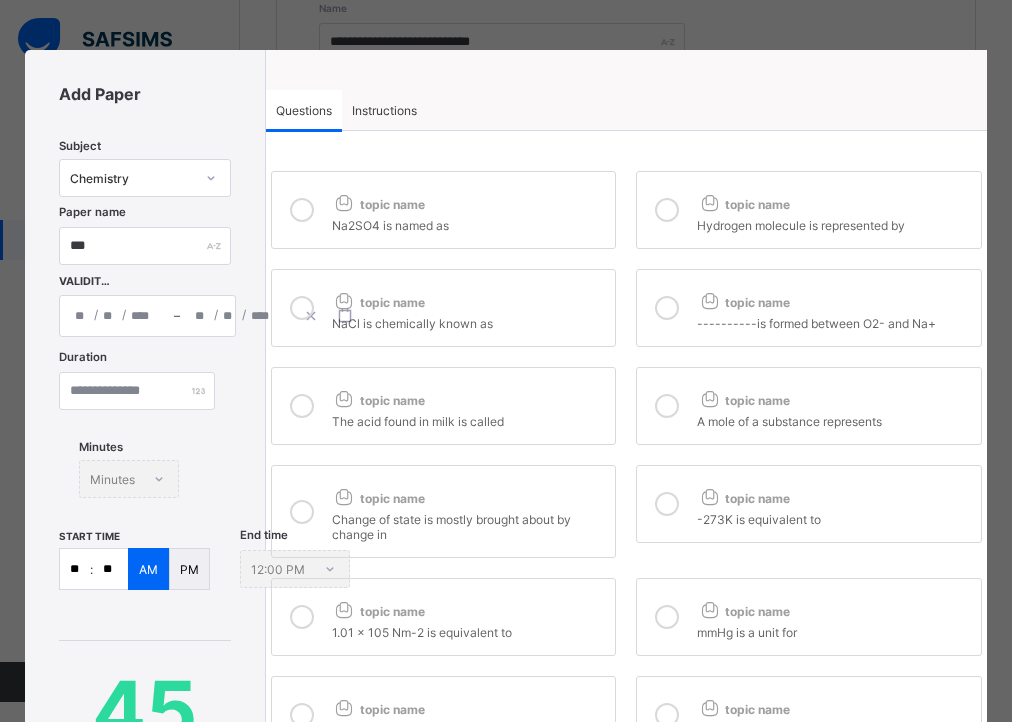 click on "topic name" at bounding box center [469, 396] 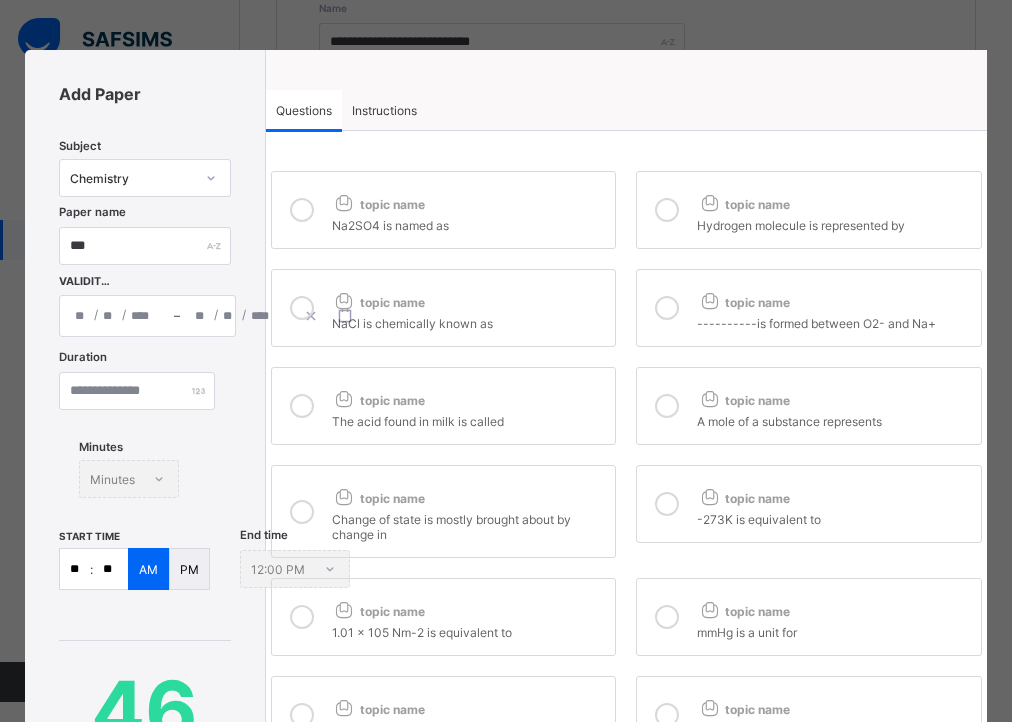 click at bounding box center [709, 300] 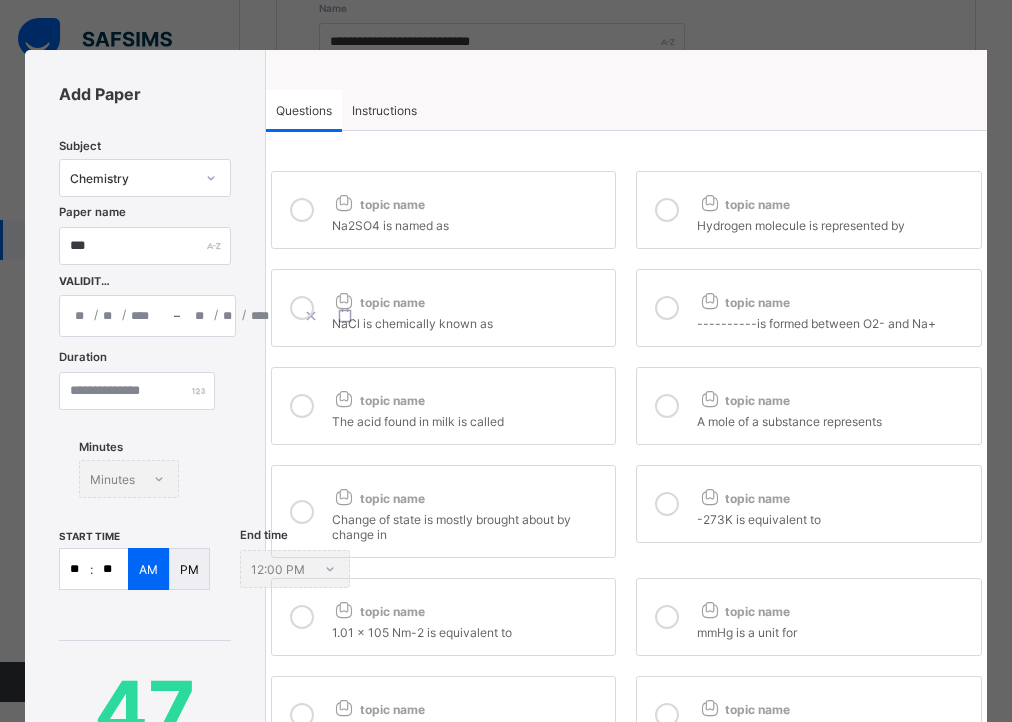 click on "topic name" at bounding box center (469, 298) 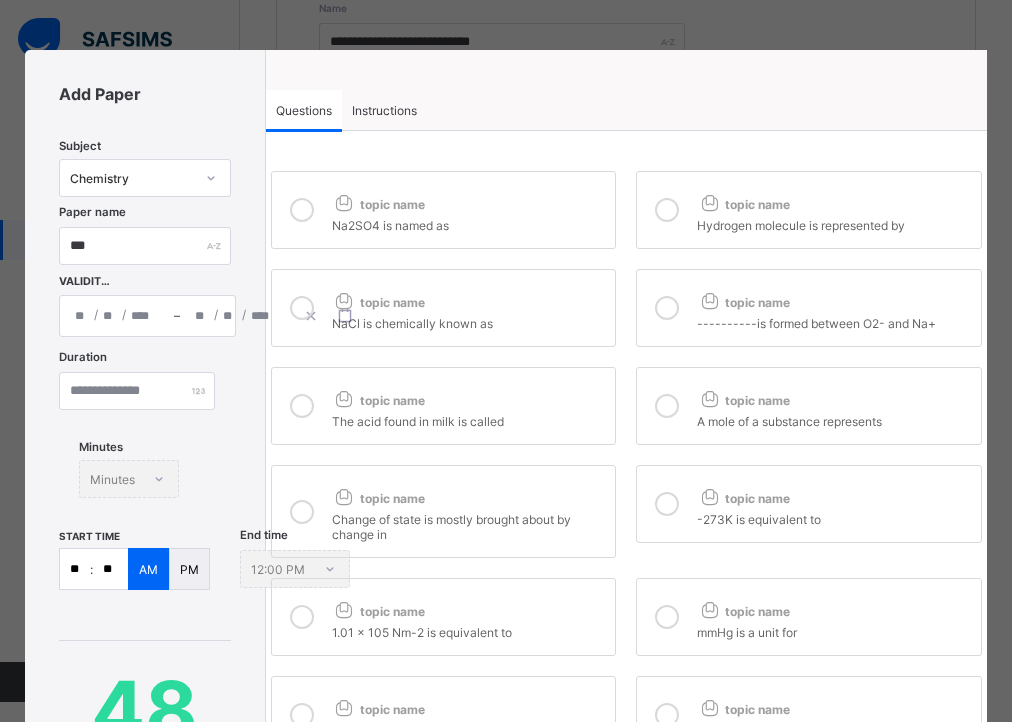click at bounding box center (667, 210) 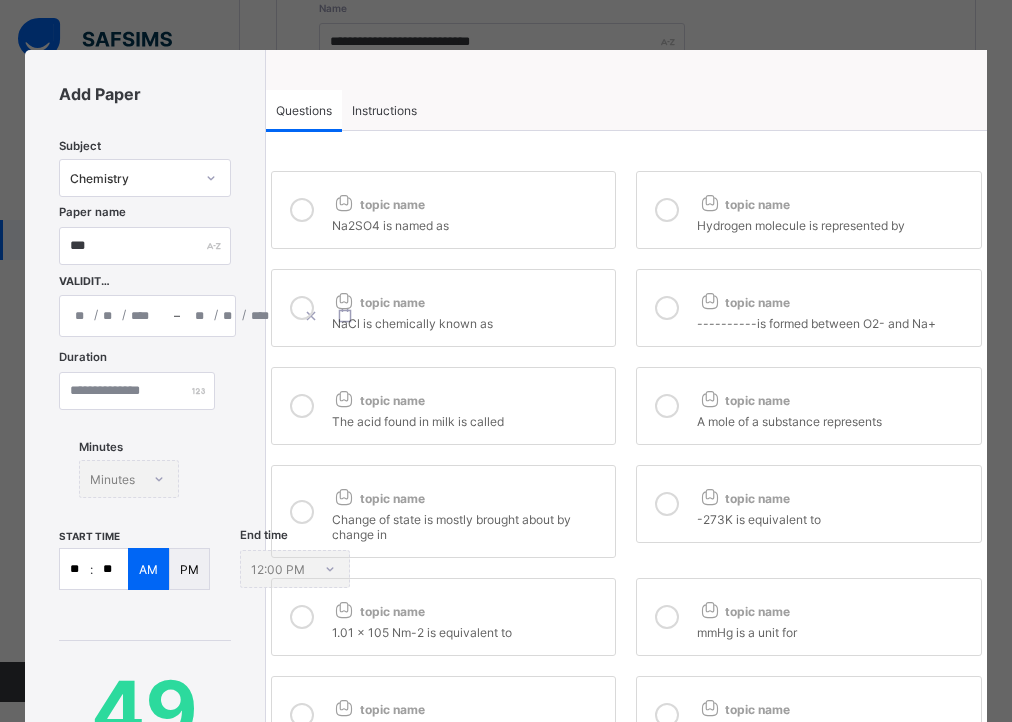 click on "topic name" at bounding box center [469, 200] 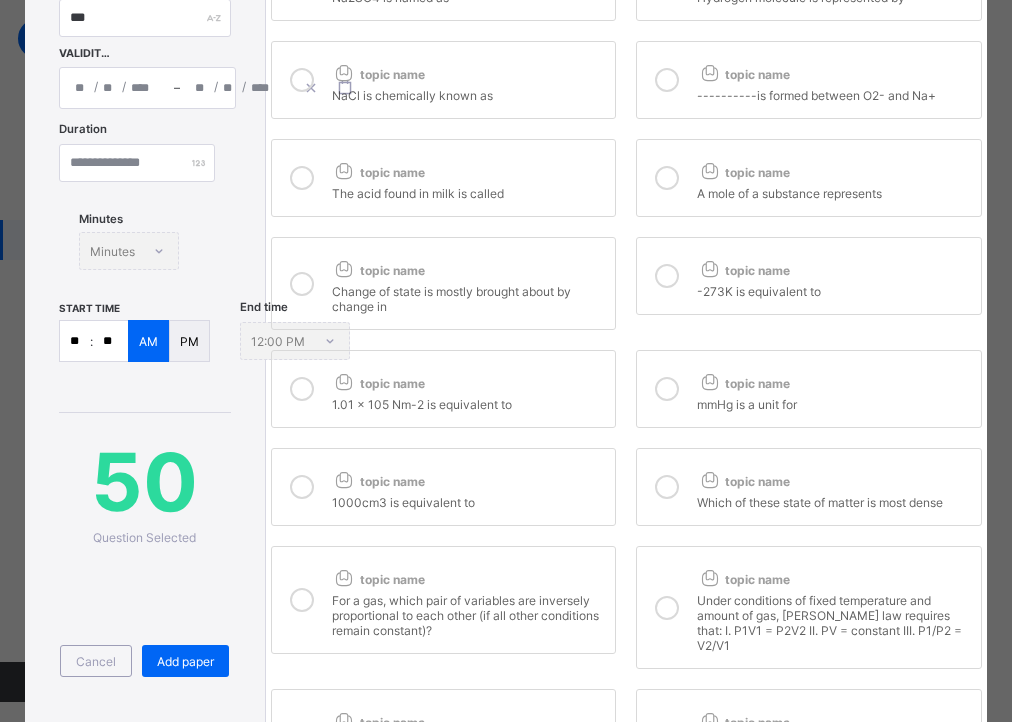scroll, scrollTop: 294, scrollLeft: 0, axis: vertical 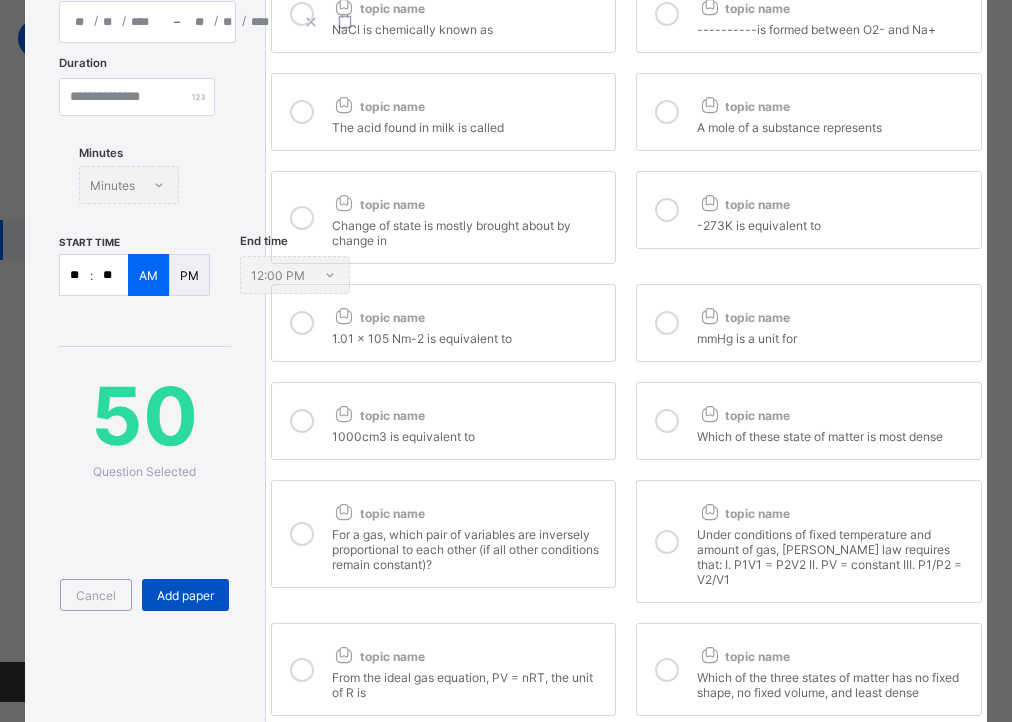 click on "Add paper" at bounding box center (185, 595) 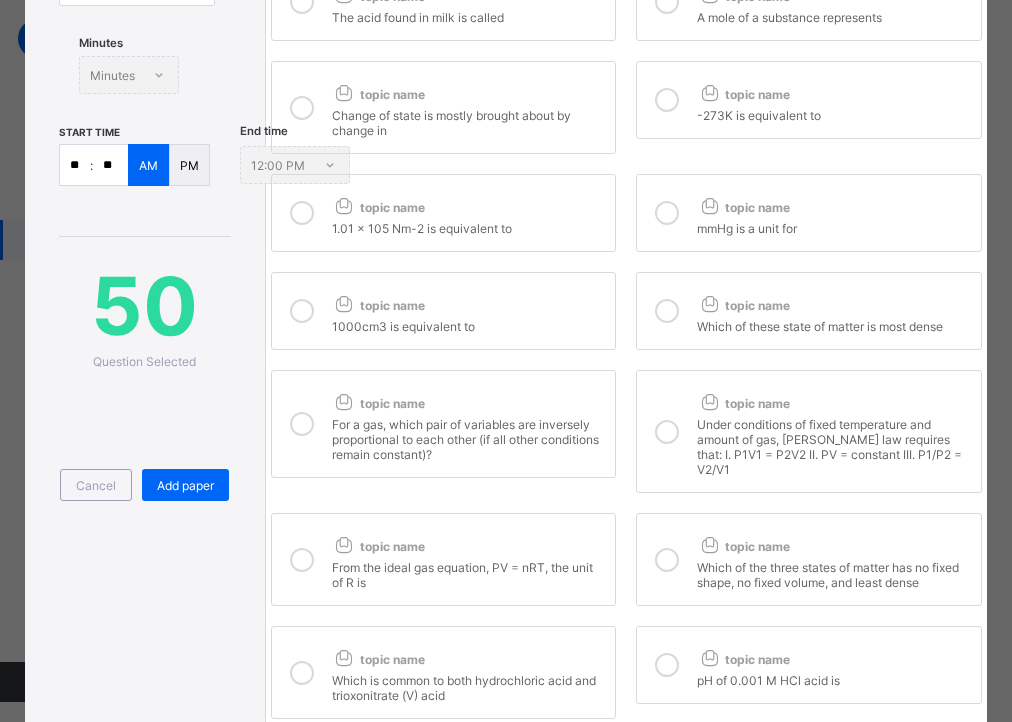 scroll, scrollTop: 422, scrollLeft: 0, axis: vertical 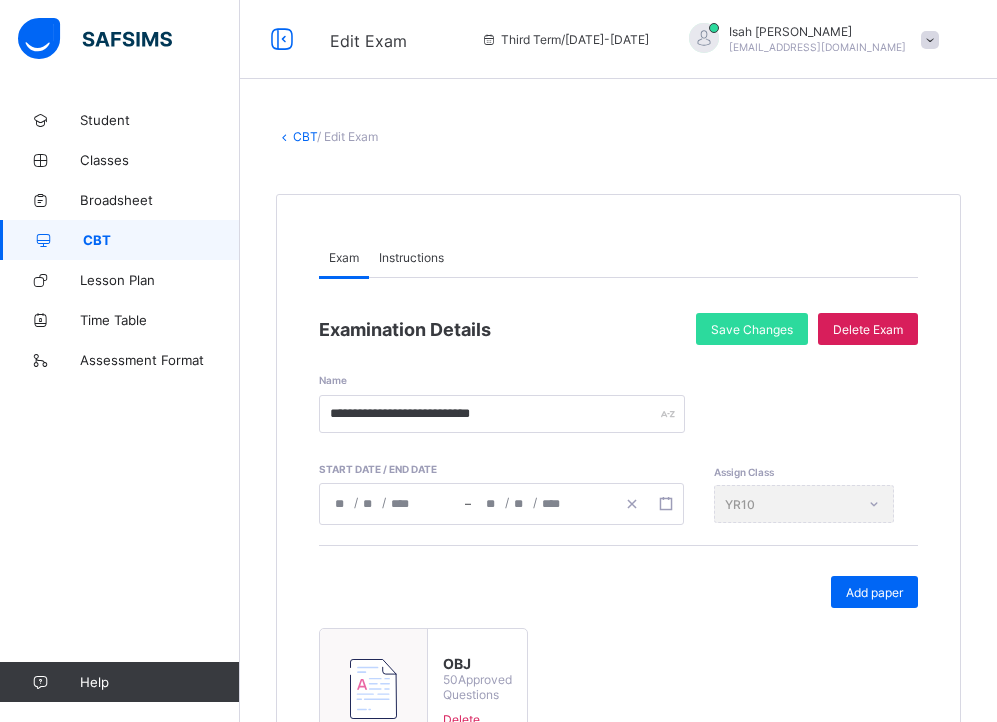 click on "CBT" at bounding box center (305, 136) 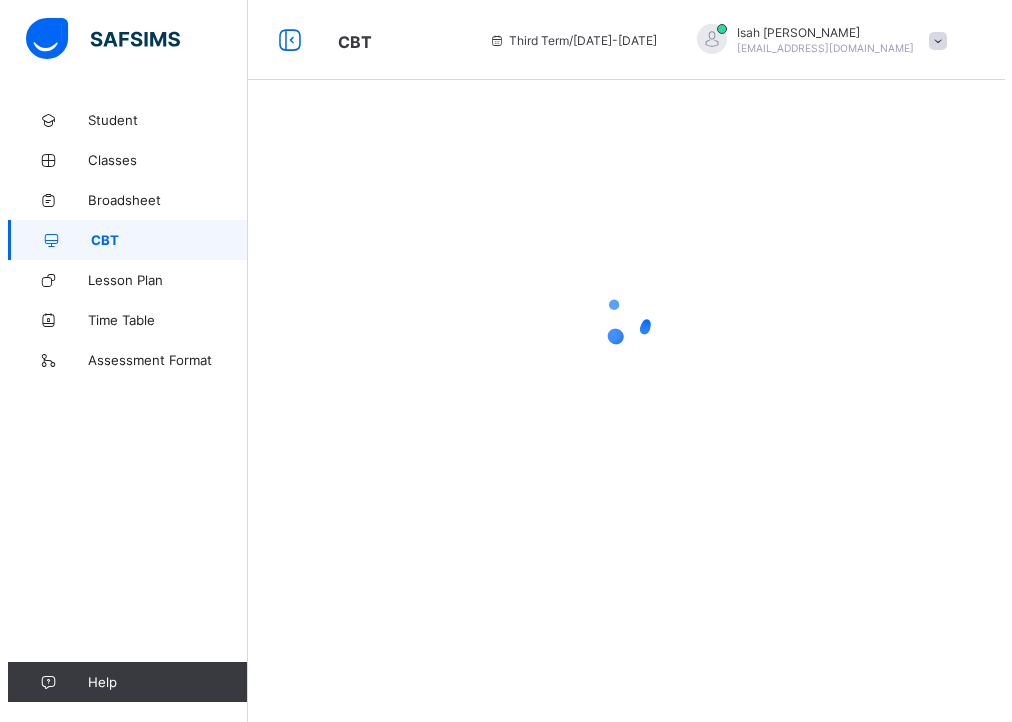 scroll, scrollTop: 0, scrollLeft: 0, axis: both 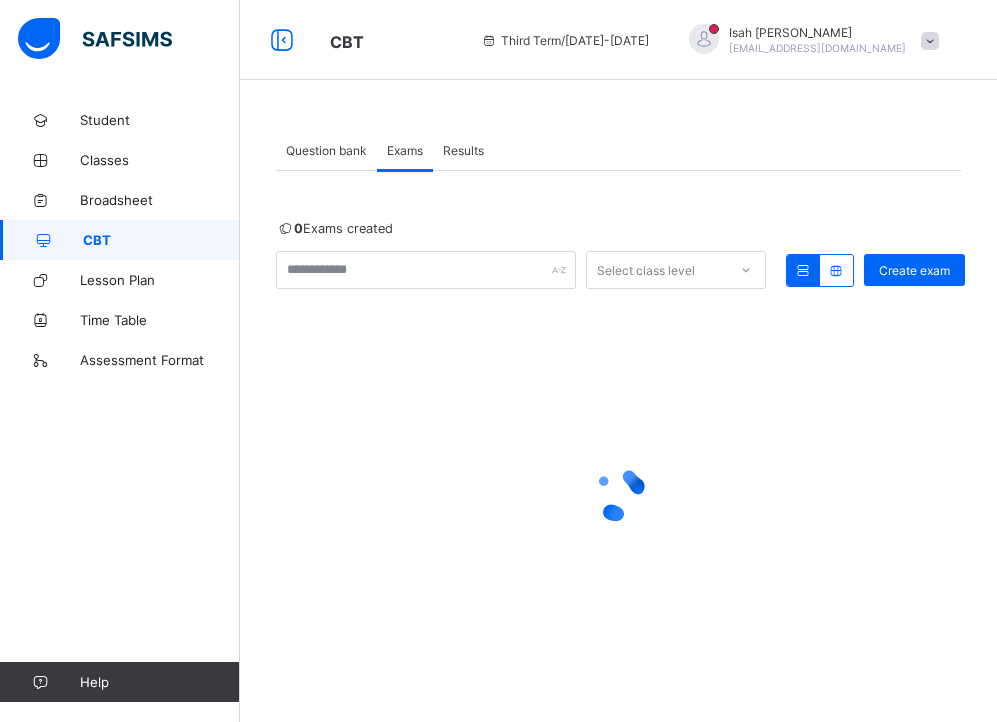 click on "Question bank" at bounding box center (326, 150) 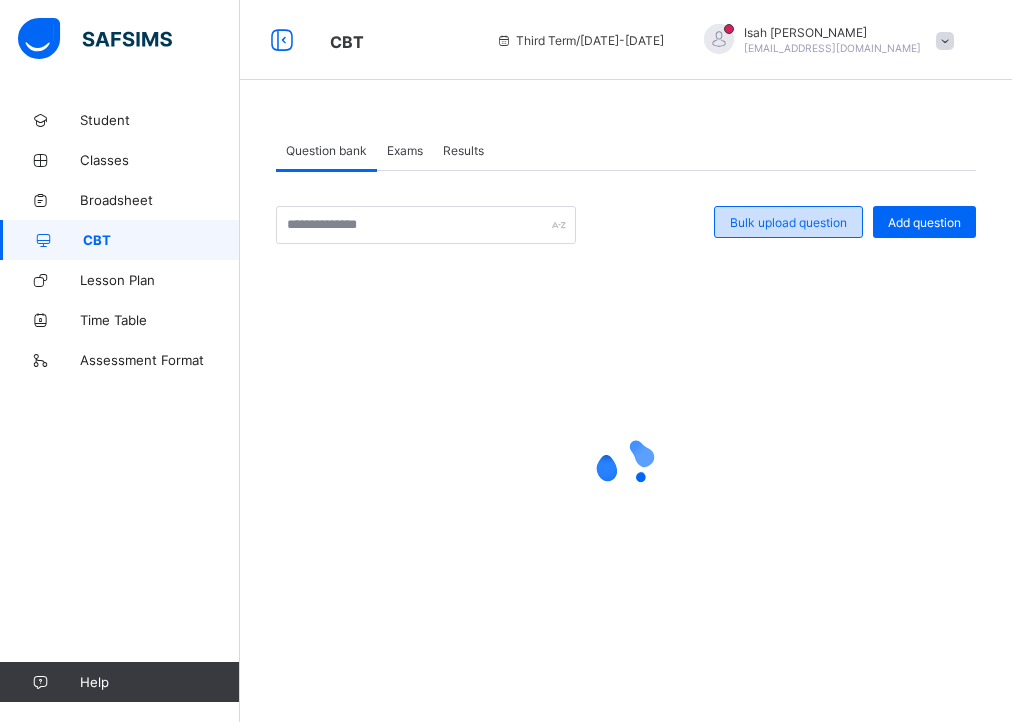 click on "Bulk upload question" at bounding box center [788, 222] 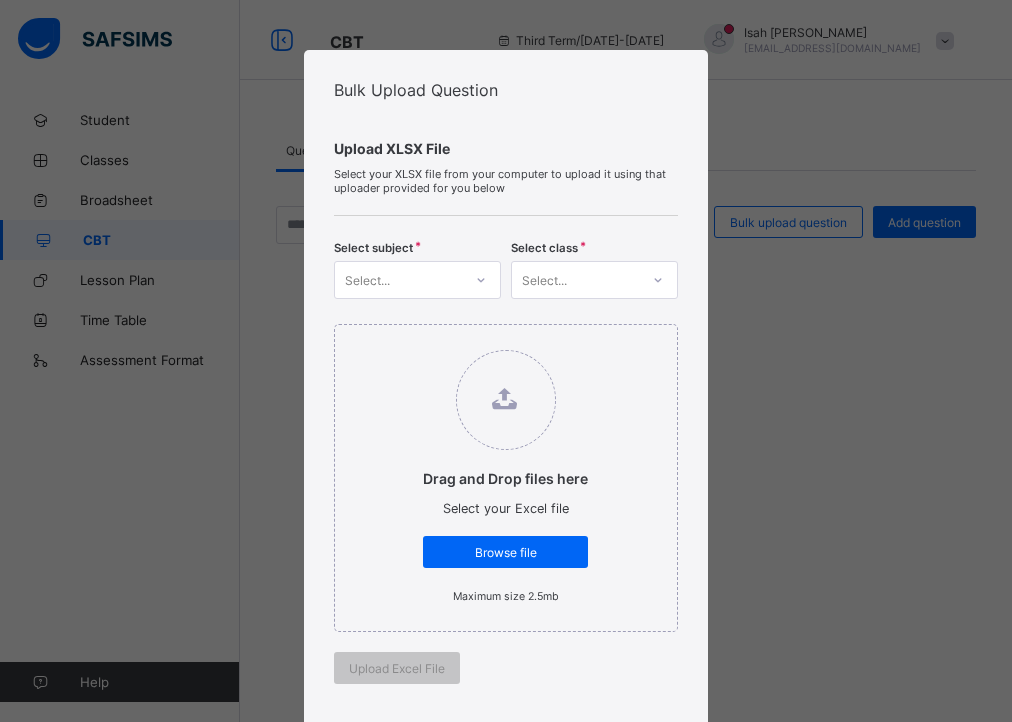 click on "Select..." at bounding box center (398, 280) 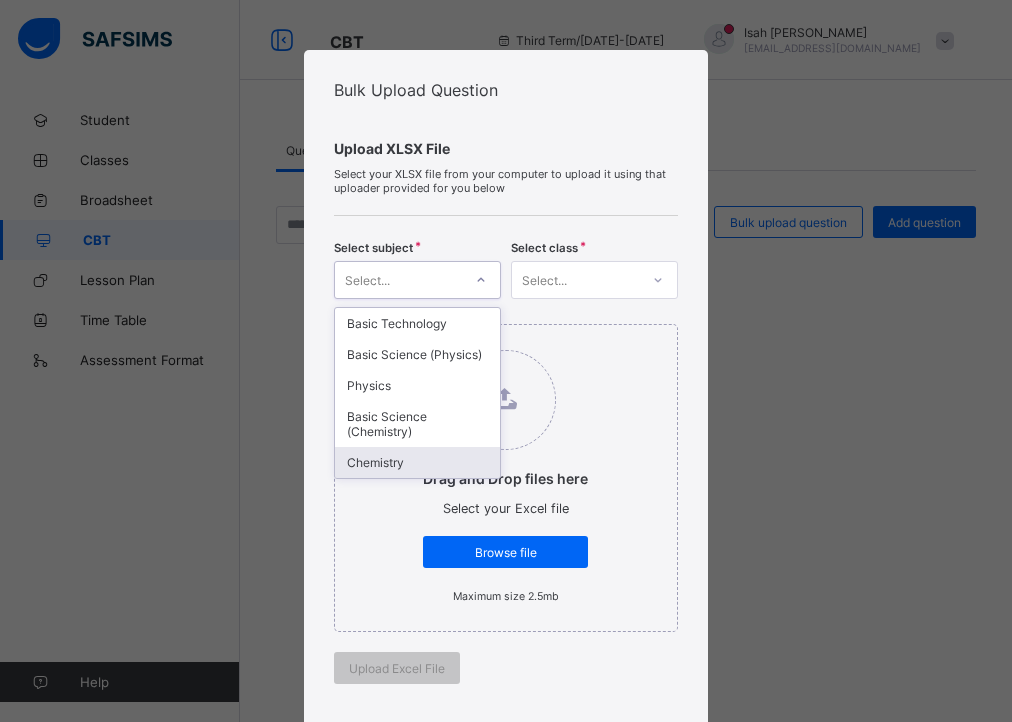click on "Chemistry" at bounding box center [417, 462] 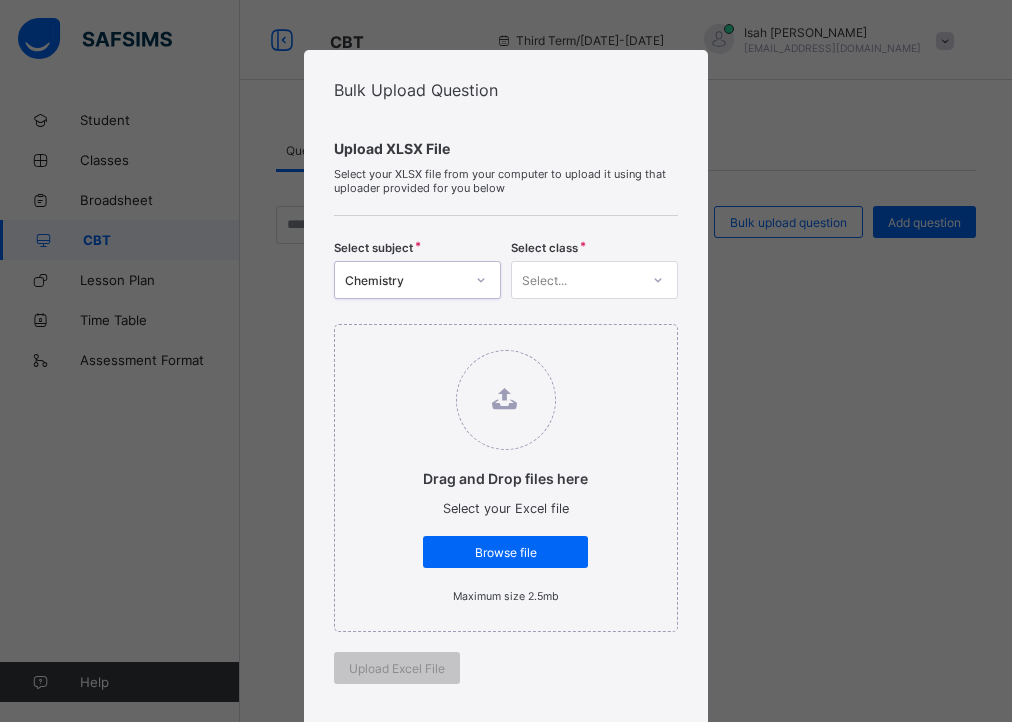 click at bounding box center [658, 280] 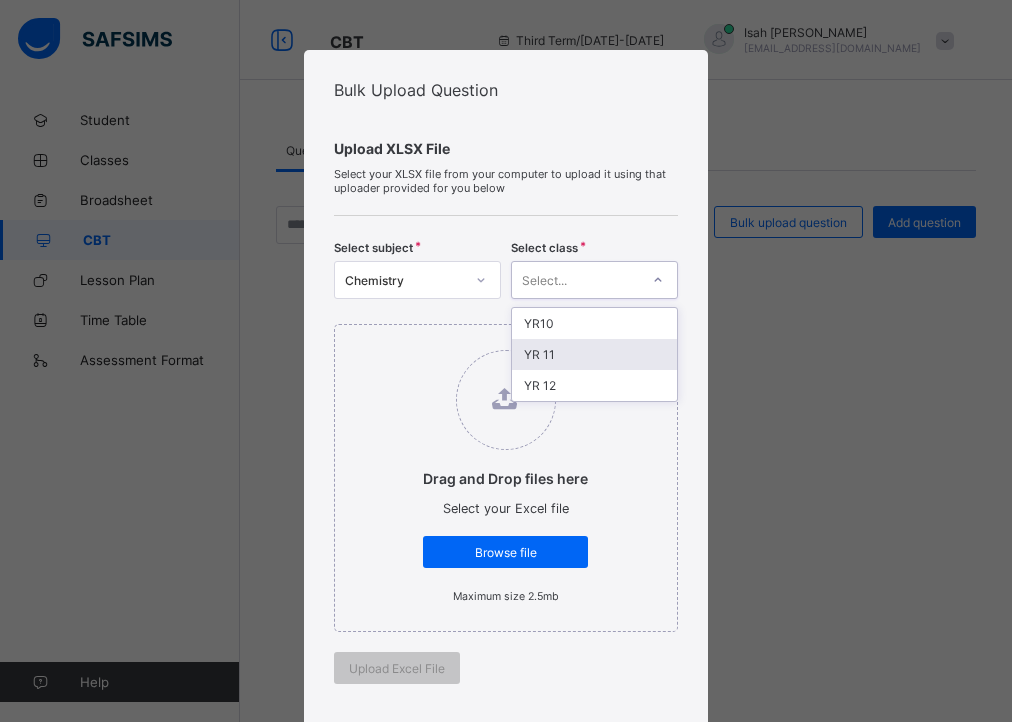 click on "YR 11" at bounding box center (594, 354) 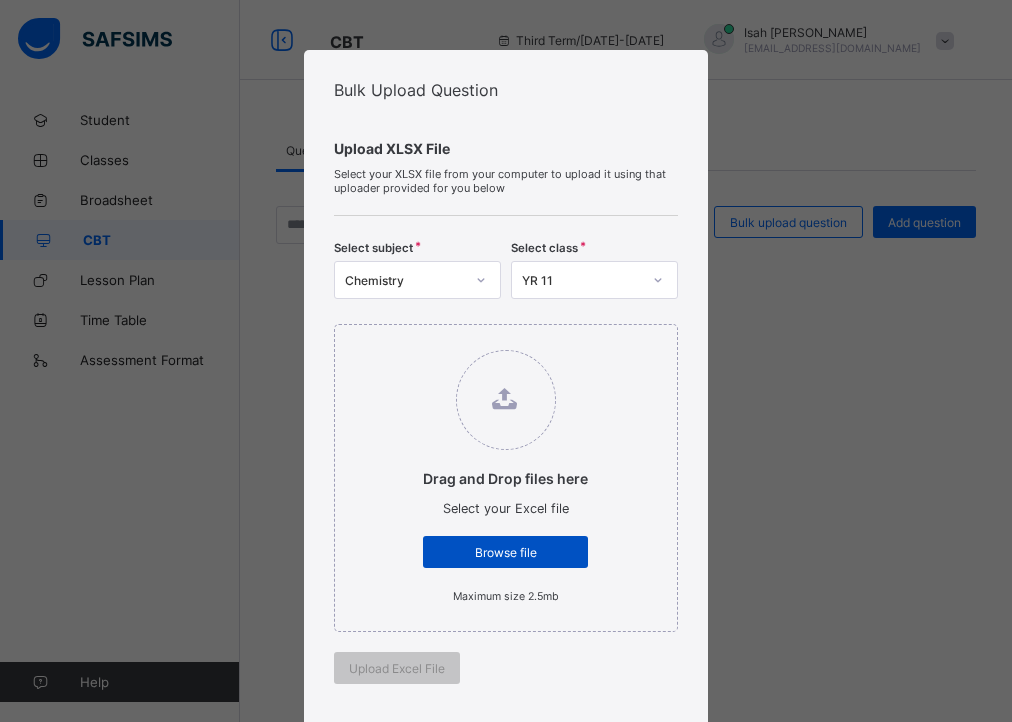 click on "Browse file" at bounding box center [505, 552] 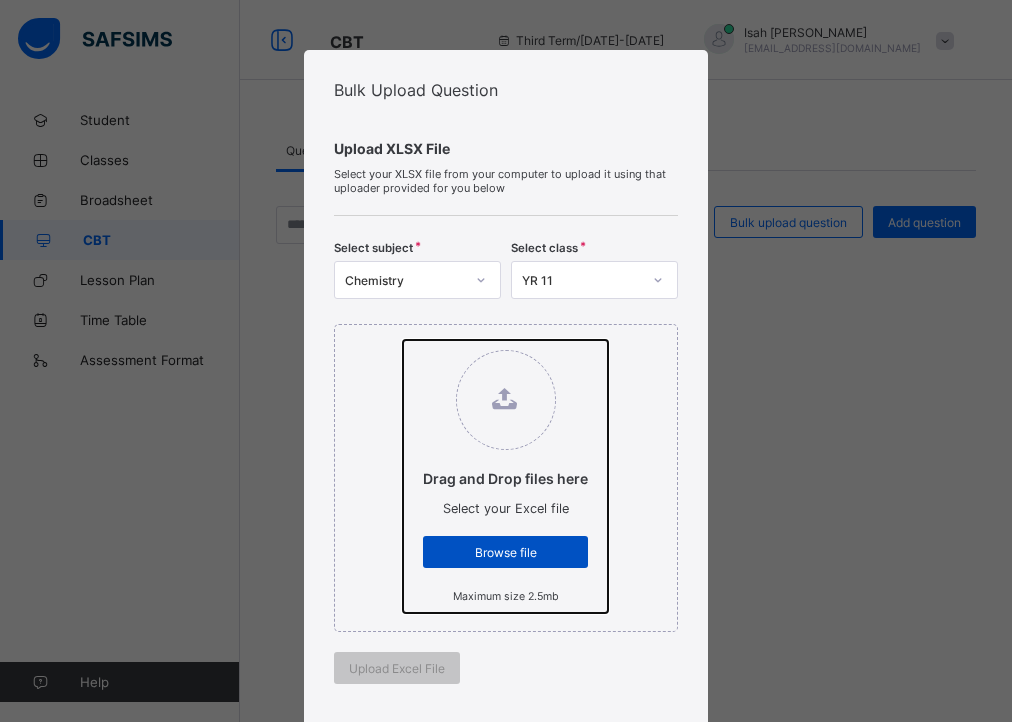 click on "Drag and Drop files here Select your Excel file Browse file Maximum size 2.5mb" at bounding box center (403, 340) 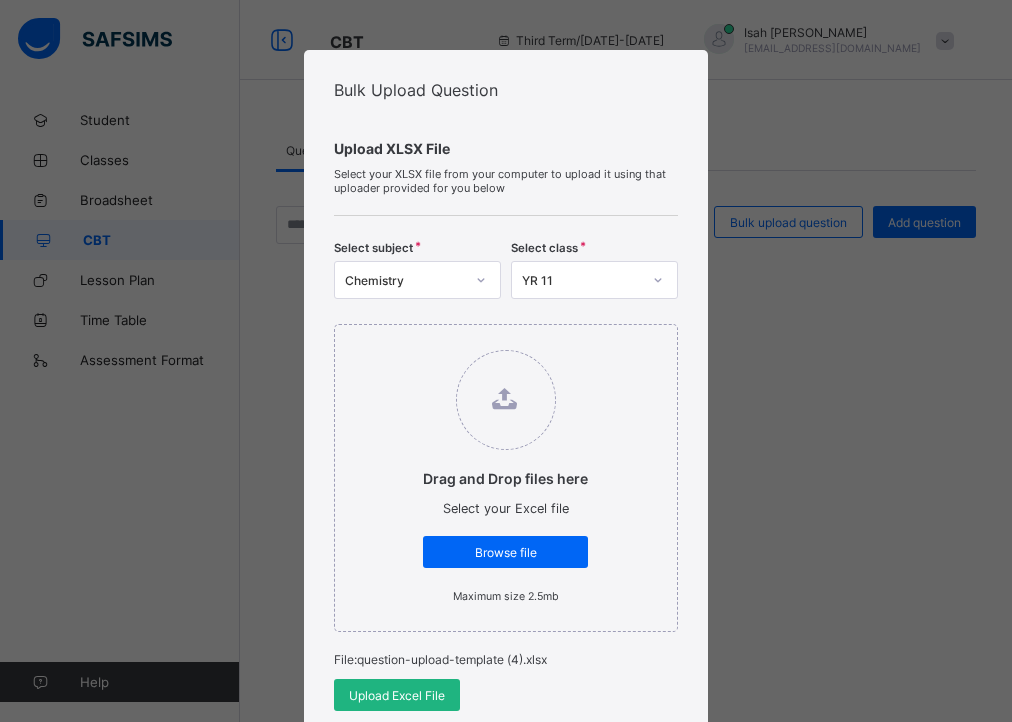 click on "Upload Excel File" at bounding box center (397, 695) 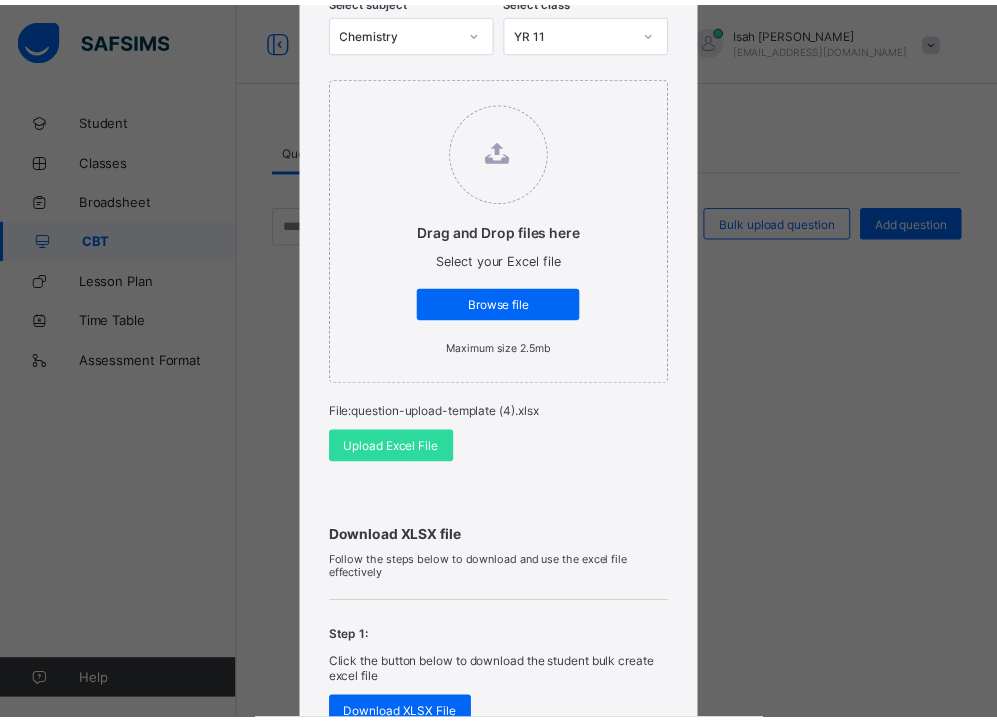 scroll, scrollTop: 261, scrollLeft: 0, axis: vertical 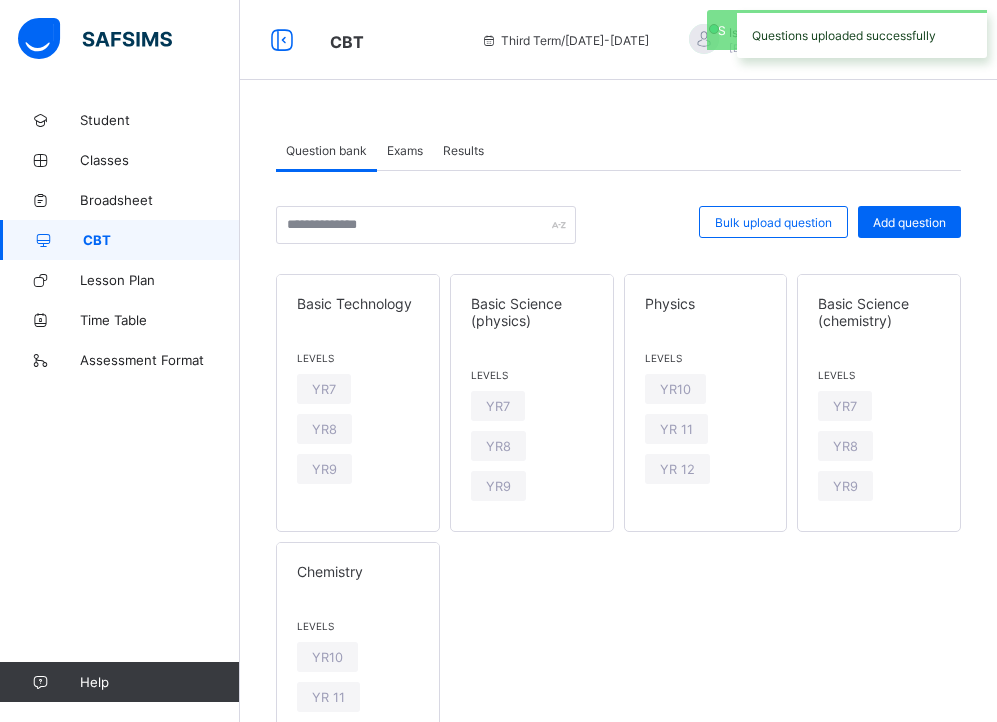 click on "Exams" at bounding box center (405, 150) 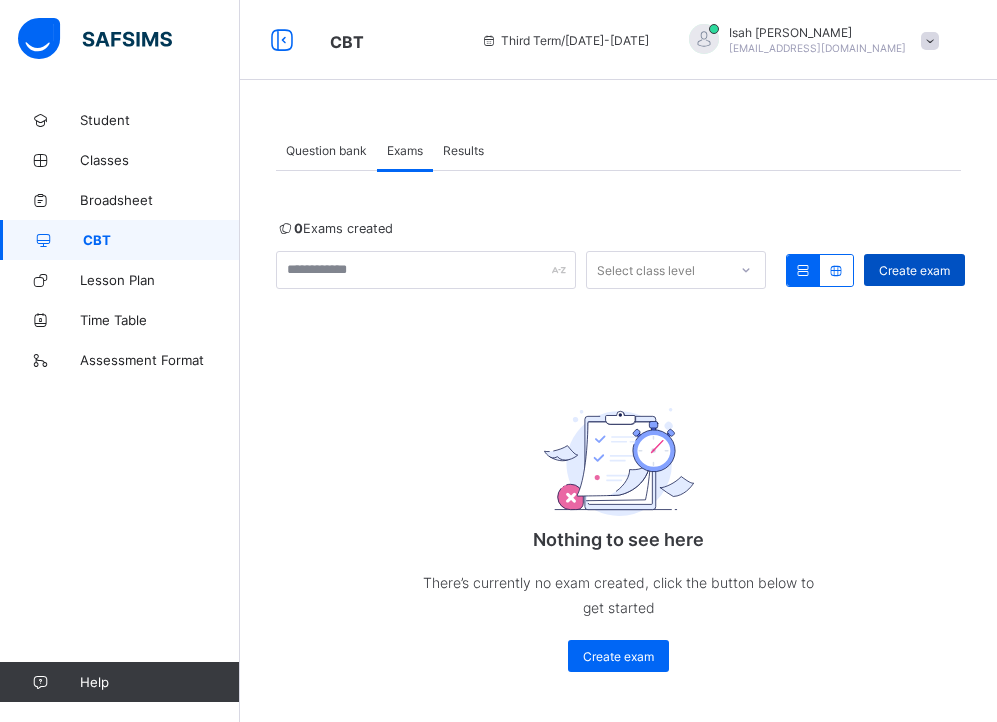 click on "Create exam" at bounding box center (914, 270) 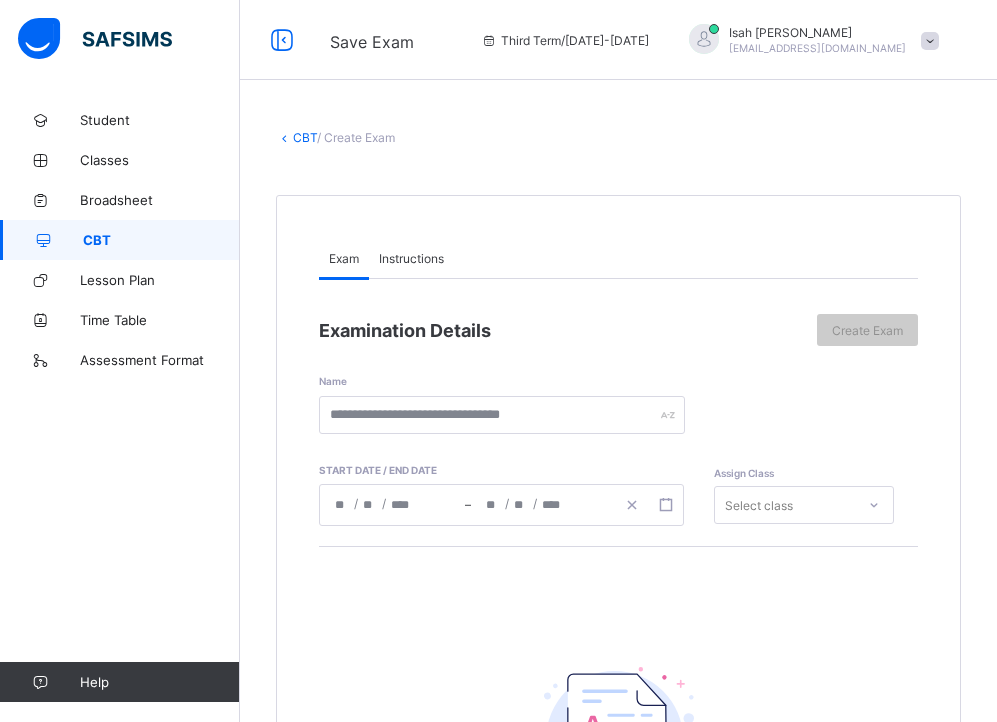 click on "Instructions" at bounding box center (411, 258) 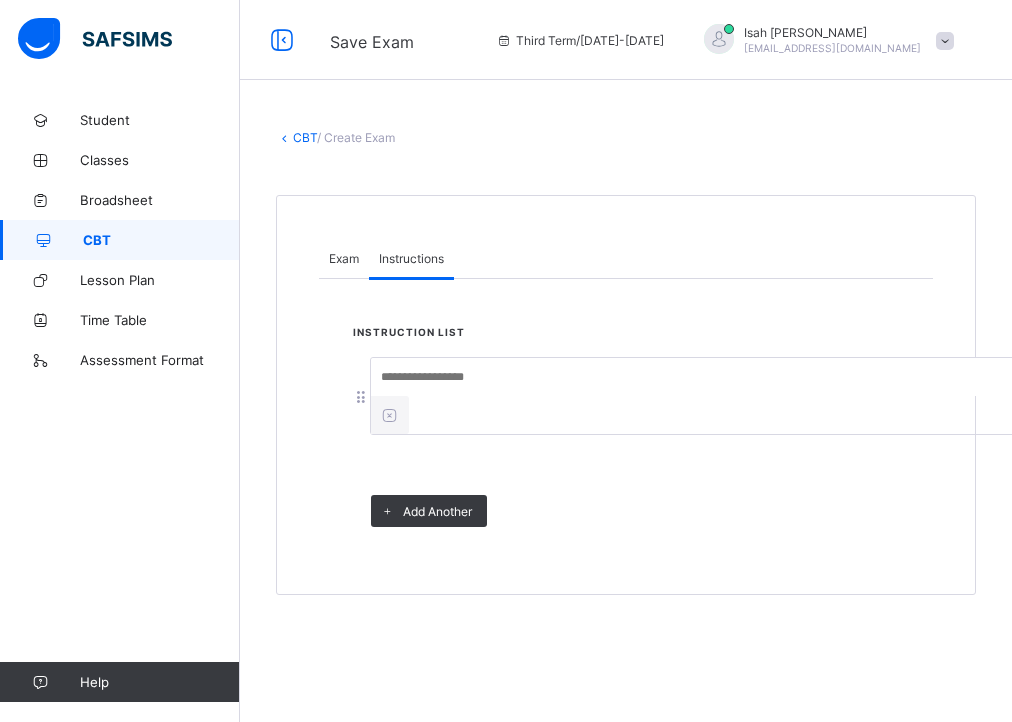 click at bounding box center (721, 377) 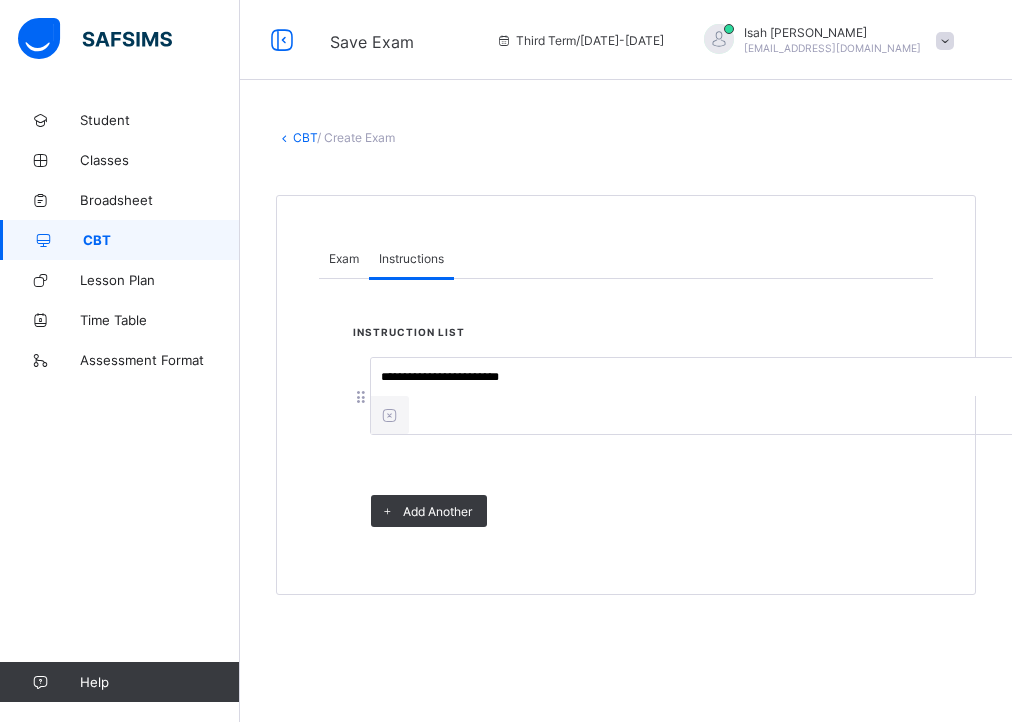 type on "**********" 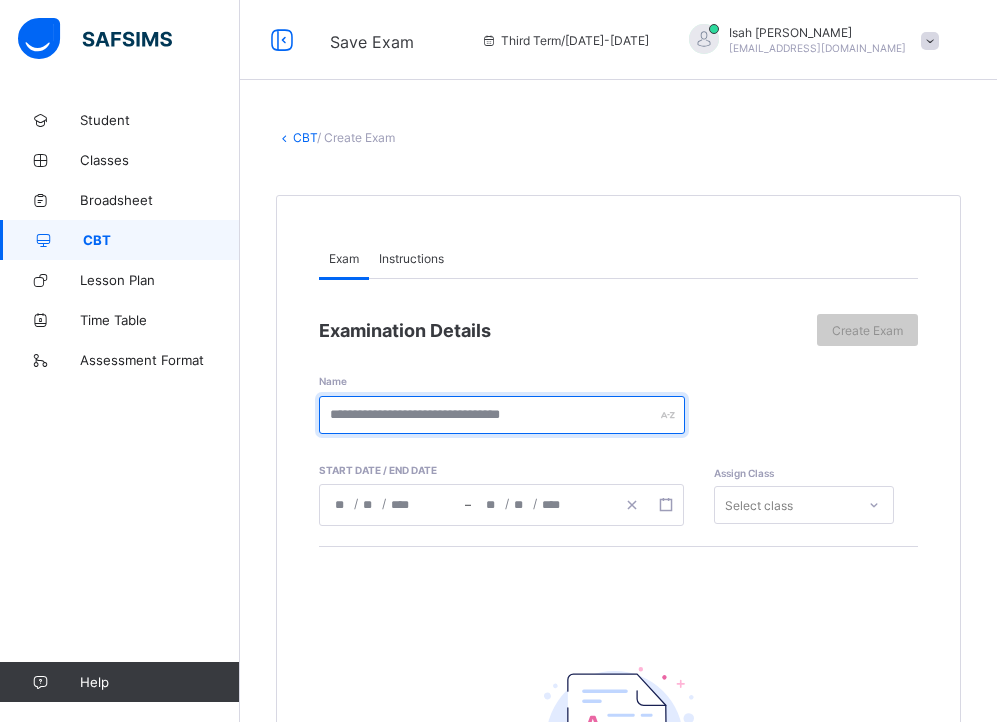 click at bounding box center [502, 415] 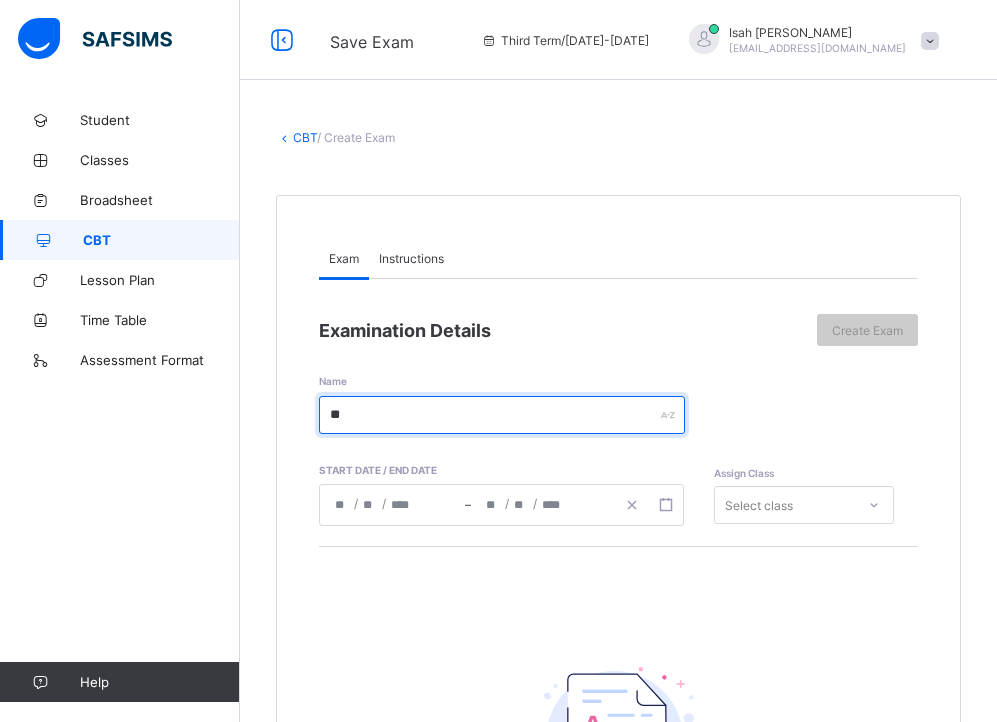 type on "*" 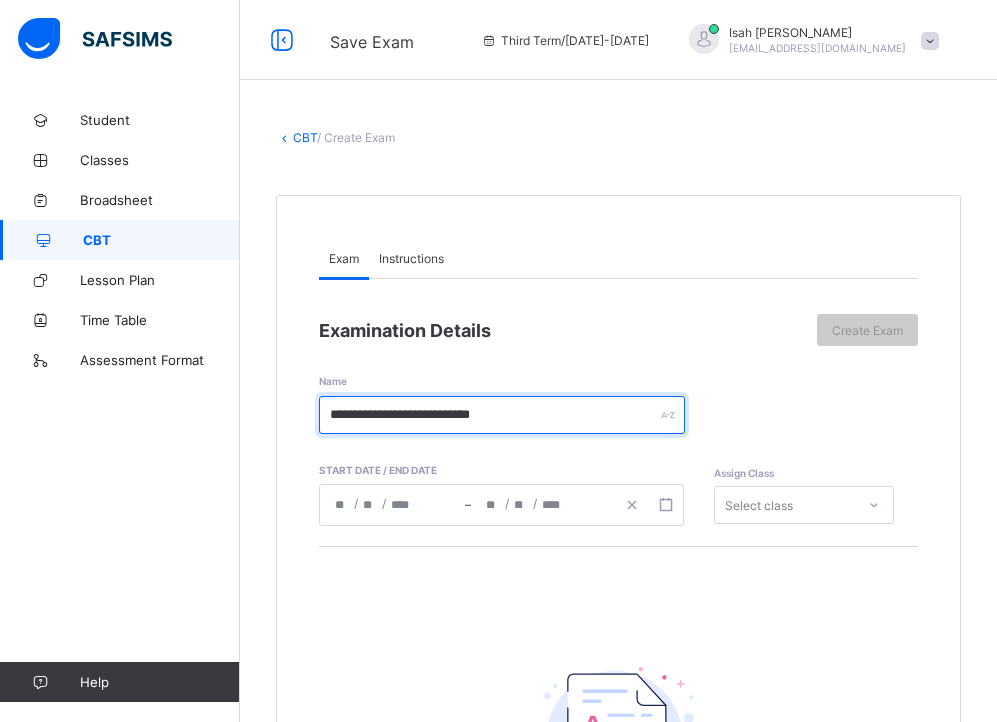 type on "**********" 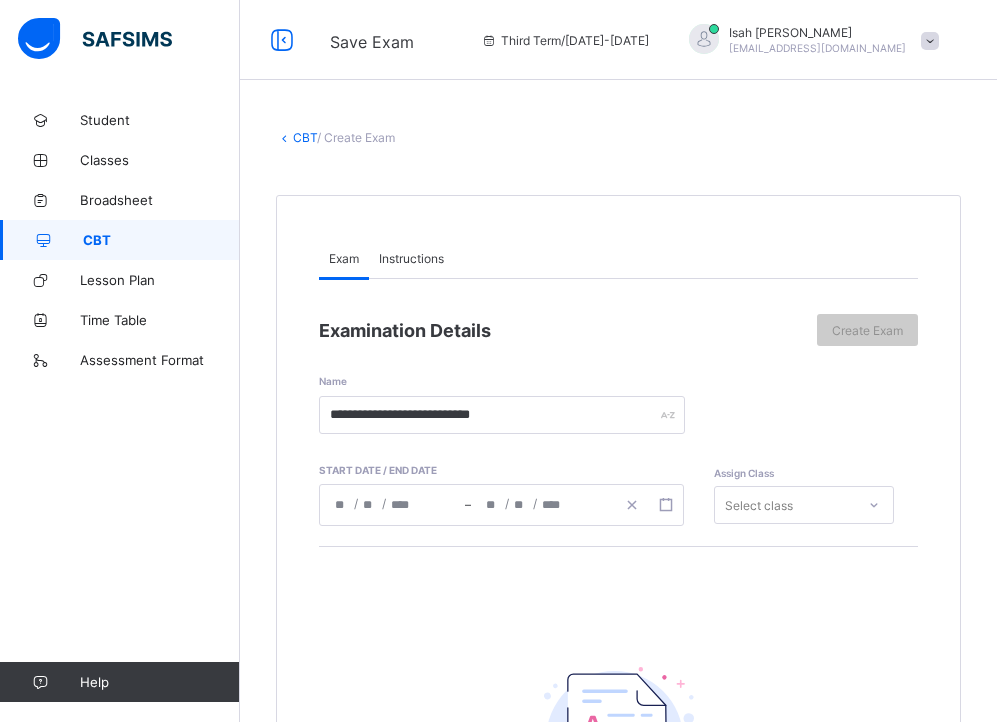 click on "/ /" at bounding box center [392, 505] 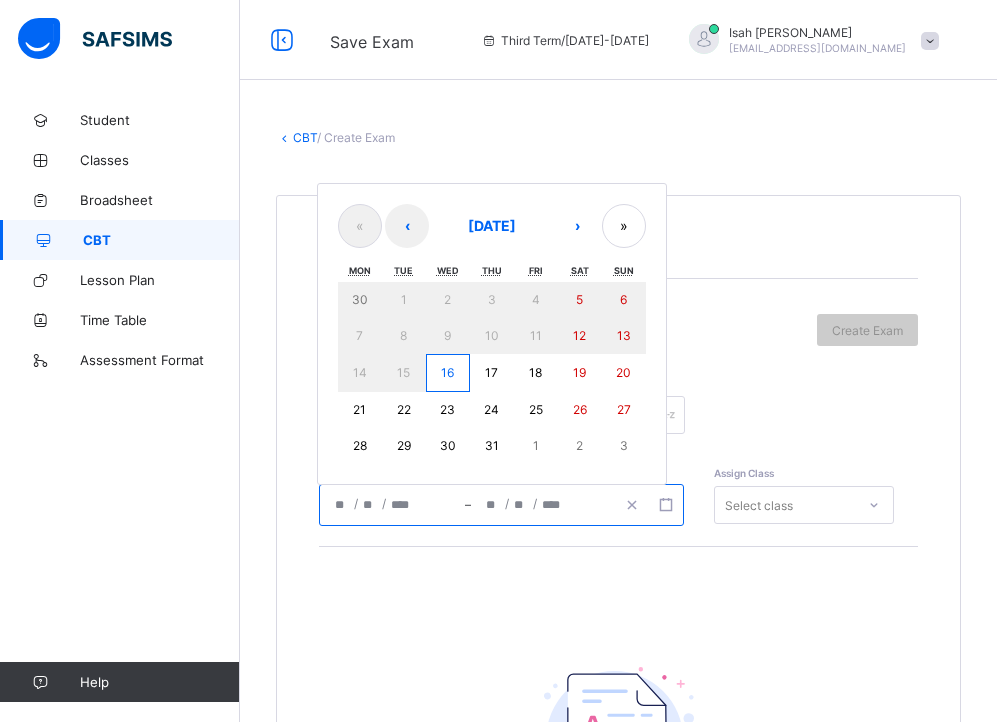 click on "16" at bounding box center (448, 373) 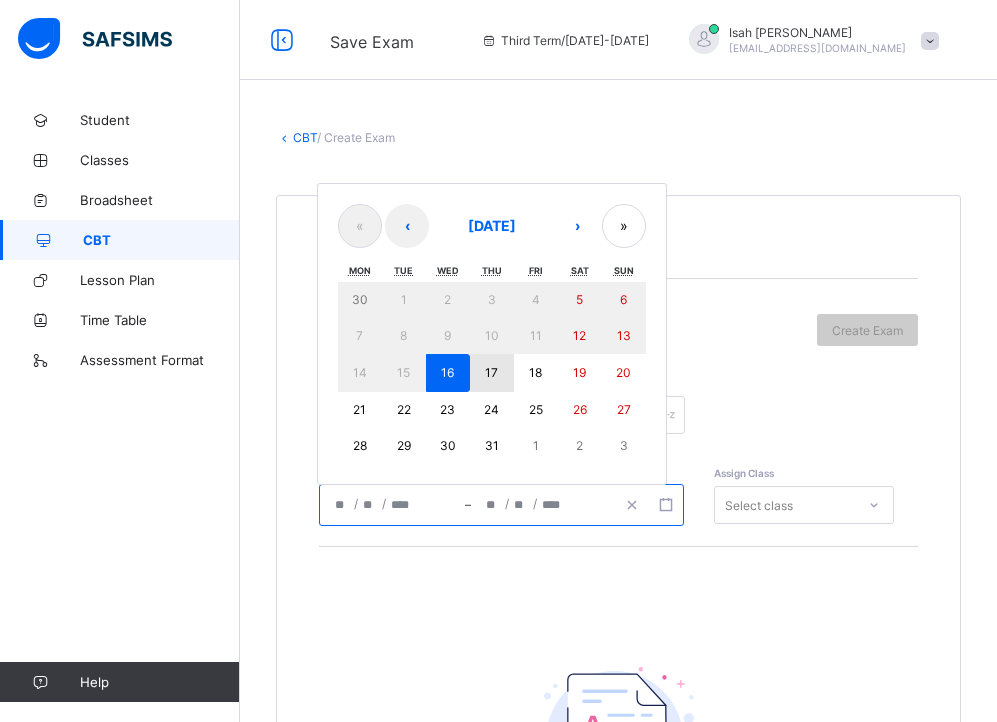 drag, startPoint x: 481, startPoint y: 371, endPoint x: 517, endPoint y: 389, distance: 40.24922 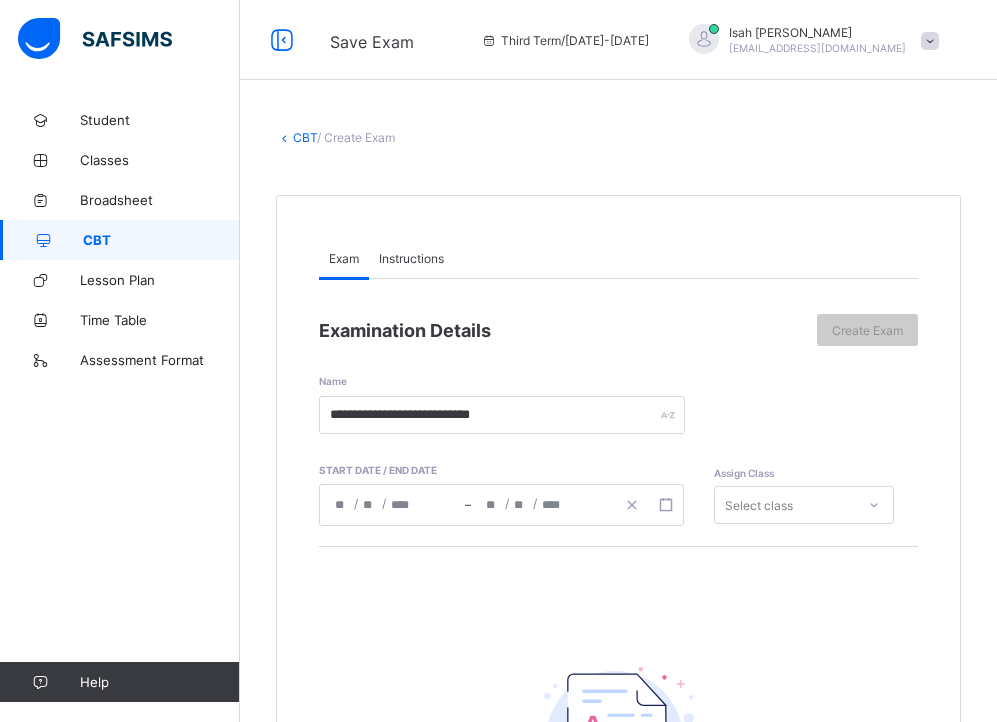type on "**********" 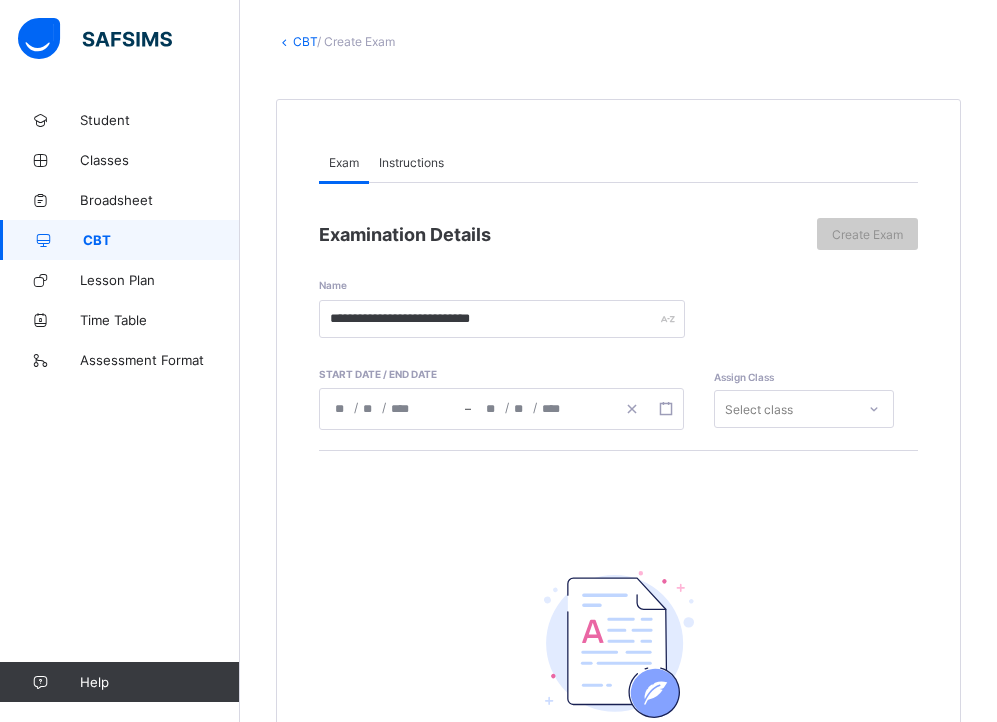 click on "Select class" at bounding box center (804, 409) 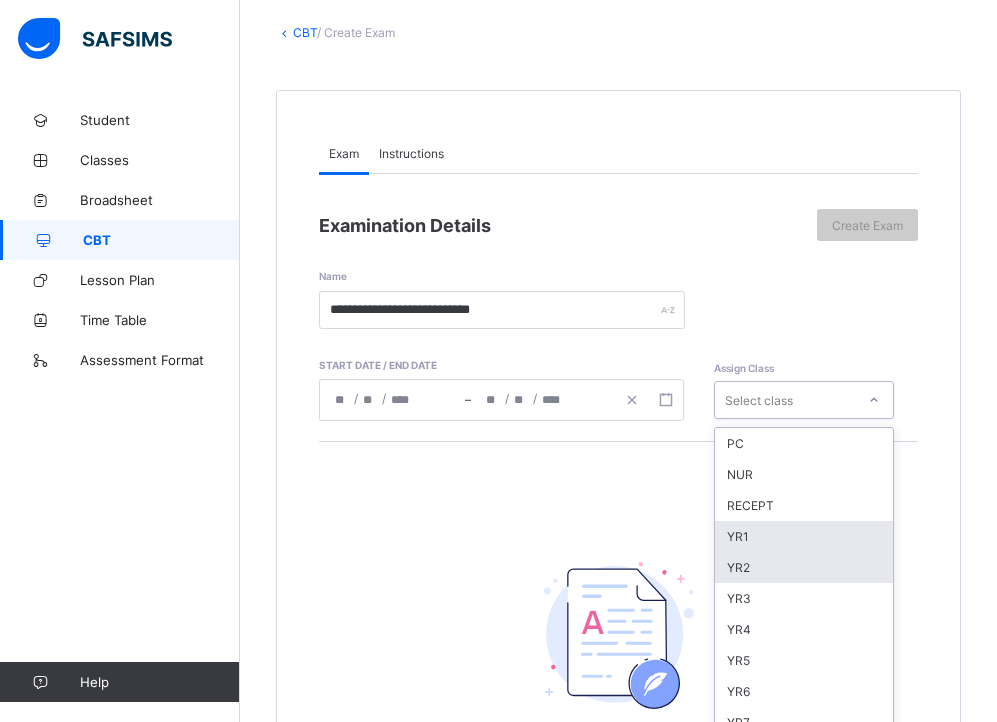 scroll, scrollTop: 120, scrollLeft: 0, axis: vertical 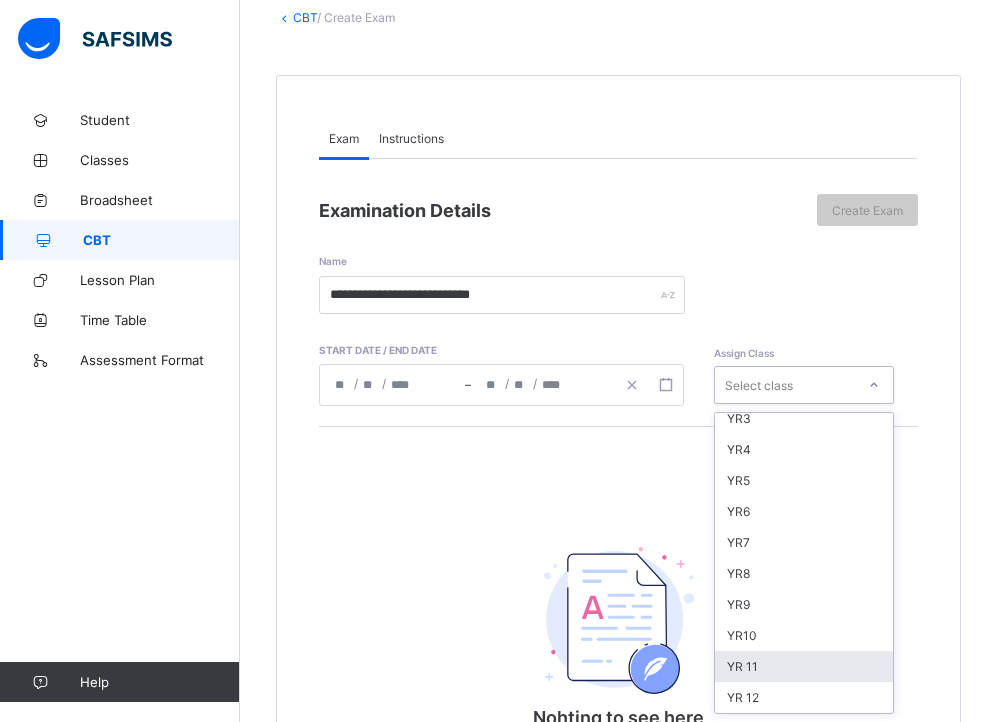 click on "YR 11" at bounding box center [804, 666] 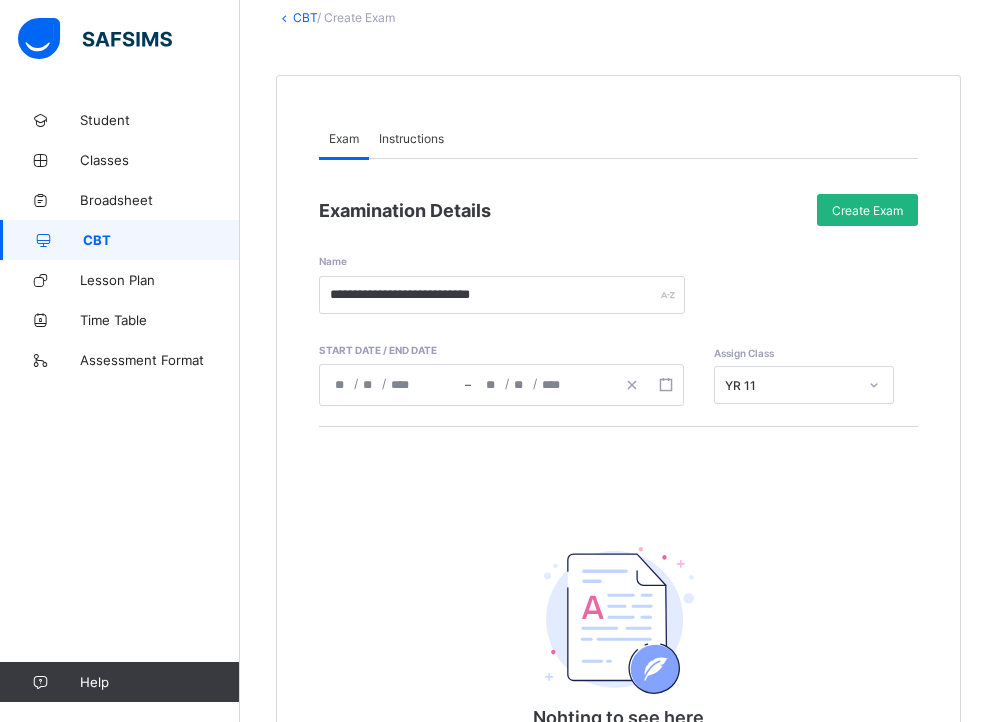 click on "Create Exam" at bounding box center [867, 210] 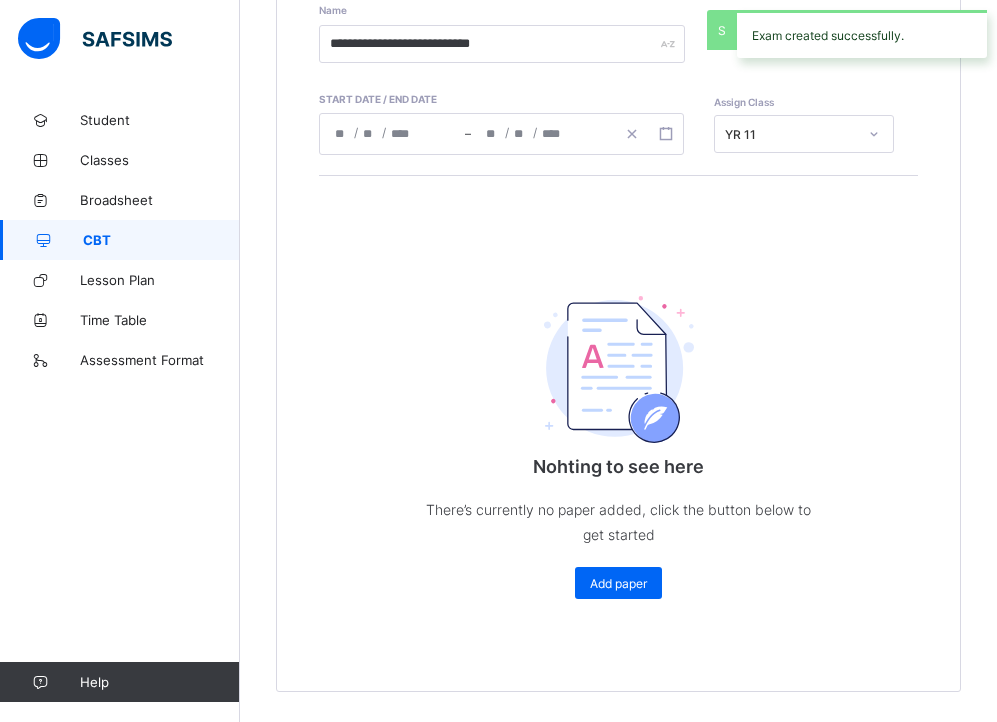 scroll, scrollTop: 120, scrollLeft: 0, axis: vertical 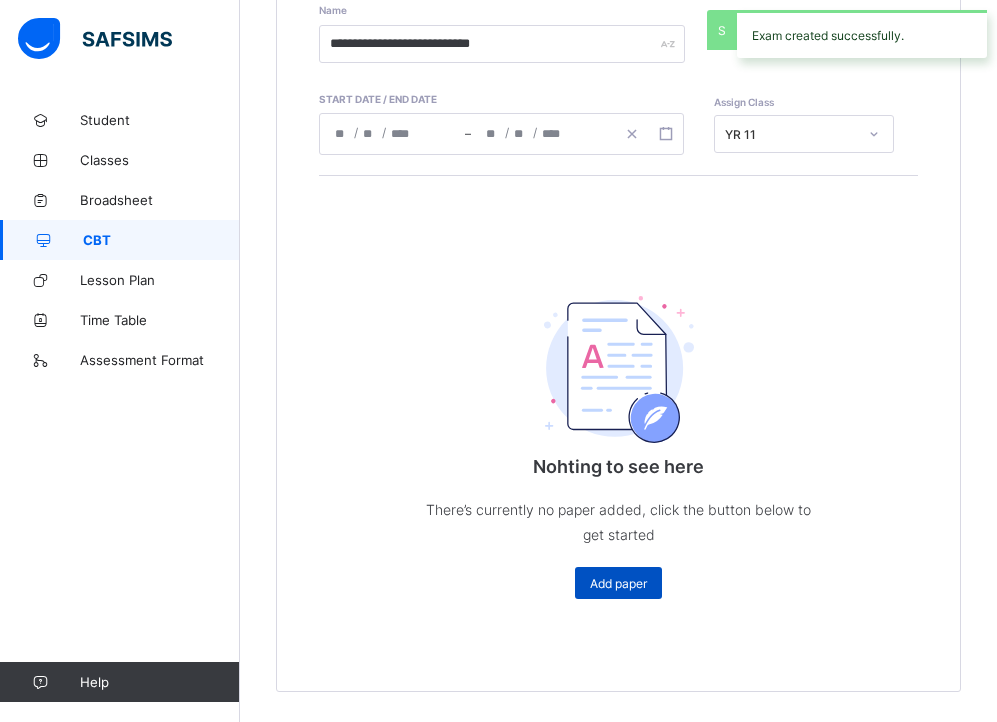 click on "Add paper" at bounding box center (618, 583) 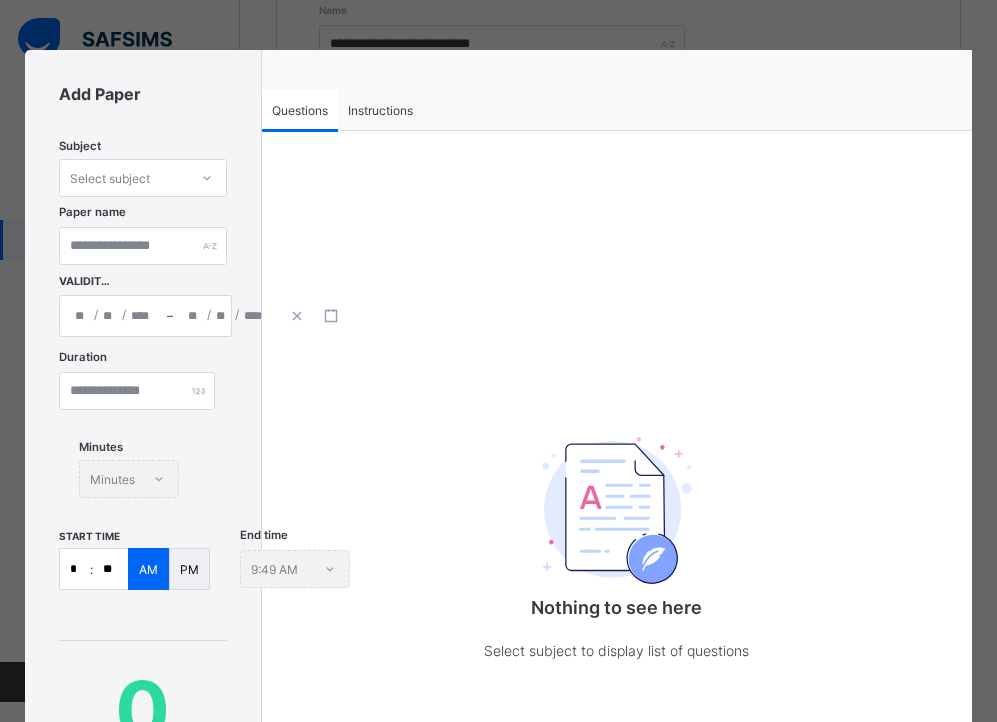click on "Instructions" at bounding box center (380, 110) 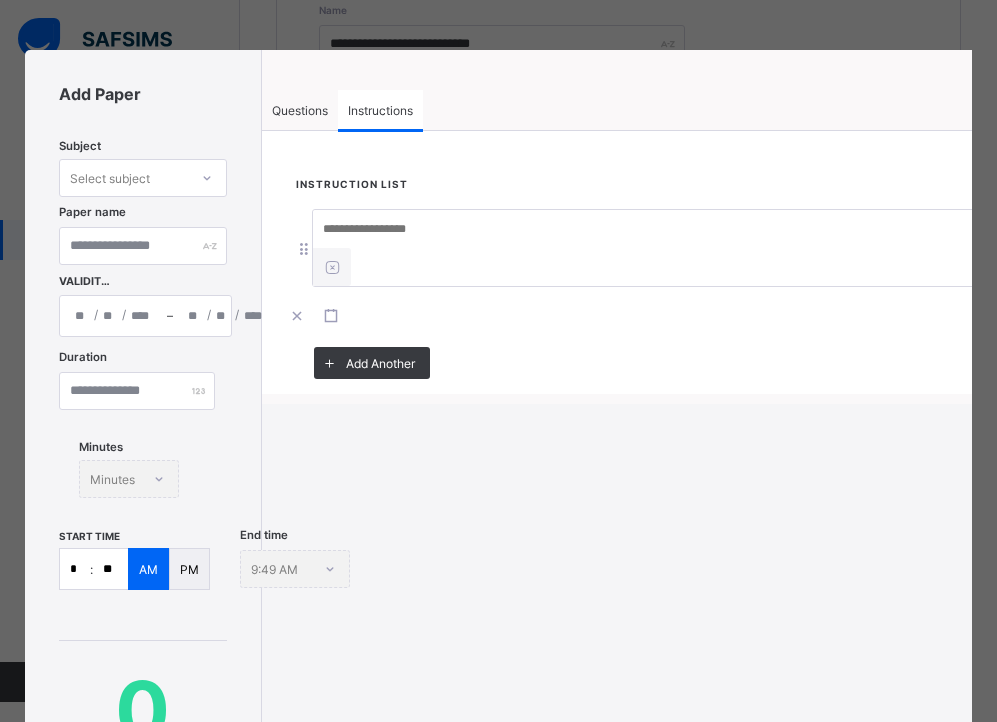 click at bounding box center (663, 229) 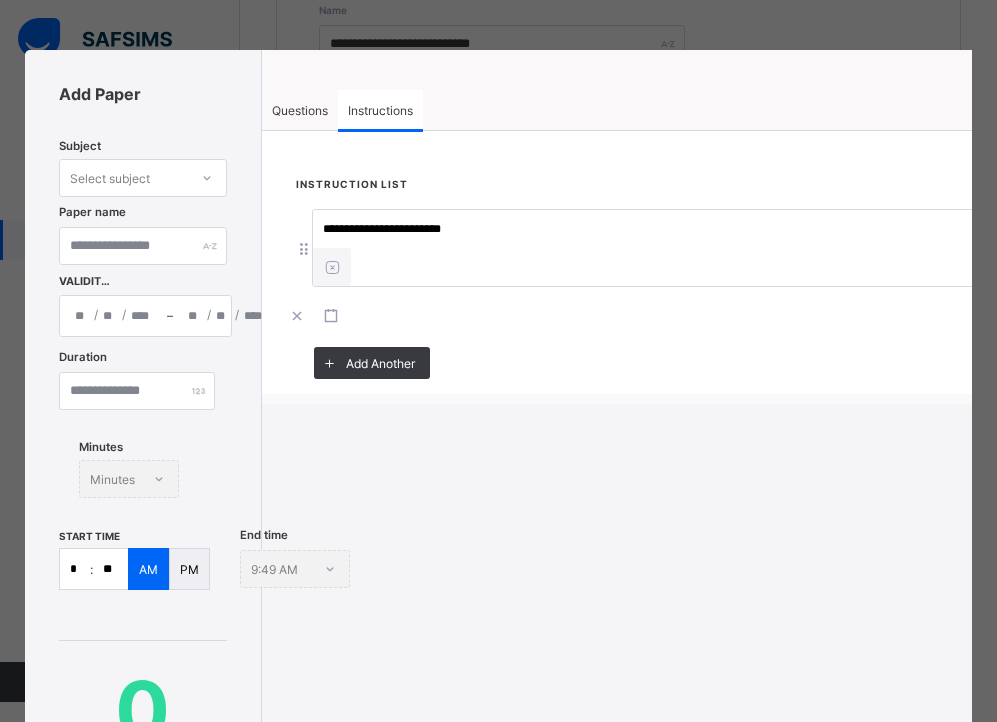 type on "**********" 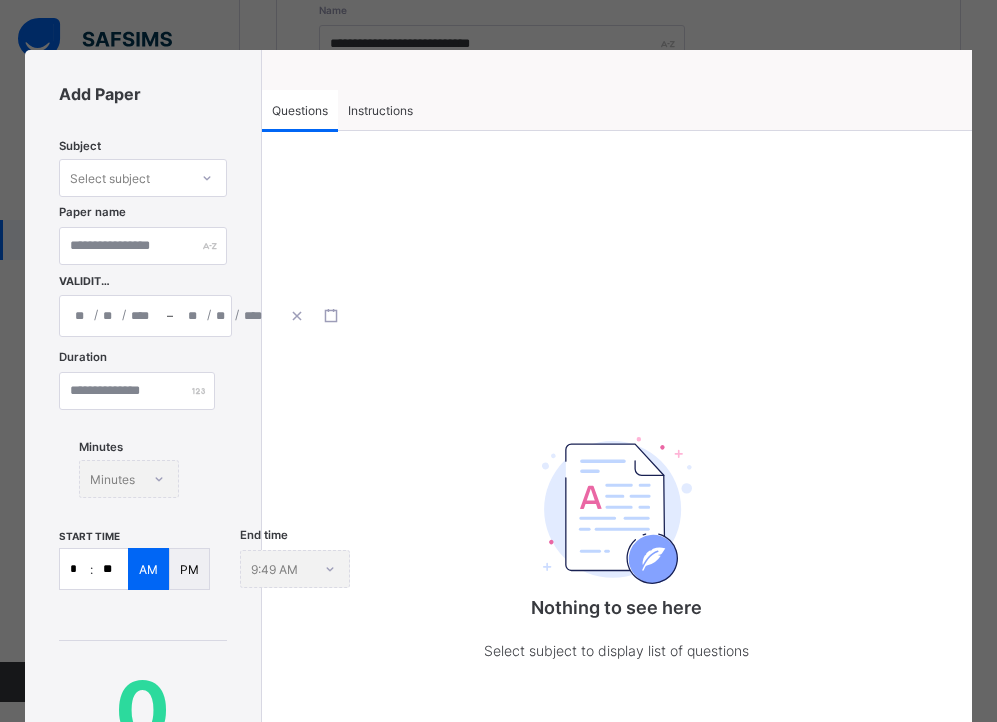 click on "Select subject" at bounding box center [110, 178] 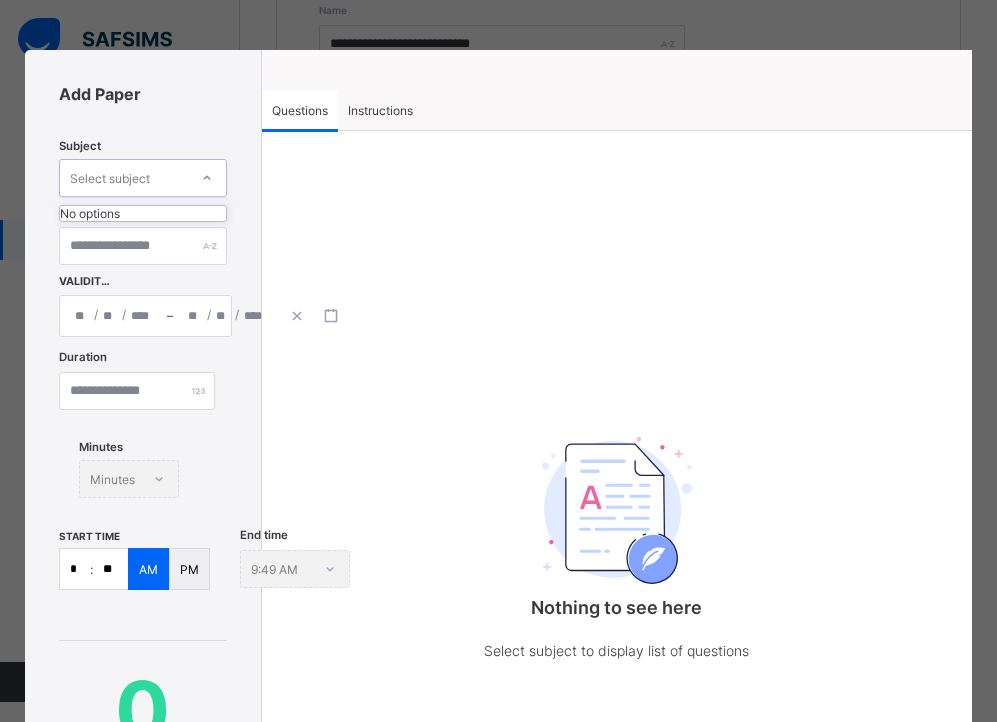 click on "Select subject" at bounding box center [124, 178] 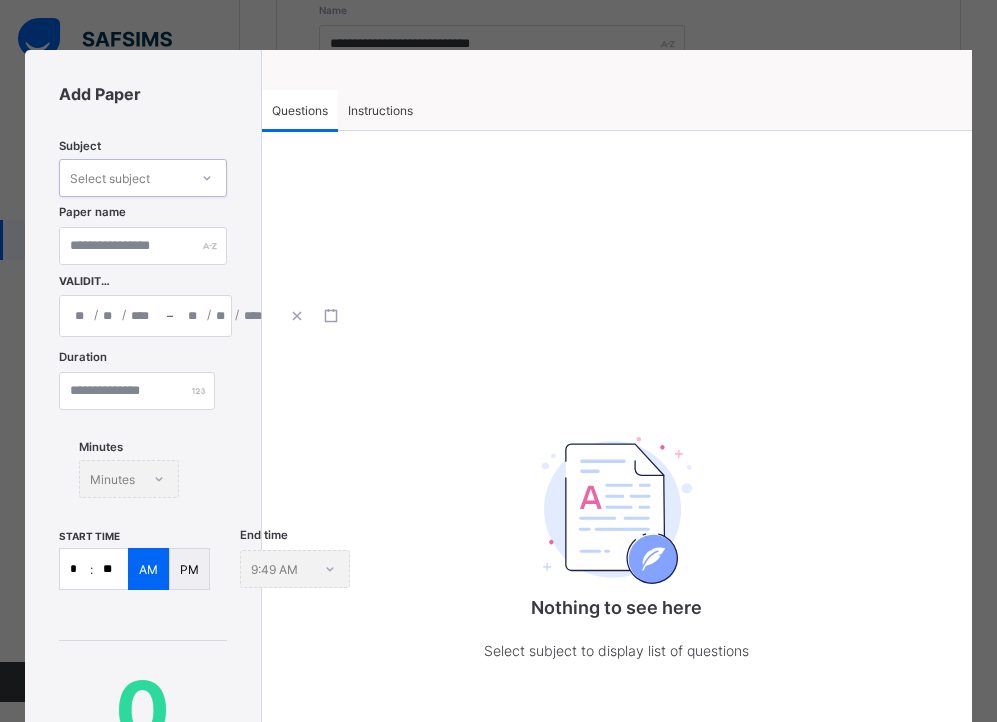 click on "Instructions" at bounding box center [380, 110] 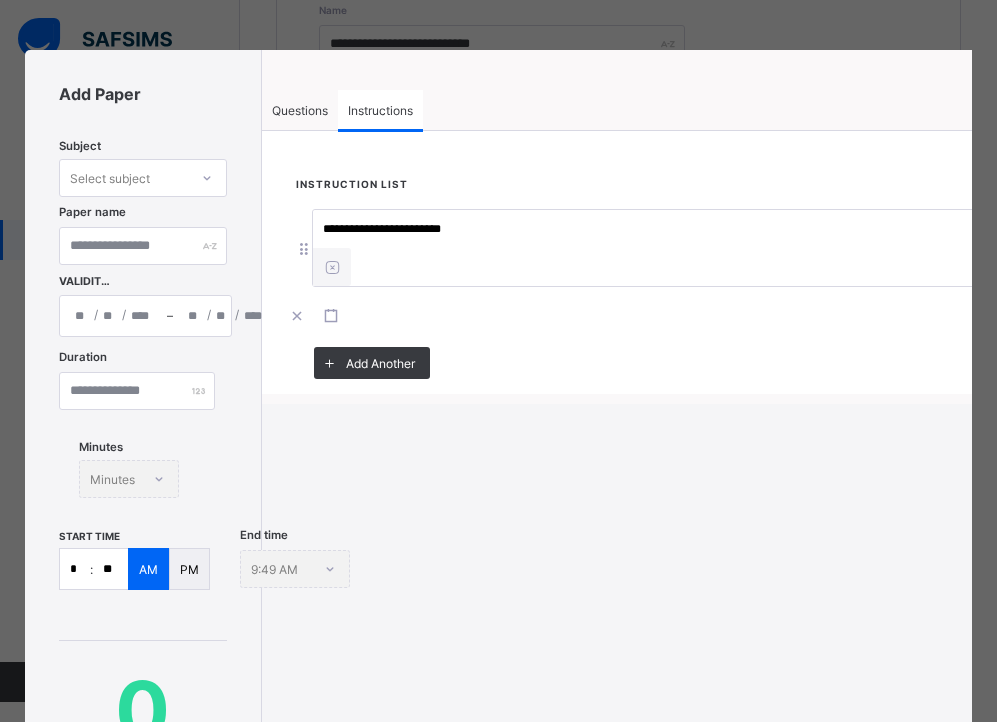 click on "Questions" at bounding box center (300, 110) 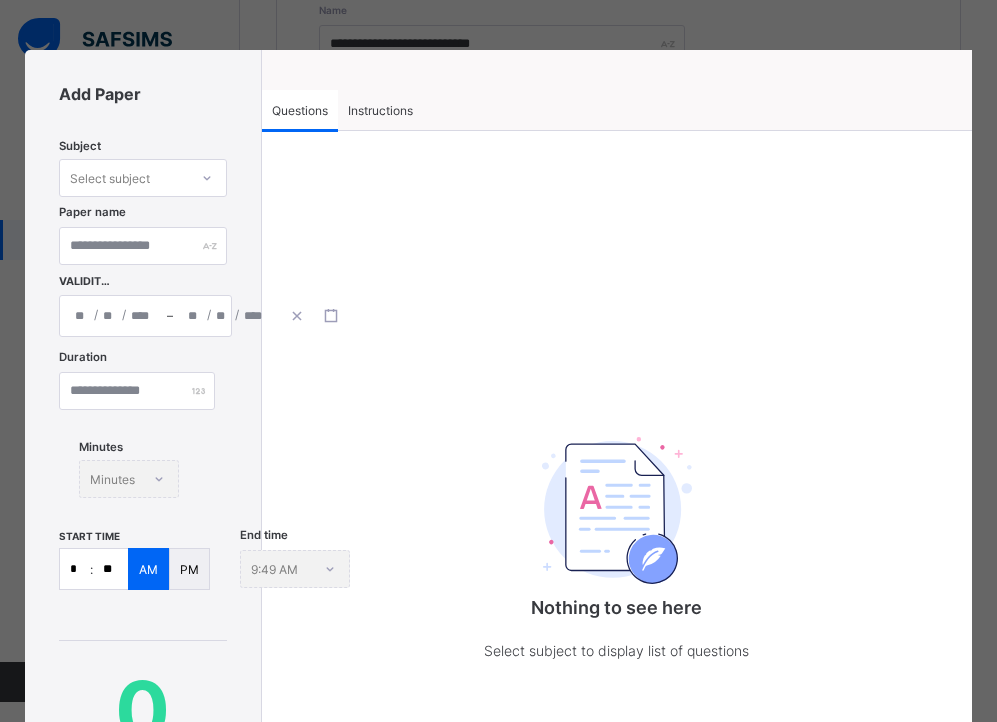 click 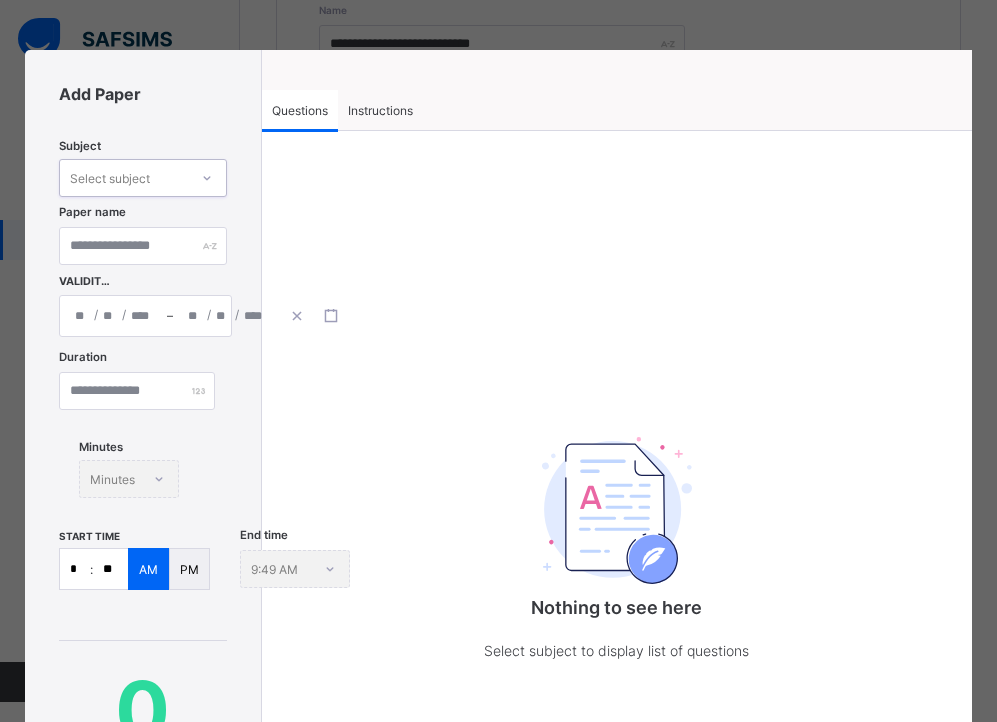 click 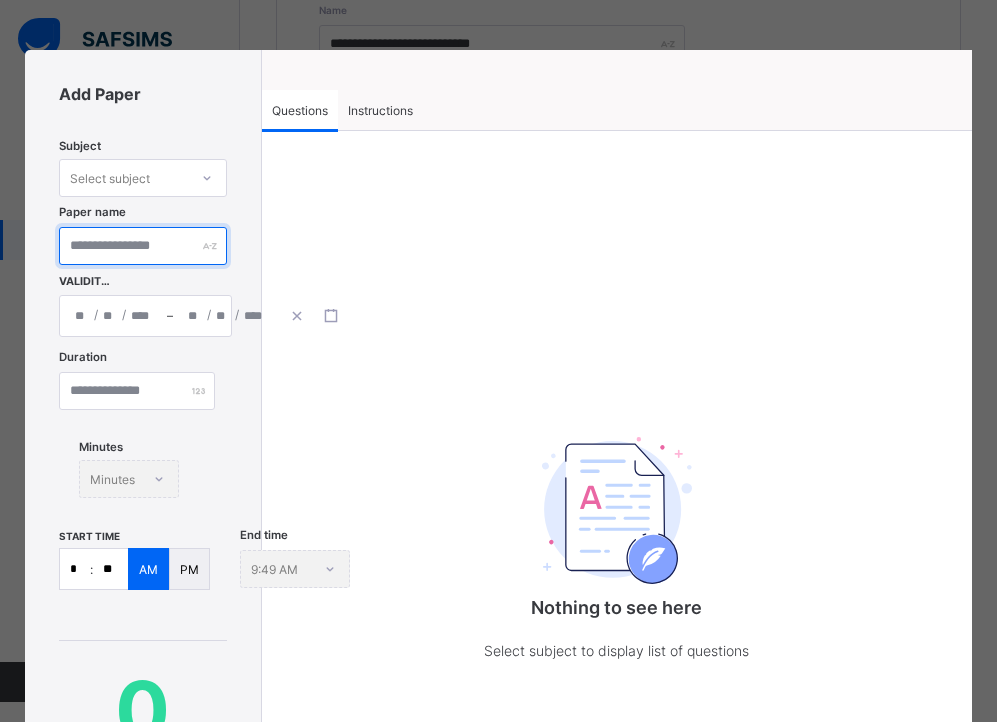 click at bounding box center [143, 246] 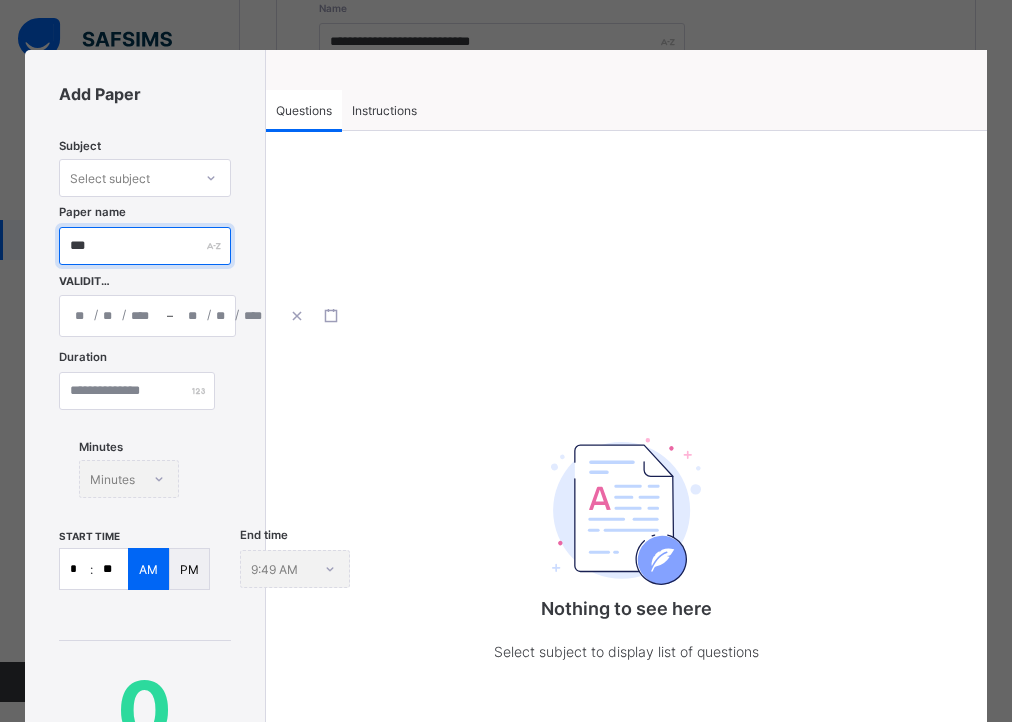type on "***" 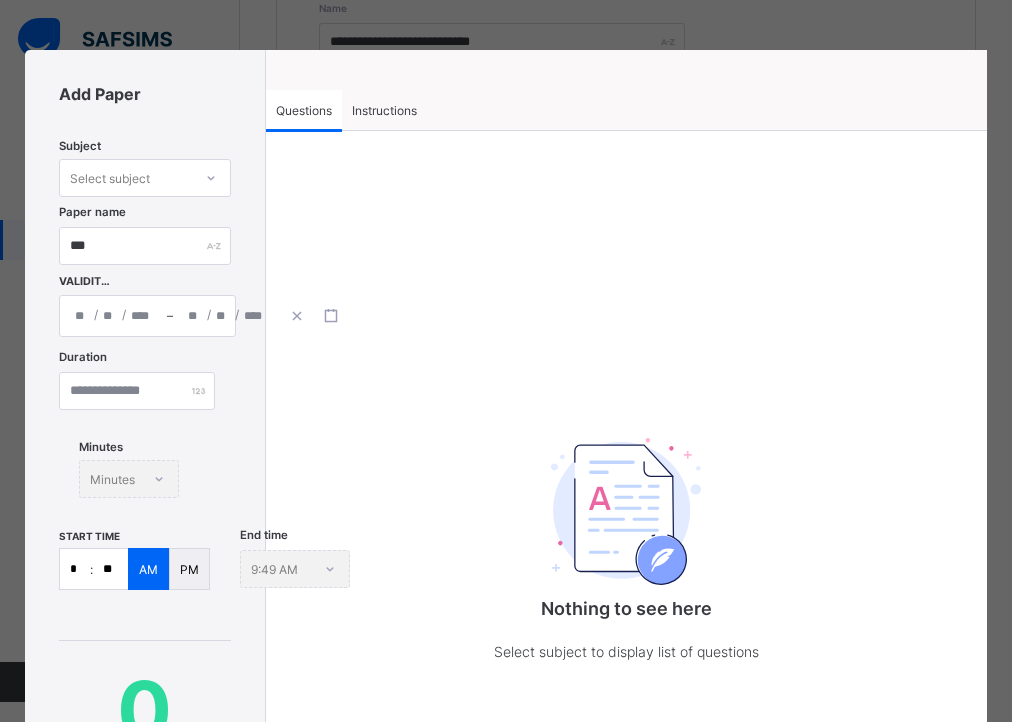 click on "Select subject" at bounding box center (125, 178) 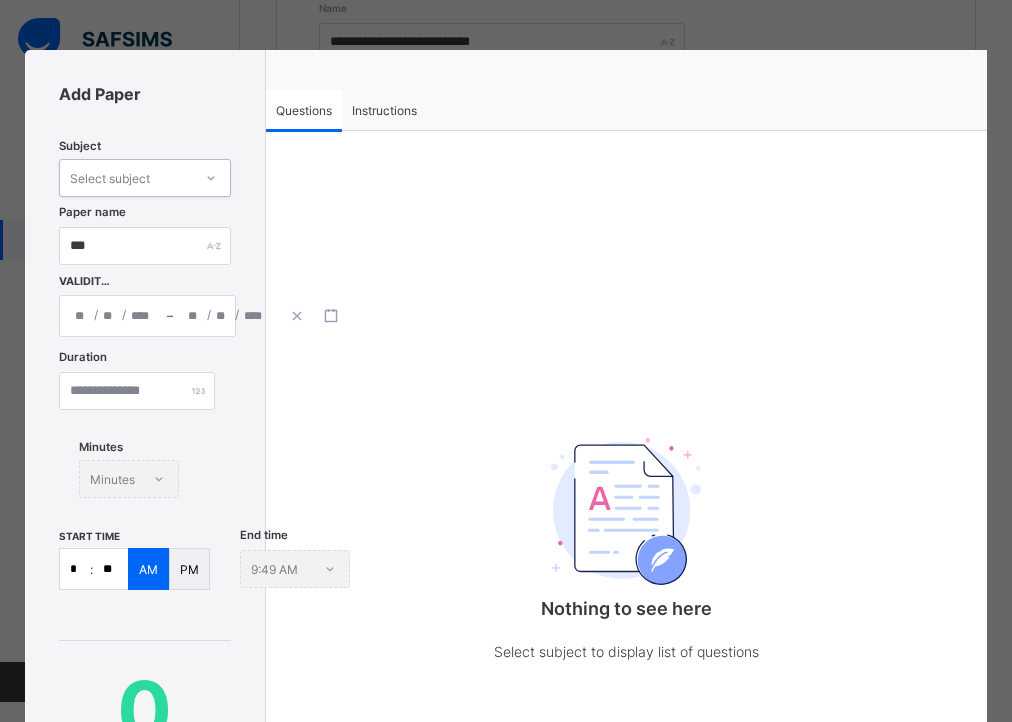 click at bounding box center (211, 178) 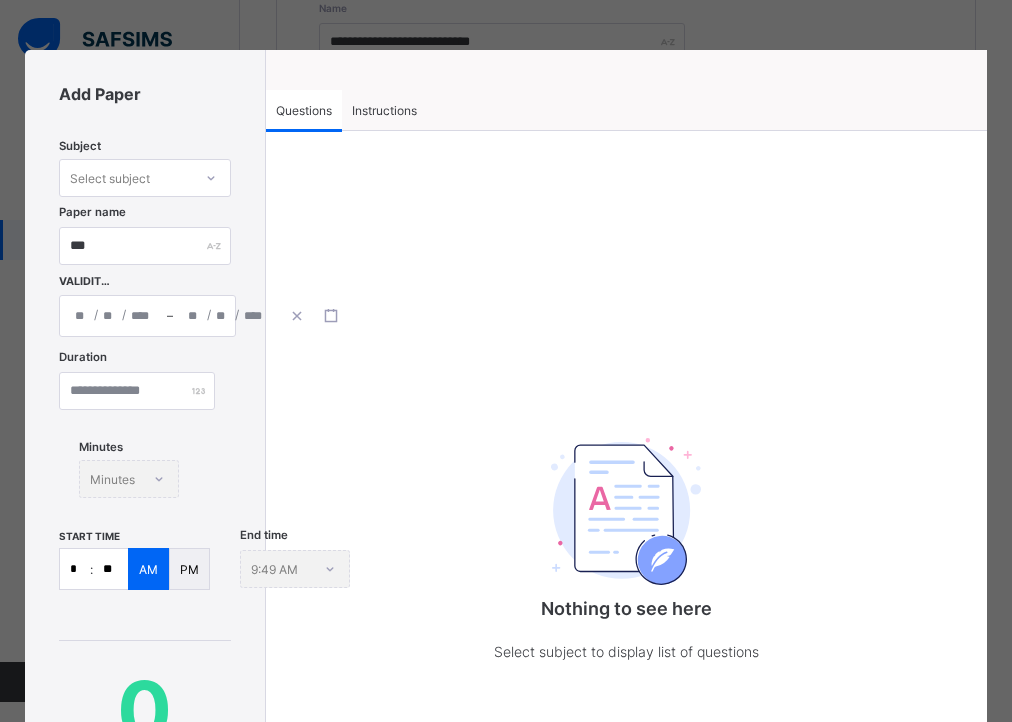 drag, startPoint x: 1001, startPoint y: 344, endPoint x: 1002, endPoint y: 355, distance: 11.045361 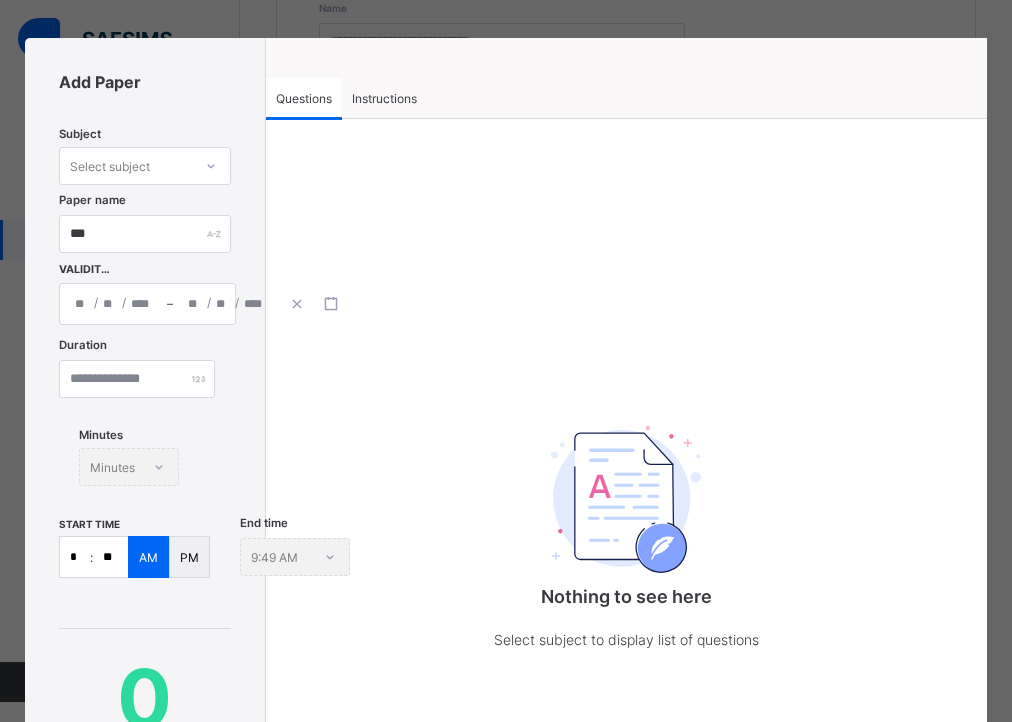 click on "/" 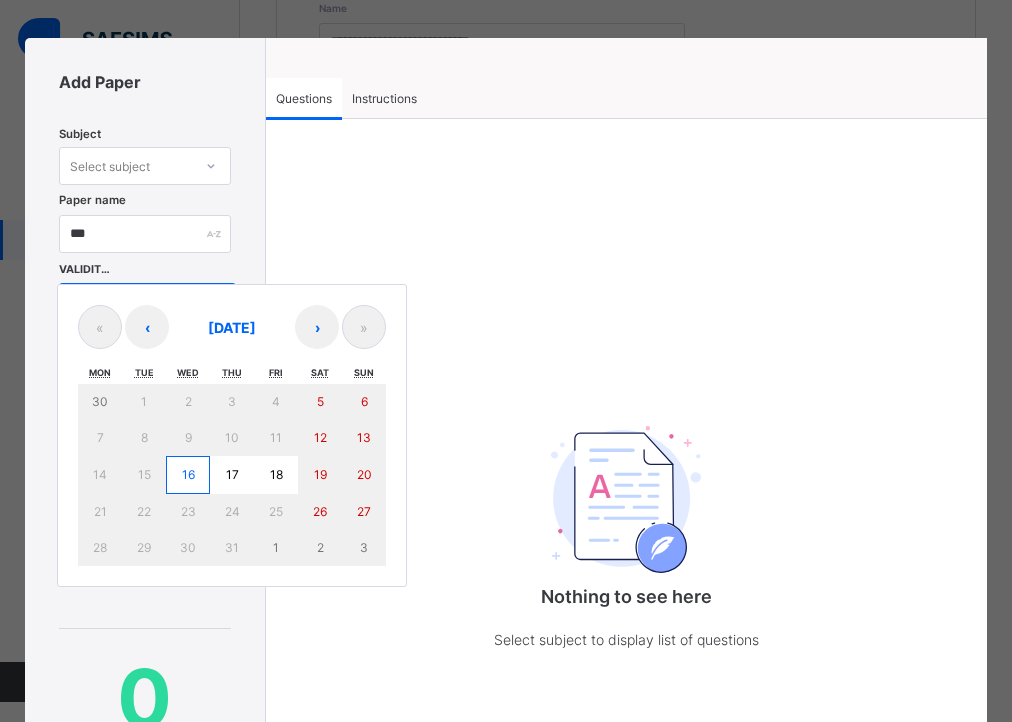 click on "16" at bounding box center (188, 474) 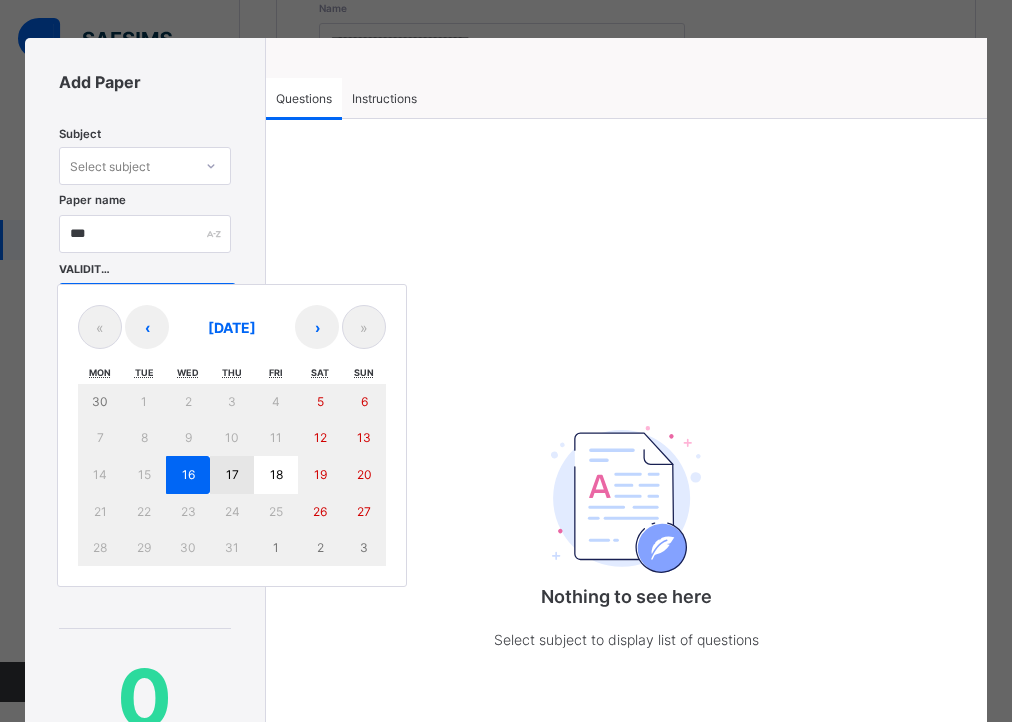 click on "17" at bounding box center (232, 475) 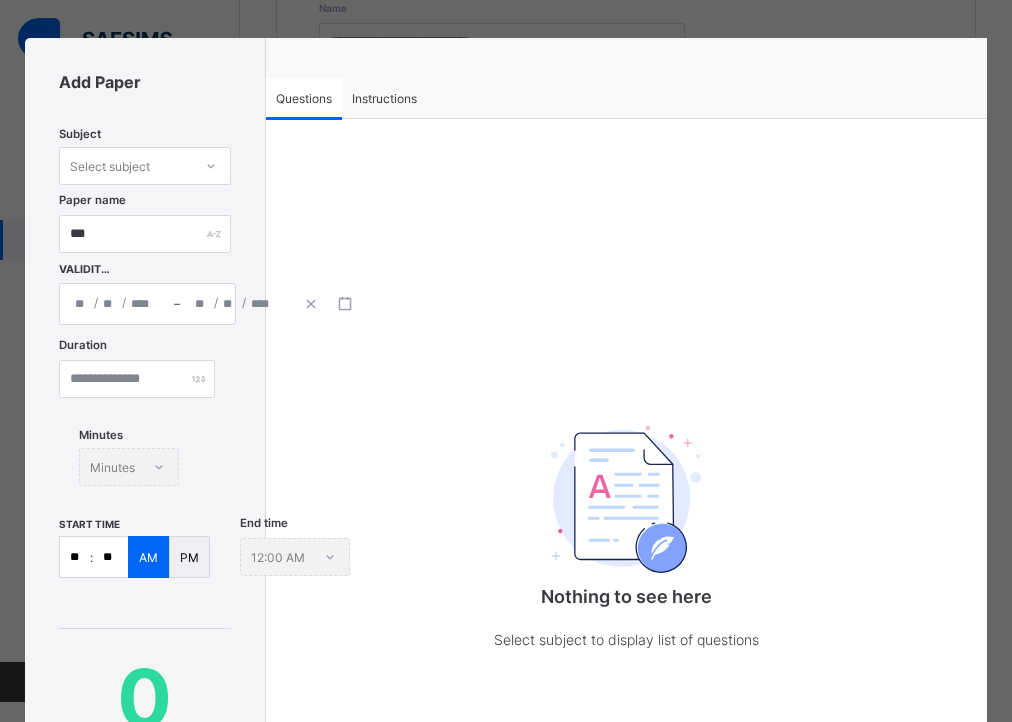 click on "Select subject" at bounding box center [110, 166] 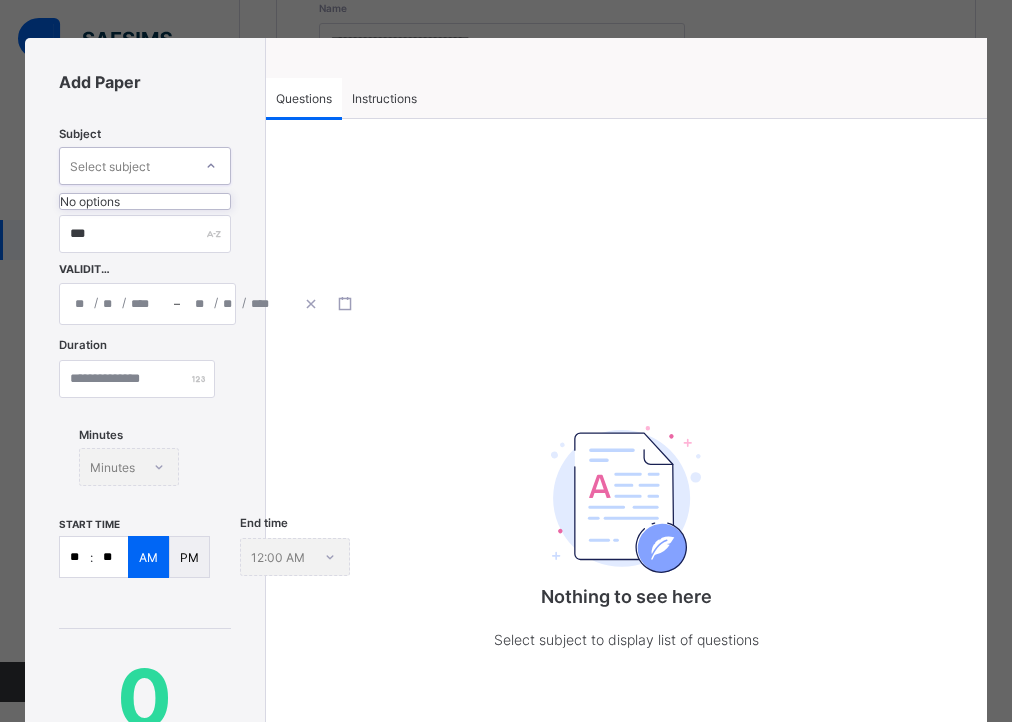 click on "Select subject" at bounding box center (110, 166) 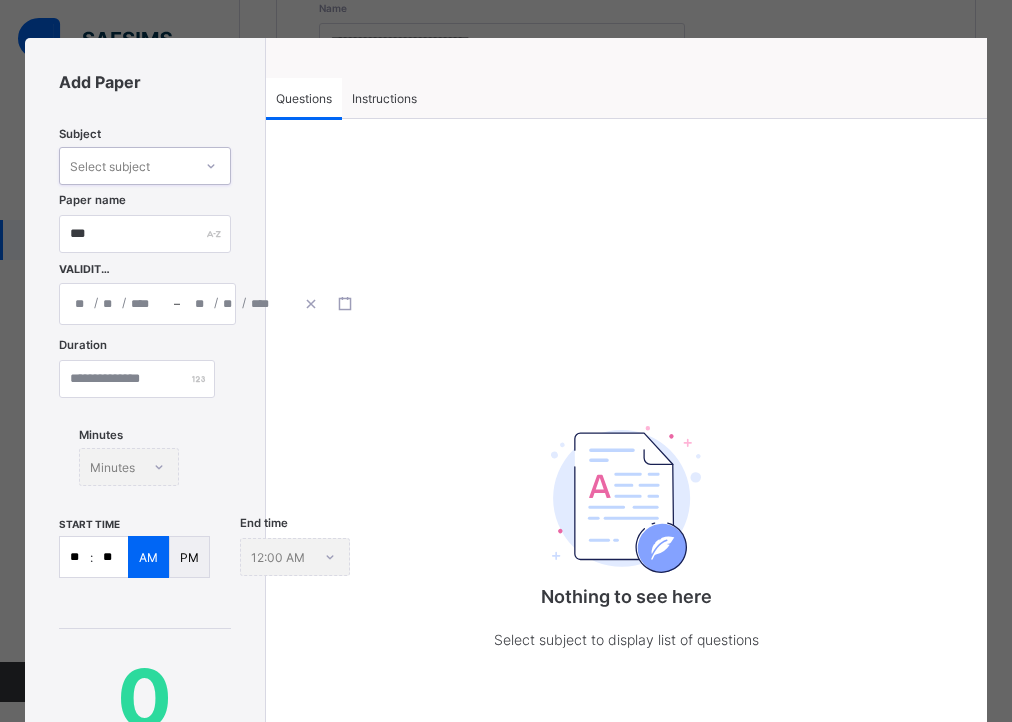 click on "Select subject" at bounding box center (110, 166) 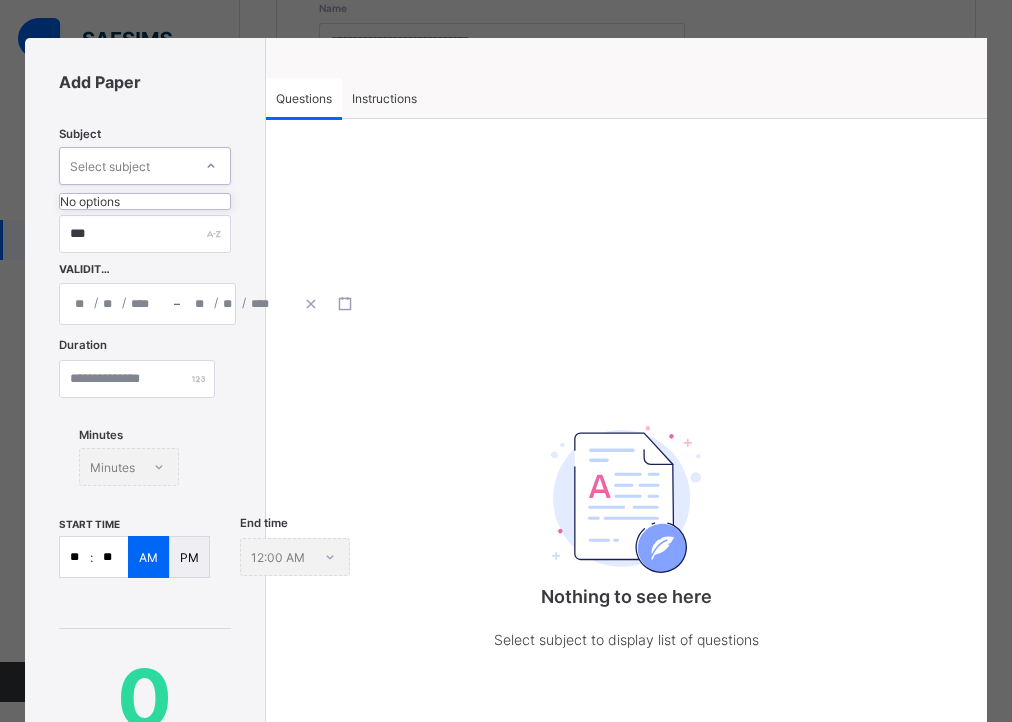 click on "Select subject" at bounding box center [110, 166] 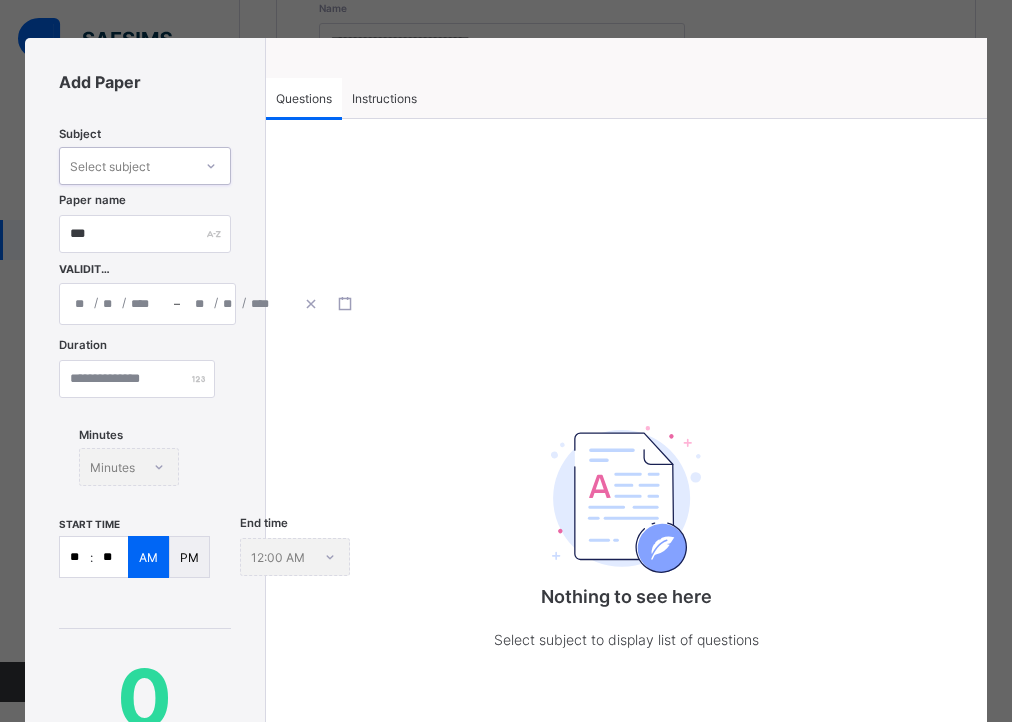 click on "Select subject" at bounding box center (125, 166) 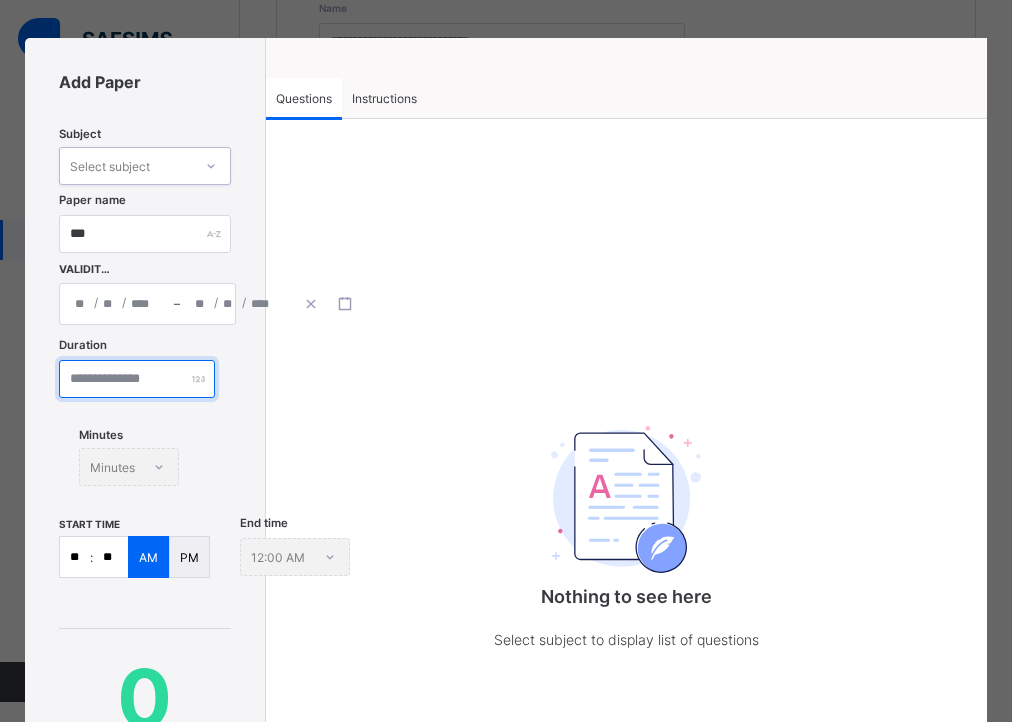 click at bounding box center [137, 379] 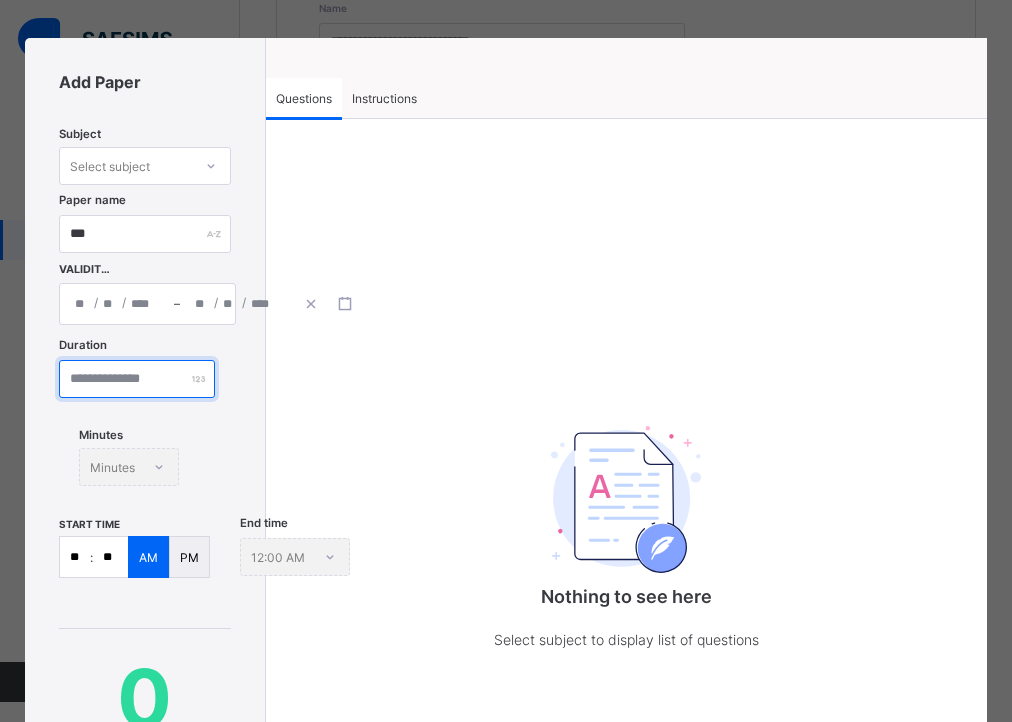 type on "**" 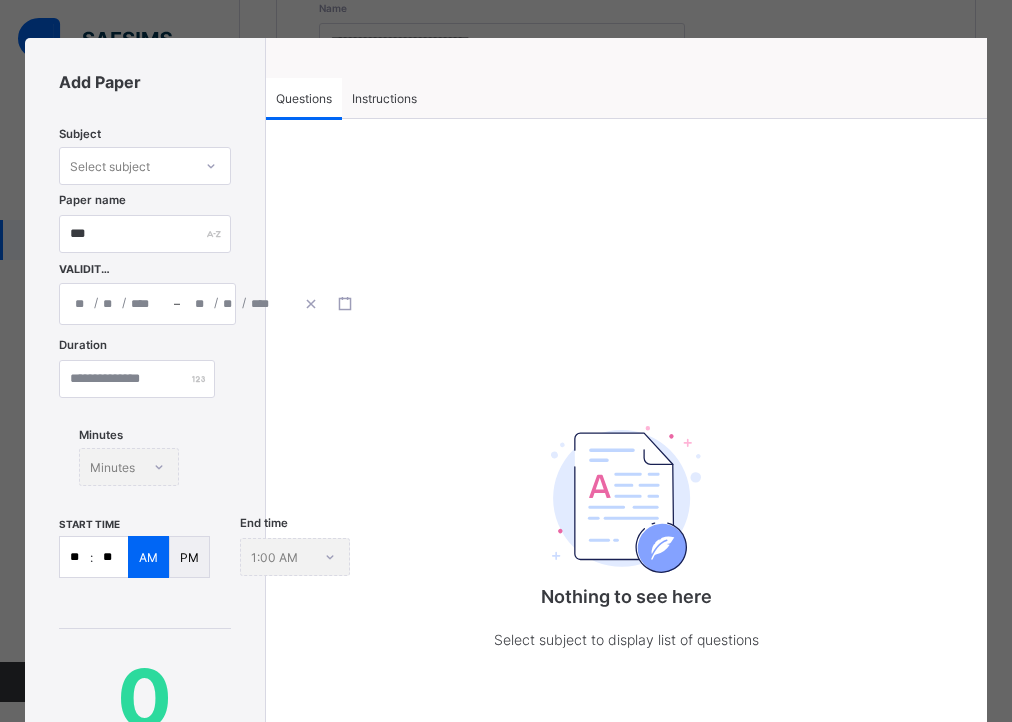 drag, startPoint x: 83, startPoint y: 553, endPoint x: 32, endPoint y: 564, distance: 52.17279 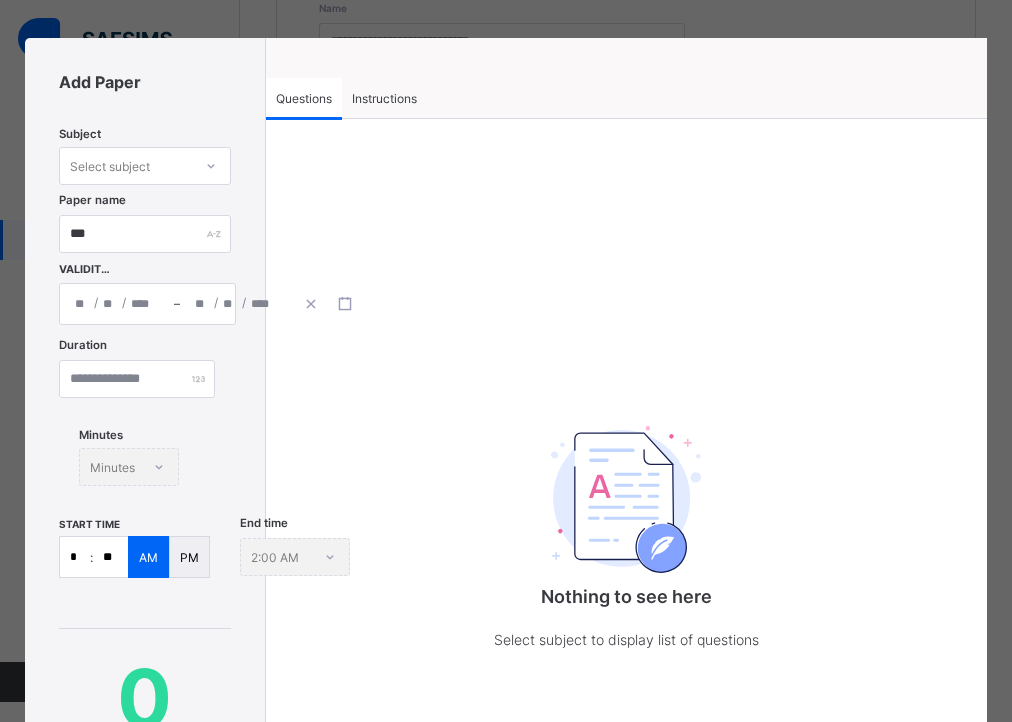 type on "**" 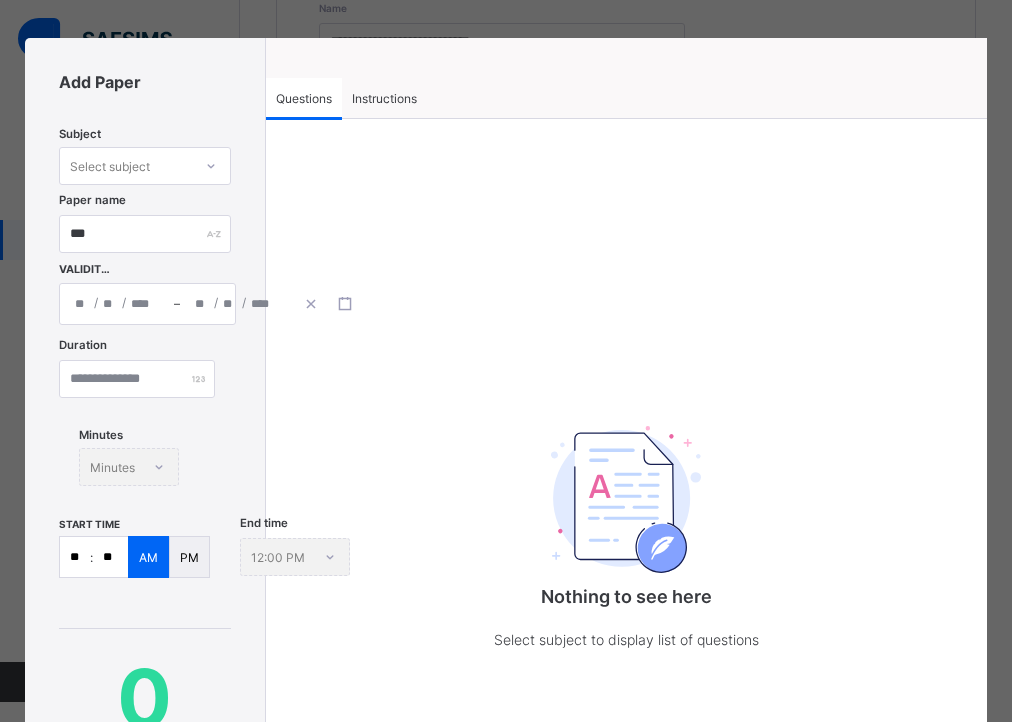click on "Nothing to see here Select subject to display list of questions" at bounding box center [626, 498] 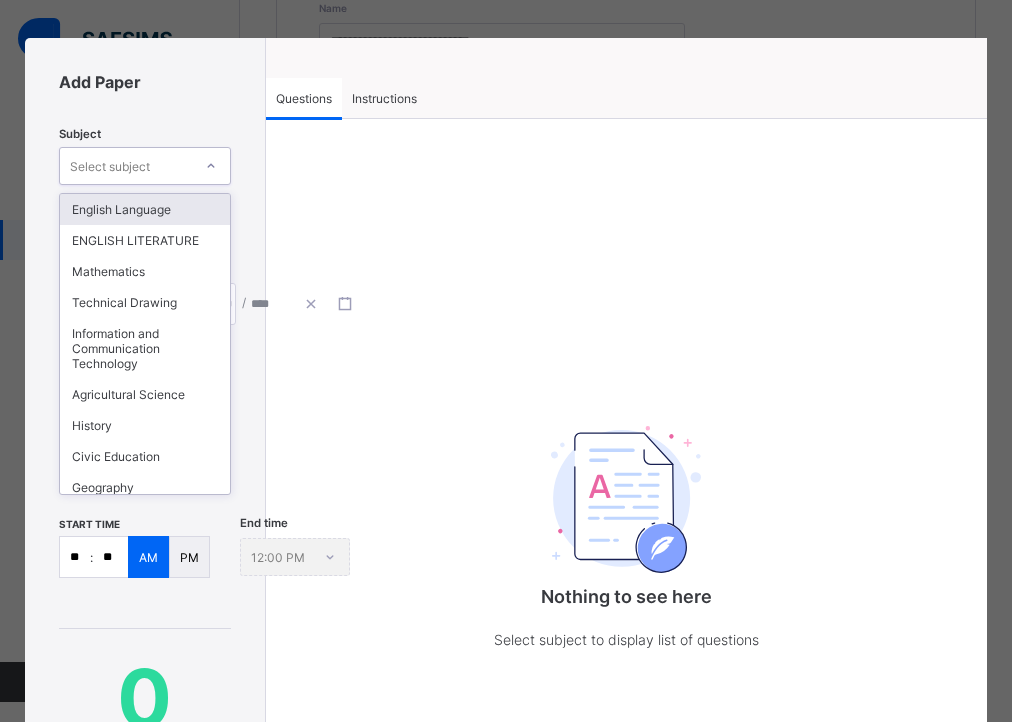 click on "Select subject" at bounding box center [110, 166] 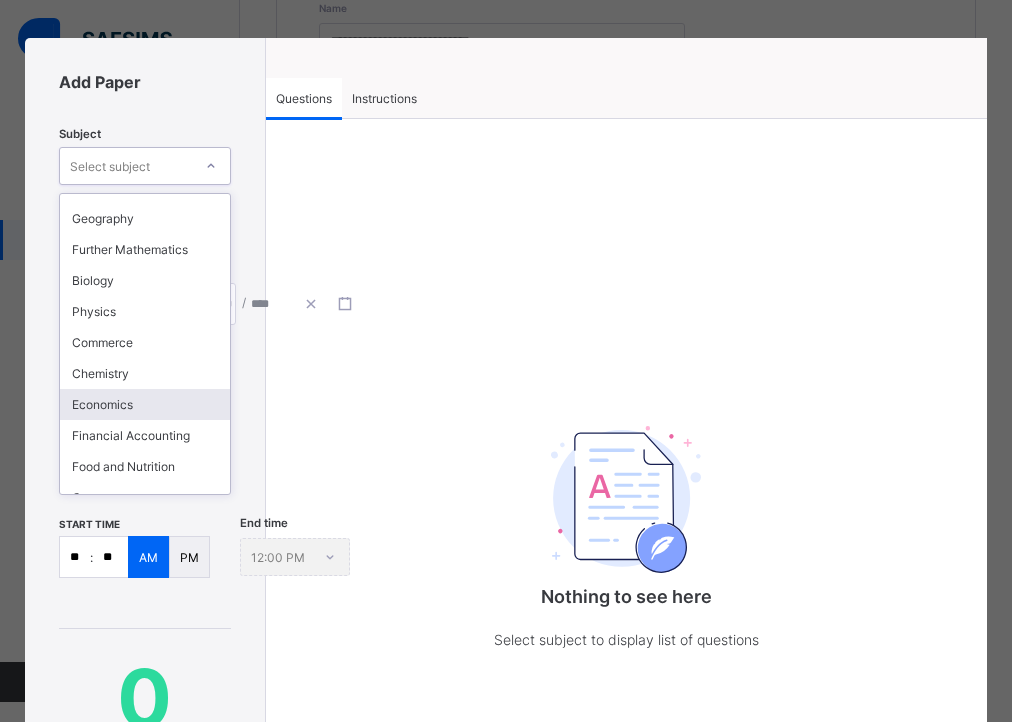 scroll, scrollTop: 277, scrollLeft: 0, axis: vertical 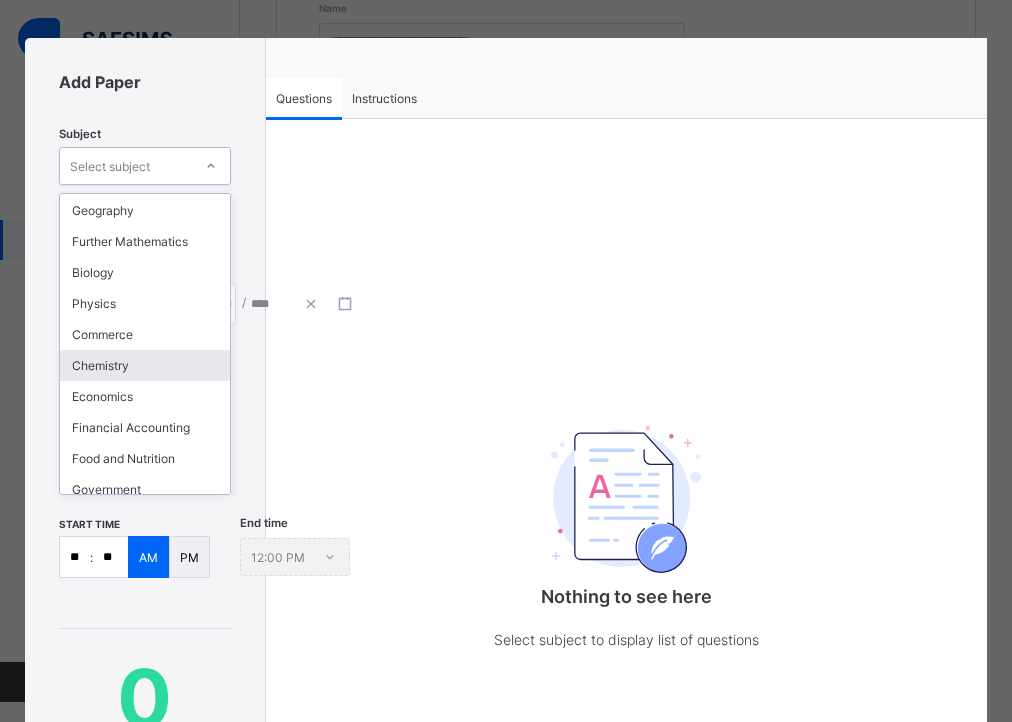 click on "Chemistry" at bounding box center (144, 365) 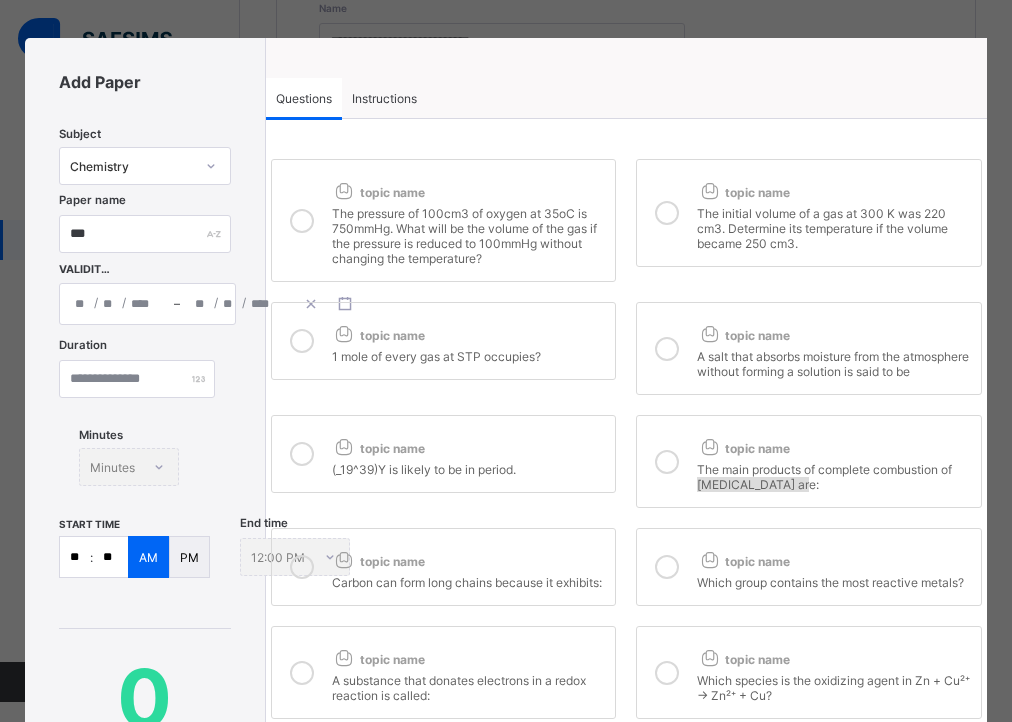 click on "**********" at bounding box center (506, 361) 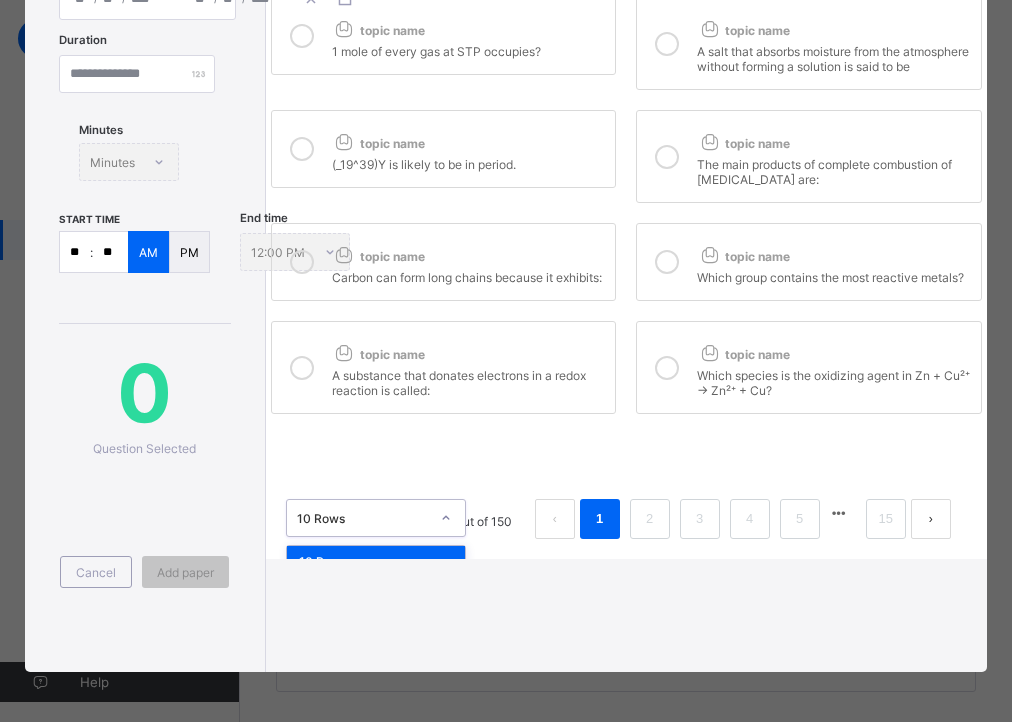 click on "10 Rows" at bounding box center (363, 518) 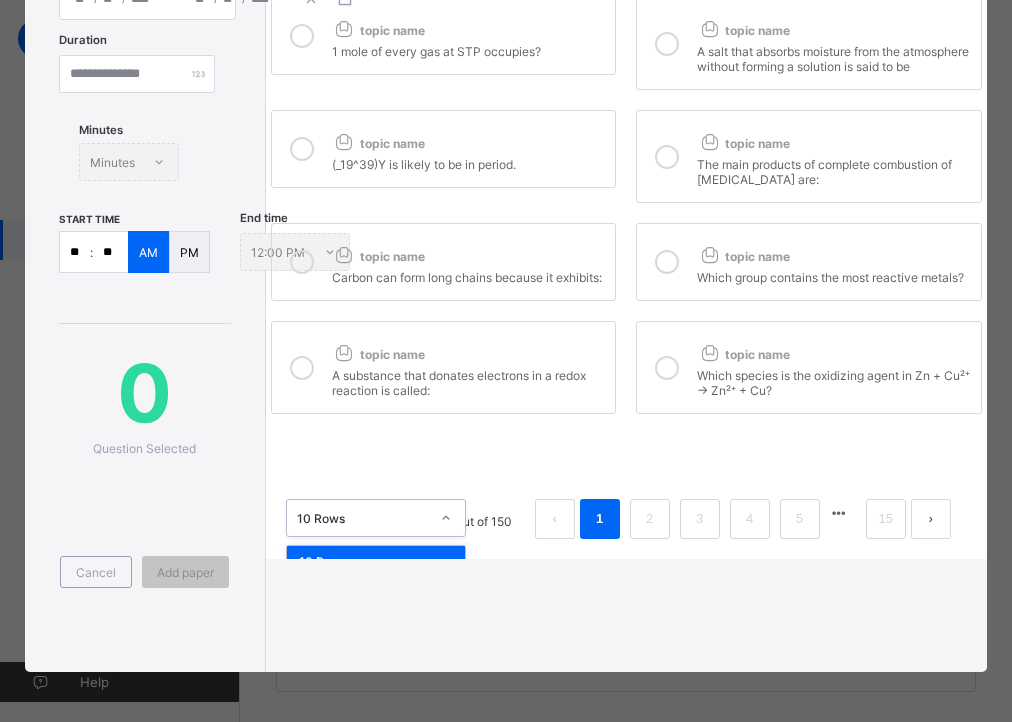 scroll, scrollTop: 81, scrollLeft: 0, axis: vertical 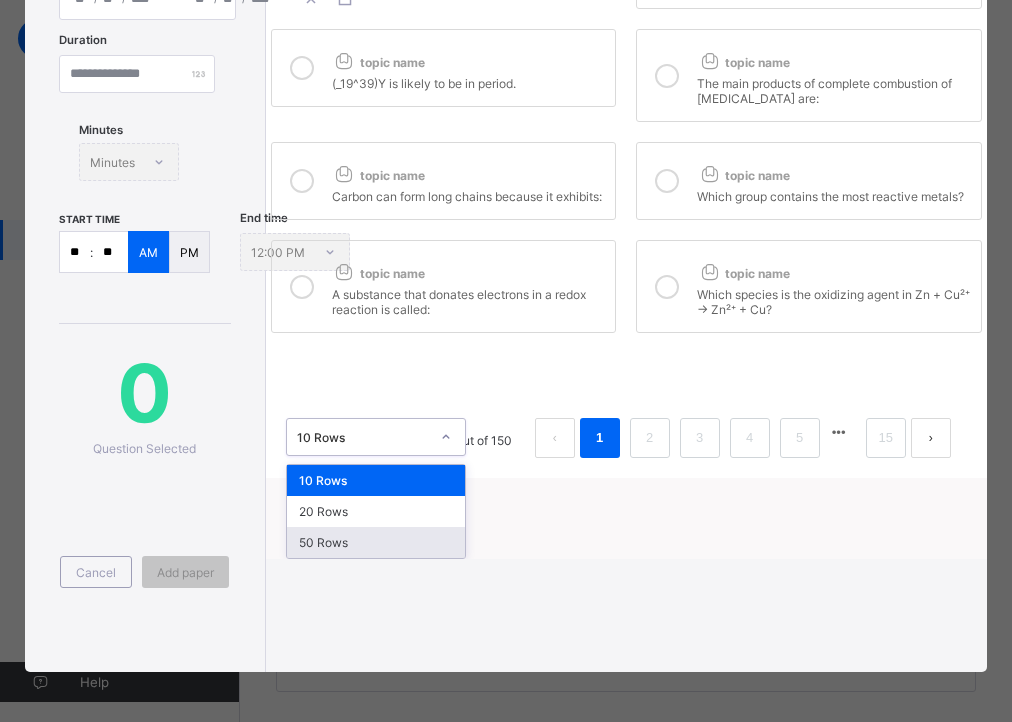 click on "50 Rows" at bounding box center (376, 542) 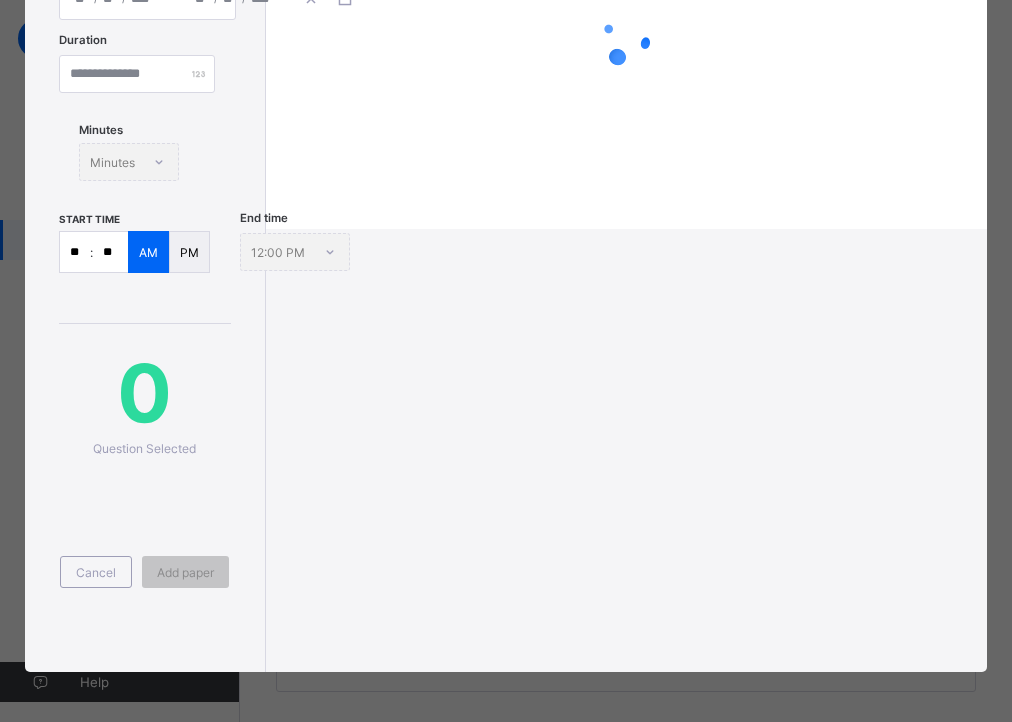 scroll, scrollTop: 0, scrollLeft: 0, axis: both 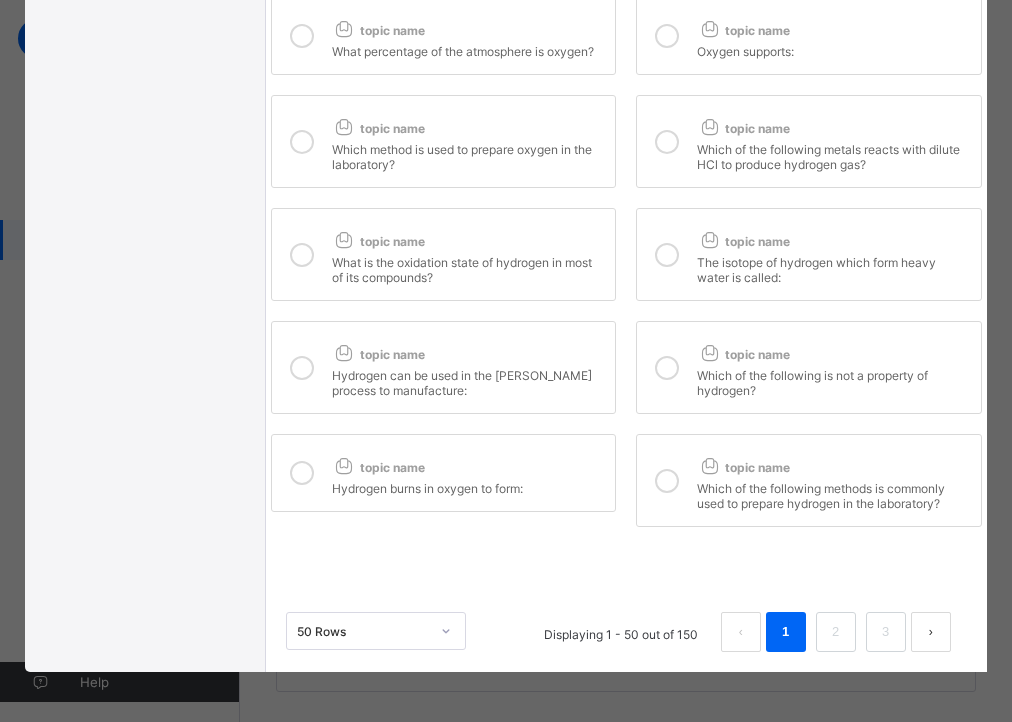 click on "Which of the following methods is commonly used to prepare hydrogen in the laboratory?" at bounding box center (834, 493) 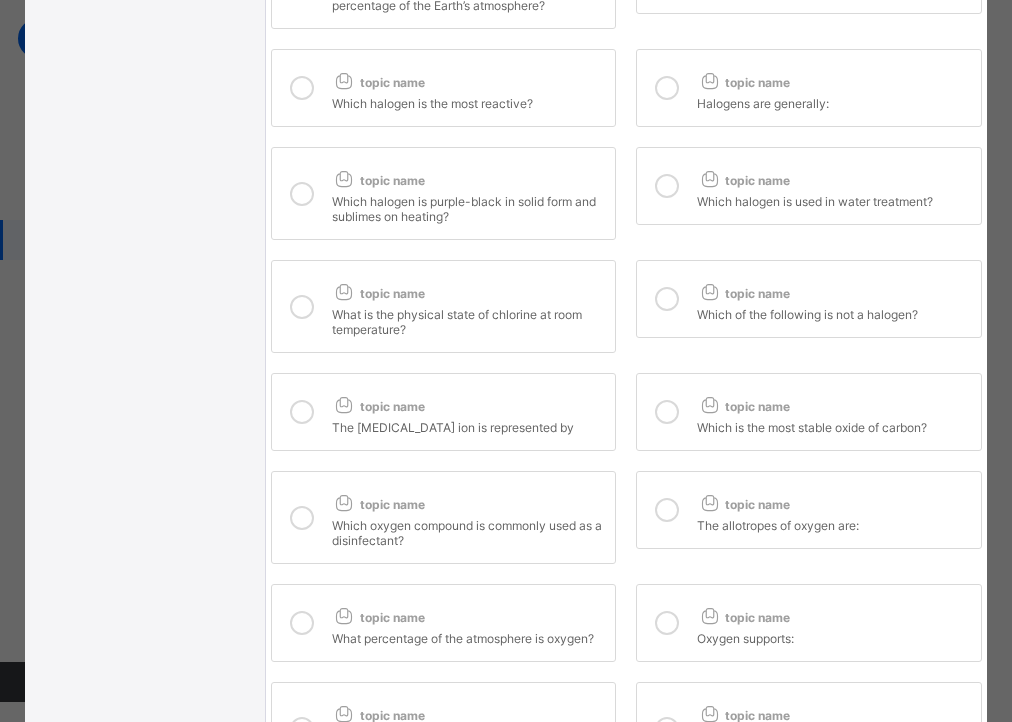 click at bounding box center (667, 510) 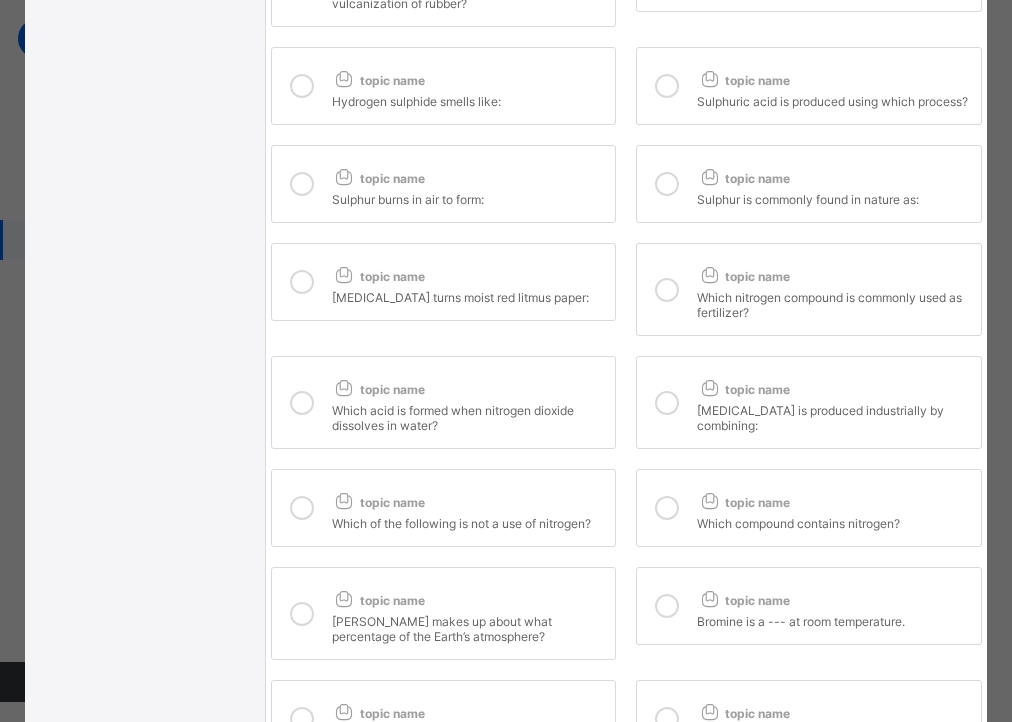 scroll, scrollTop: 1259, scrollLeft: 0, axis: vertical 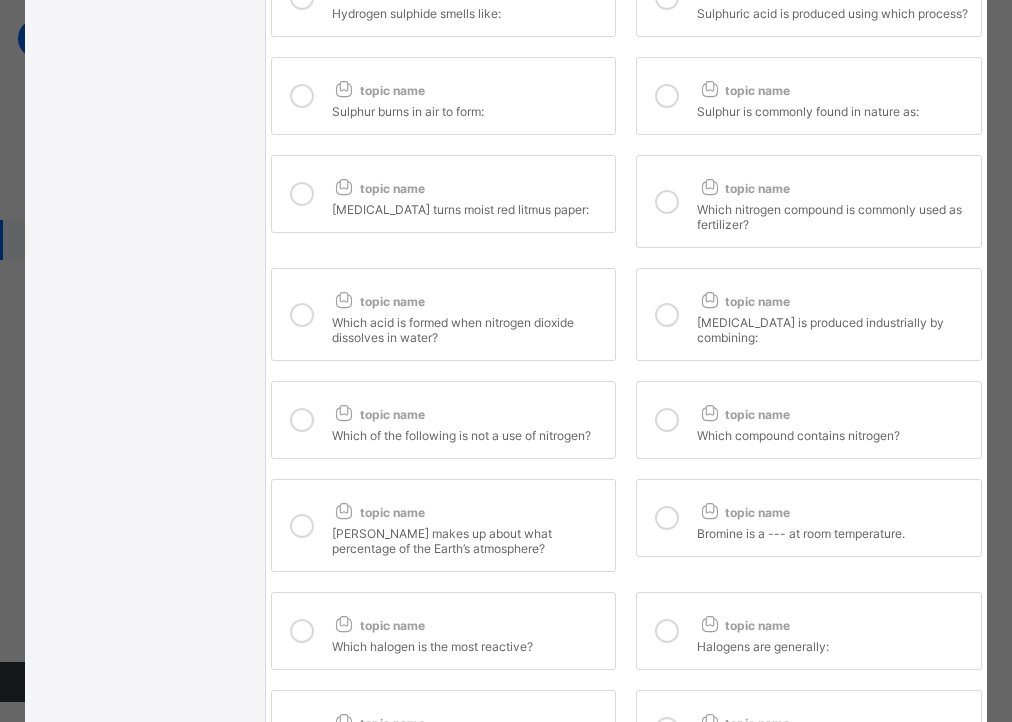 click at bounding box center [709, 510] 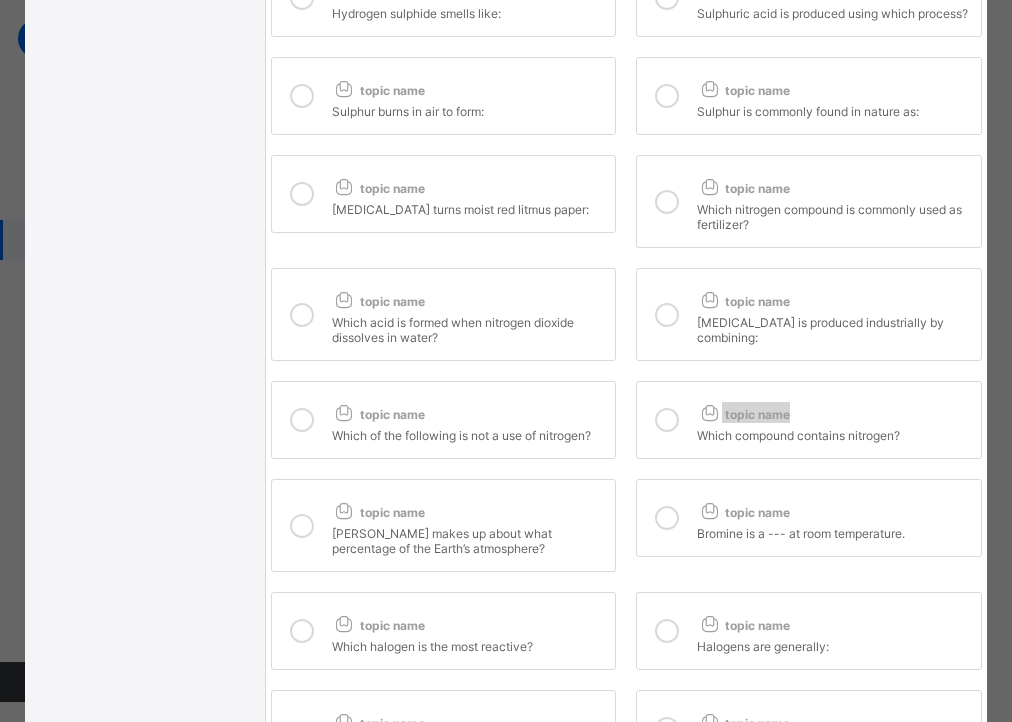 click on "topic name   Which compound contains nitrogen?" at bounding box center (809, 420) 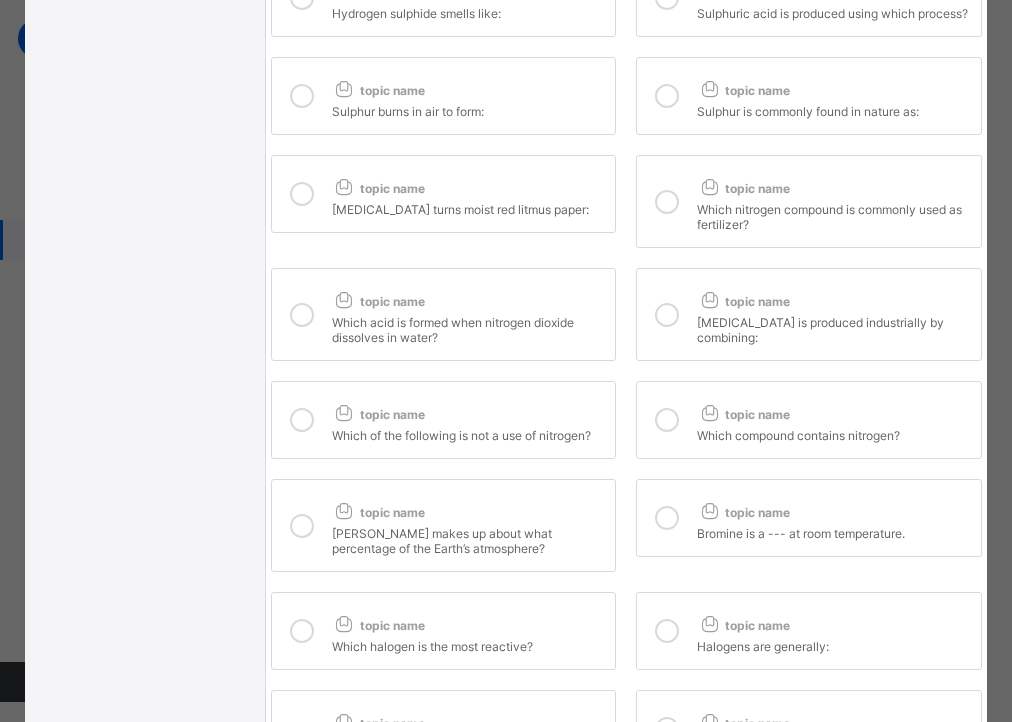 click on "topic name   Which of the following is not a use of nitrogen?" at bounding box center [444, 420] 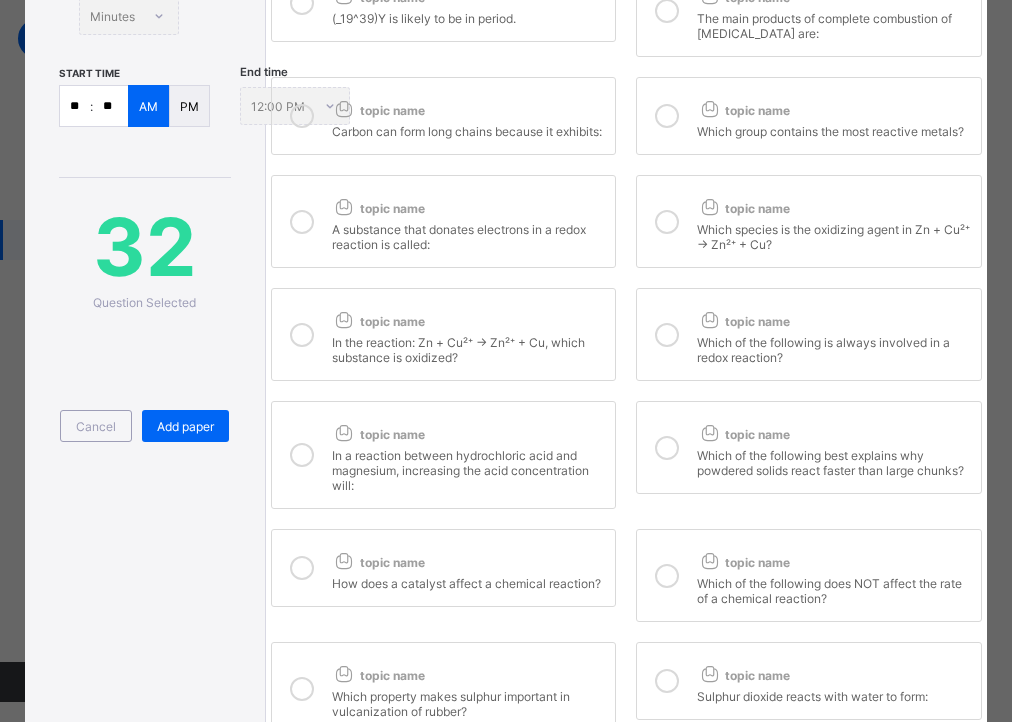 scroll, scrollTop: 477, scrollLeft: 0, axis: vertical 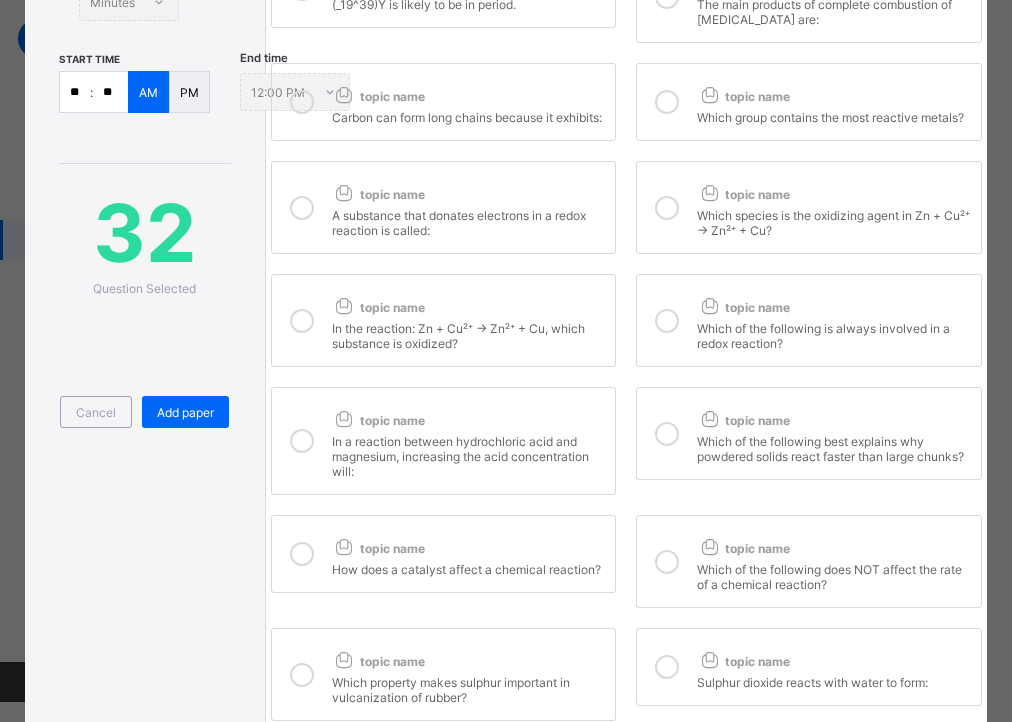 click at bounding box center (667, 667) 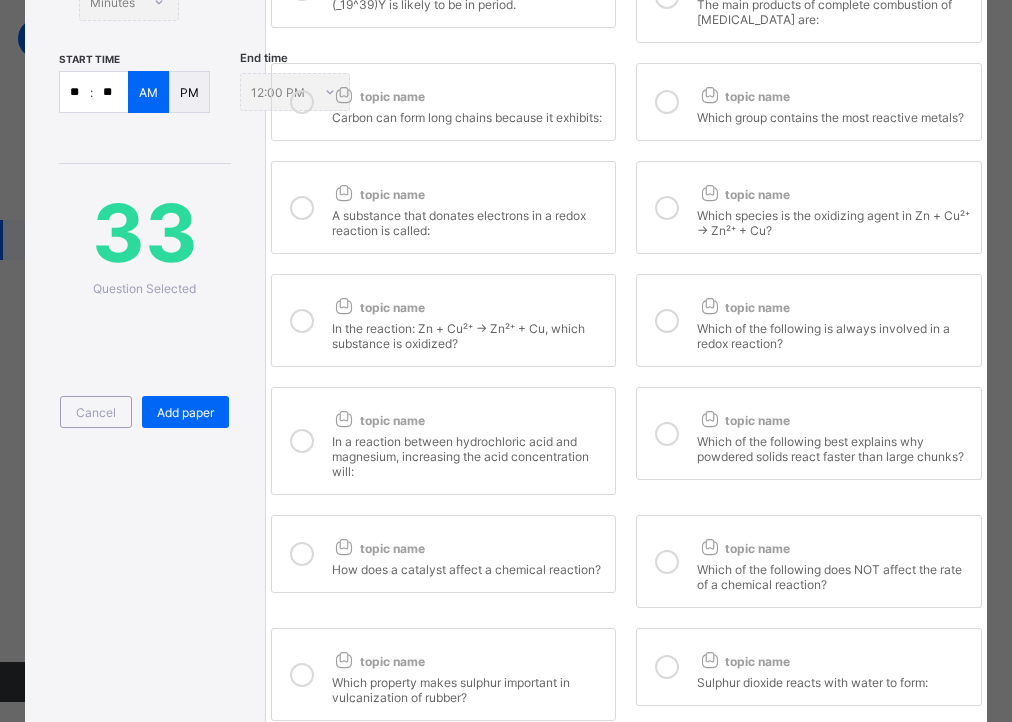 click on "topic name" at bounding box center (469, 657) 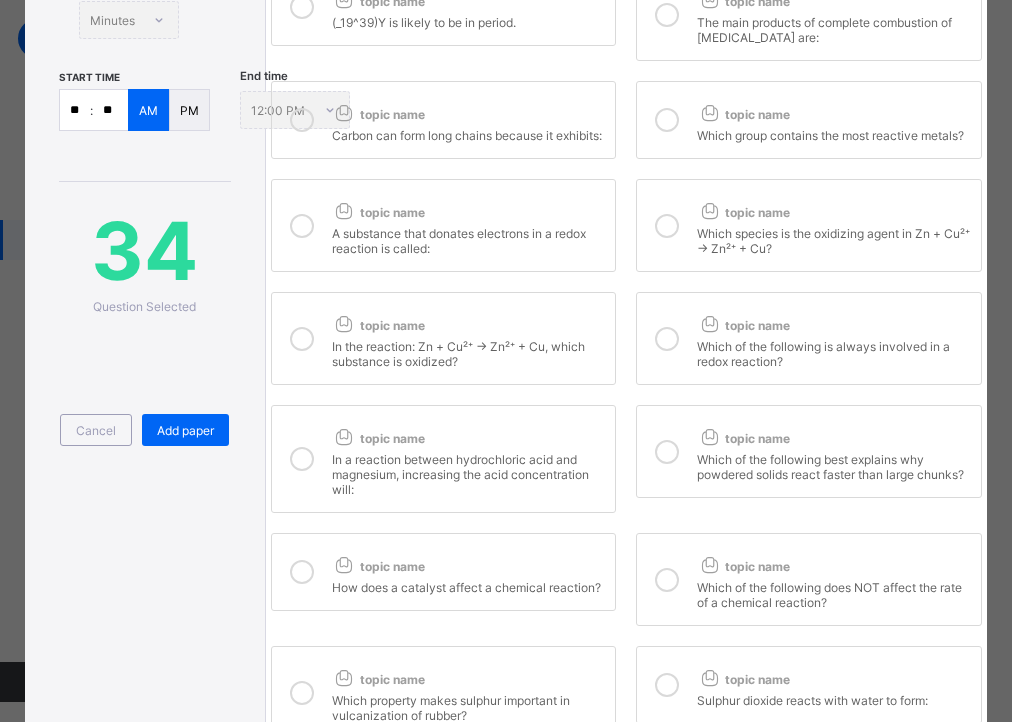 scroll, scrollTop: 432, scrollLeft: 0, axis: vertical 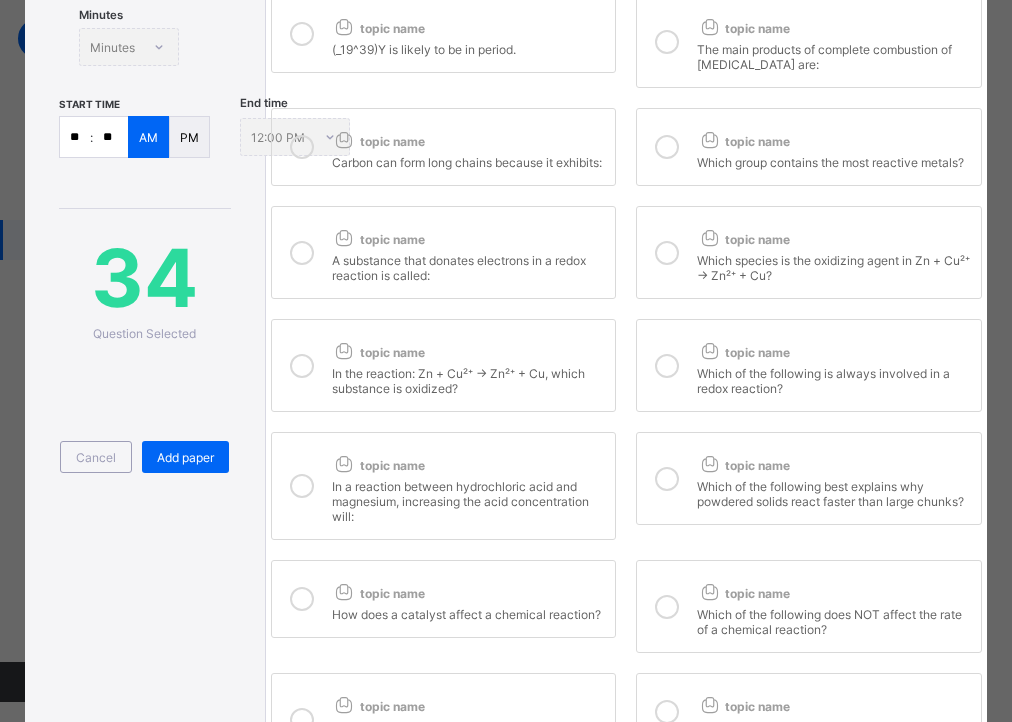 click at bounding box center [667, 606] 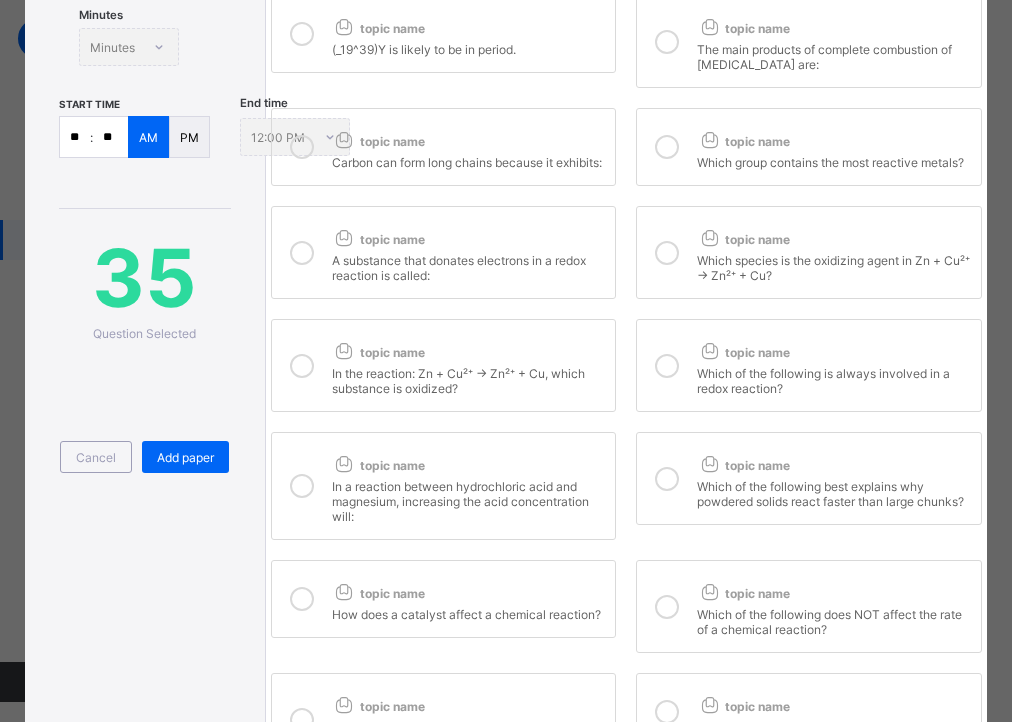 click on "How does a catalyst affect a chemical reaction?" at bounding box center (469, 612) 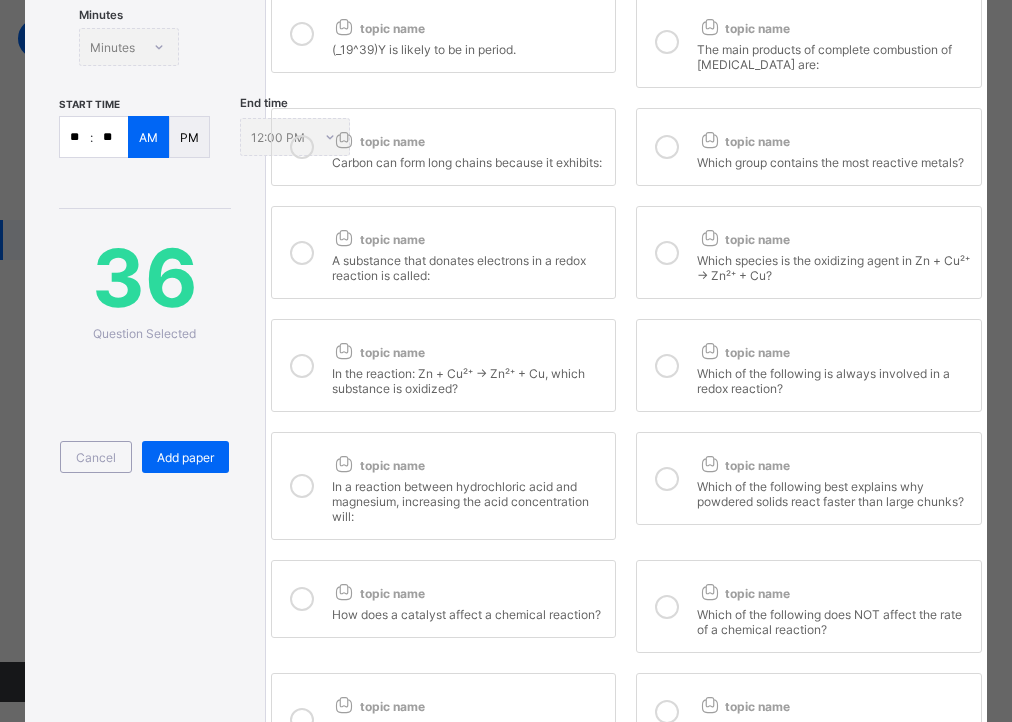 click at bounding box center [667, 479] 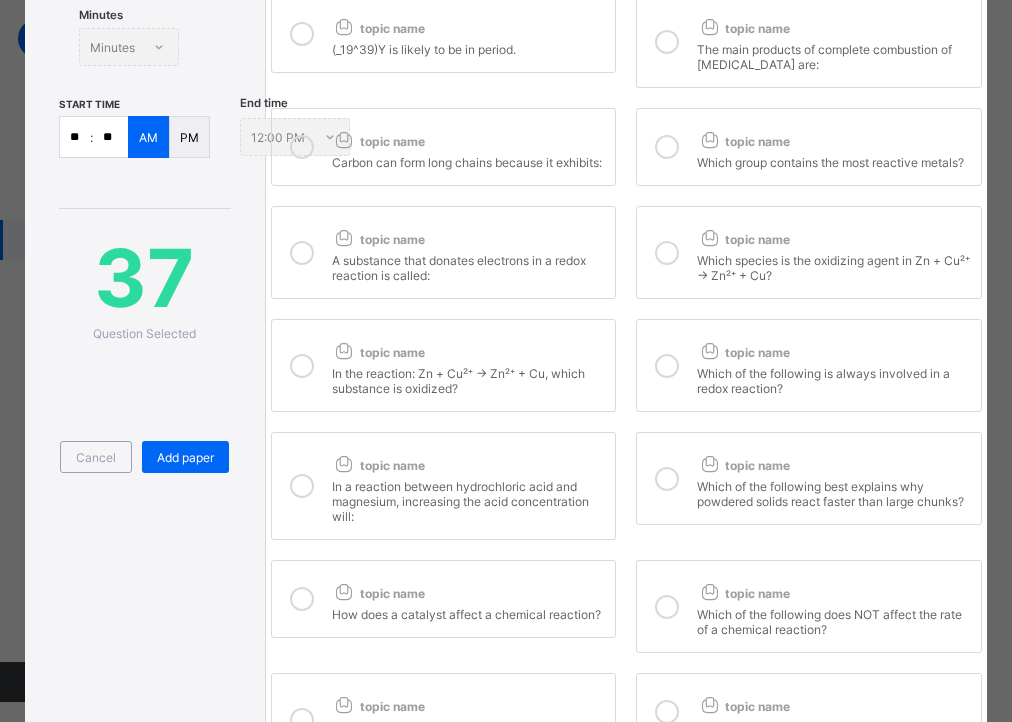 drag, startPoint x: 586, startPoint y: 510, endPoint x: 617, endPoint y: 463, distance: 56.302753 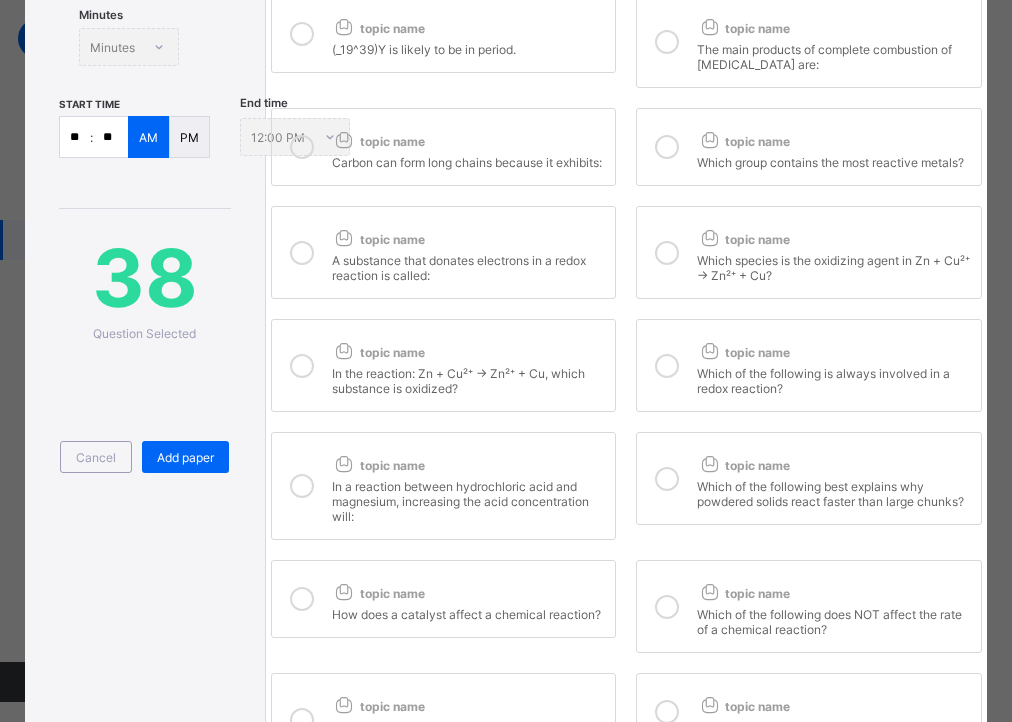 click at bounding box center (667, 366) 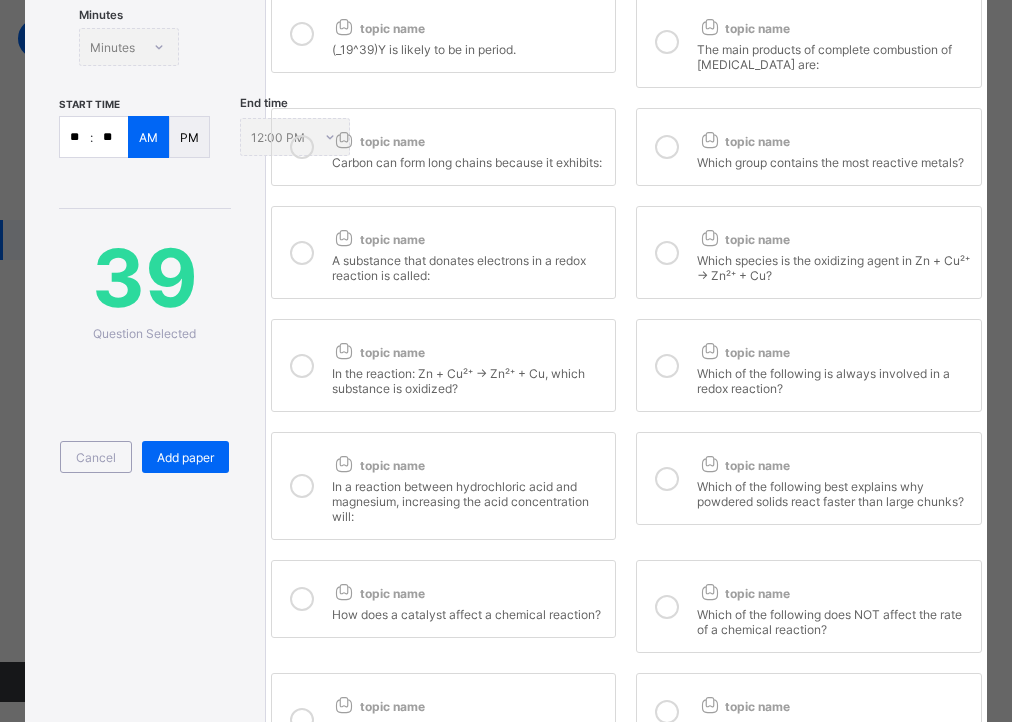 drag, startPoint x: 577, startPoint y: 390, endPoint x: 594, endPoint y: 368, distance: 27.802877 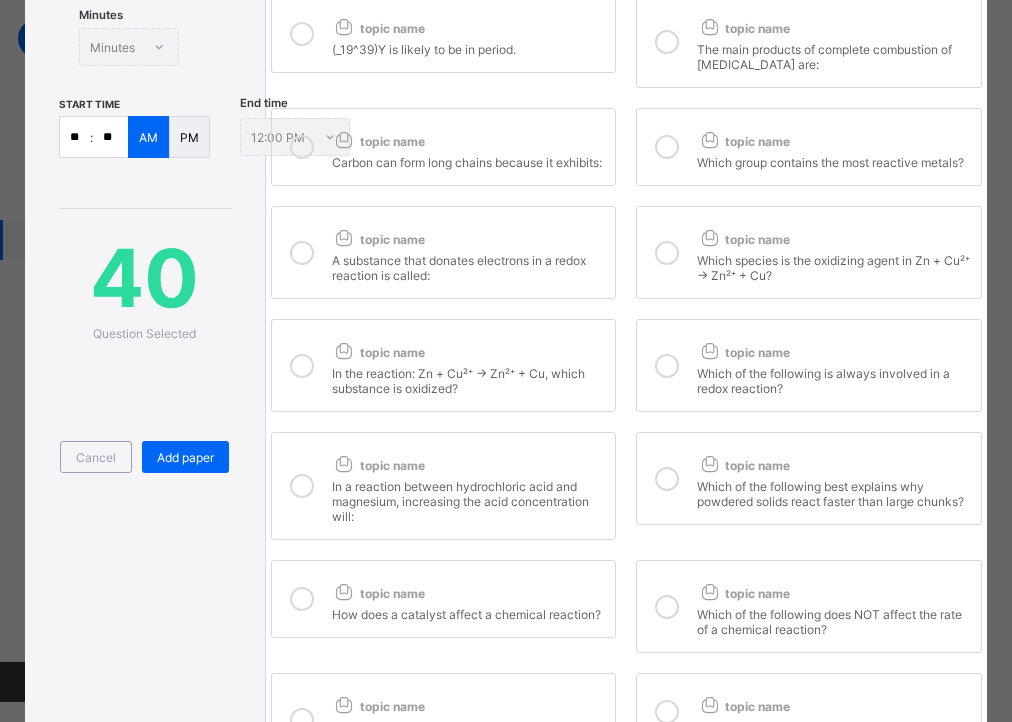 drag, startPoint x: 644, startPoint y: 298, endPoint x: 623, endPoint y: 287, distance: 23.70654 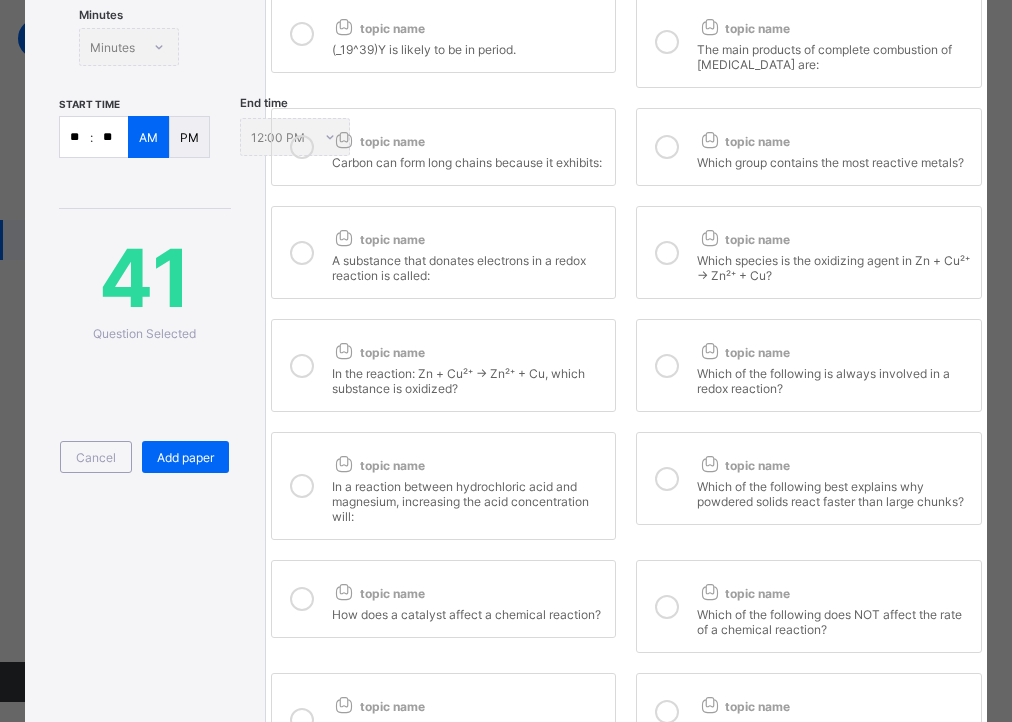drag, startPoint x: 599, startPoint y: 284, endPoint x: 634, endPoint y: 238, distance: 57.801384 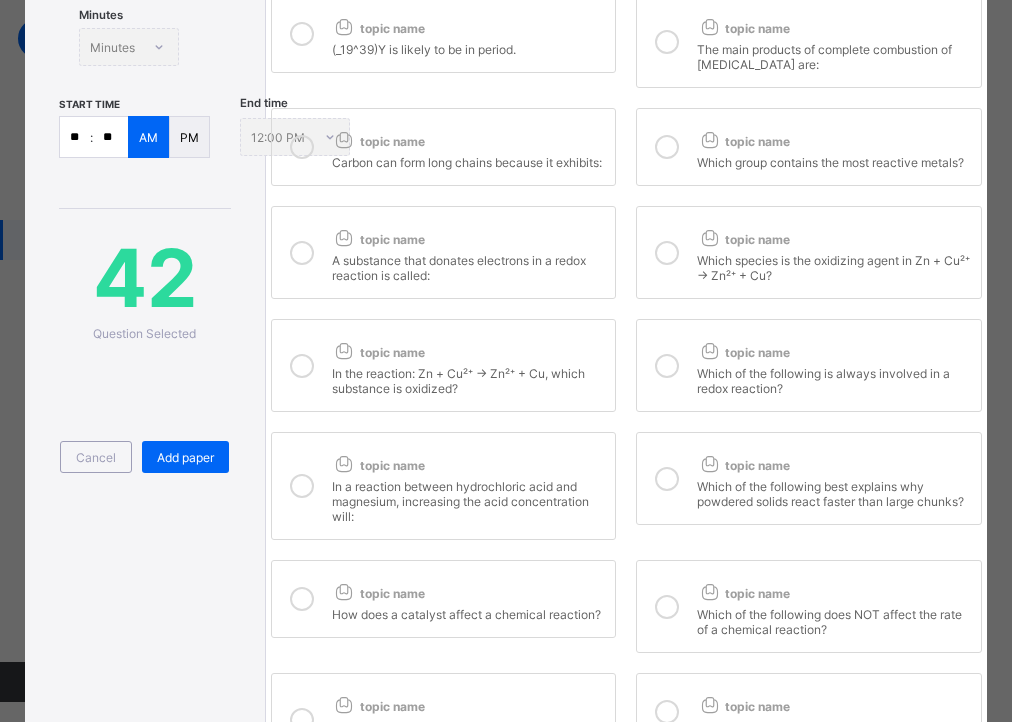click on "topic name   Which group contains the most reactive metals?" at bounding box center (809, 147) 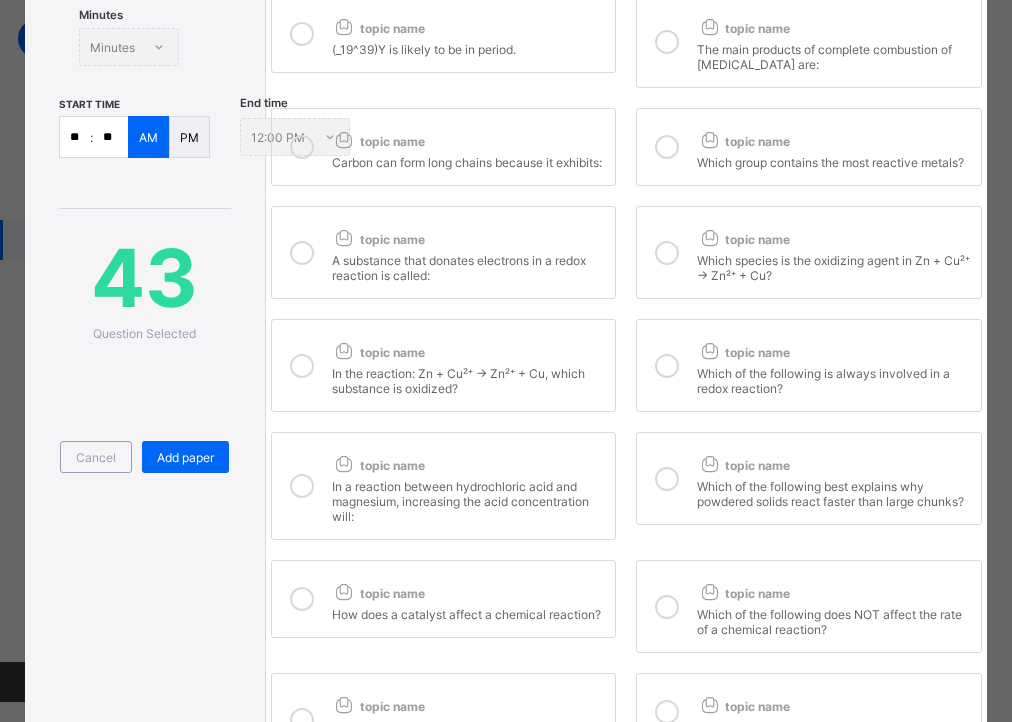 click on "topic name" at bounding box center (469, 137) 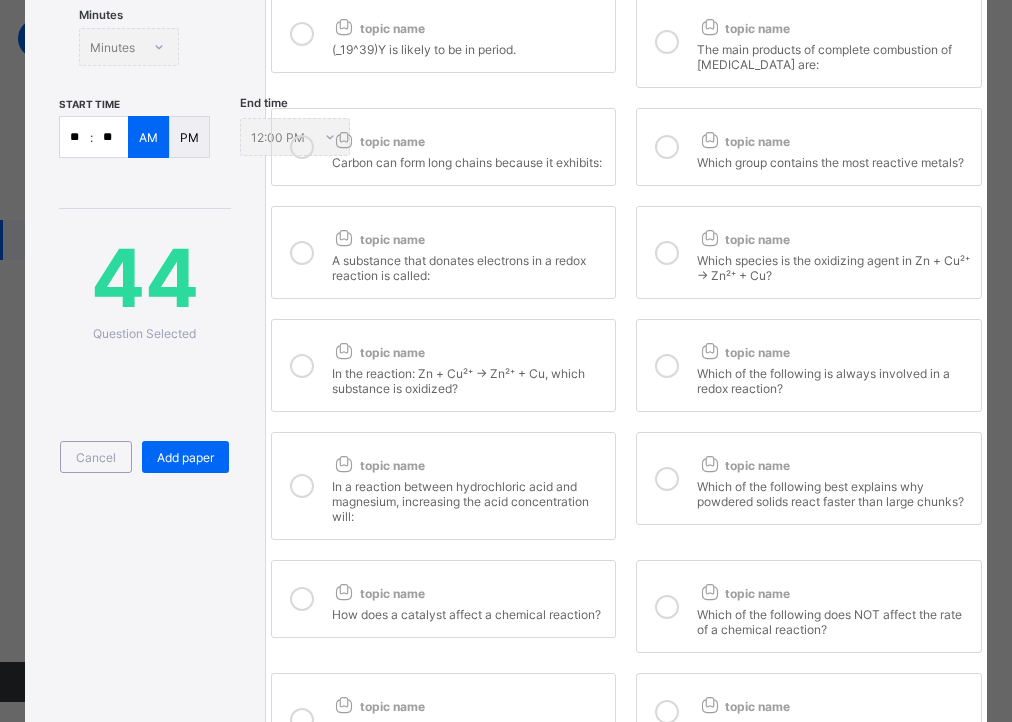 click on "topic name   The main products of complete combustion of [MEDICAL_DATA] are:" at bounding box center (809, 41) 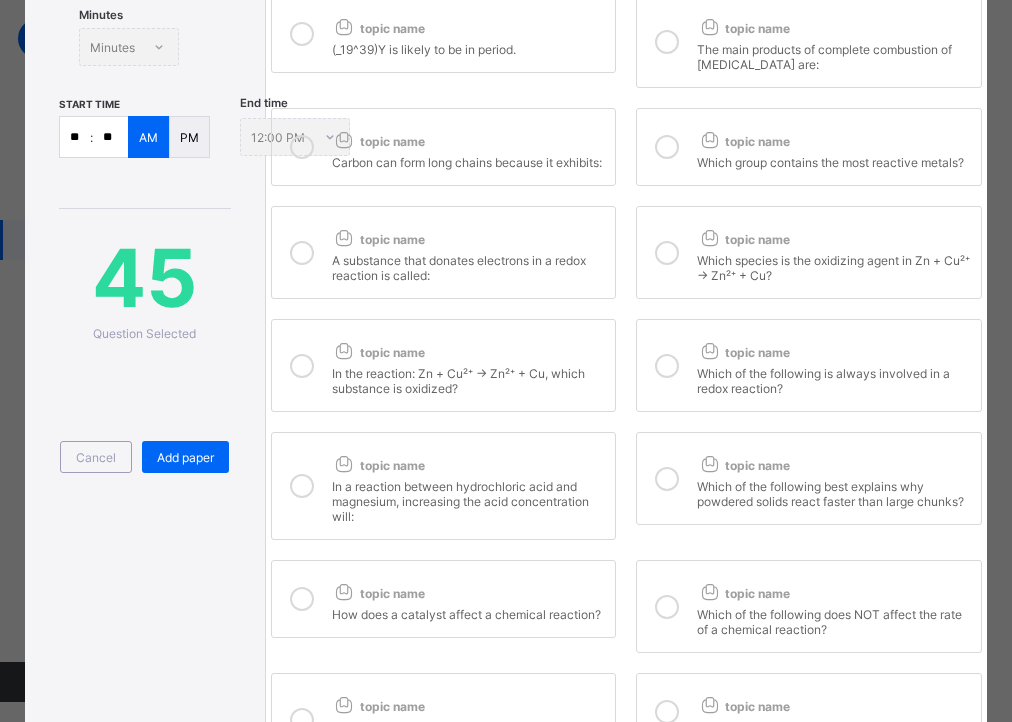 click on "(_19^39)Y is likely to be in period." at bounding box center [469, 47] 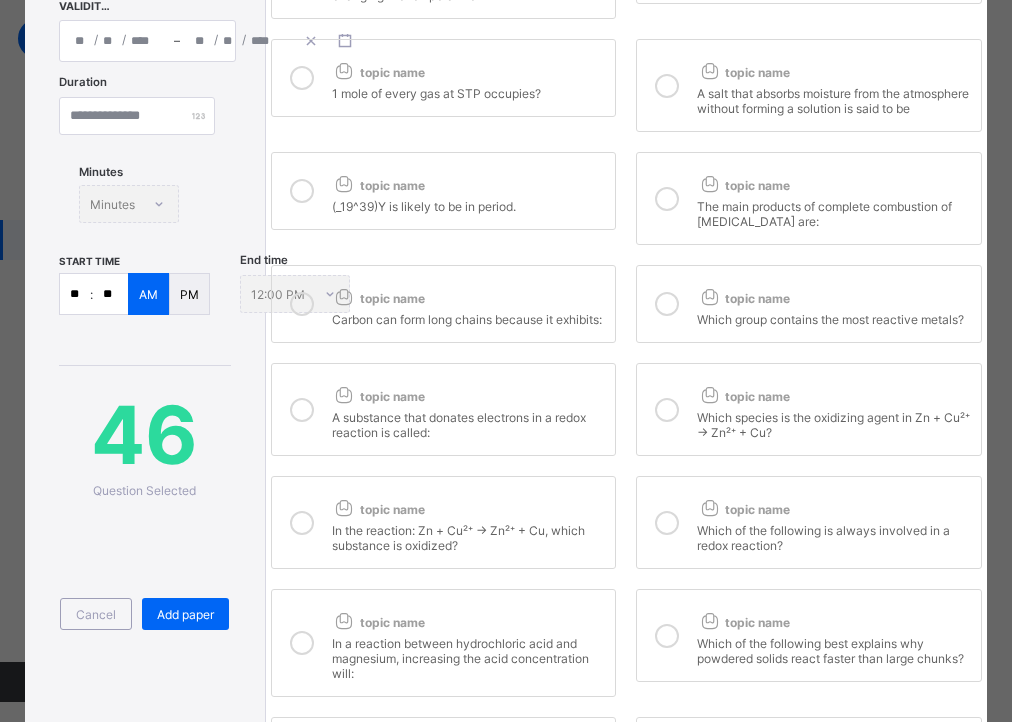 scroll, scrollTop: 74, scrollLeft: 0, axis: vertical 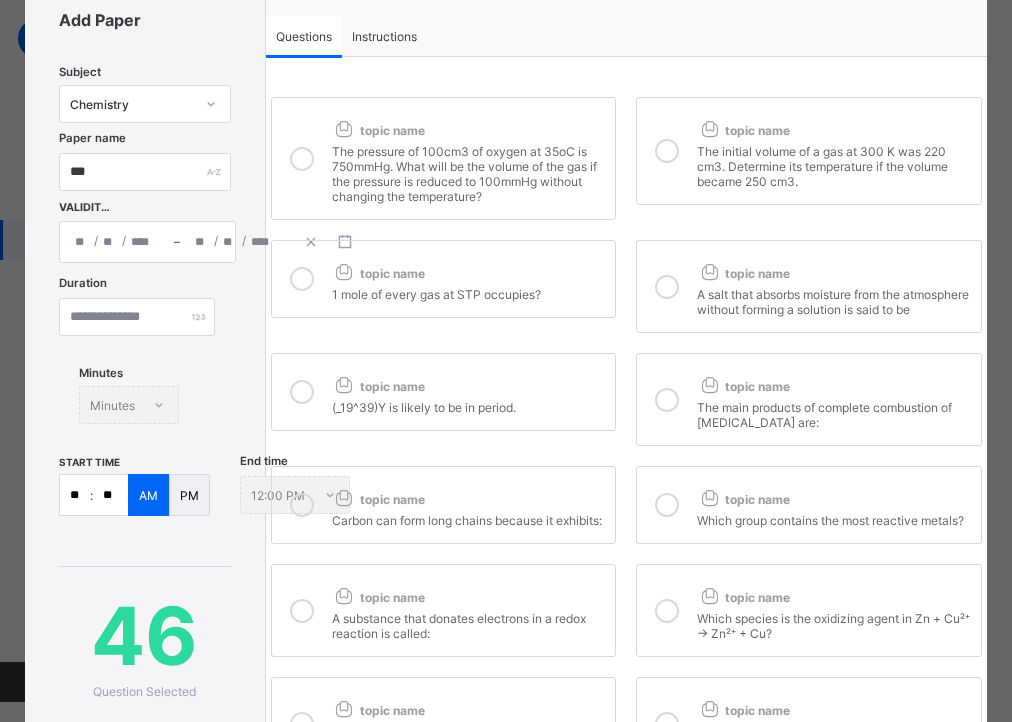 click on "topic name" at bounding box center [469, 126] 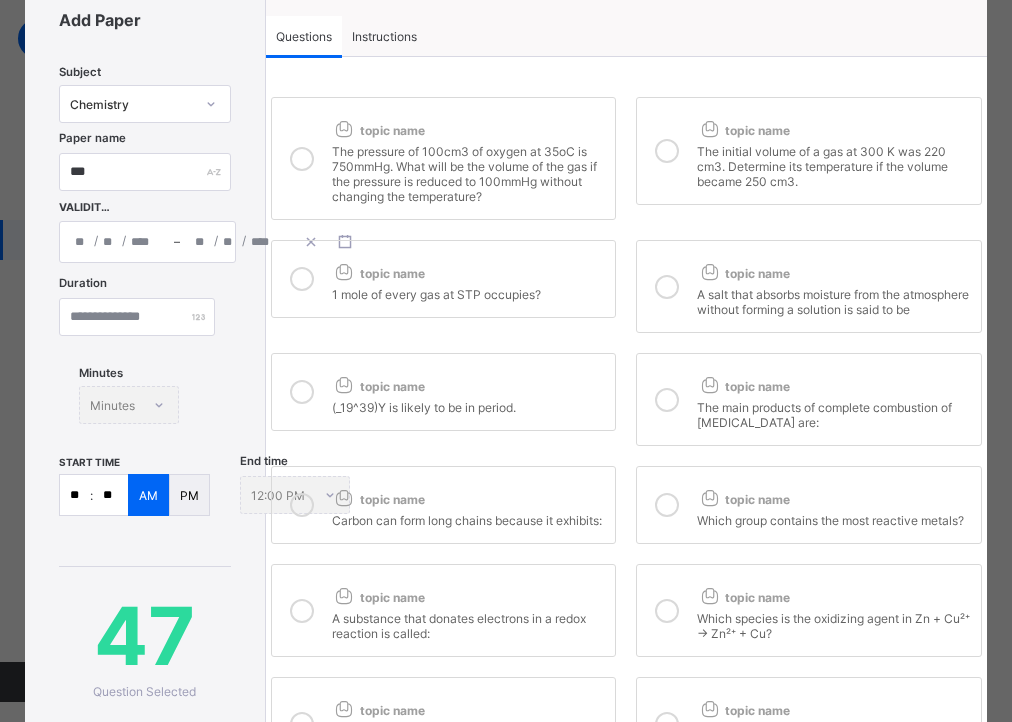 click on "topic name   The initial volume of a gas at 300 K was 220 cm3. Determine its temperature if the volume became 250 cm3." at bounding box center [809, 151] 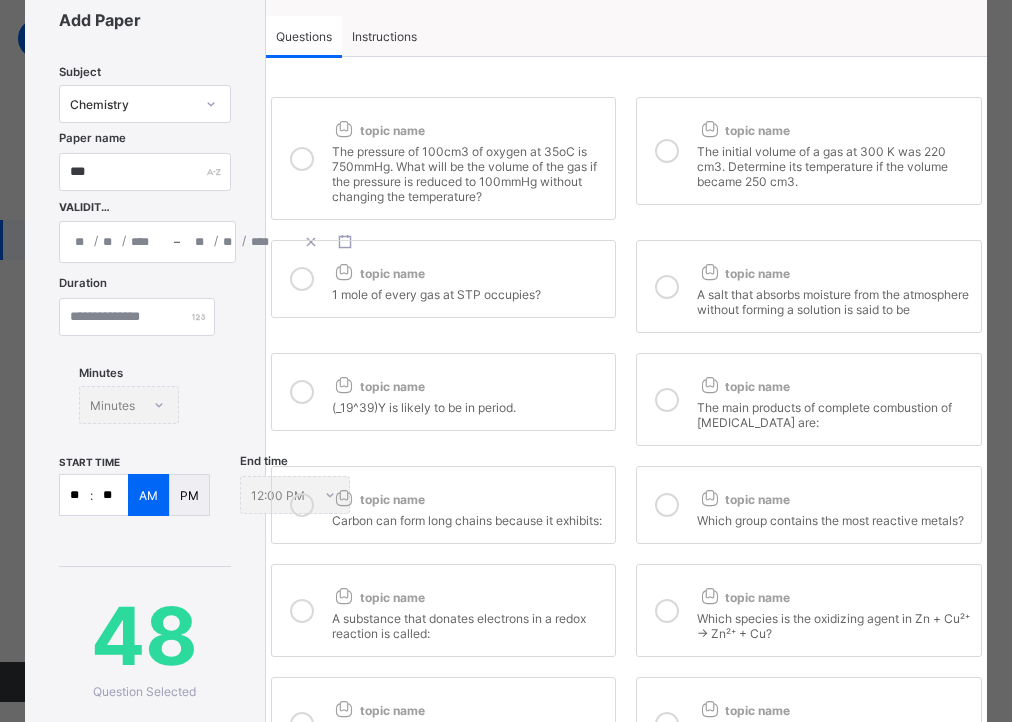 click at bounding box center (667, 286) 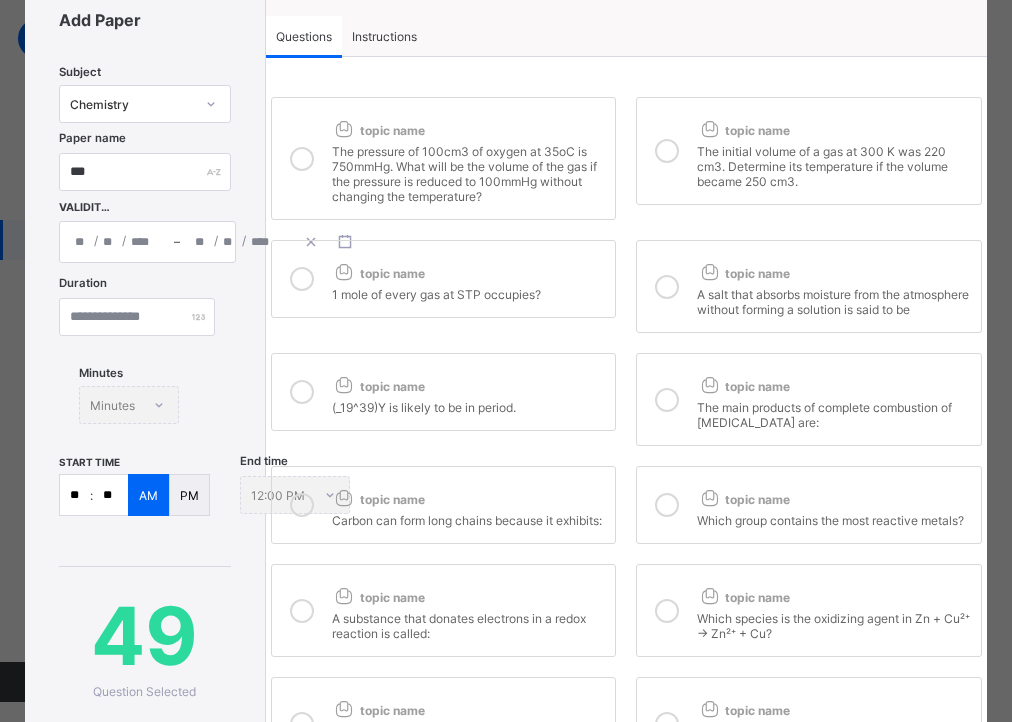 click on "topic name" at bounding box center (469, 269) 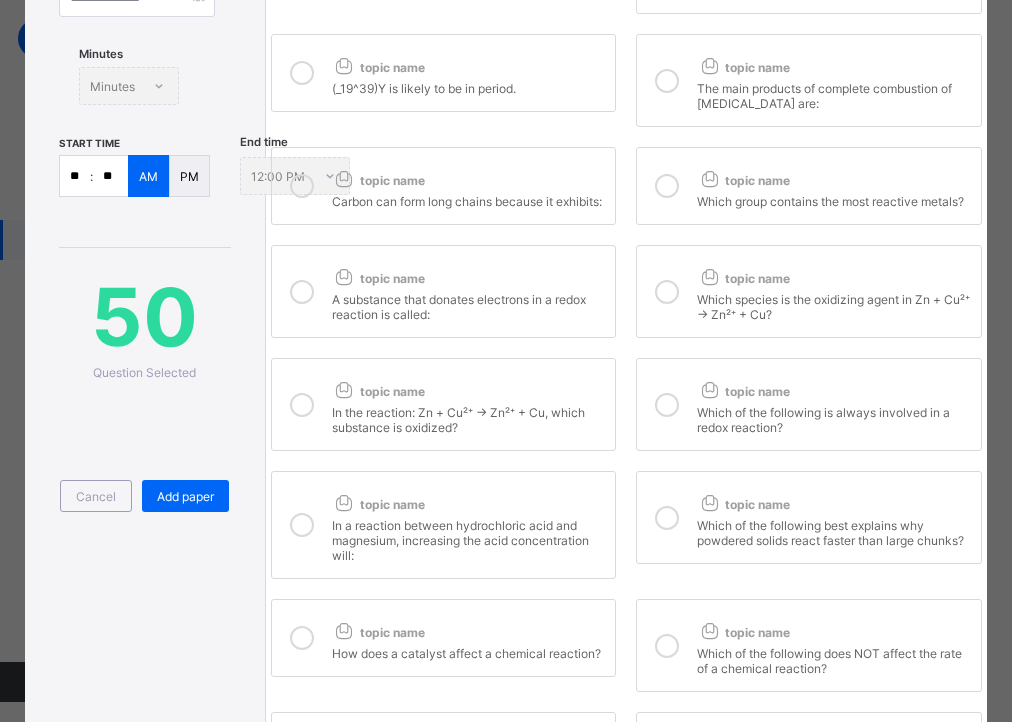 scroll, scrollTop: 420, scrollLeft: 0, axis: vertical 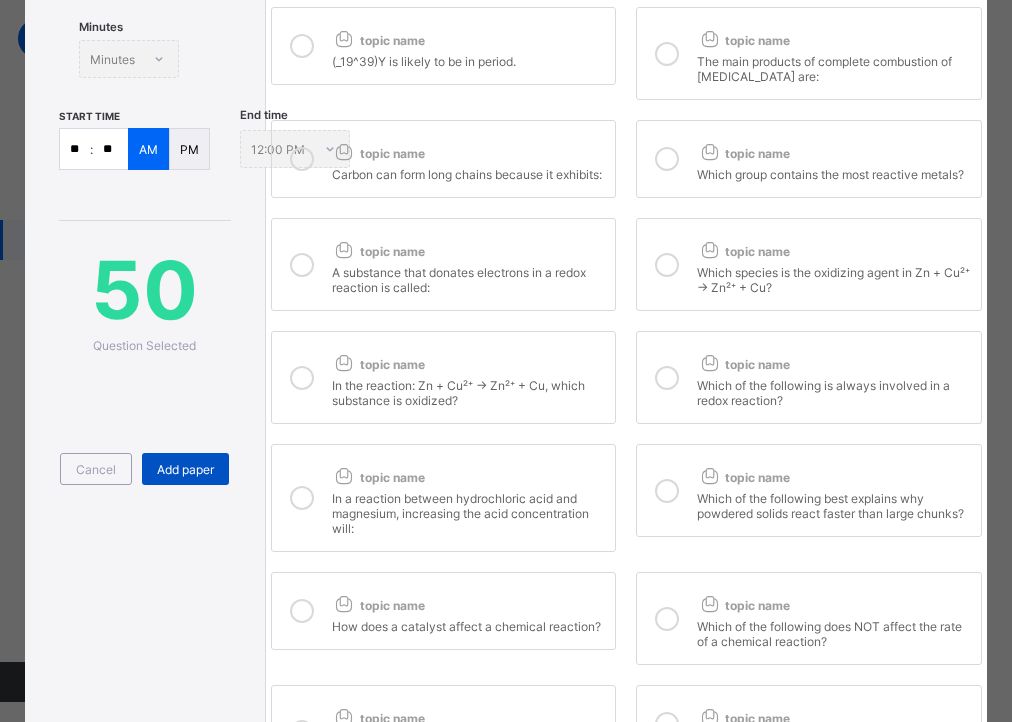 click on "Add paper" at bounding box center (185, 469) 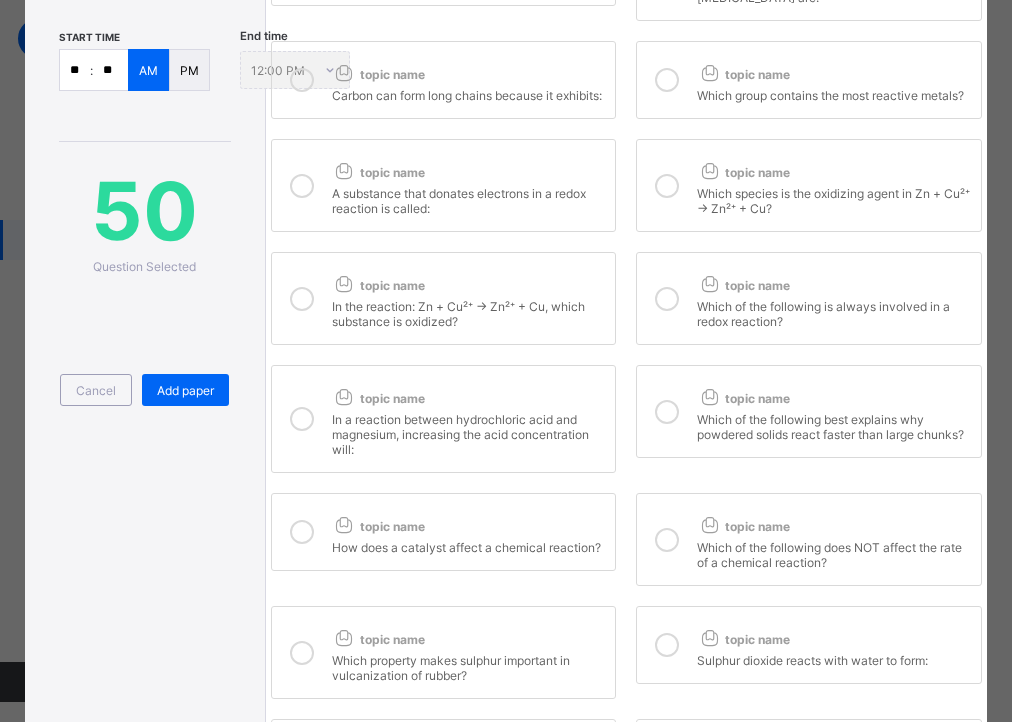 scroll, scrollTop: 503, scrollLeft: 0, axis: vertical 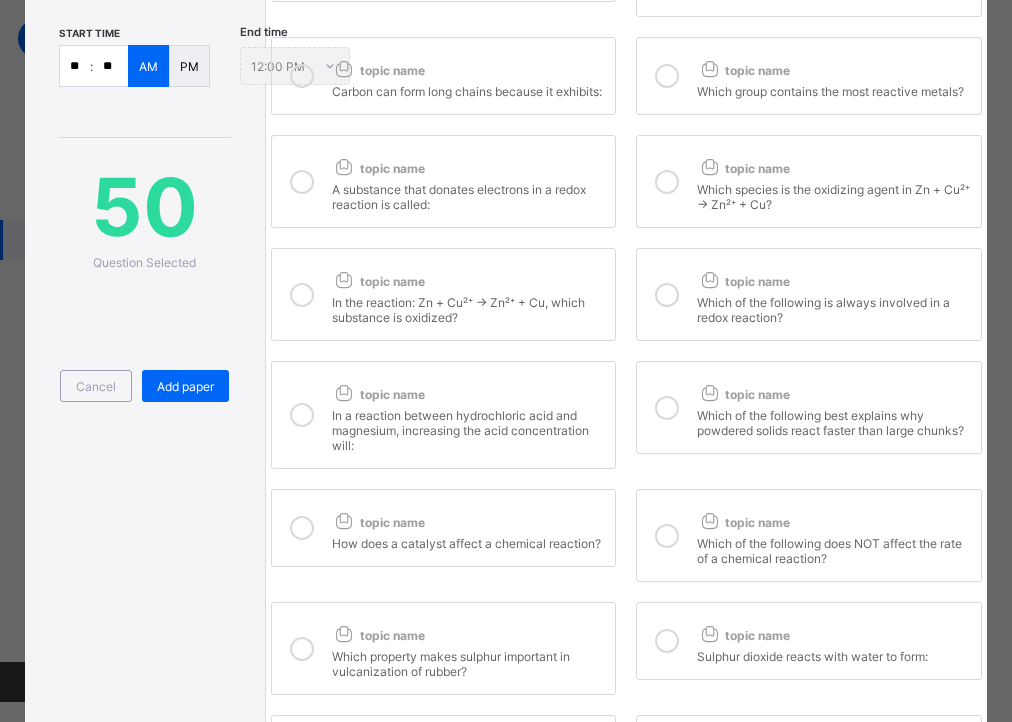 click on "Cancel Add paper" at bounding box center (144, 361) 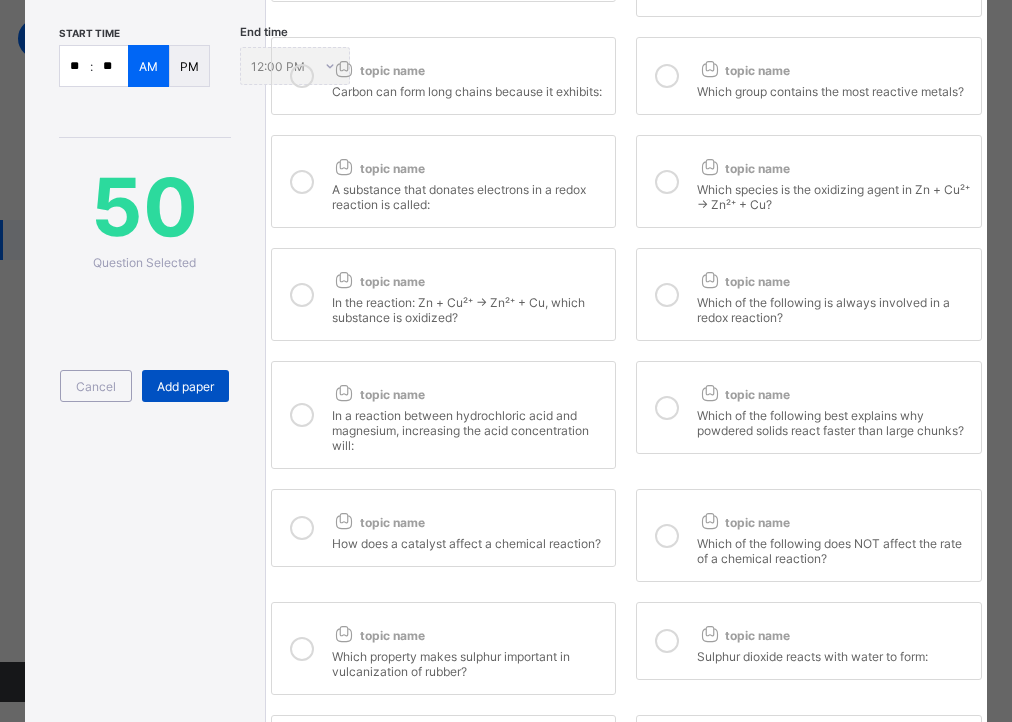 click on "Add paper" at bounding box center [185, 386] 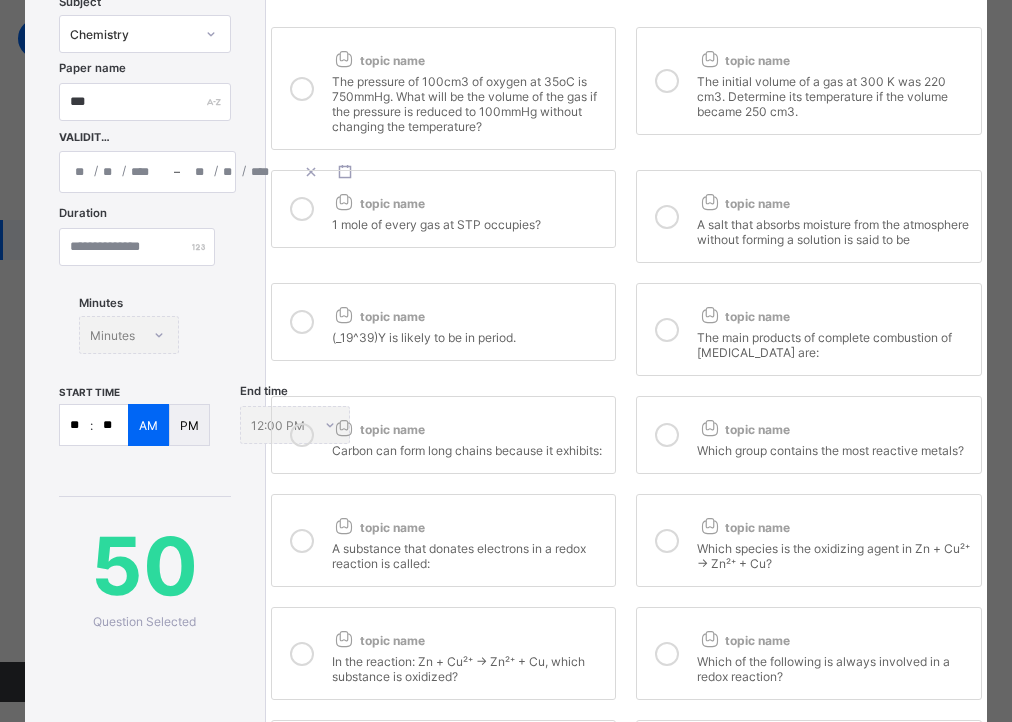 scroll, scrollTop: 0, scrollLeft: 0, axis: both 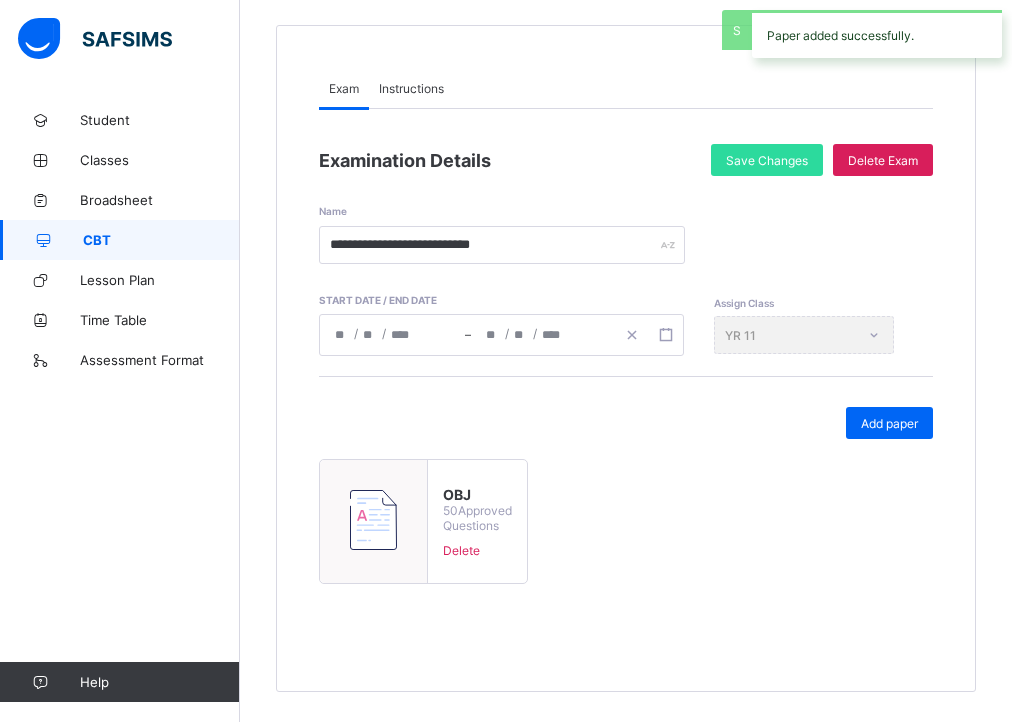 drag, startPoint x: 1007, startPoint y: 150, endPoint x: 1012, endPoint y: 192, distance: 42.296574 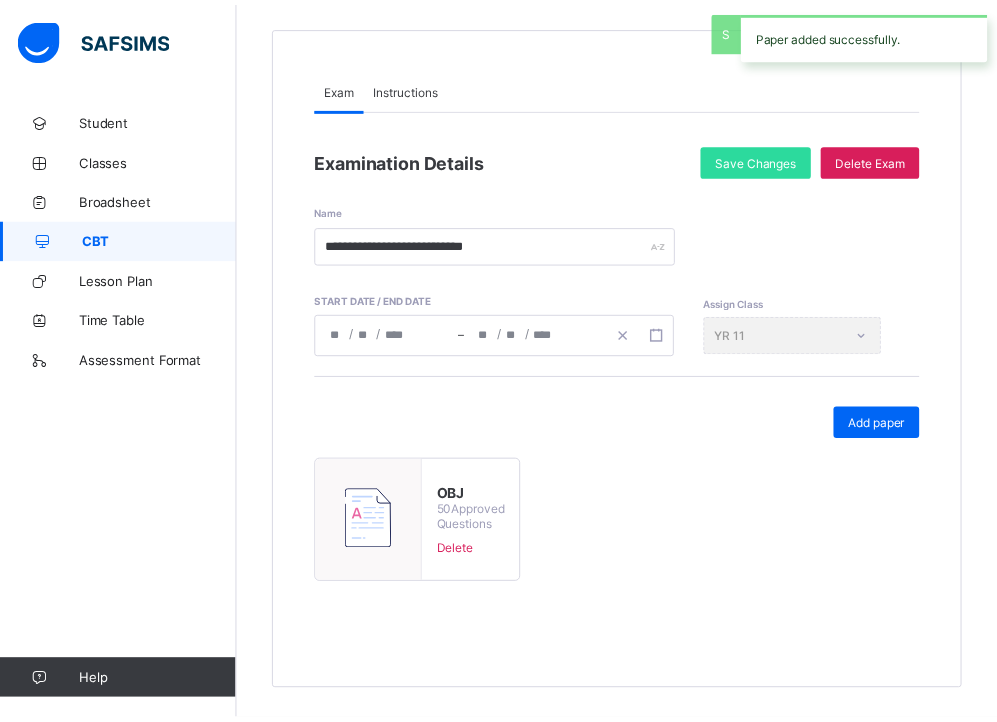 scroll, scrollTop: 170, scrollLeft: 0, axis: vertical 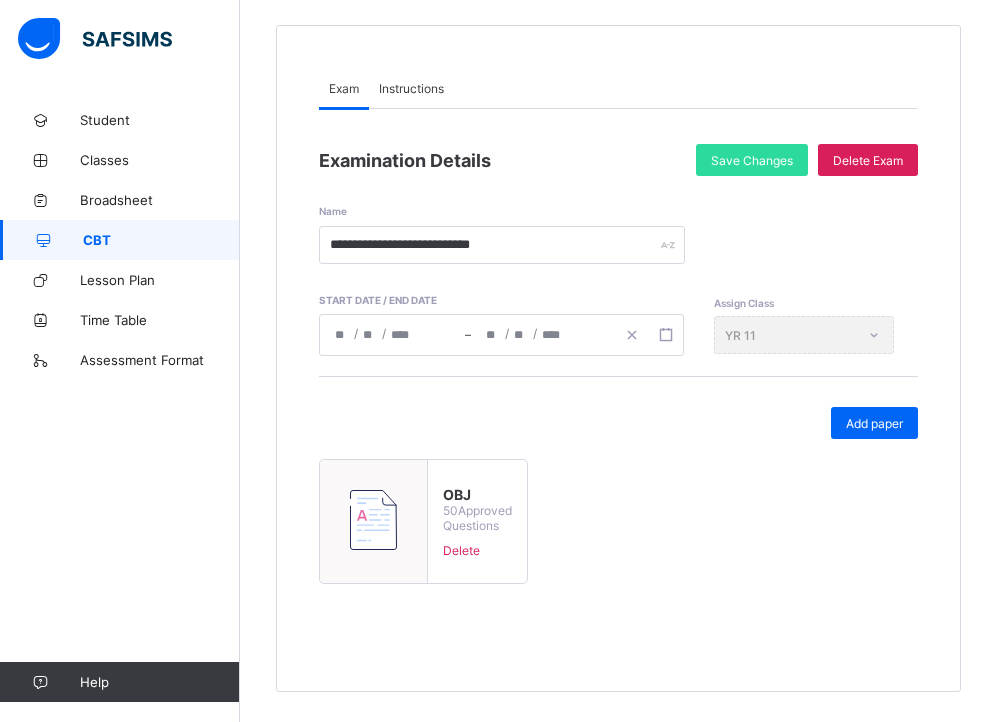 click on "Exam Instructions" at bounding box center (618, 88) 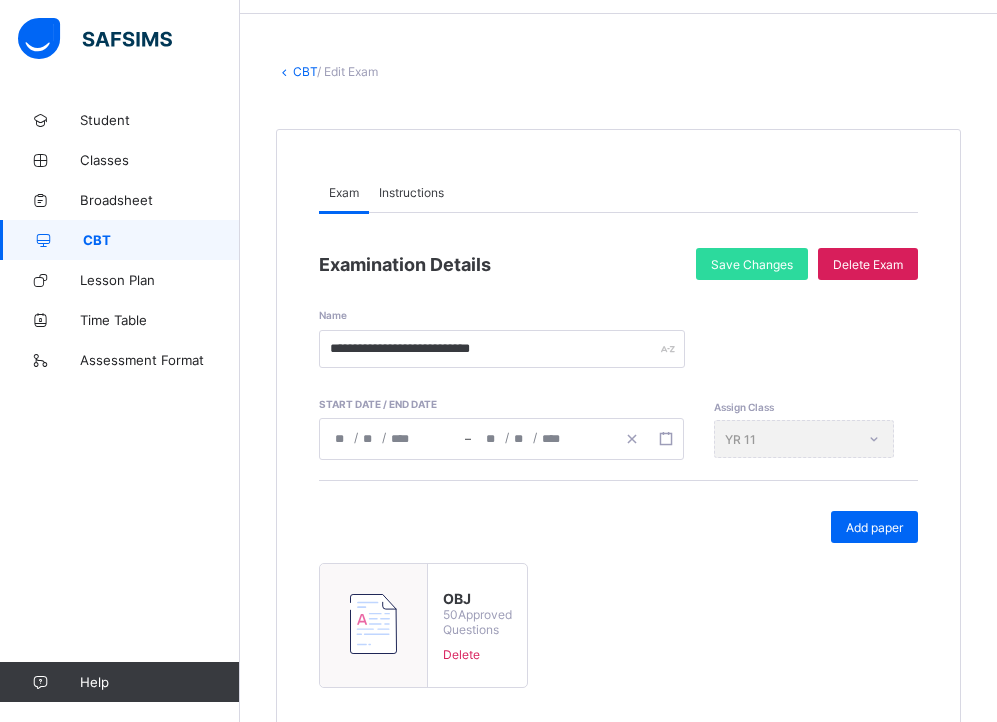 scroll, scrollTop: 0, scrollLeft: 0, axis: both 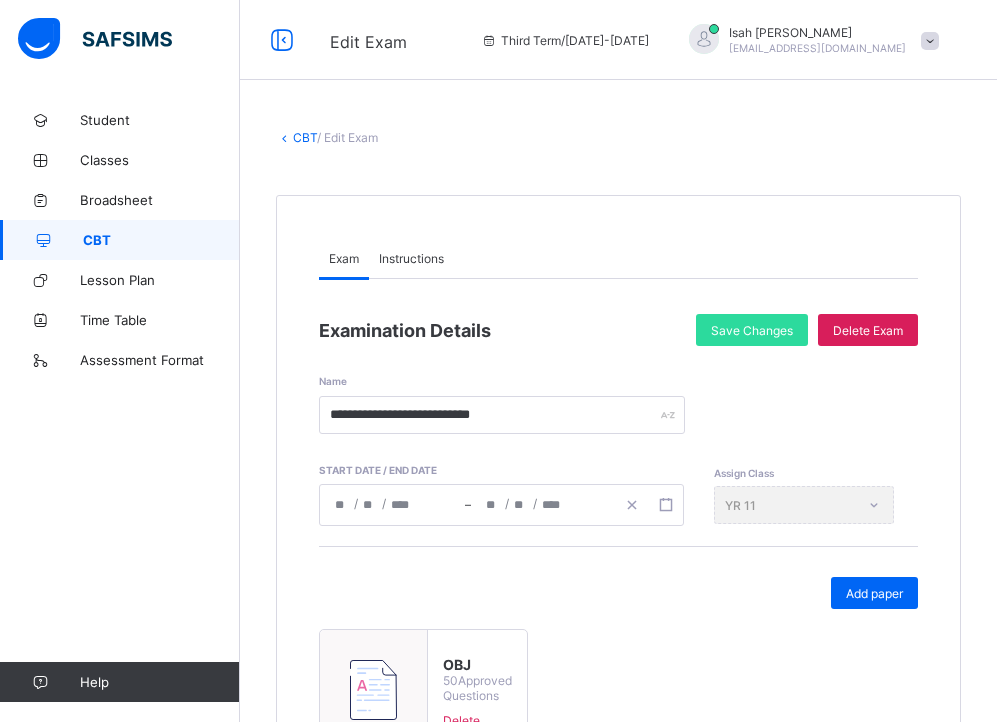 click at bounding box center (930, 41) 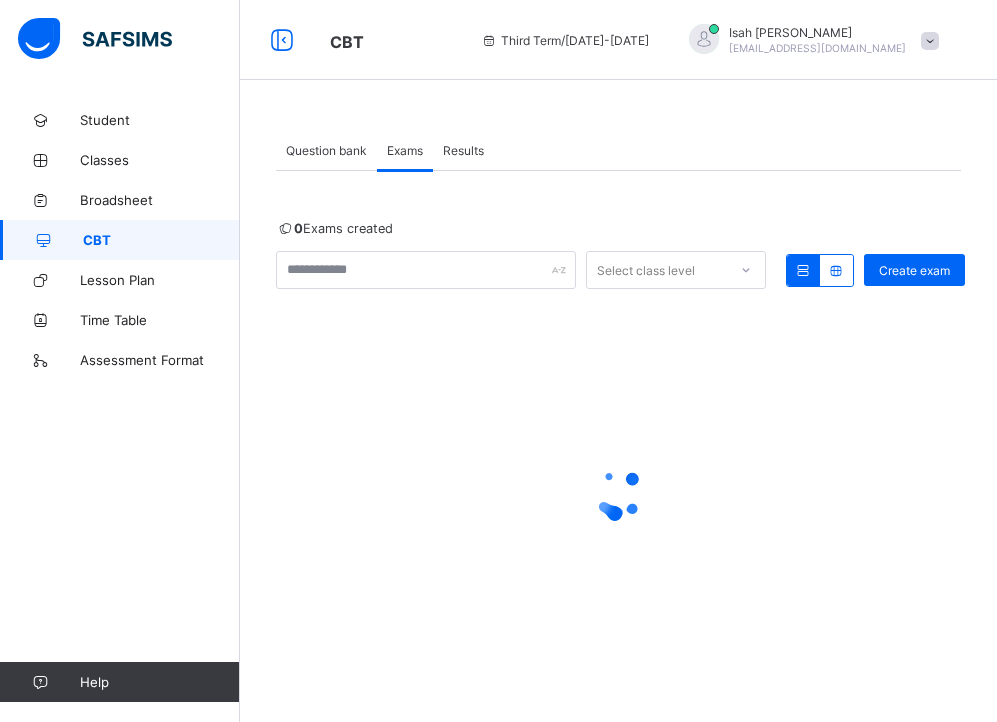 scroll, scrollTop: 7, scrollLeft: 0, axis: vertical 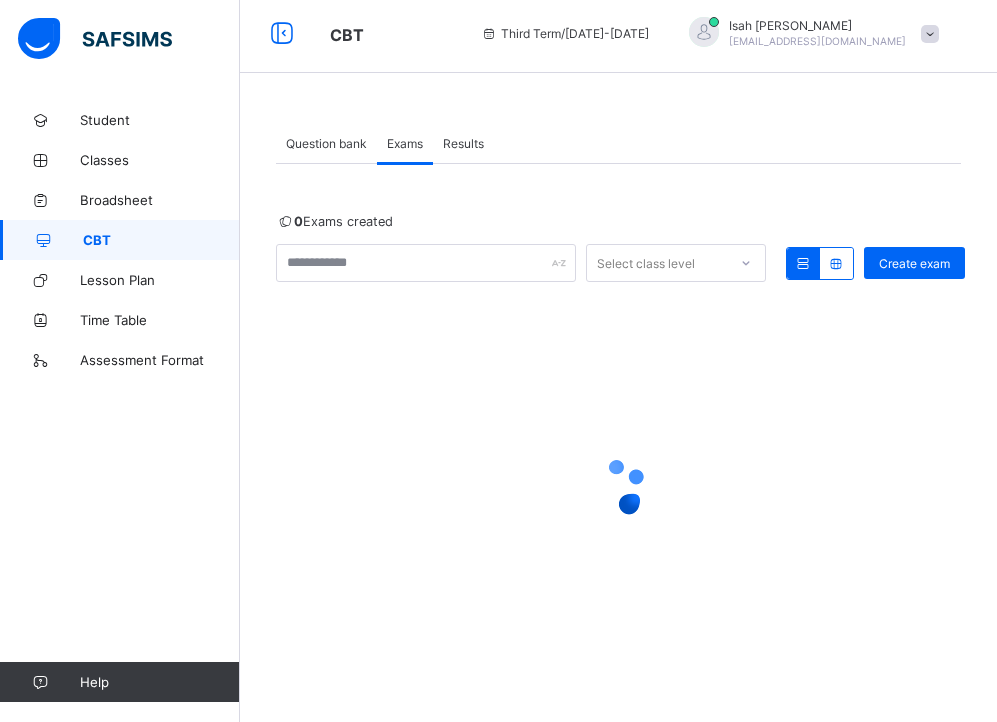 click at bounding box center [930, 34] 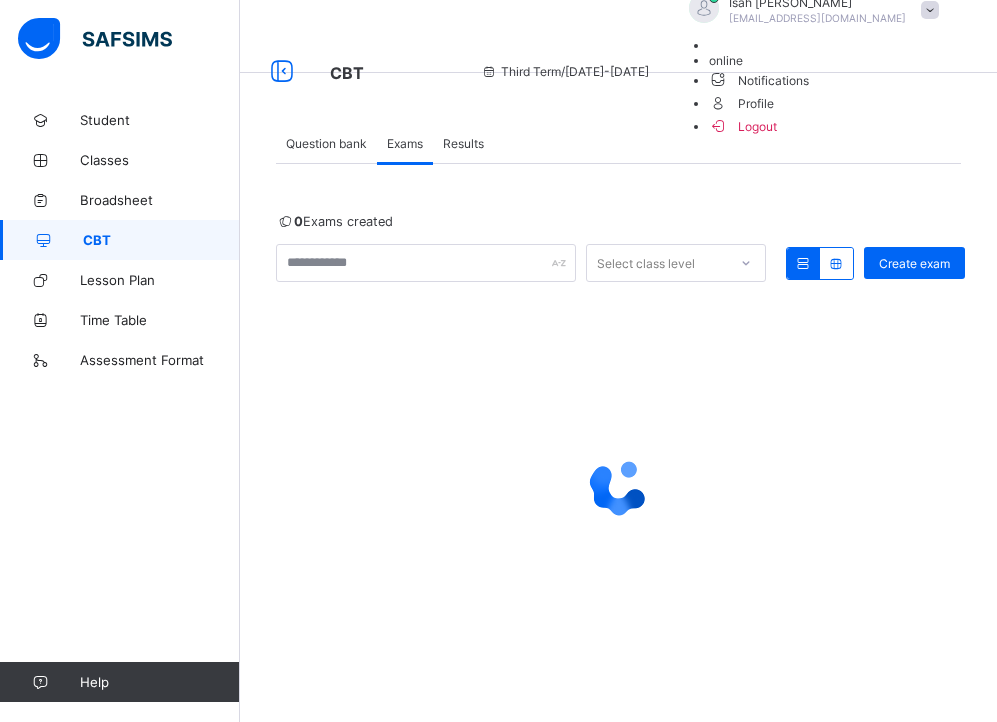 click on "Logout" at bounding box center (829, 125) 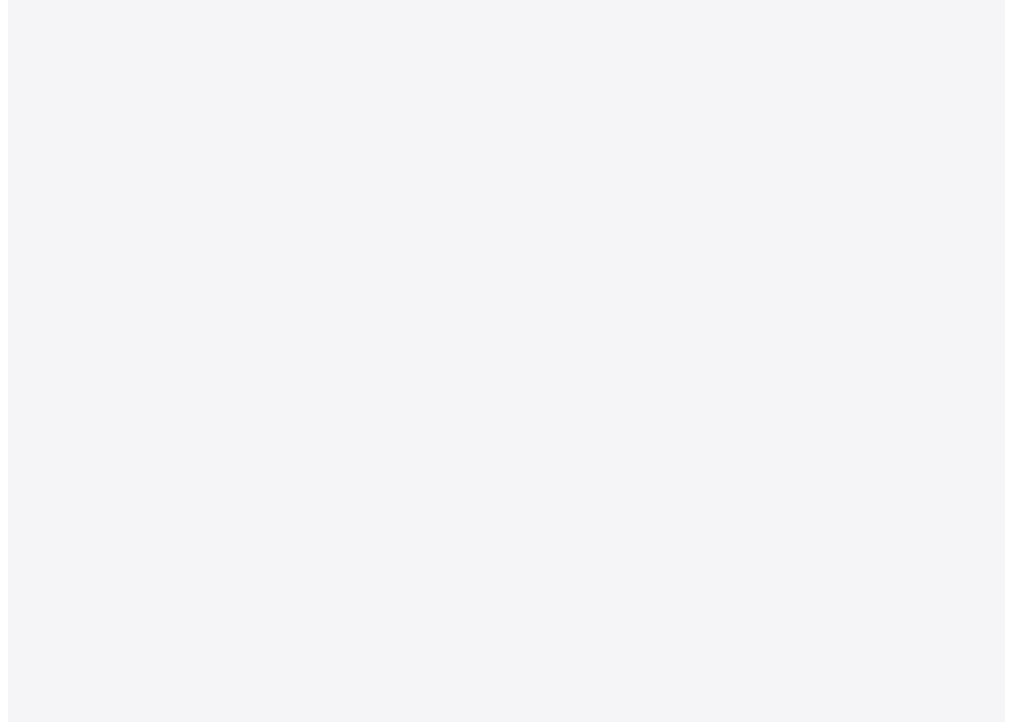 scroll, scrollTop: 0, scrollLeft: 0, axis: both 